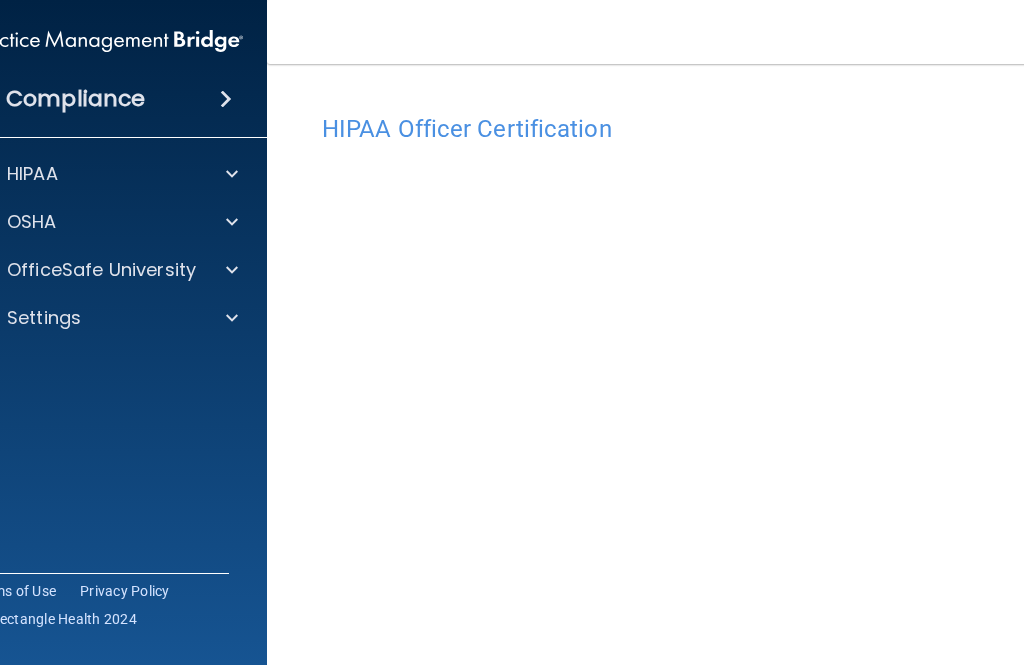 scroll, scrollTop: 0, scrollLeft: 0, axis: both 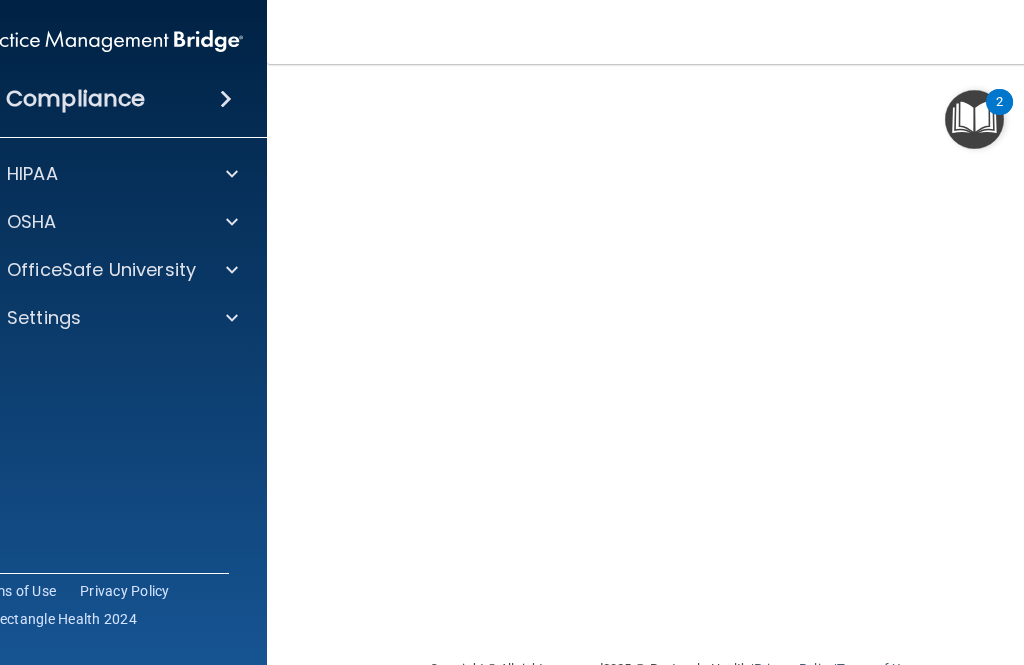 click at bounding box center (229, 174) 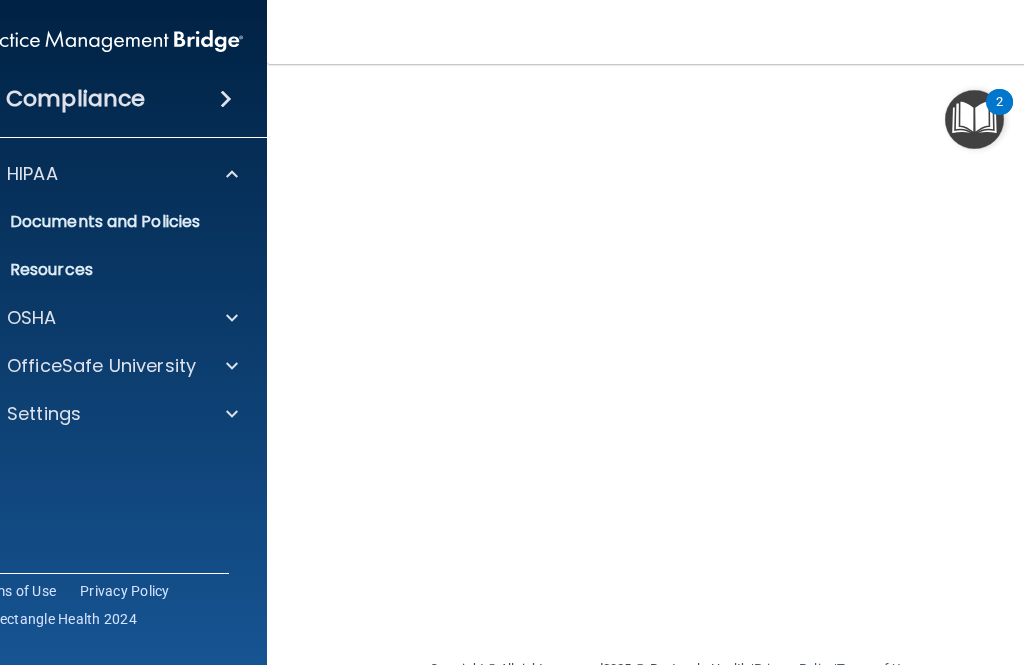 click at bounding box center (229, 174) 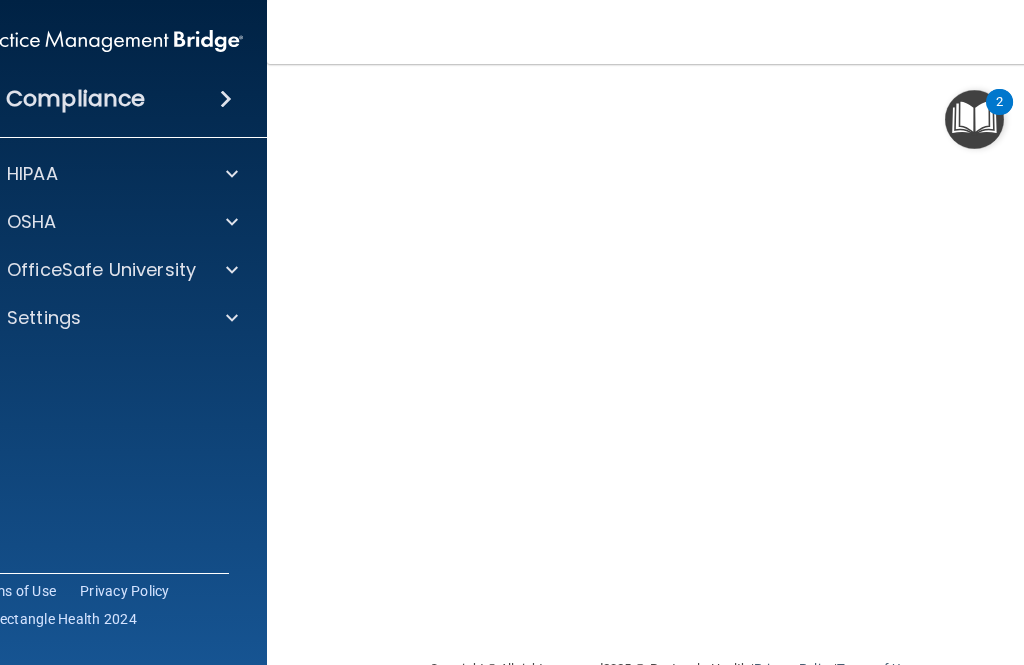 click at bounding box center (229, 174) 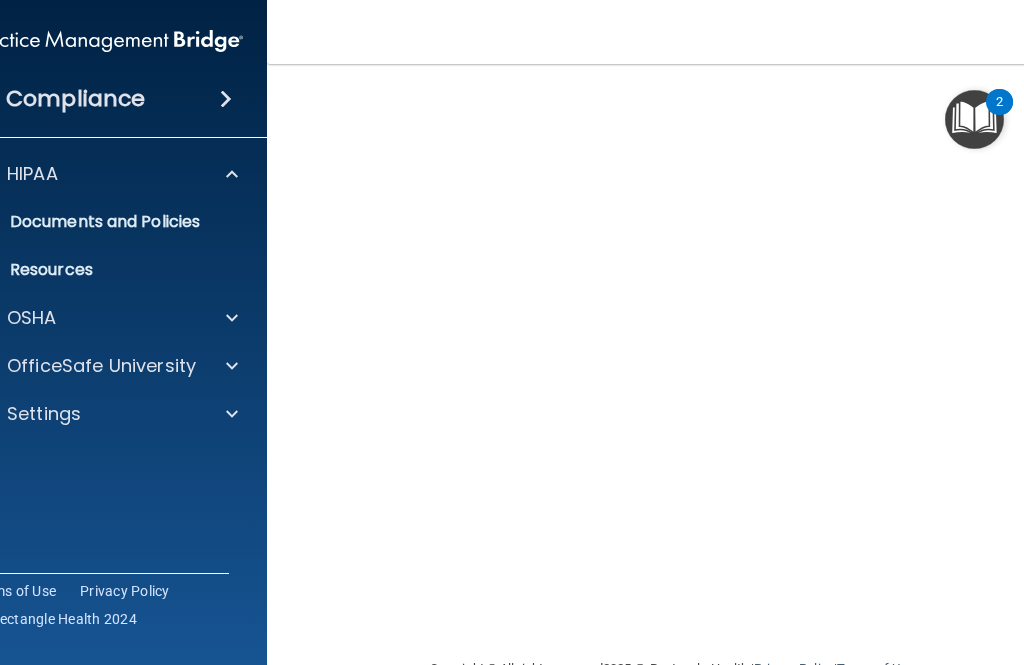 click at bounding box center (229, 318) 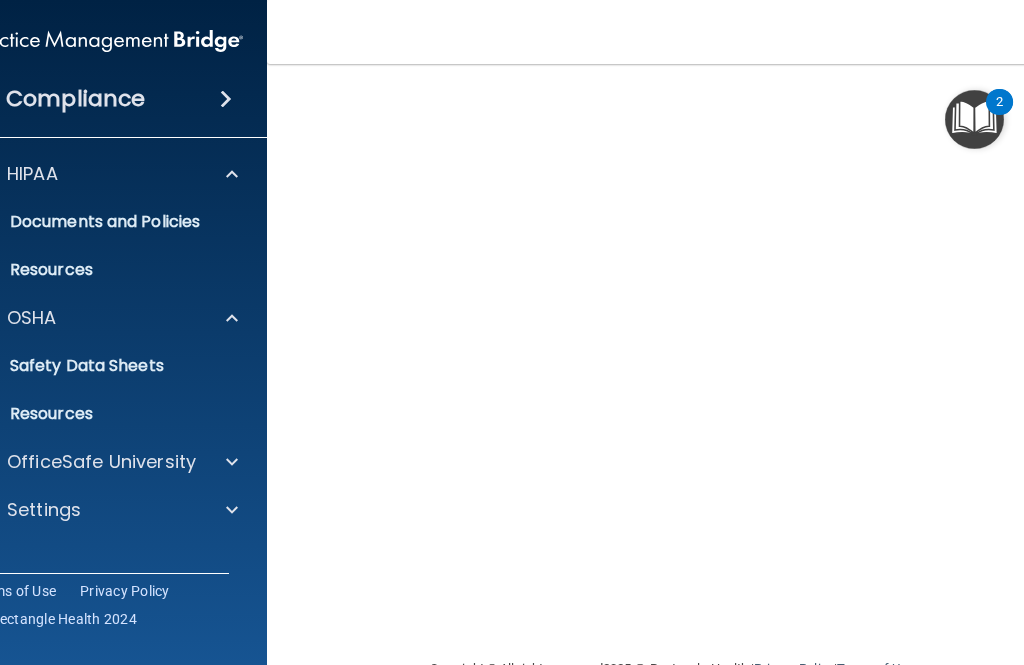 click at bounding box center [229, 462] 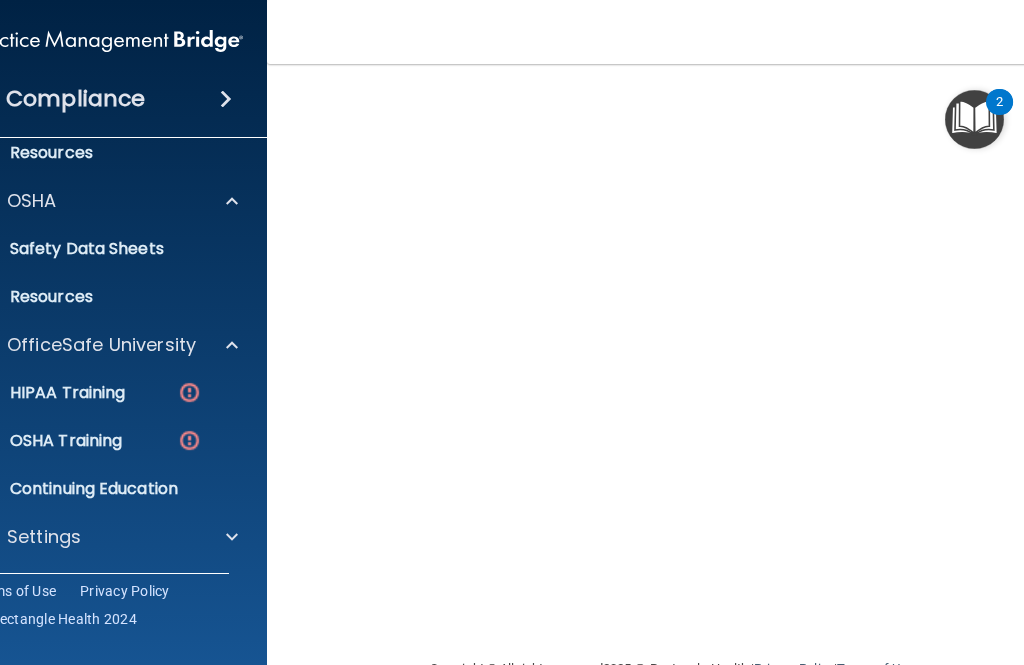 scroll, scrollTop: 117, scrollLeft: 0, axis: vertical 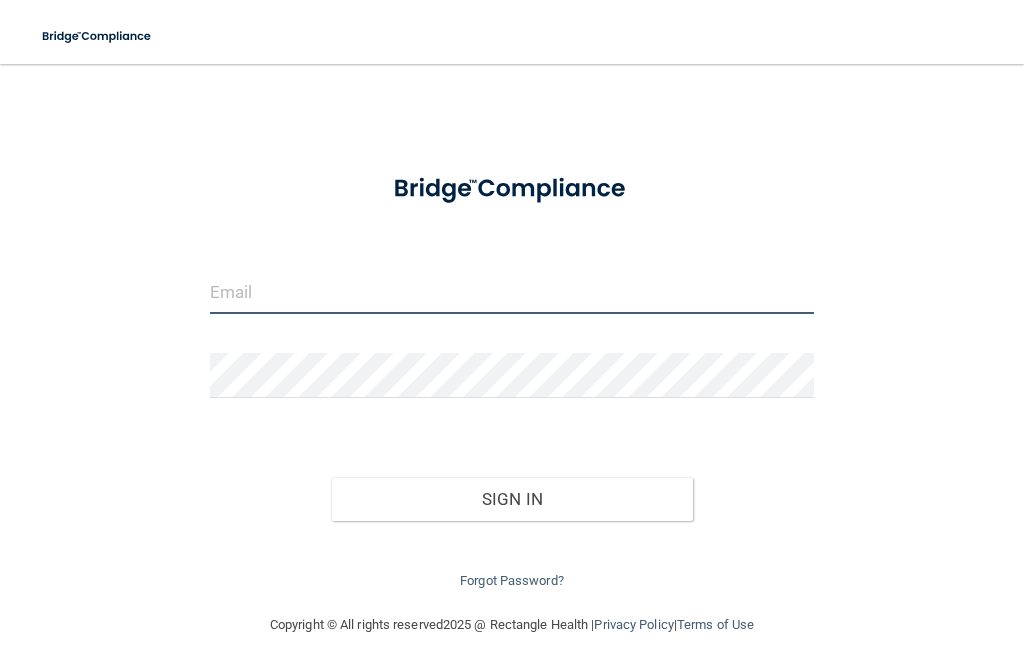 click at bounding box center (512, 291) 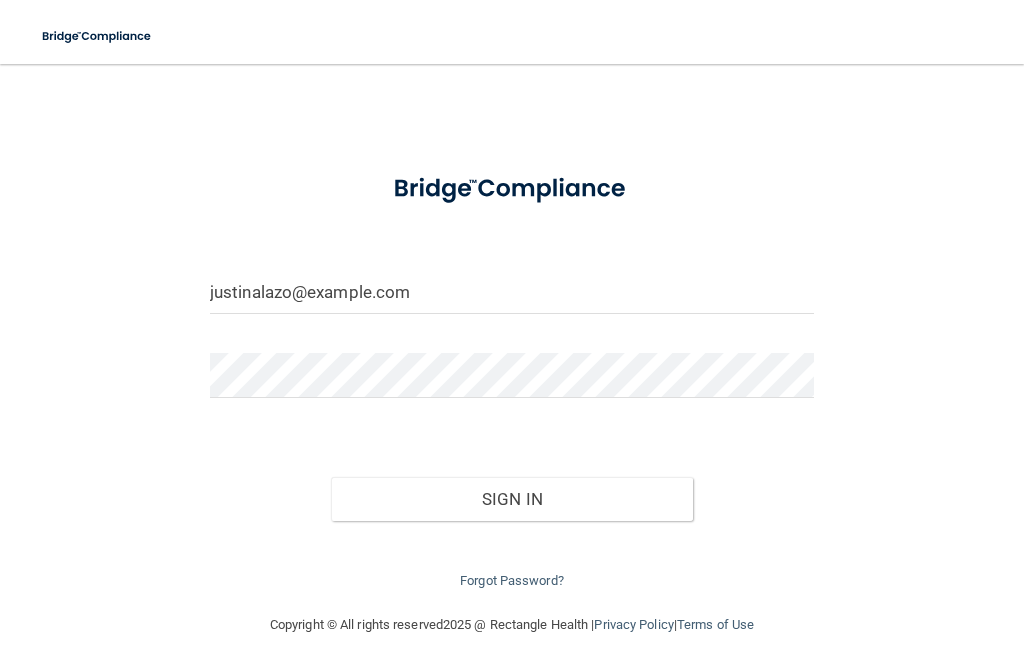 click on "Sign In" at bounding box center (512, 499) 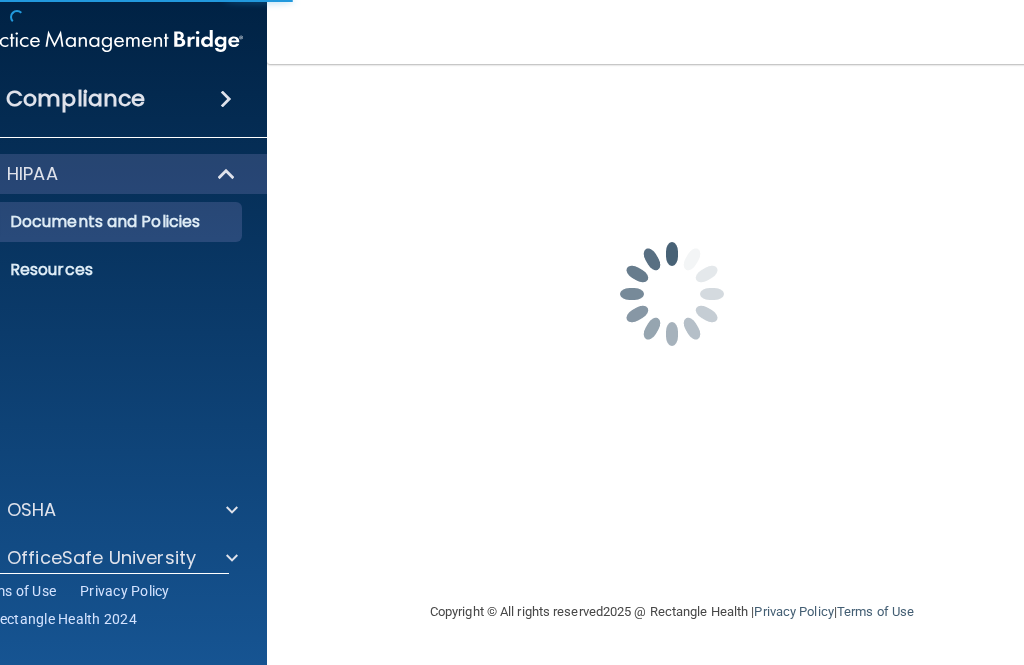 scroll, scrollTop: 0, scrollLeft: 0, axis: both 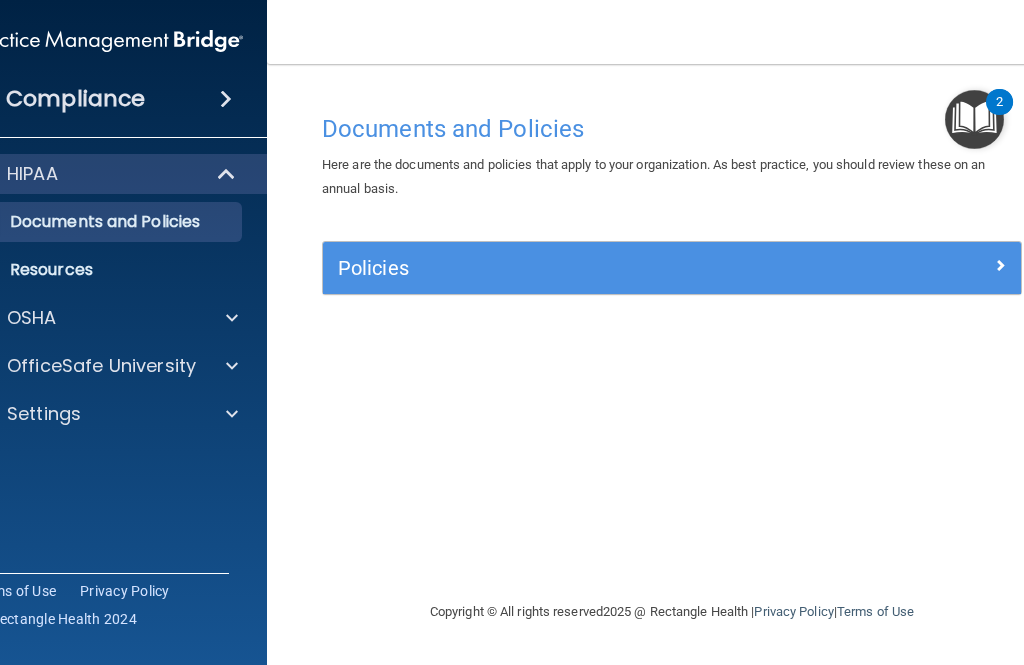 click at bounding box center (229, 366) 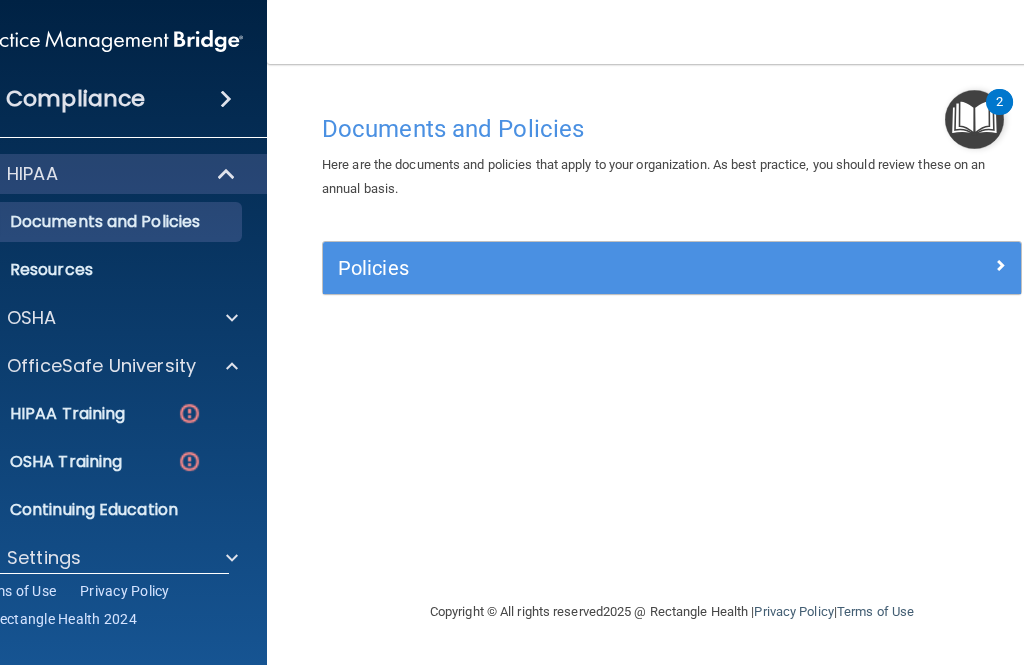 click on "HIPAA Training" at bounding box center [84, 414] 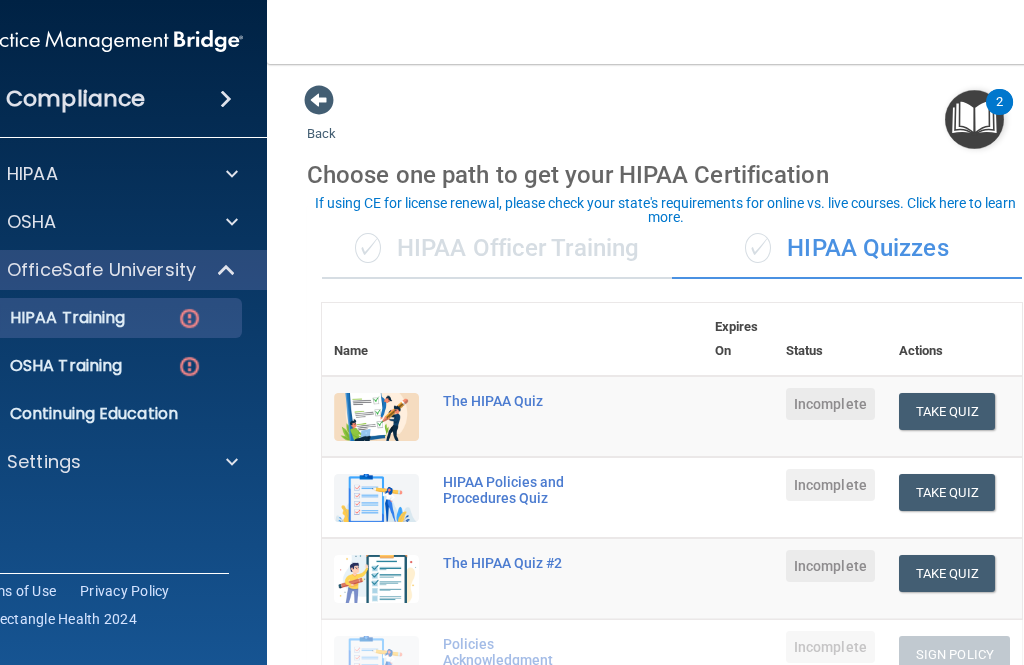 scroll, scrollTop: 0, scrollLeft: 0, axis: both 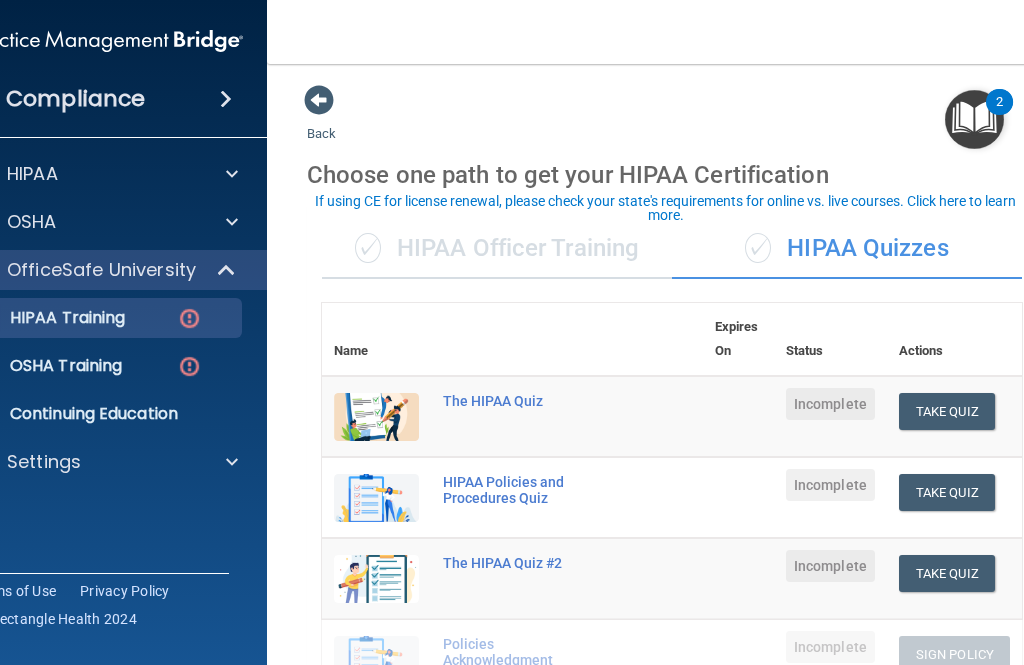 click on "✓   HIPAA Officer Training" at bounding box center (497, 249) 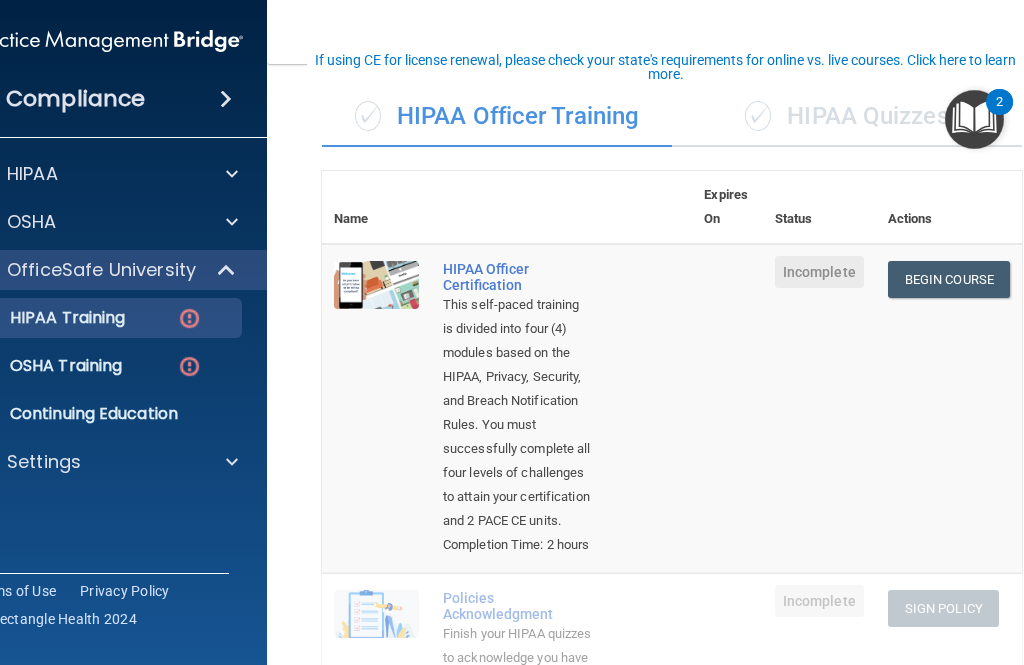 scroll, scrollTop: 132, scrollLeft: 0, axis: vertical 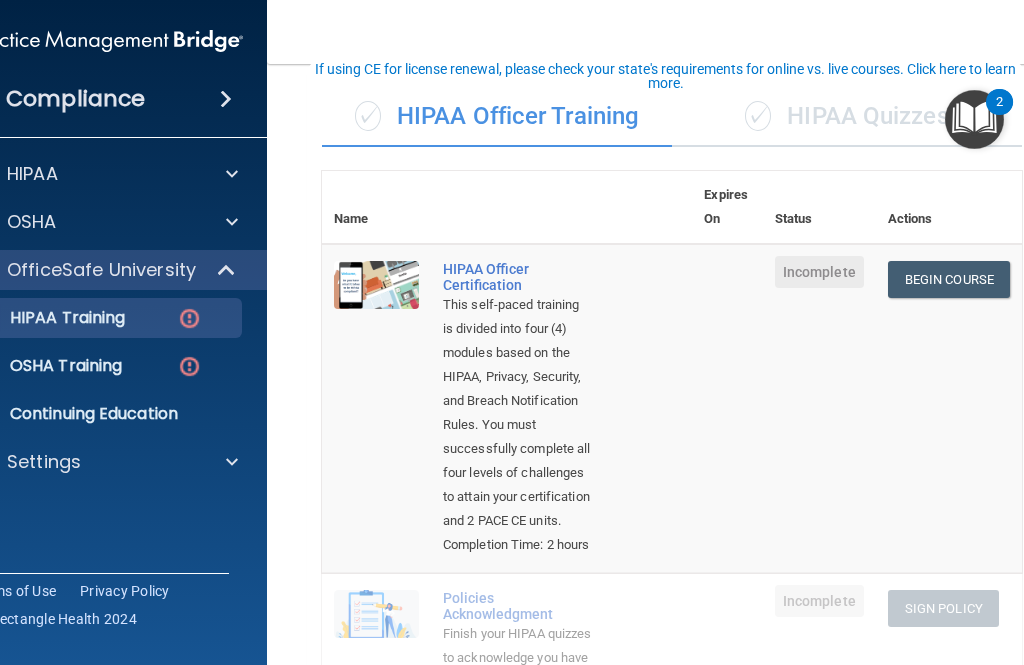click on "Begin Course" at bounding box center (949, 279) 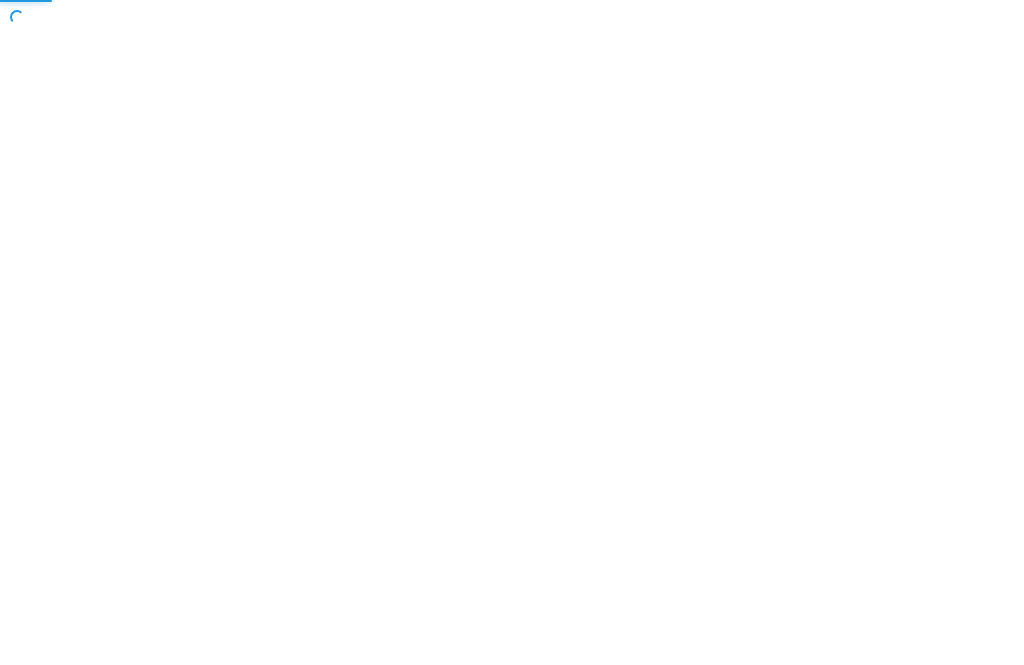scroll, scrollTop: 0, scrollLeft: 0, axis: both 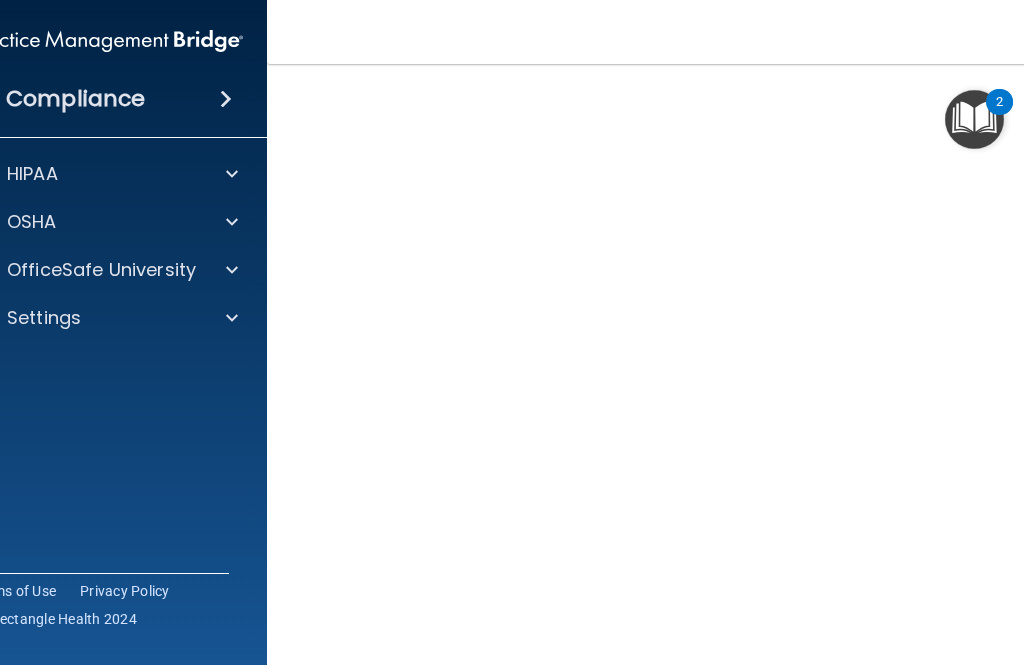 click on "Settings" at bounding box center [44, 318] 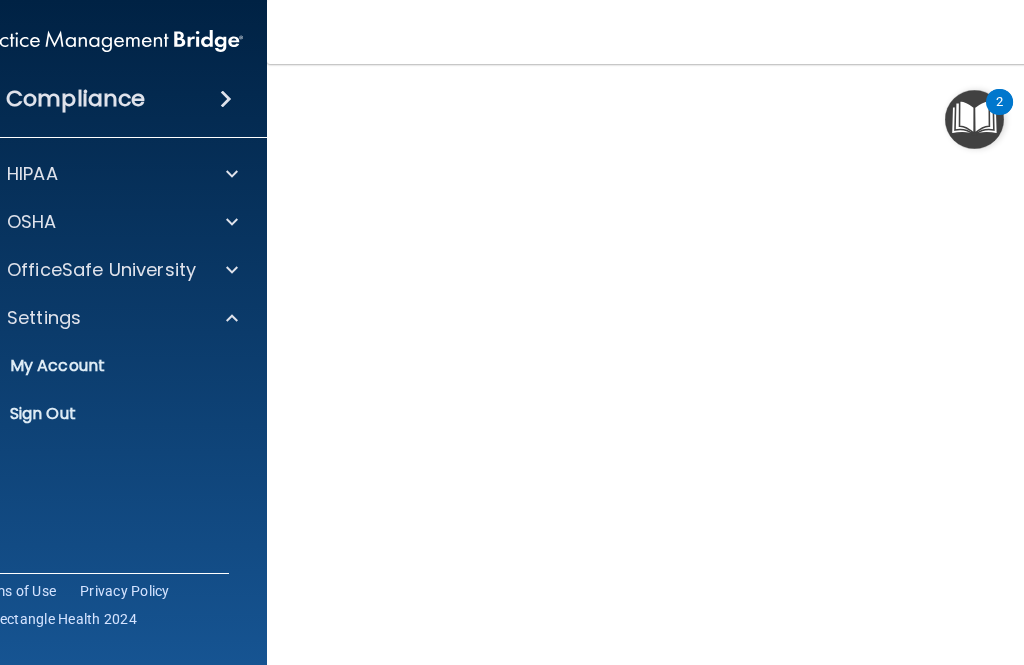 scroll, scrollTop: 155, scrollLeft: 0, axis: vertical 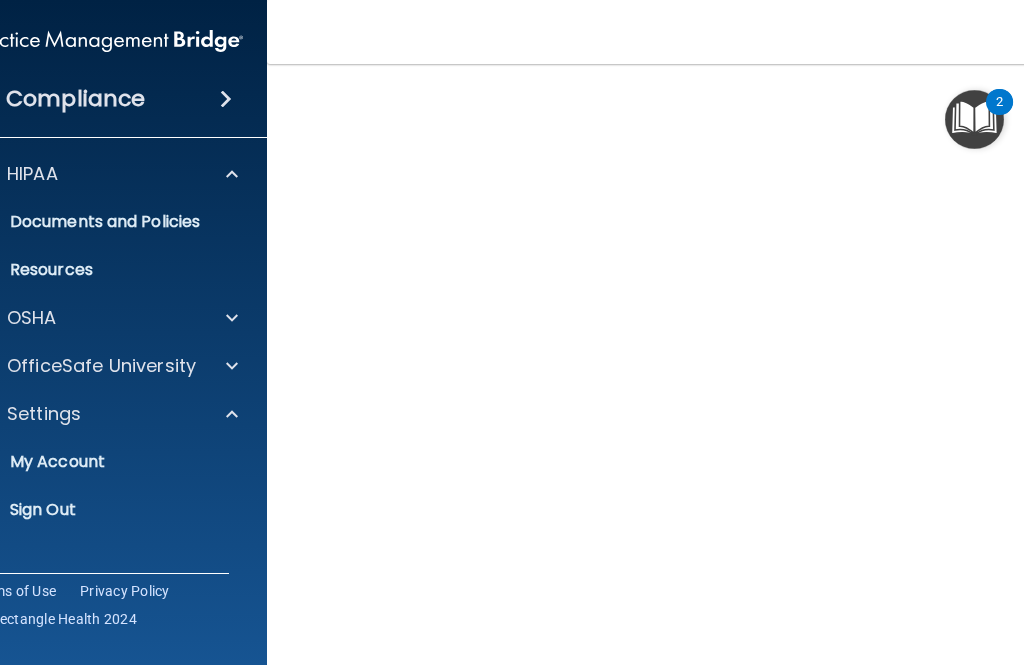 click on "OfficeSafe University" at bounding box center (101, 366) 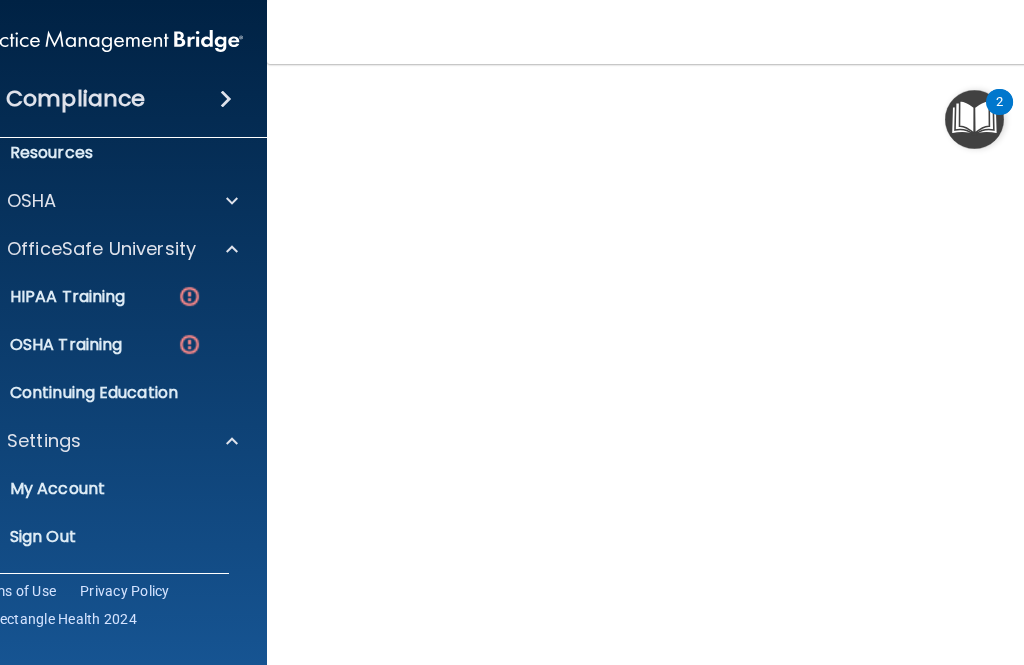 scroll, scrollTop: 117, scrollLeft: 0, axis: vertical 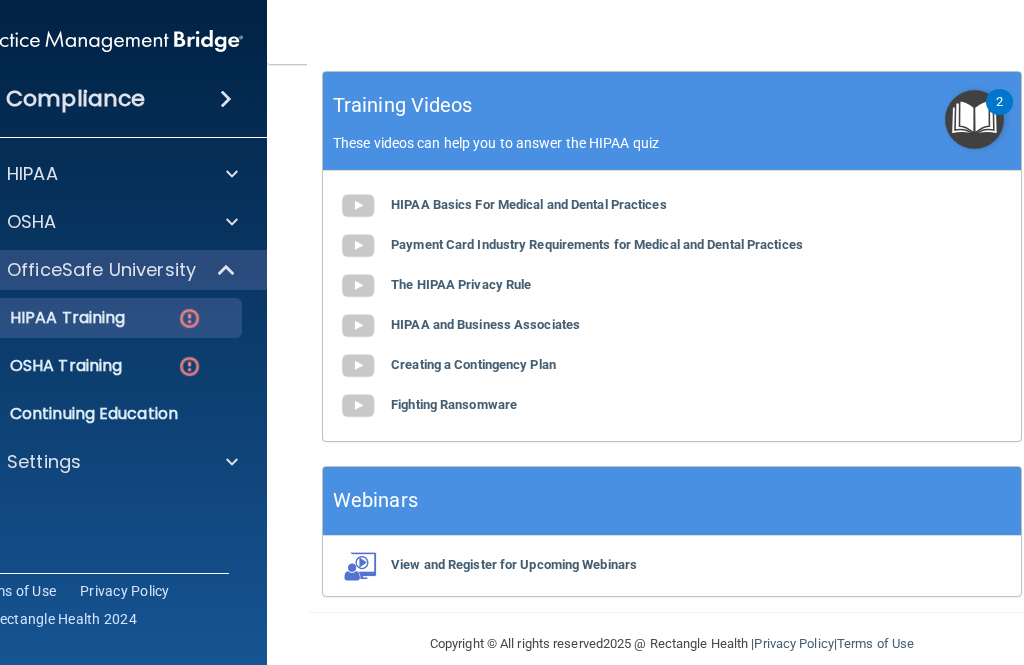 click on "HIPAA Training" at bounding box center (42, 318) 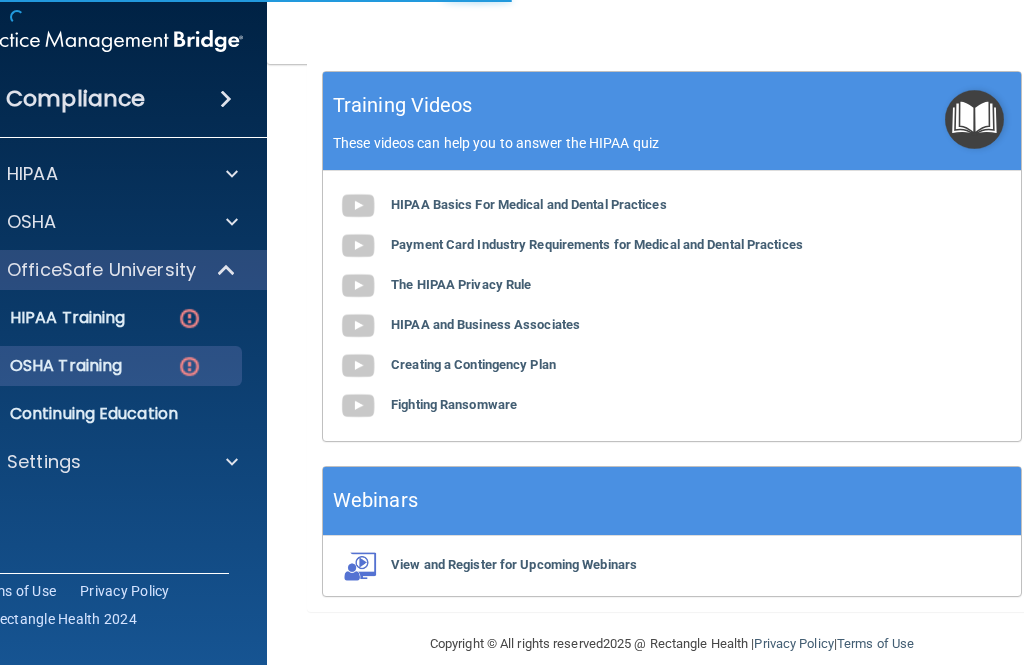 click on "OSHA Training" at bounding box center [84, 366] 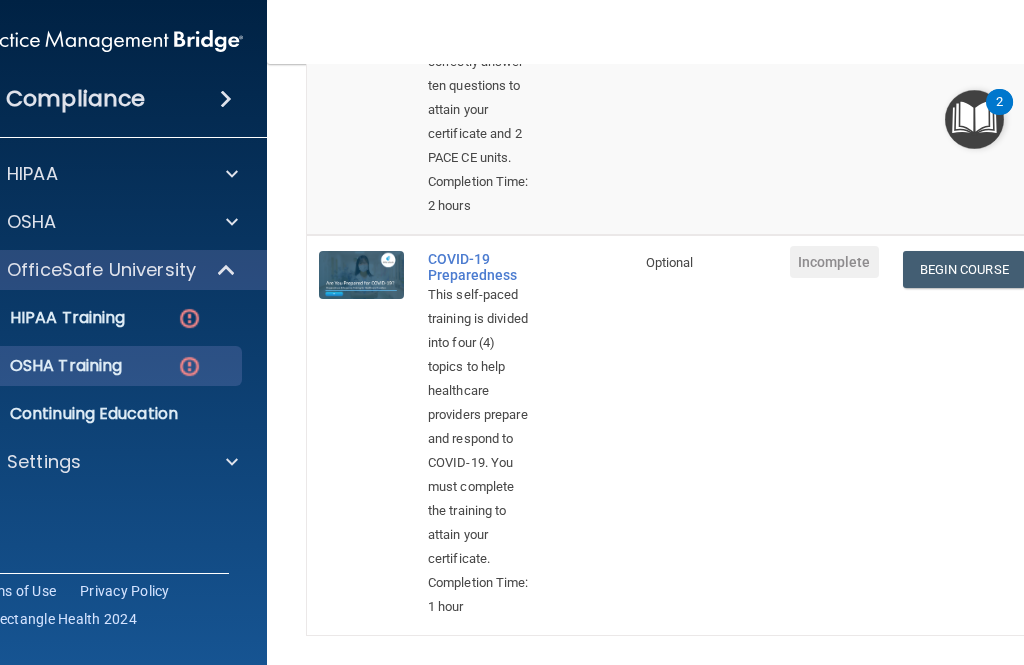 scroll, scrollTop: 1487, scrollLeft: 0, axis: vertical 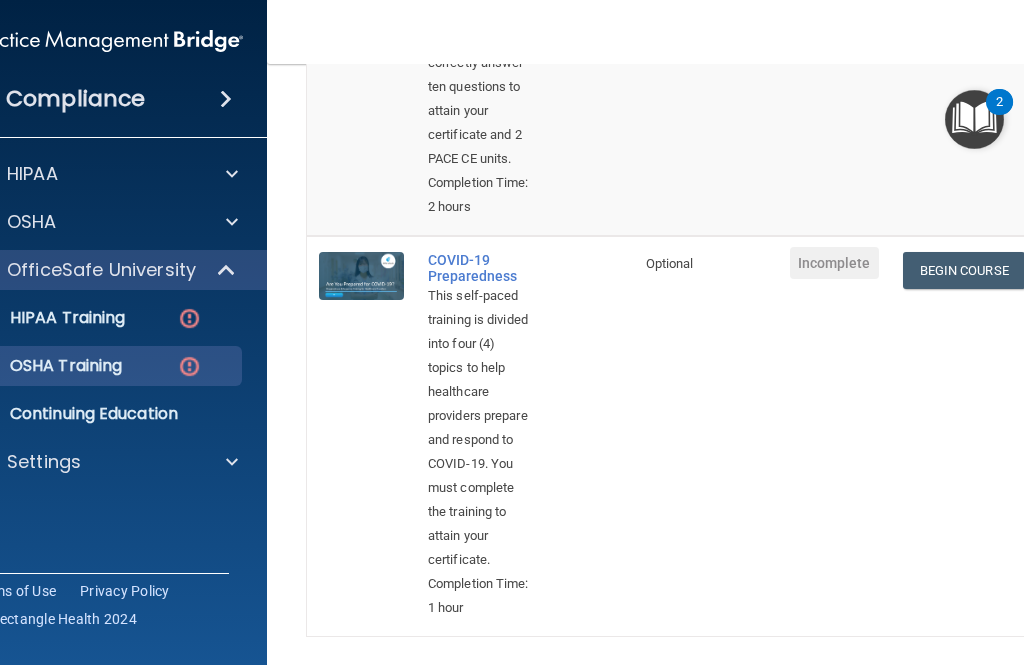 click on "HIPAA Training" at bounding box center (84, 318) 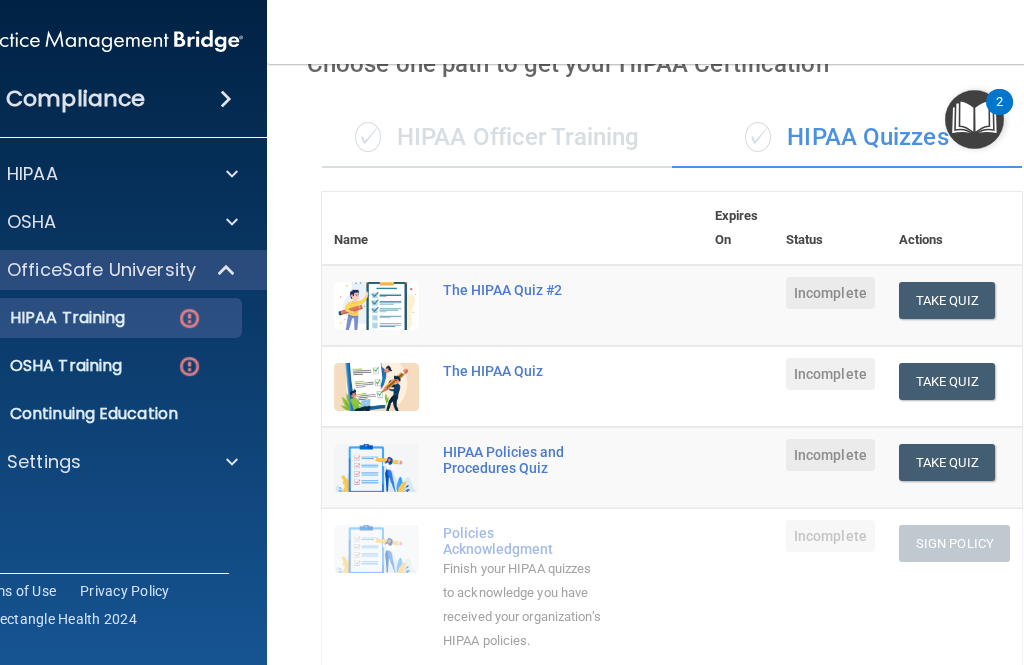 scroll, scrollTop: 104, scrollLeft: 0, axis: vertical 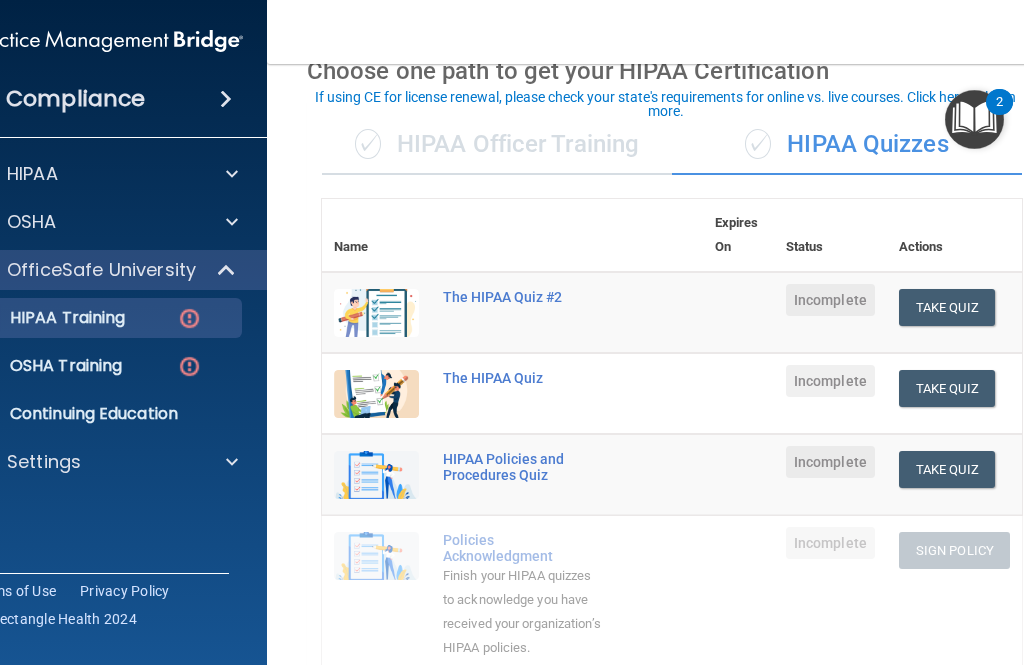 click on "Take Quiz" at bounding box center [947, 388] 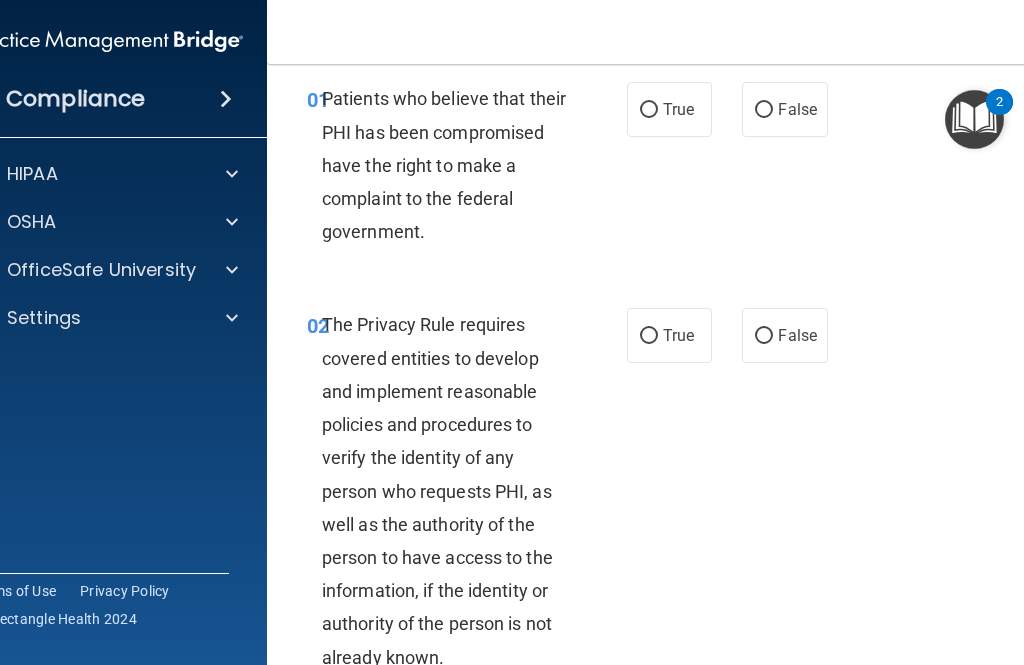 scroll, scrollTop: 77, scrollLeft: 0, axis: vertical 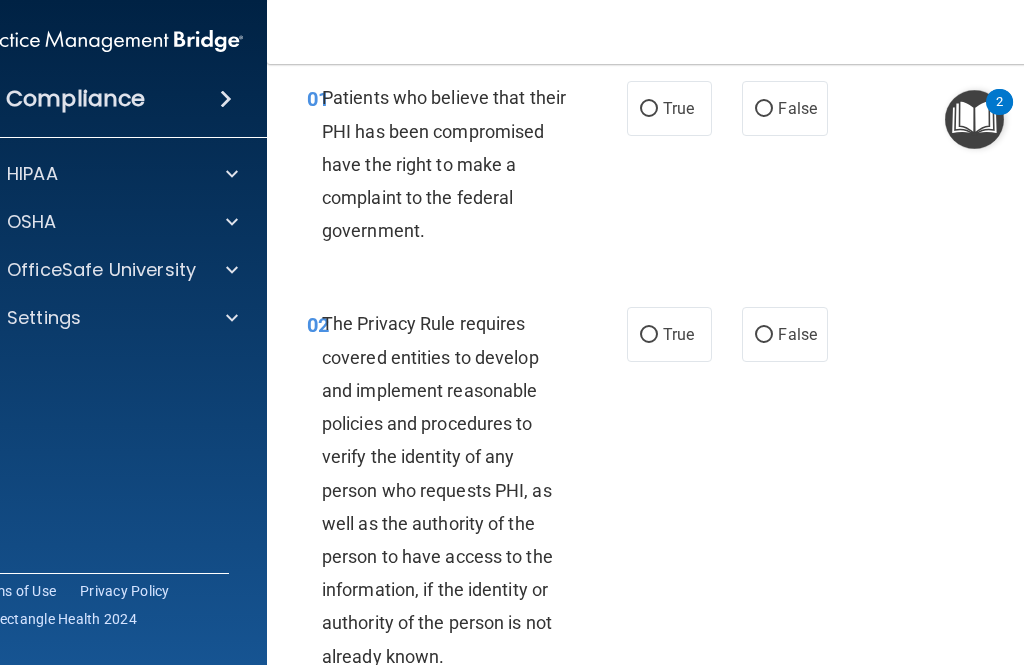 click on "True" at bounding box center [649, 109] 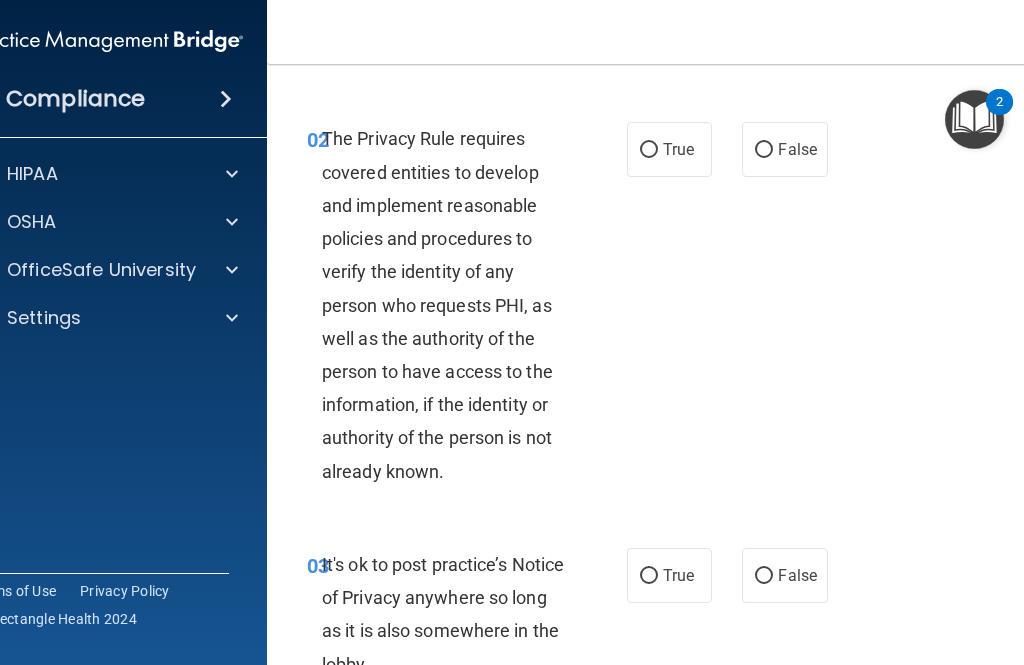 scroll, scrollTop: 262, scrollLeft: 0, axis: vertical 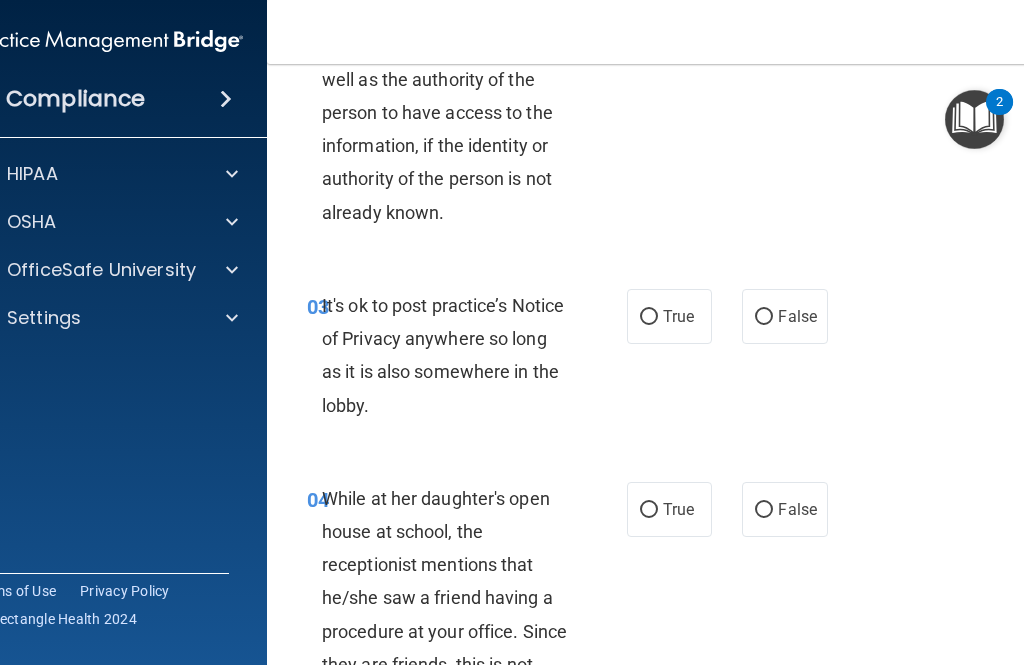 click on "True" at bounding box center [649, 317] 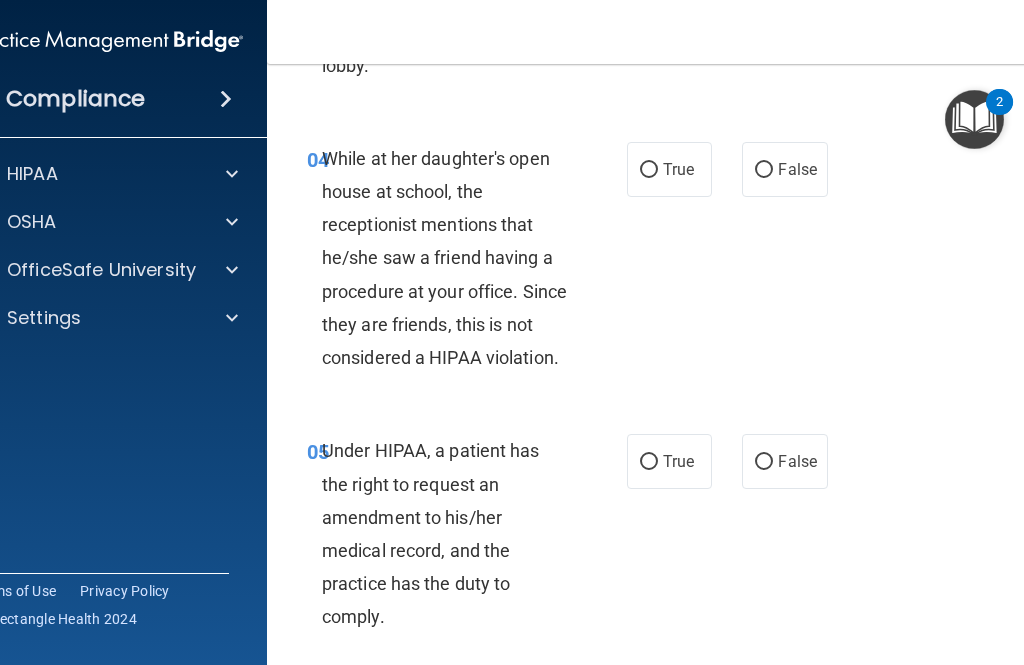 scroll, scrollTop: 871, scrollLeft: 0, axis: vertical 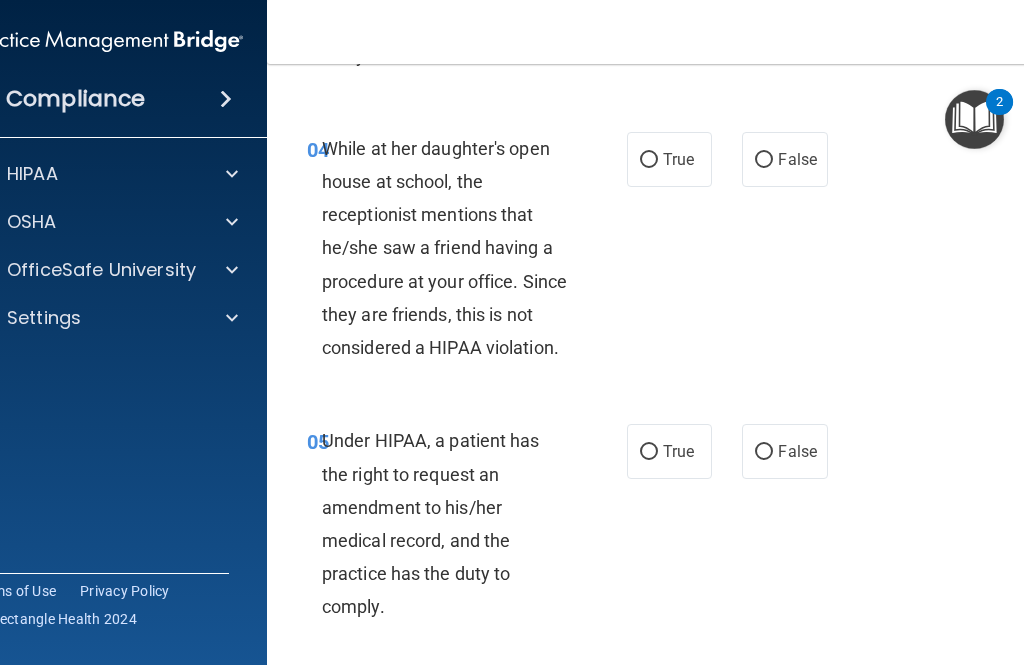 click on "False" at bounding box center [764, 160] 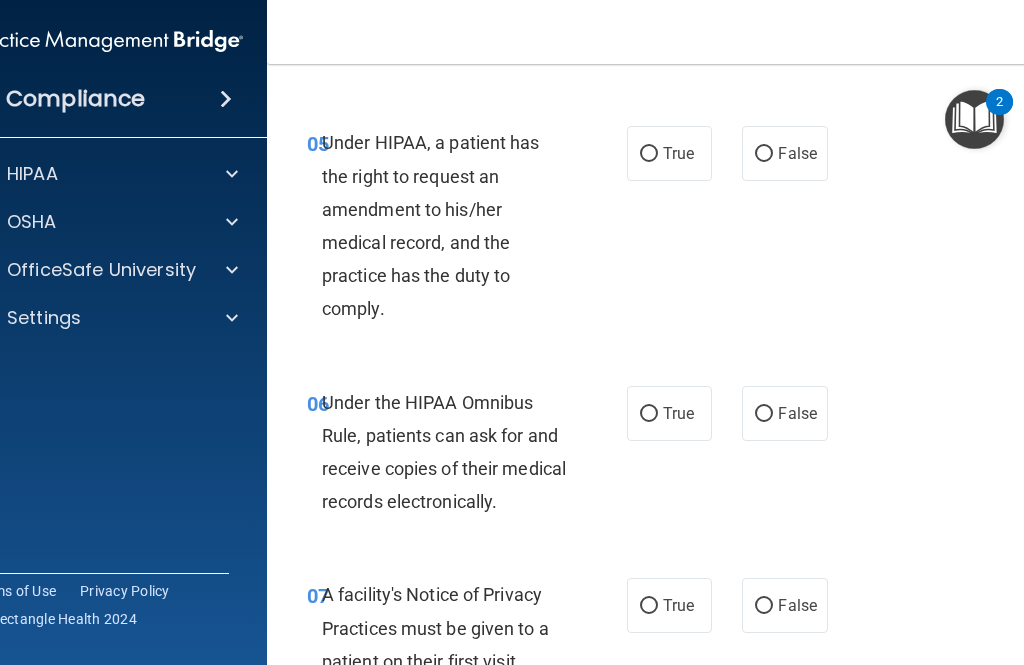 scroll, scrollTop: 1170, scrollLeft: 0, axis: vertical 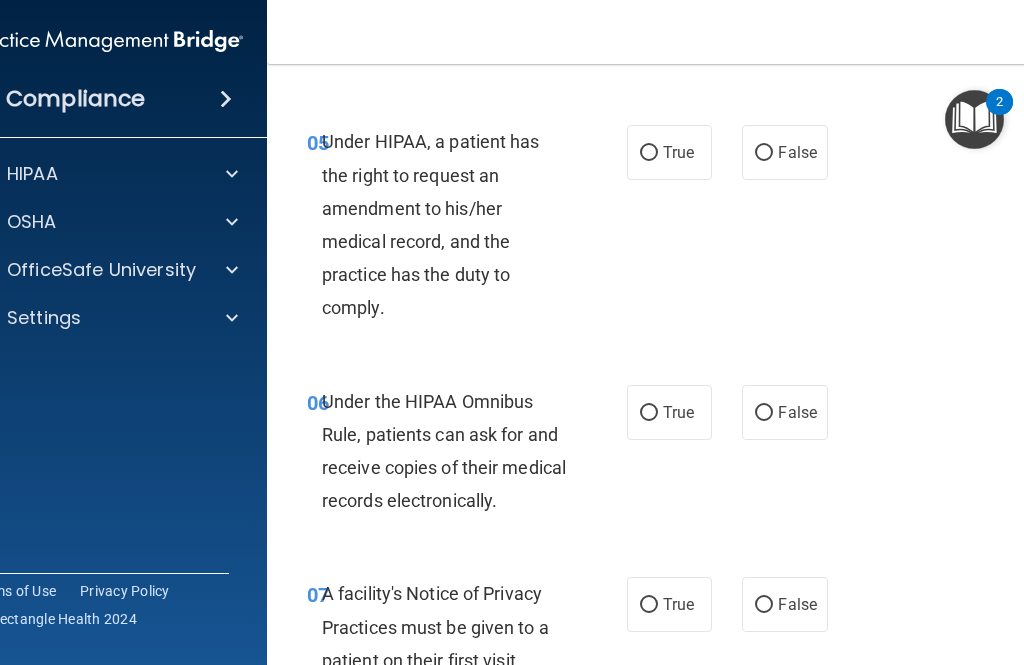 click on "True" at bounding box center [649, 153] 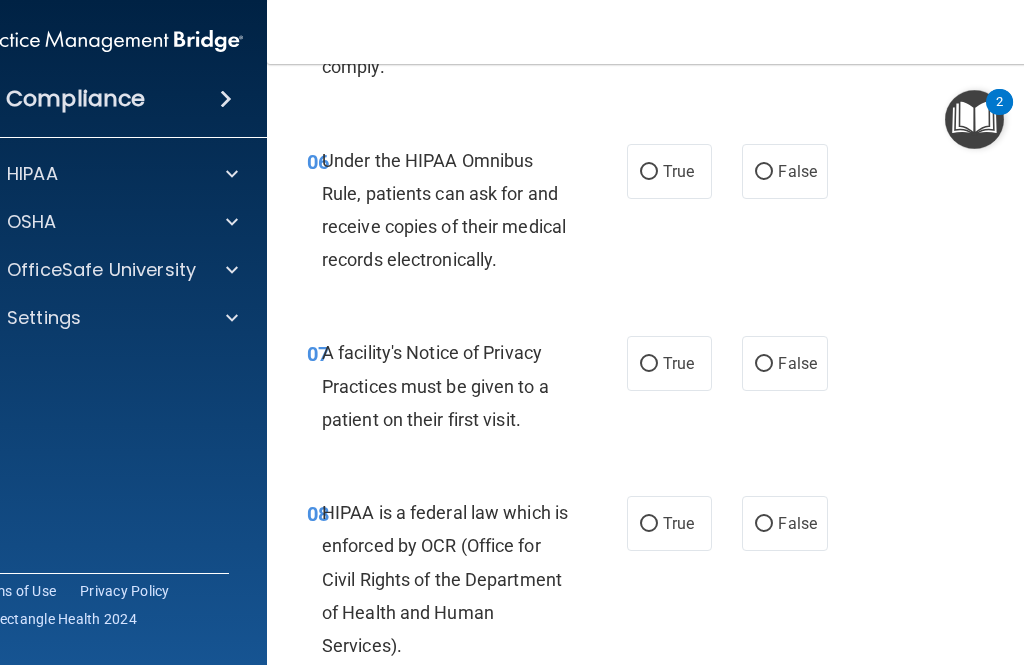 scroll, scrollTop: 1414, scrollLeft: 0, axis: vertical 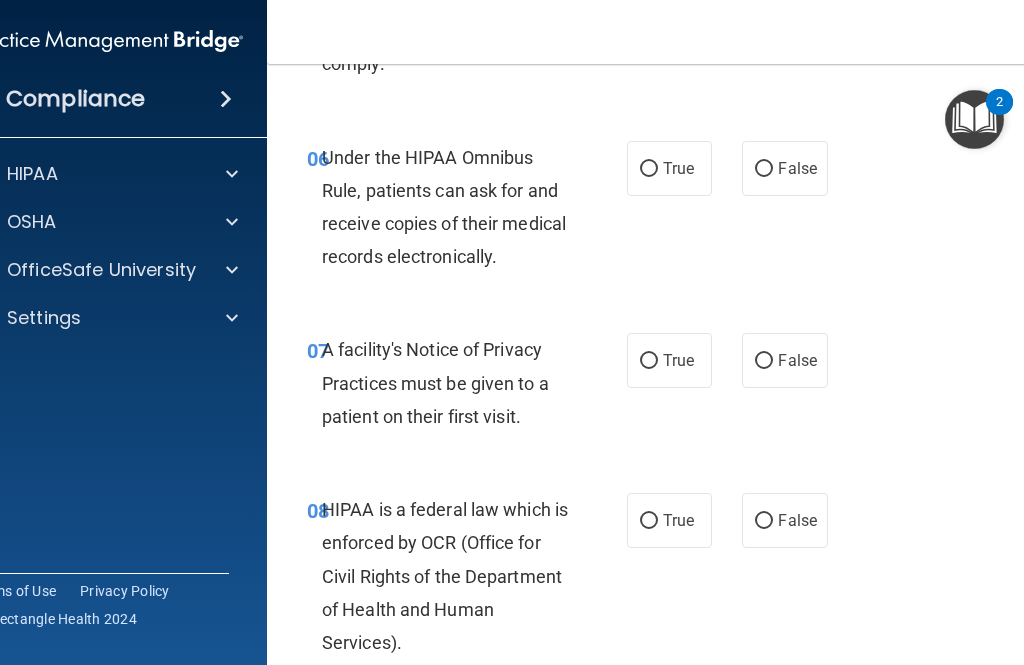 click on "True" at bounding box center [669, 168] 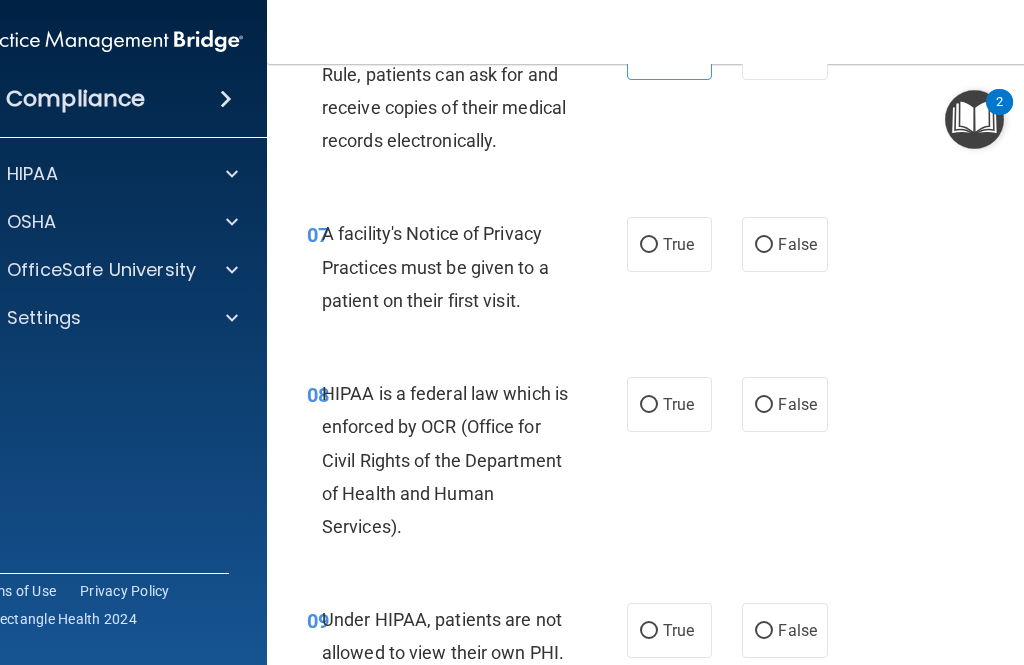 scroll, scrollTop: 1531, scrollLeft: 0, axis: vertical 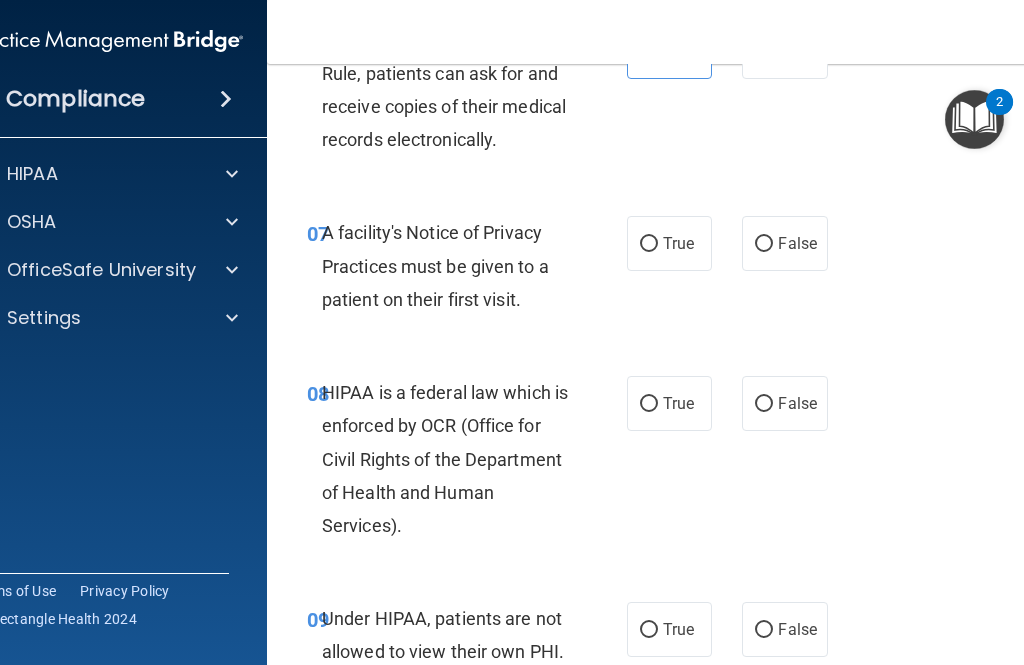 click on "True" at bounding box center (678, 243) 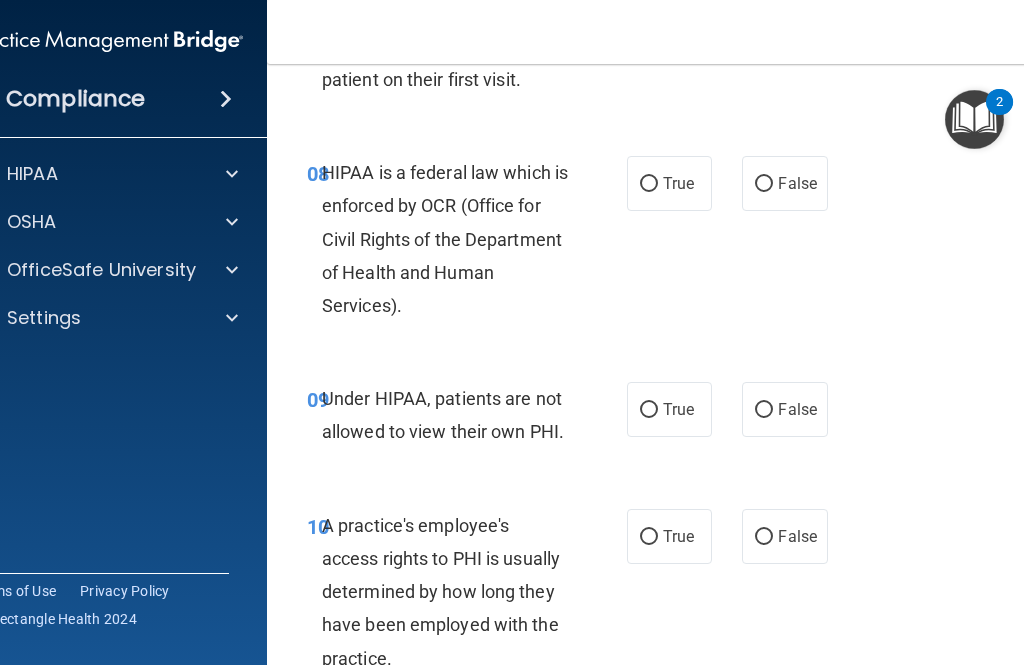 scroll, scrollTop: 1753, scrollLeft: 0, axis: vertical 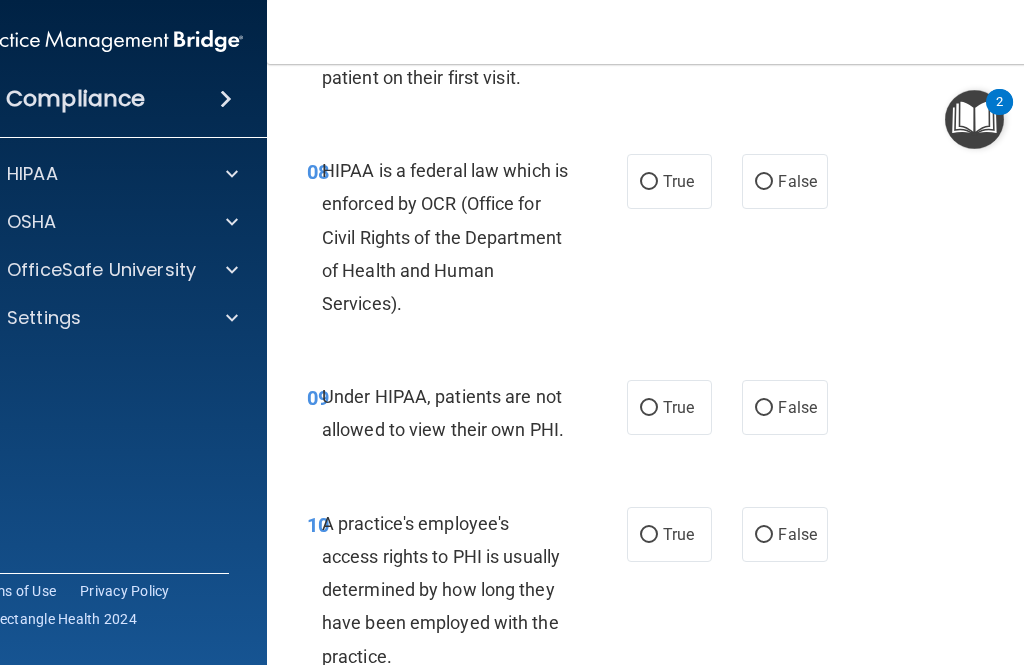 click on "True" at bounding box center (669, 181) 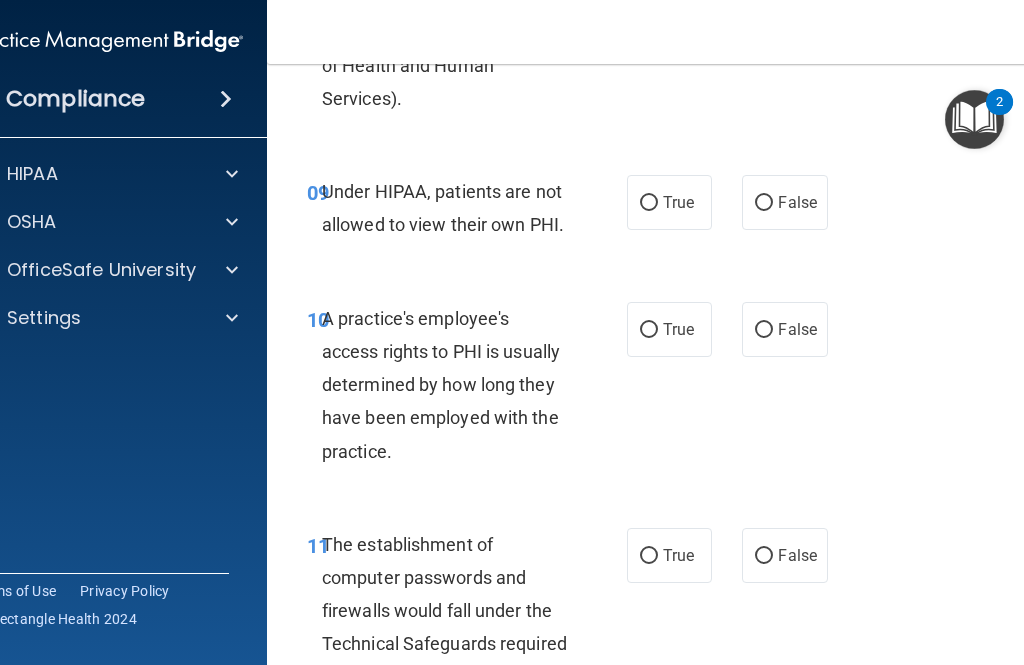 scroll, scrollTop: 1959, scrollLeft: 0, axis: vertical 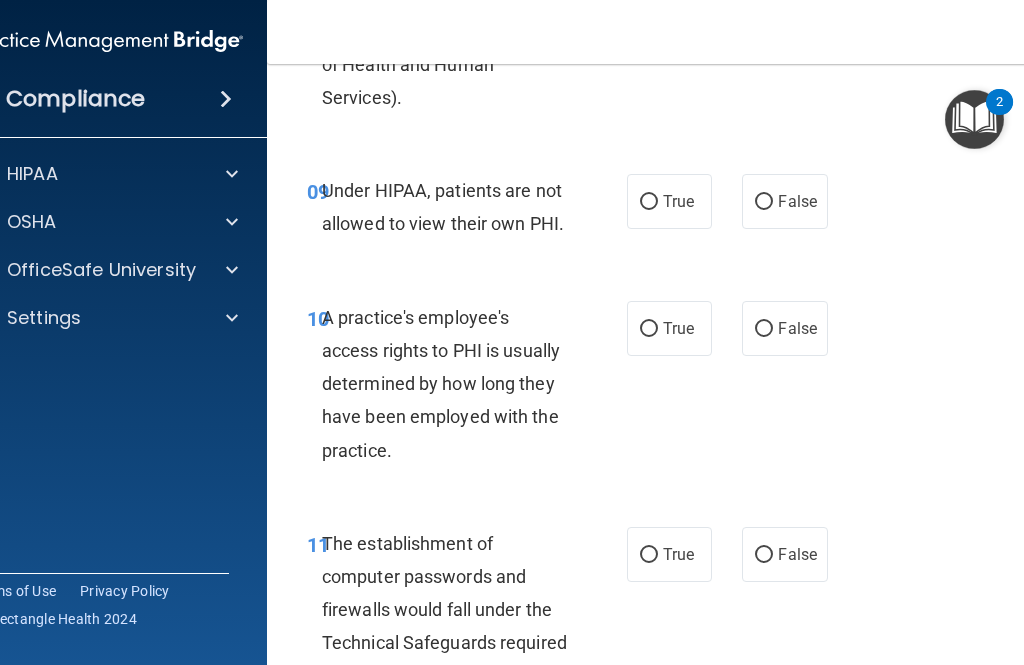 click on "False" at bounding box center [764, 202] 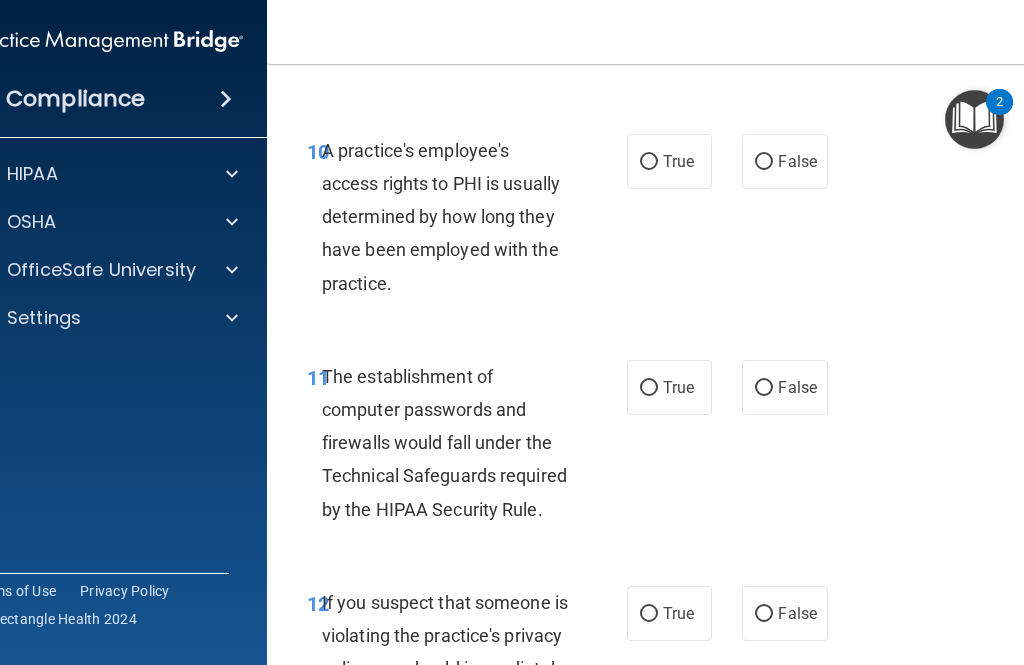 scroll, scrollTop: 2128, scrollLeft: 0, axis: vertical 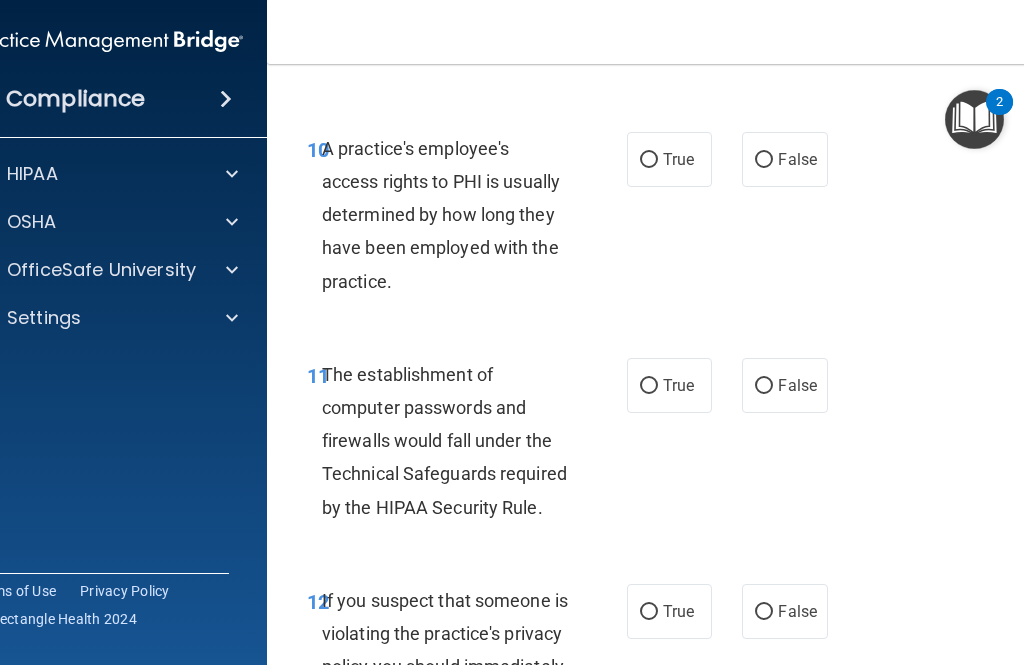 click on "False" at bounding box center [784, 159] 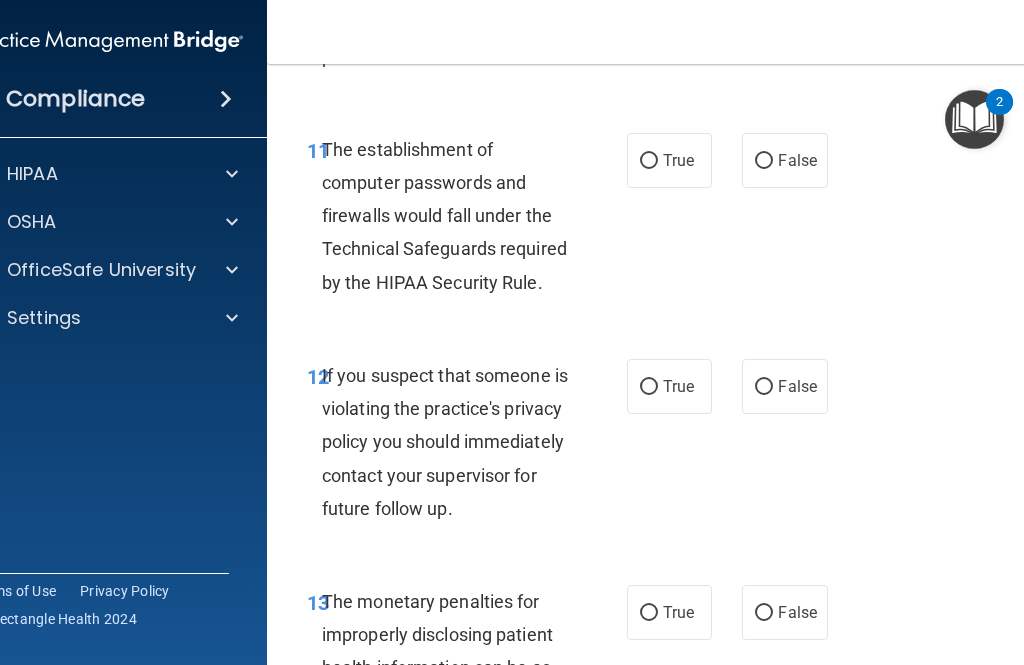 scroll, scrollTop: 2352, scrollLeft: 0, axis: vertical 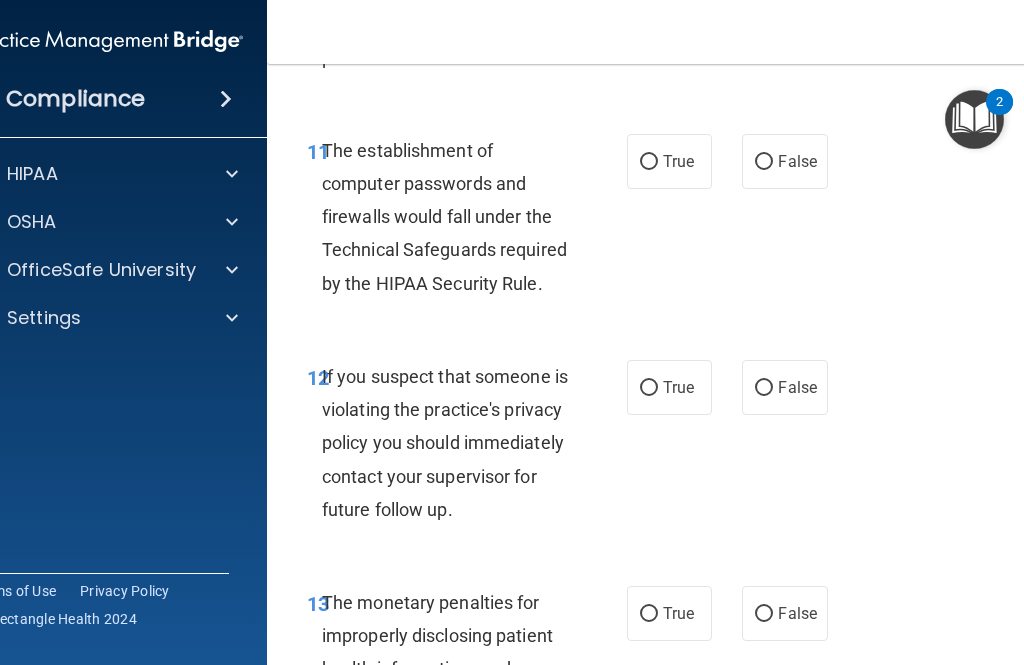 click on "True" at bounding box center (649, 162) 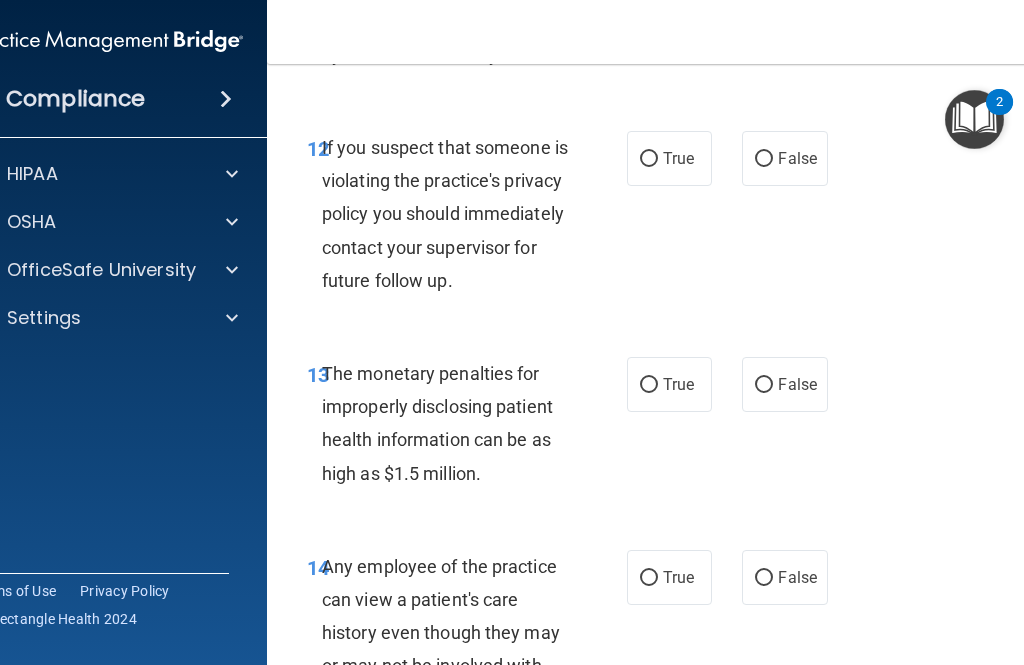 scroll, scrollTop: 2582, scrollLeft: 0, axis: vertical 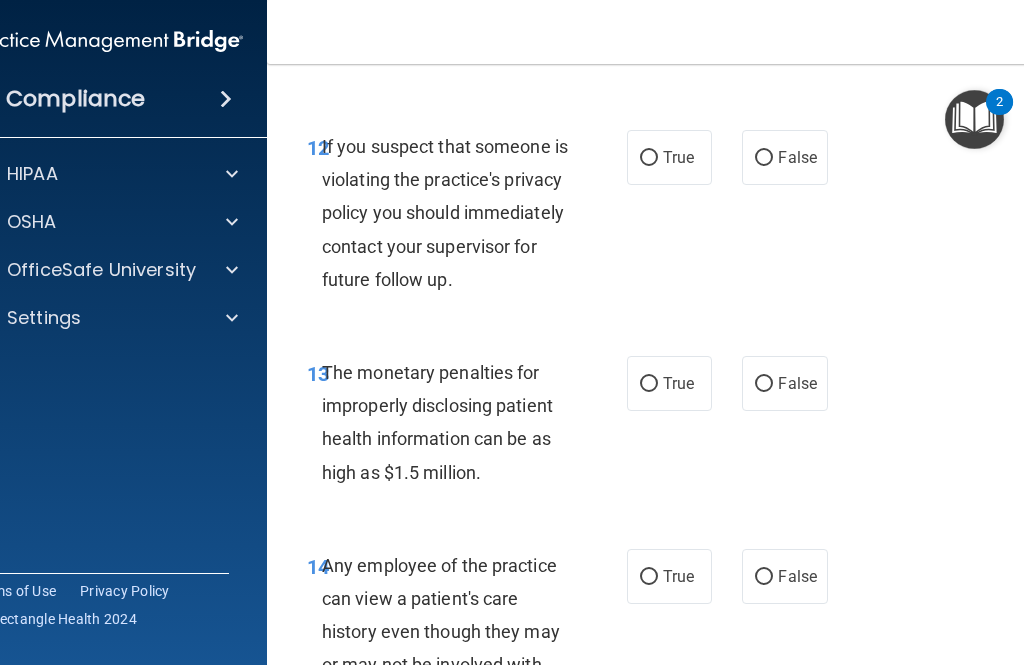 click on "True" at bounding box center [669, 157] 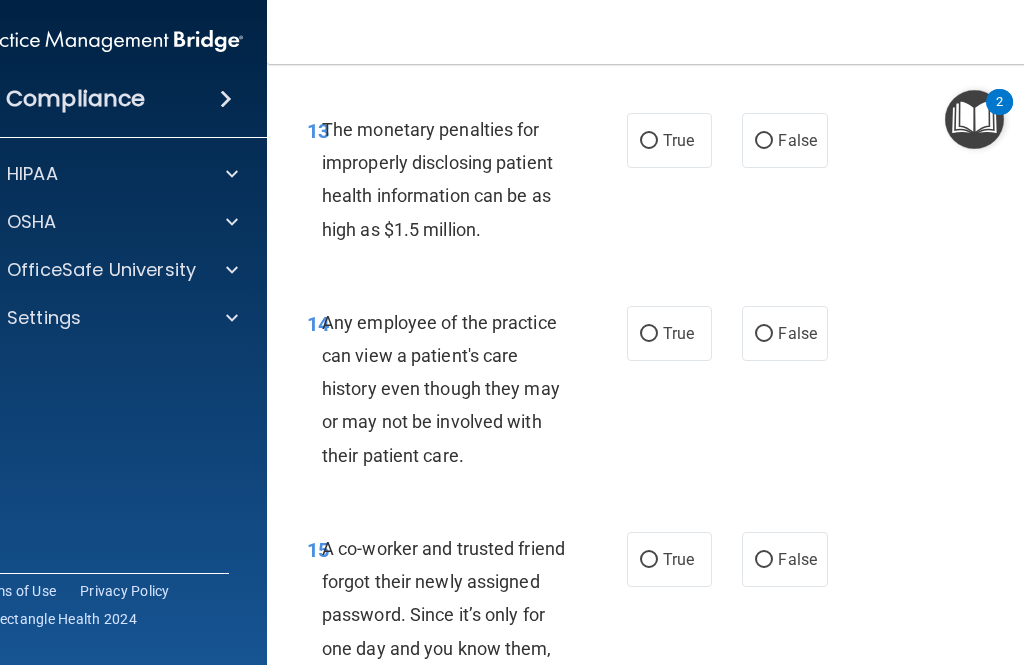 scroll, scrollTop: 2827, scrollLeft: 0, axis: vertical 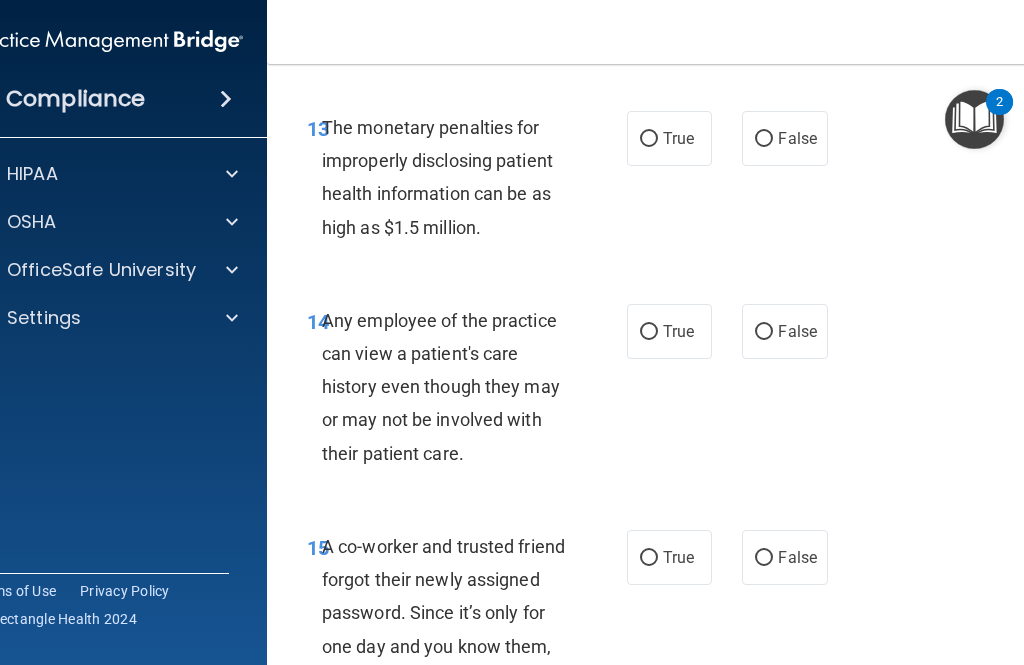 click on "True" at bounding box center (669, 138) 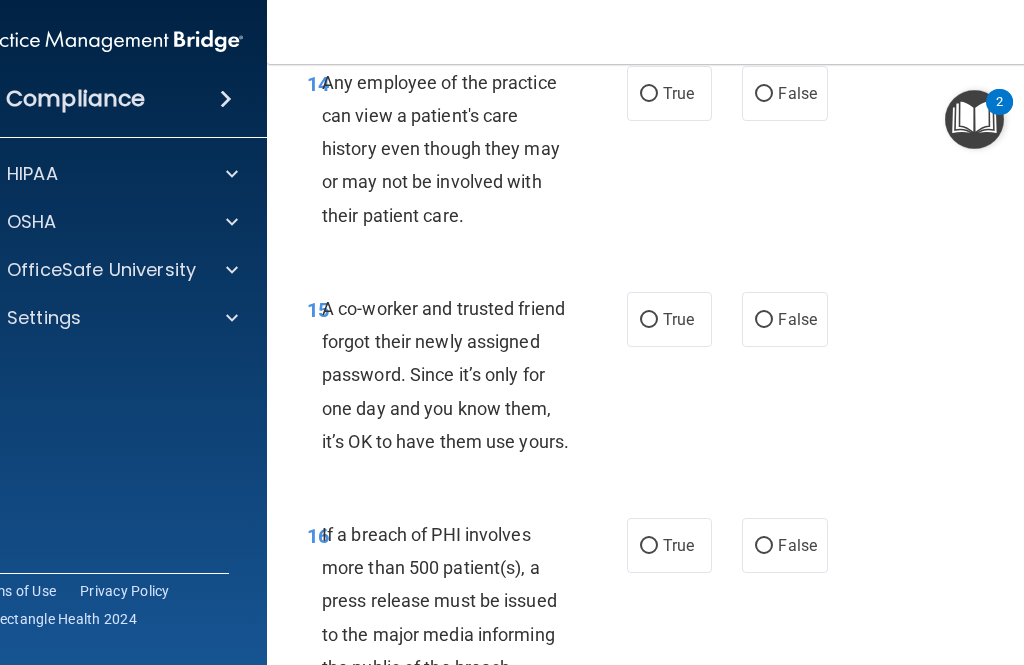 scroll, scrollTop: 3067, scrollLeft: 0, axis: vertical 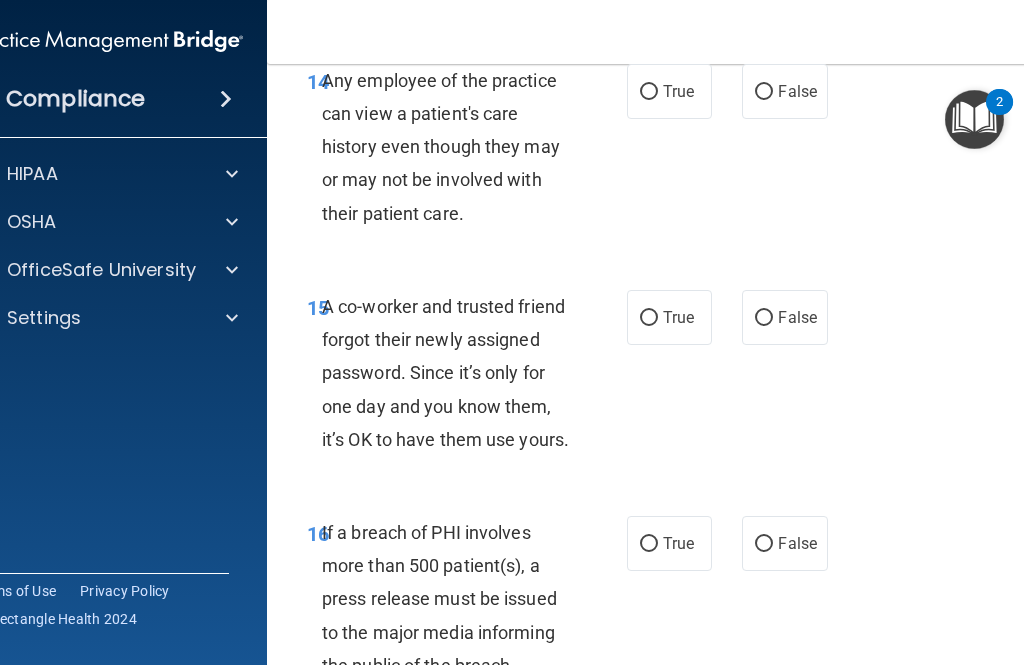 click on "True" at bounding box center [649, 92] 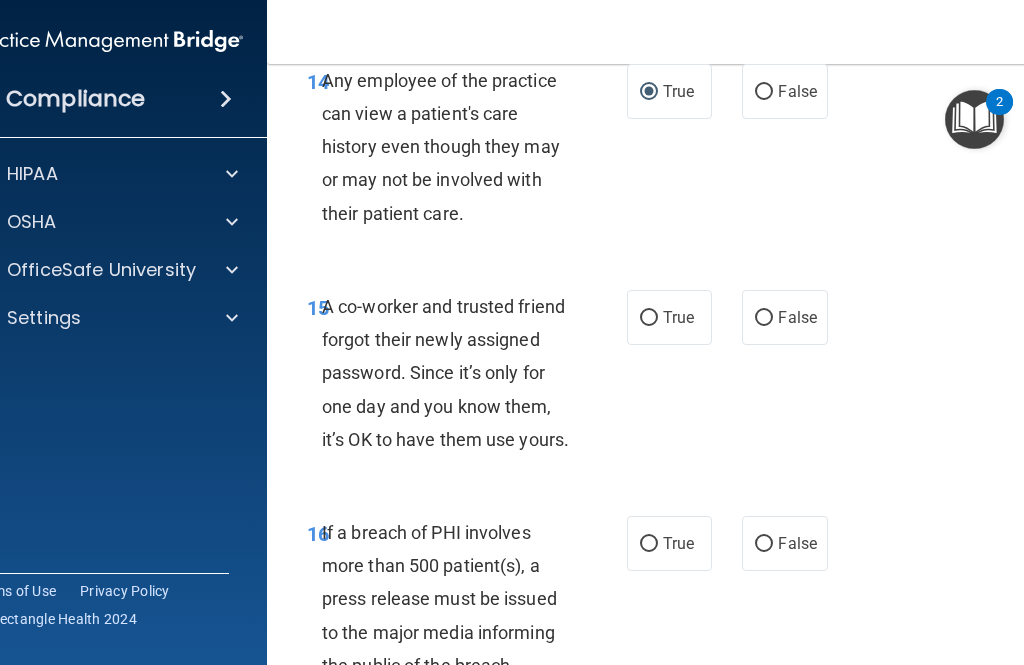 click on "False" at bounding box center (784, 91) 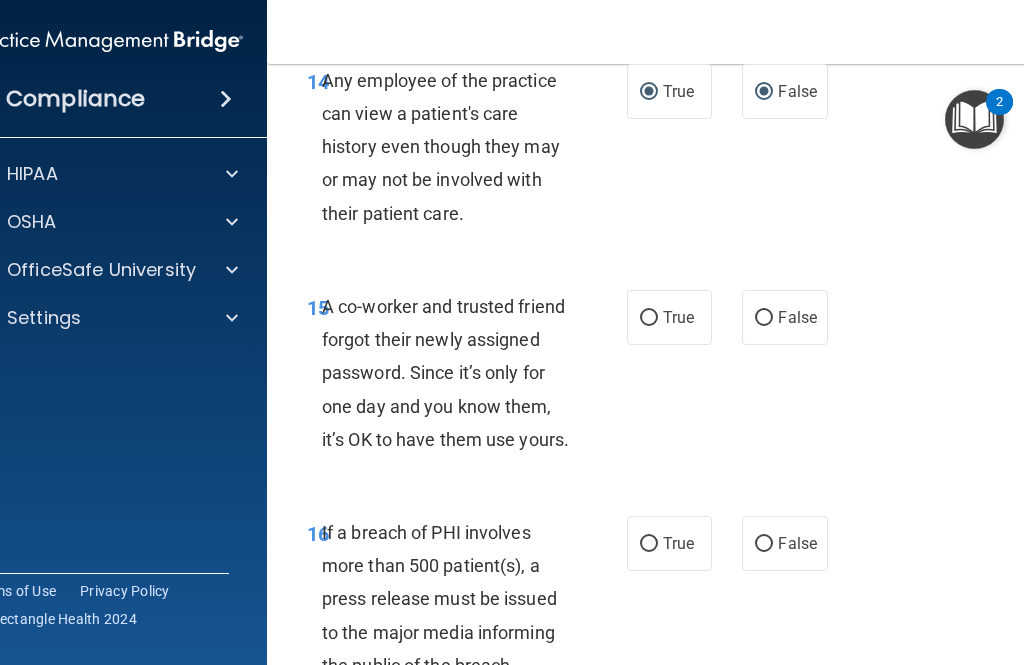 radio on "false" 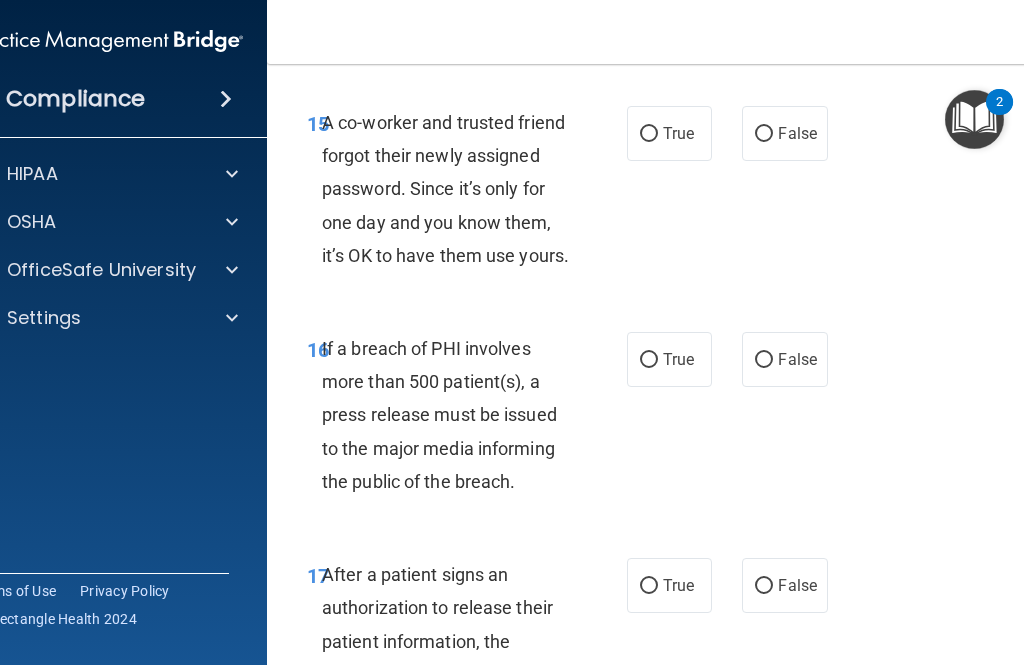 scroll, scrollTop: 3254, scrollLeft: 0, axis: vertical 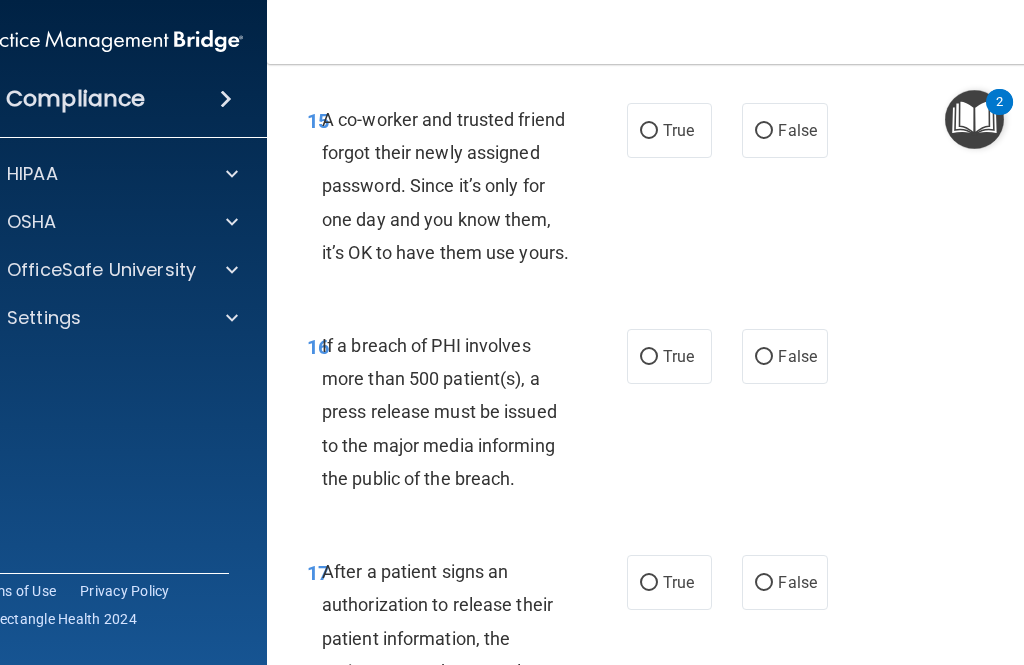 click on "False" at bounding box center (764, 131) 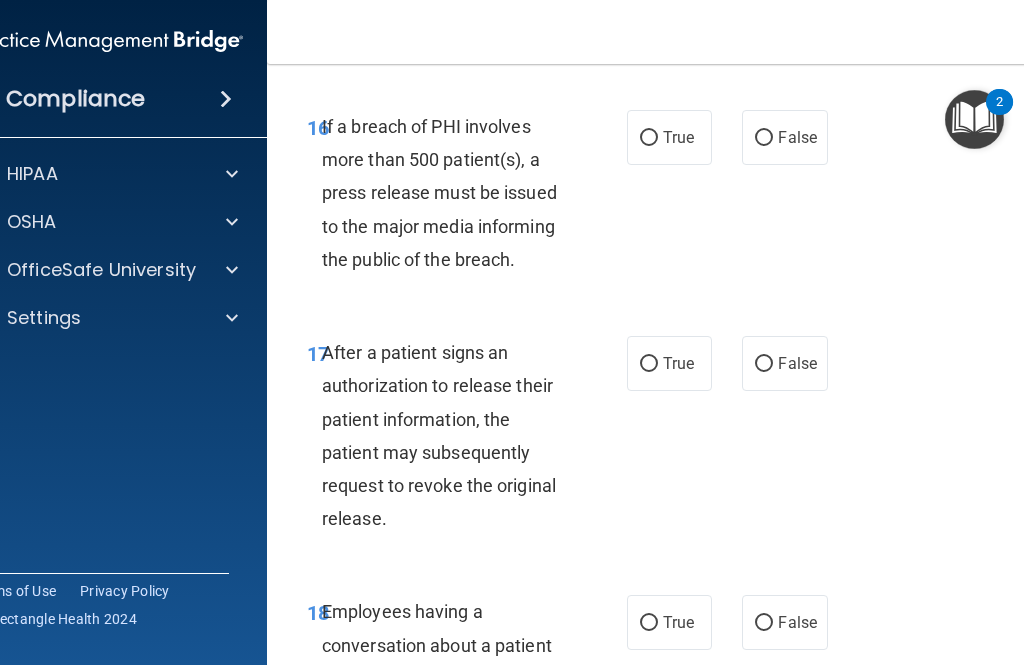 scroll, scrollTop: 3472, scrollLeft: 0, axis: vertical 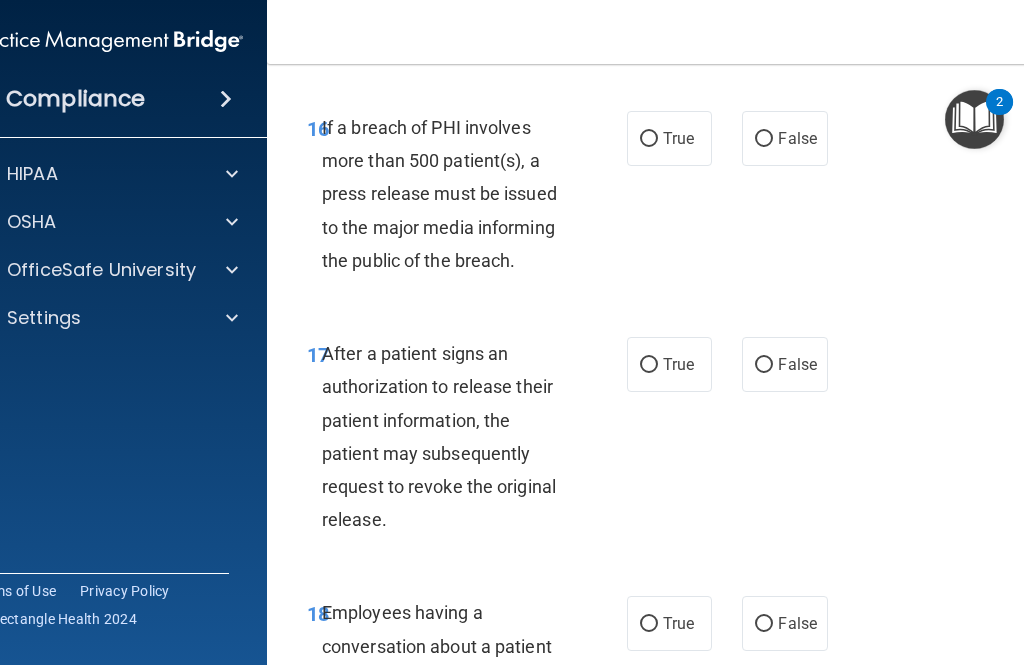 click on "True" at bounding box center [649, 139] 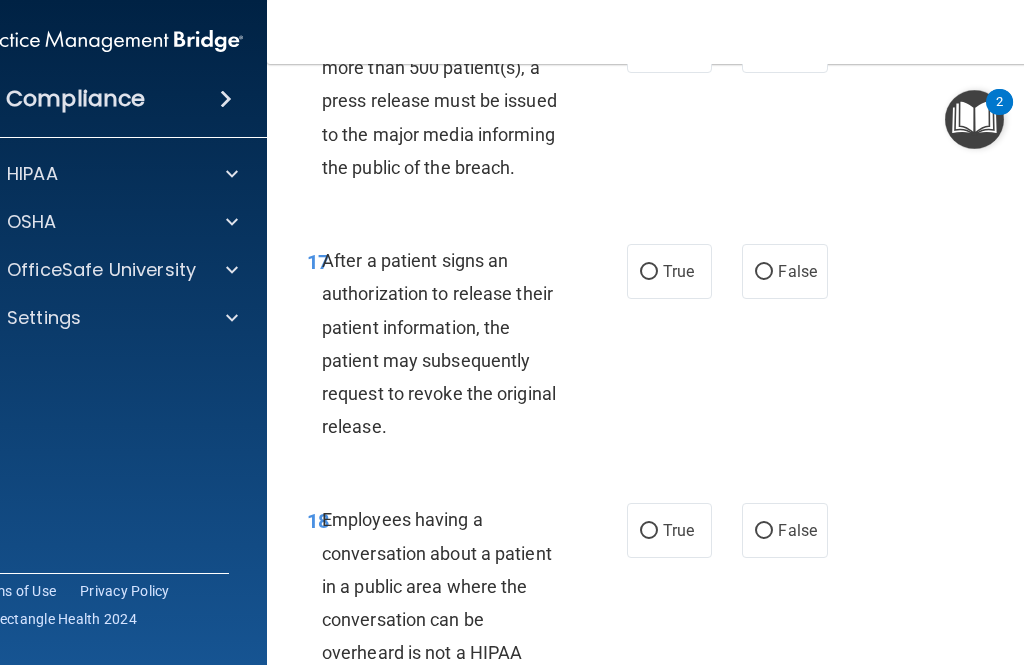scroll, scrollTop: 3568, scrollLeft: 0, axis: vertical 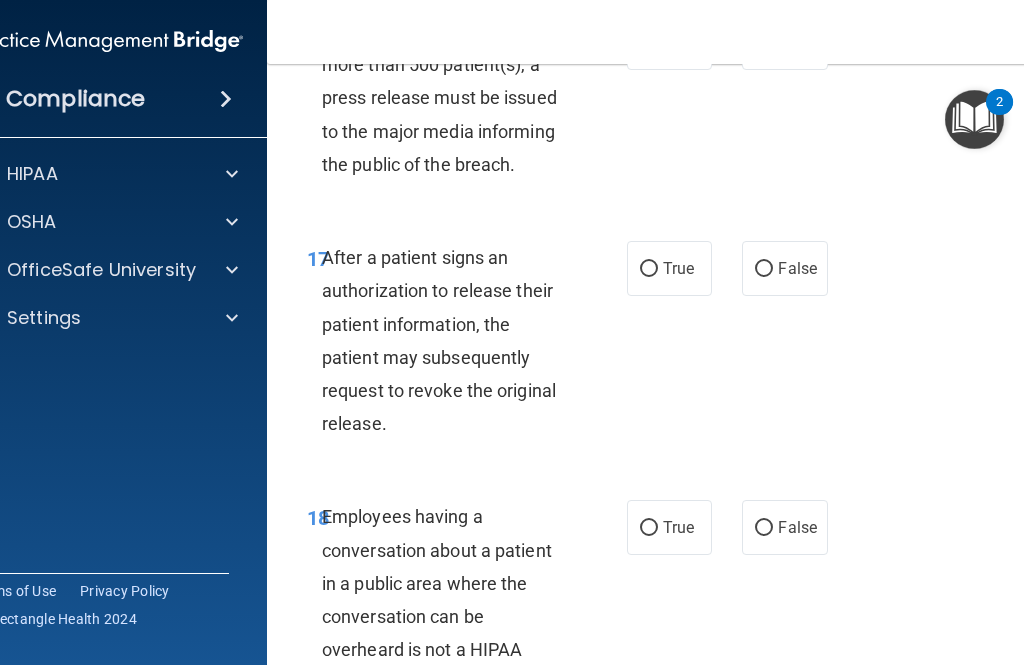 click on "False" at bounding box center [764, 43] 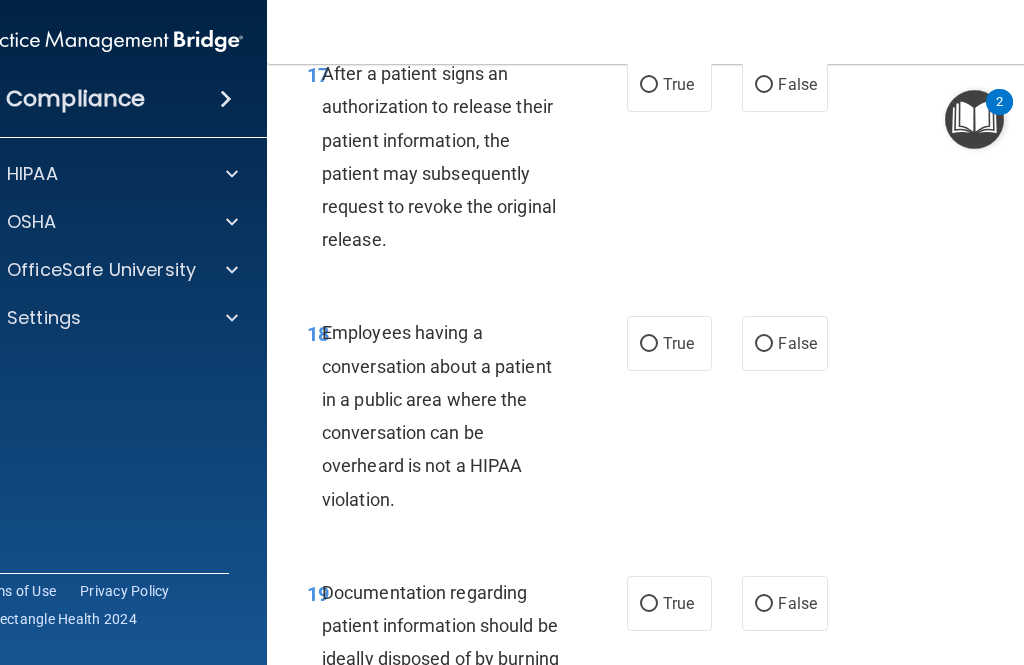 scroll, scrollTop: 3751, scrollLeft: 0, axis: vertical 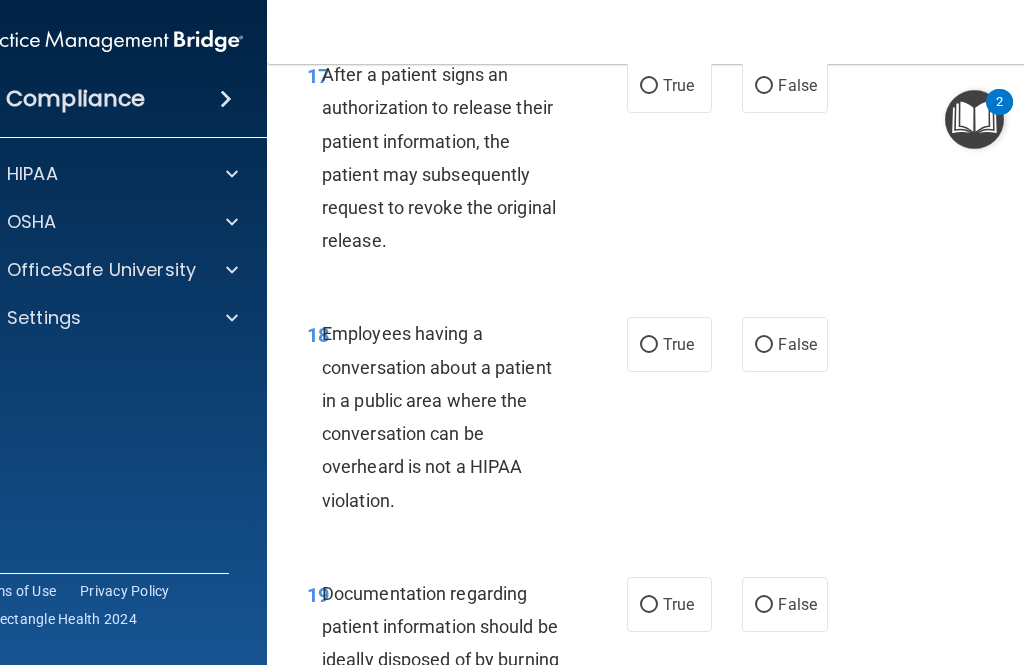 click on "17       After a patient signs an authorization to release their patient information, the patient may subsequently request to revoke the original release." at bounding box center [467, 162] 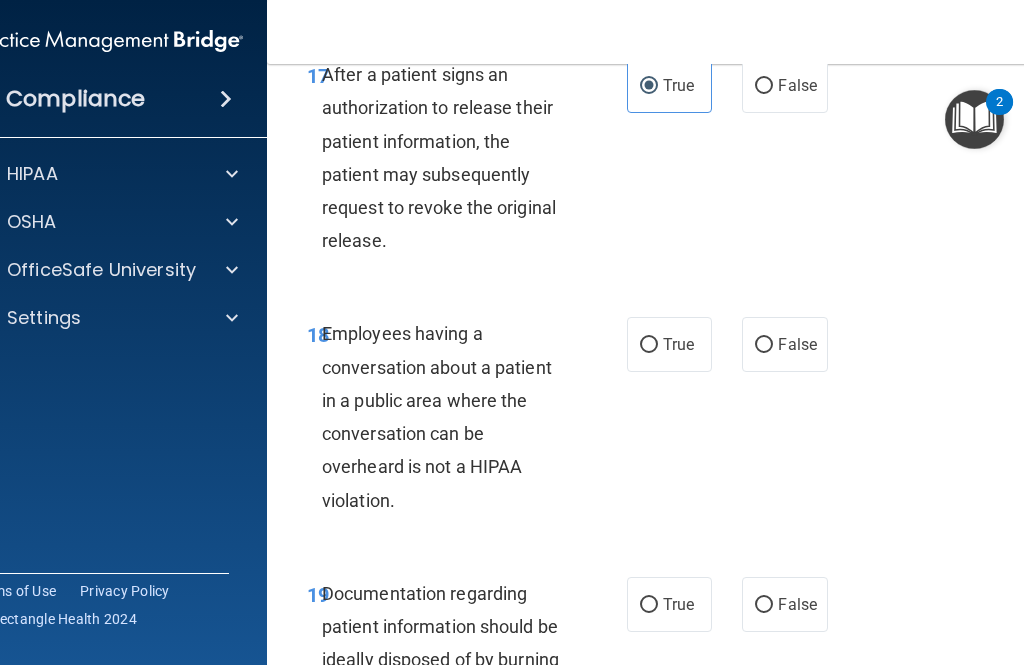 click on "False" at bounding box center [764, 86] 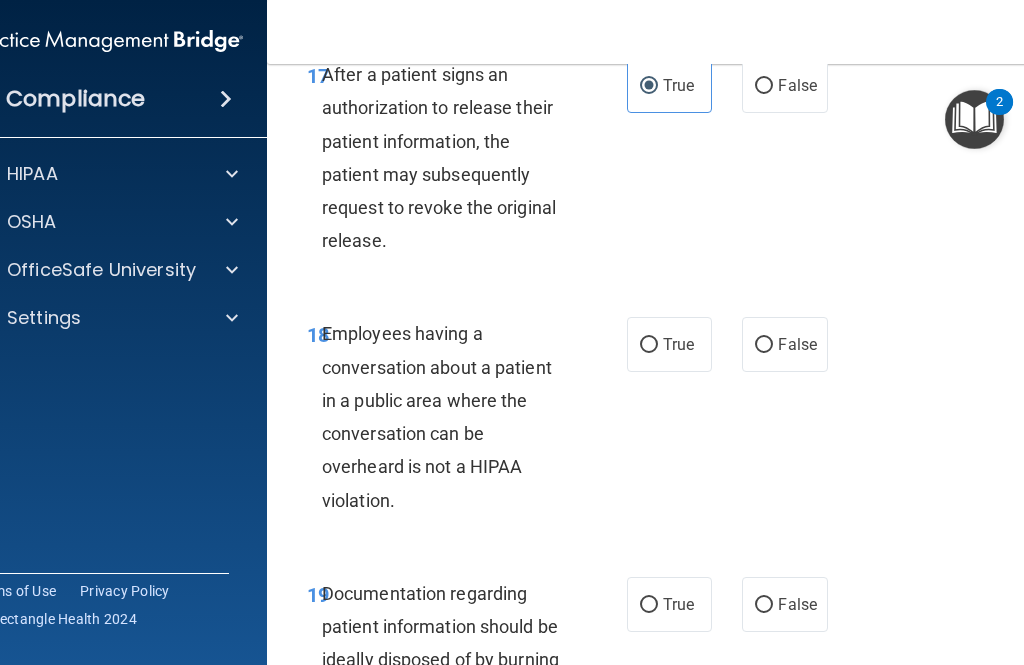 radio on "true" 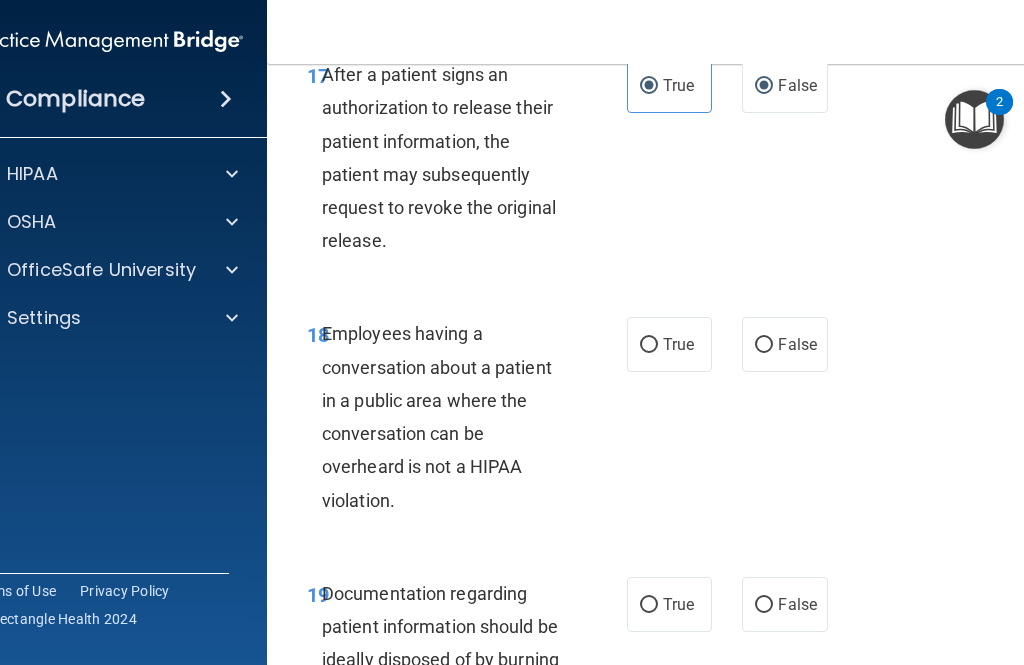 radio on "false" 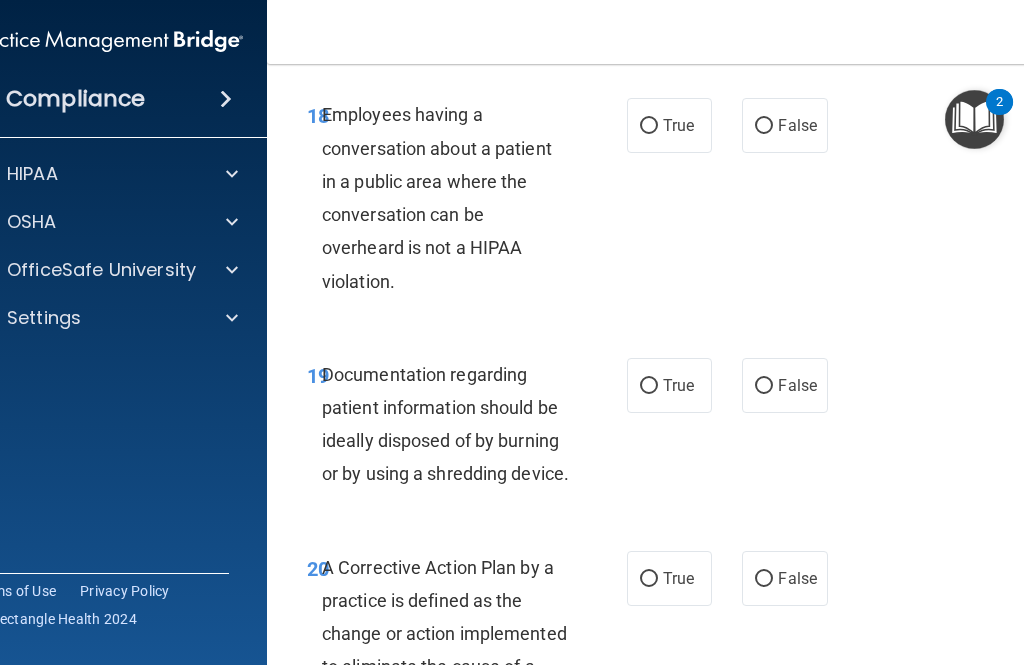 scroll, scrollTop: 3990, scrollLeft: 0, axis: vertical 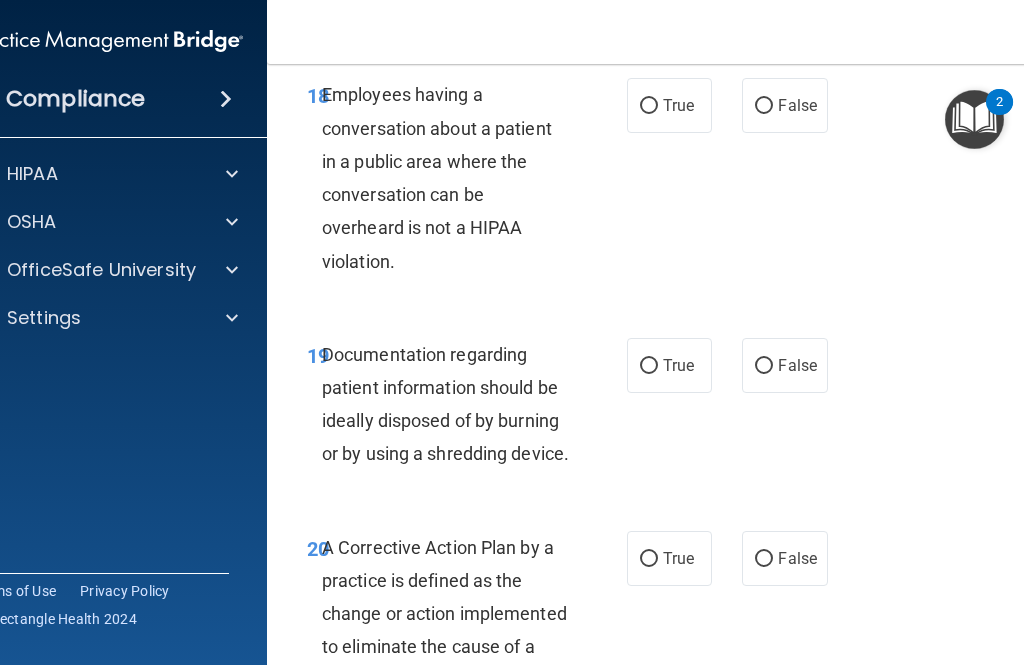 click on "False" at bounding box center [784, 105] 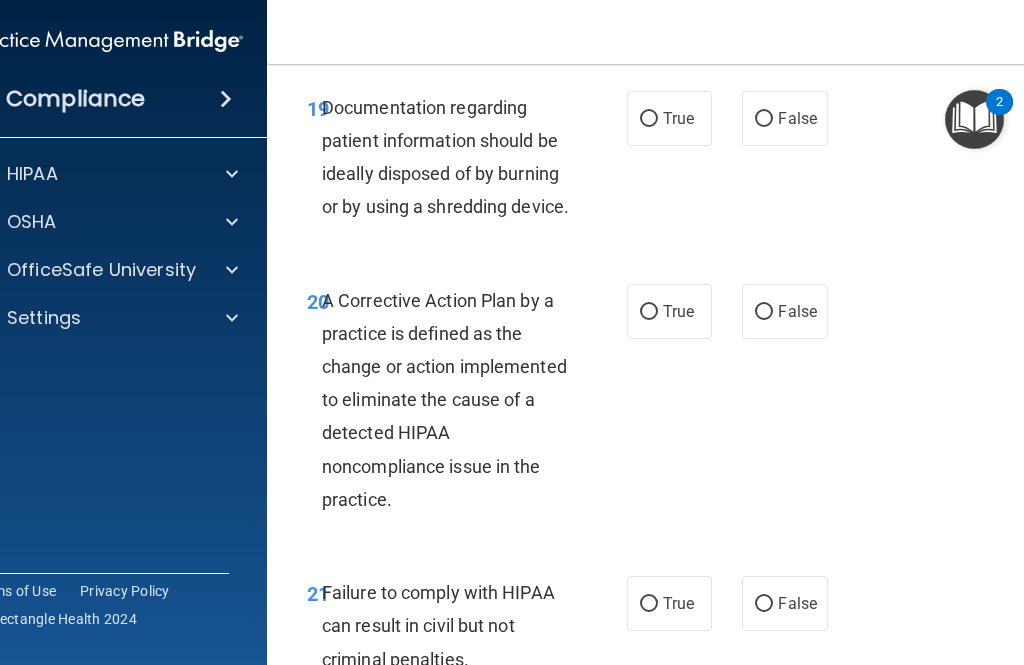 scroll, scrollTop: 4243, scrollLeft: 0, axis: vertical 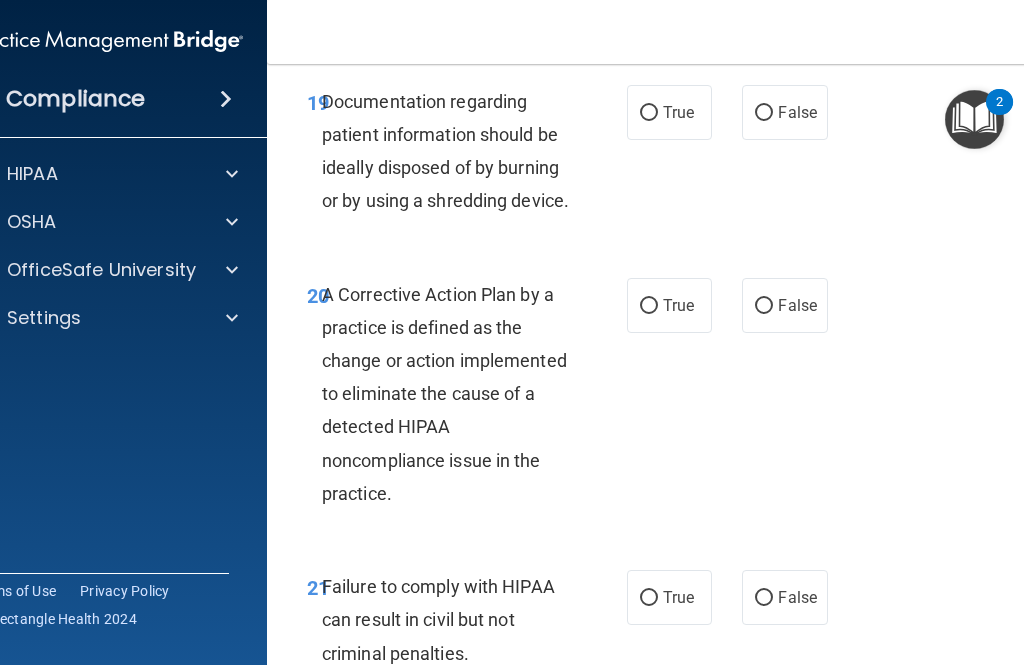 click on "True" at bounding box center (669, 112) 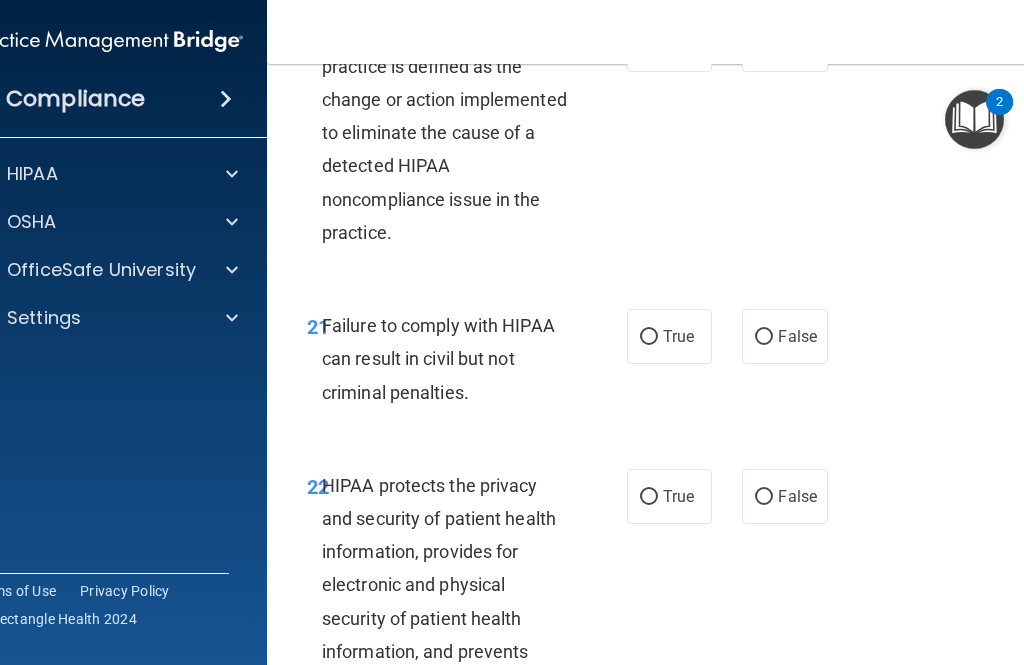 scroll, scrollTop: 4505, scrollLeft: 0, axis: vertical 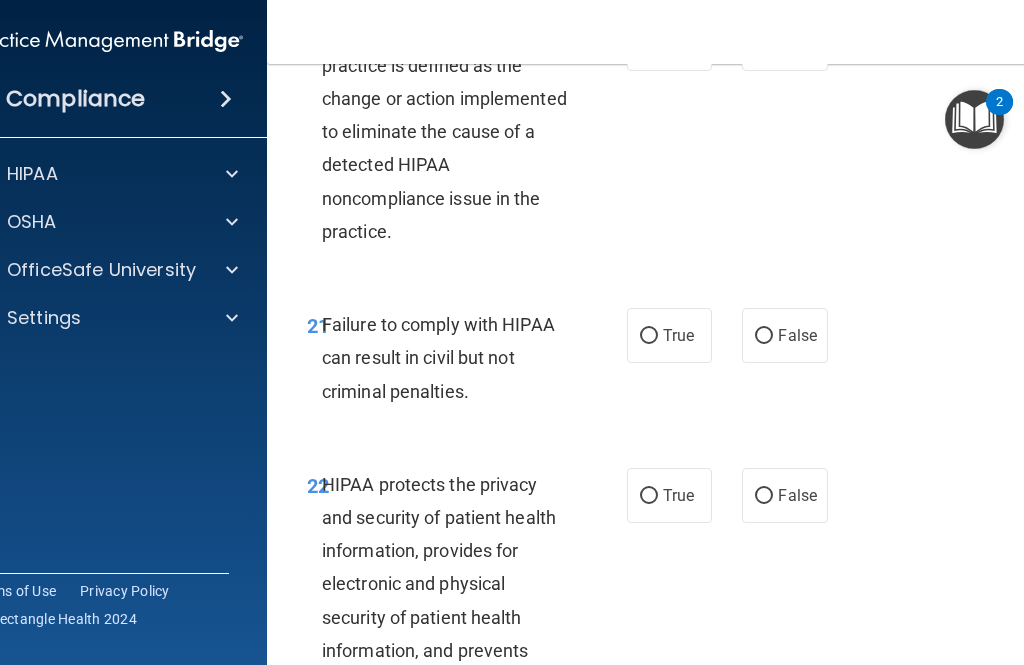 click on "False" at bounding box center (784, 43) 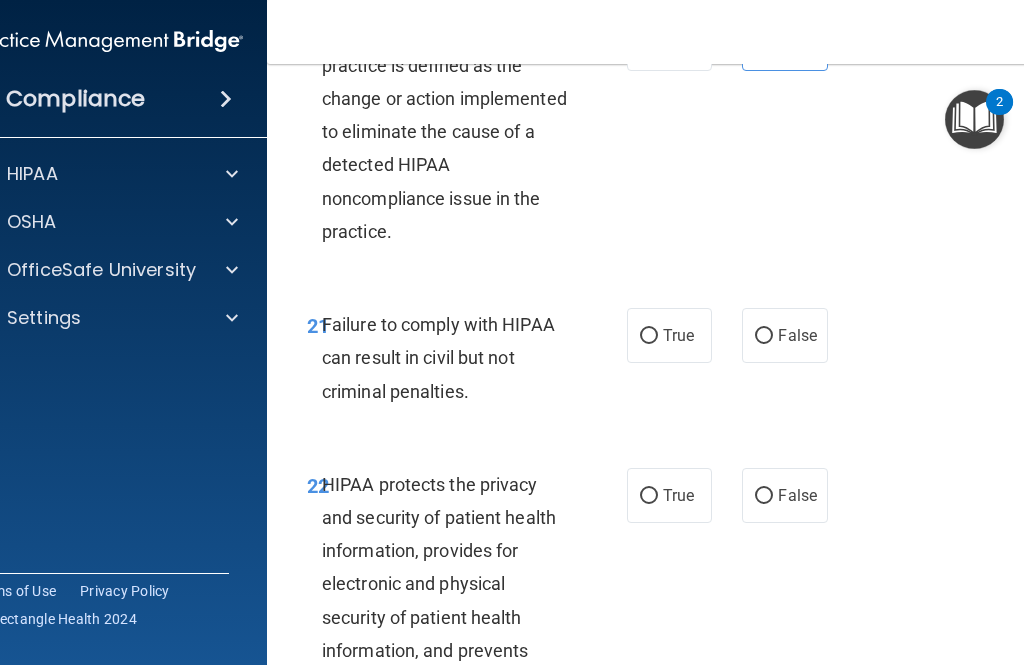 click on "True" at bounding box center [678, 43] 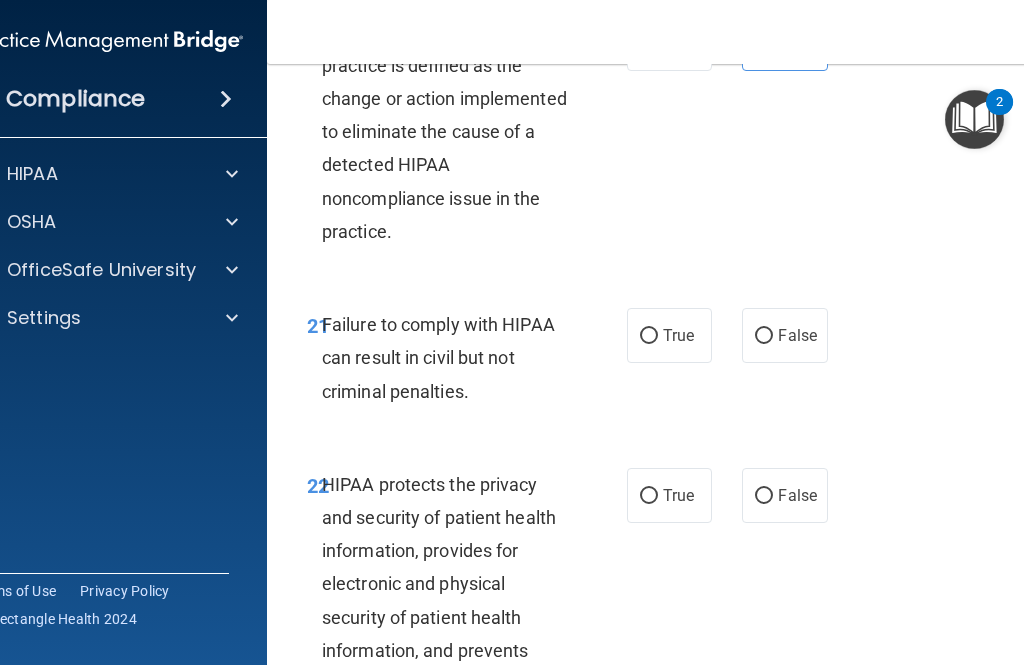 radio on "false" 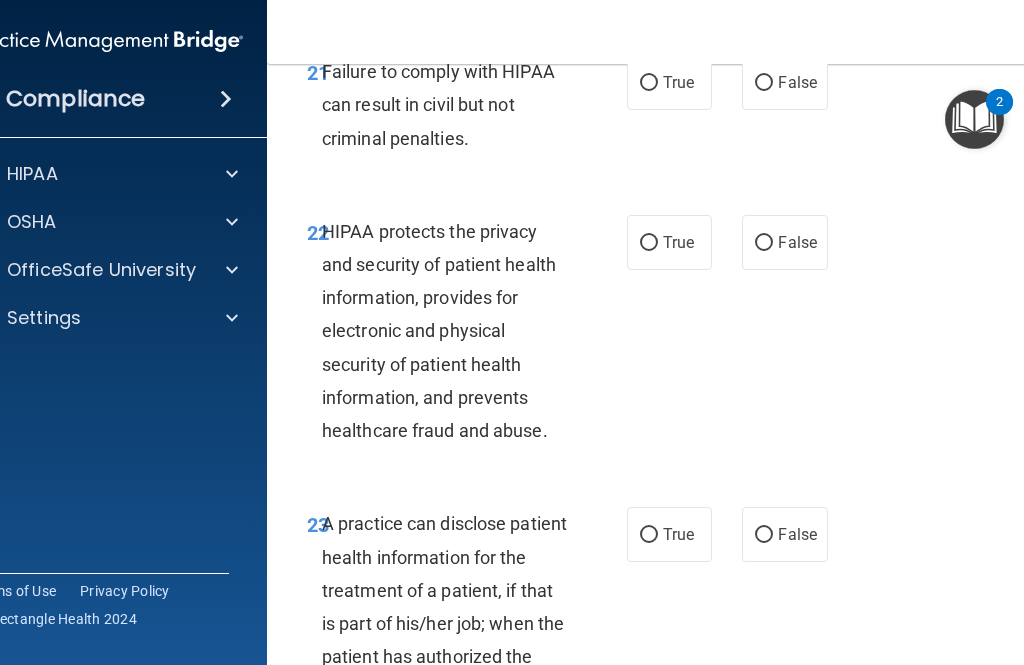 scroll, scrollTop: 4759, scrollLeft: 0, axis: vertical 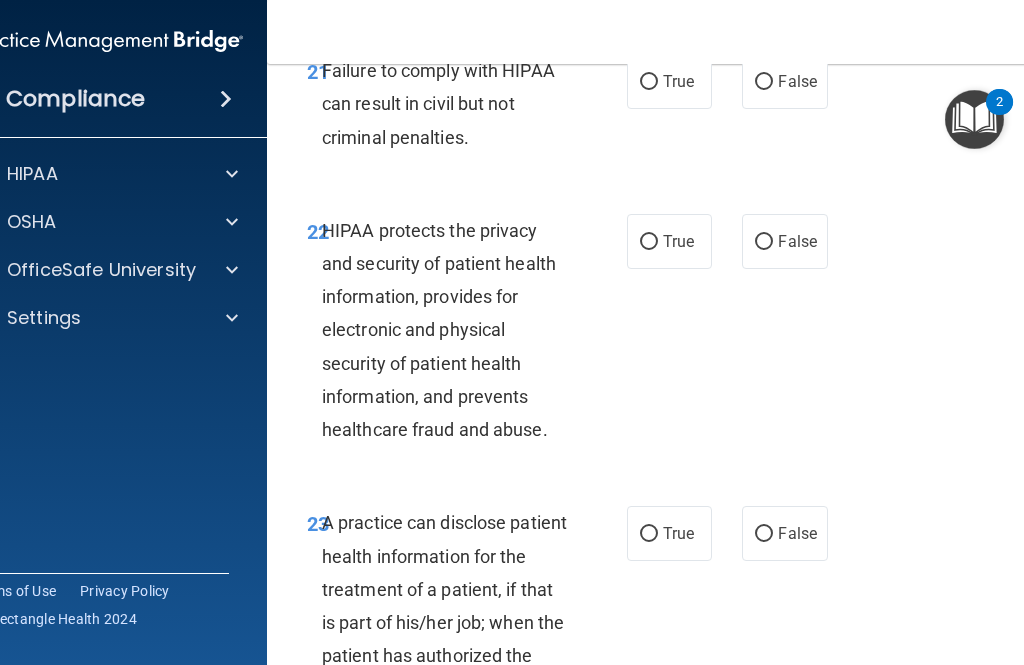 click on "False" at bounding box center [784, 81] 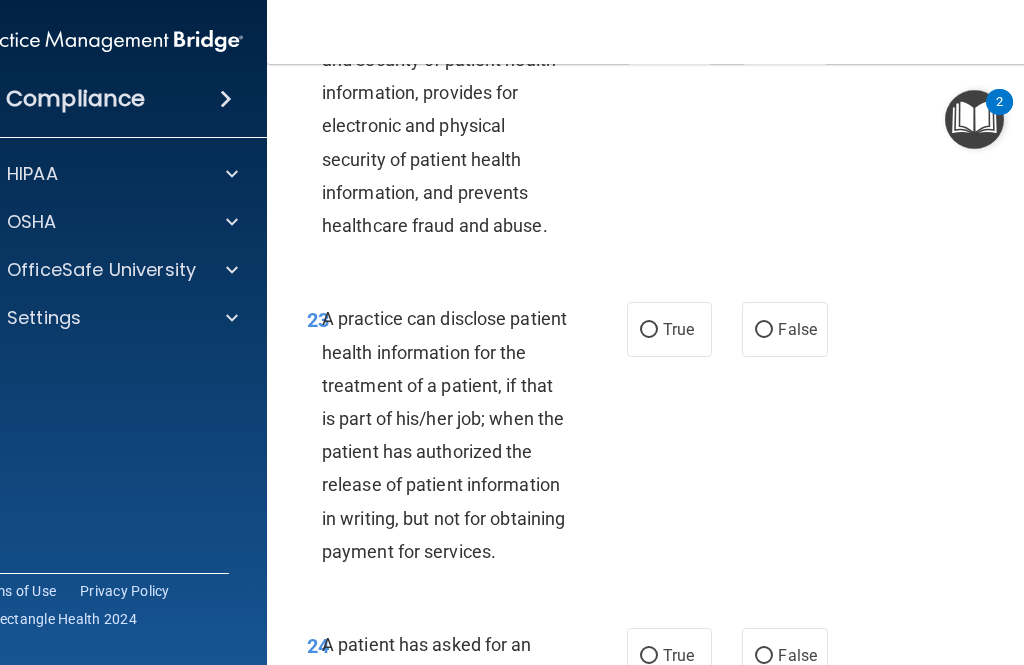 scroll, scrollTop: 4978, scrollLeft: 0, axis: vertical 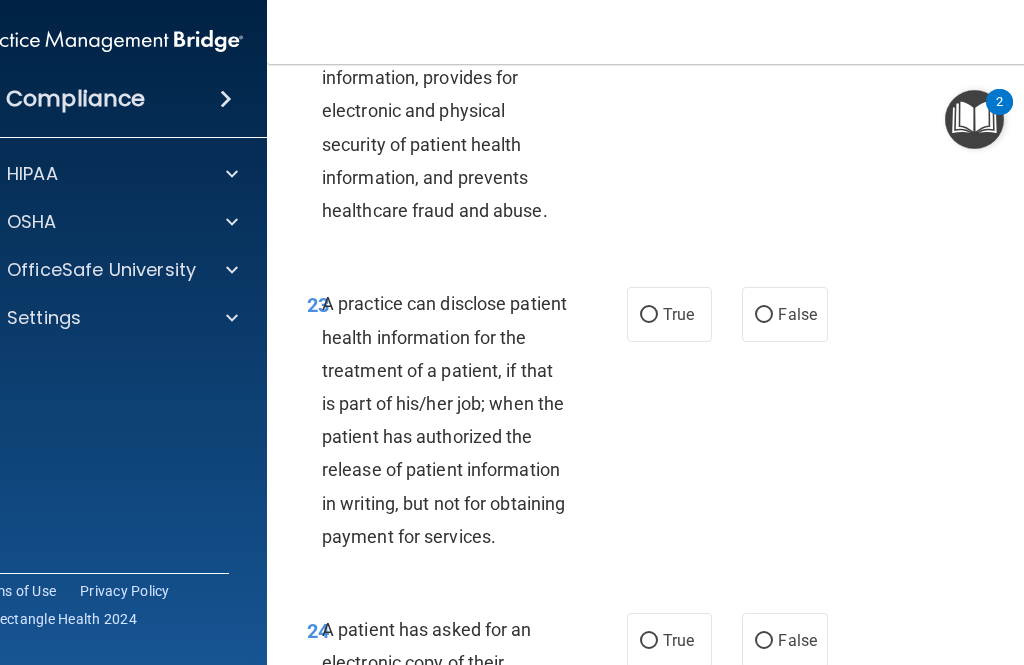 click on "True" at bounding box center (669, 22) 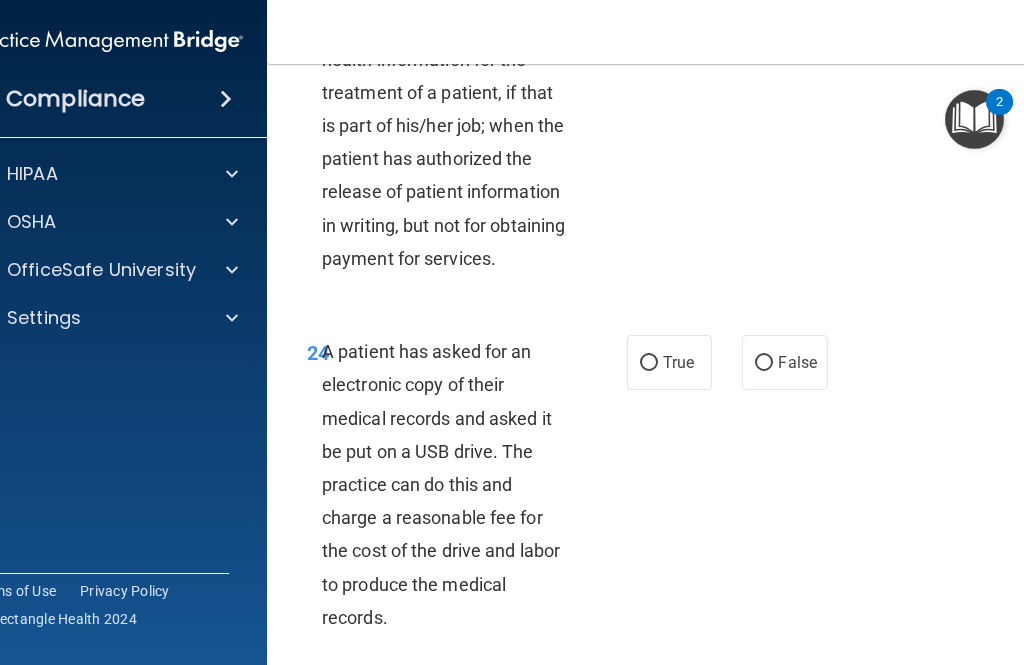 scroll, scrollTop: 5257, scrollLeft: 0, axis: vertical 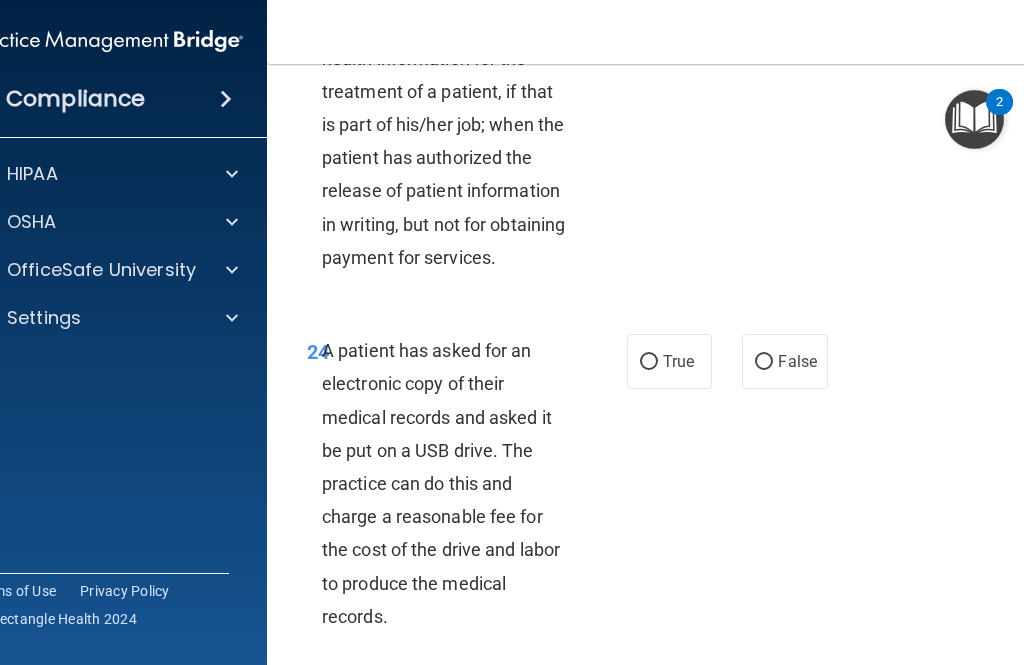 click on "False" at bounding box center [764, 36] 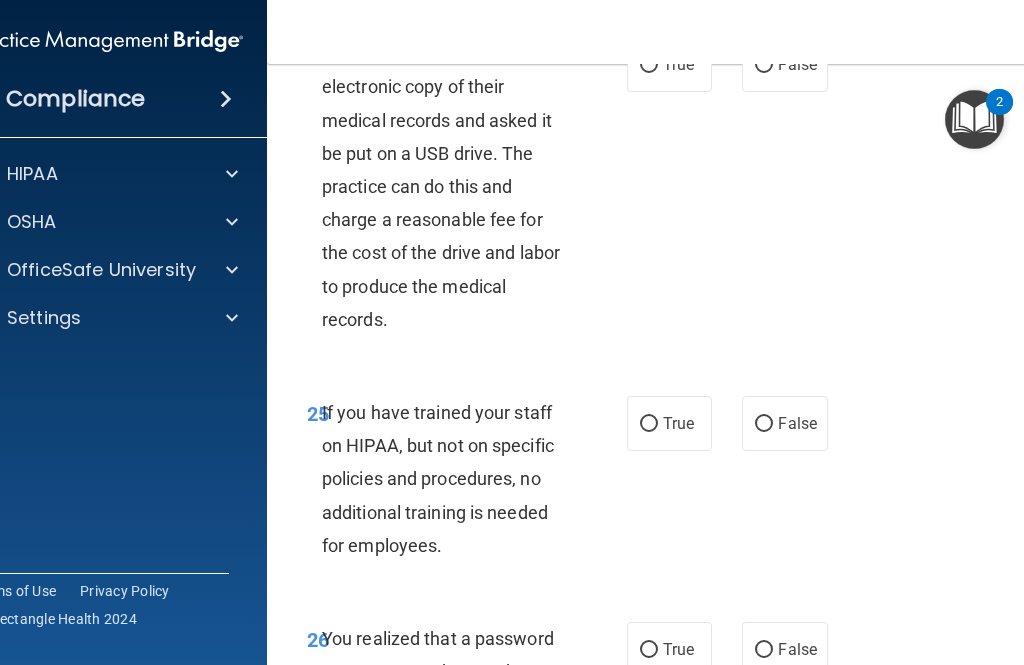 scroll, scrollTop: 5555, scrollLeft: 0, axis: vertical 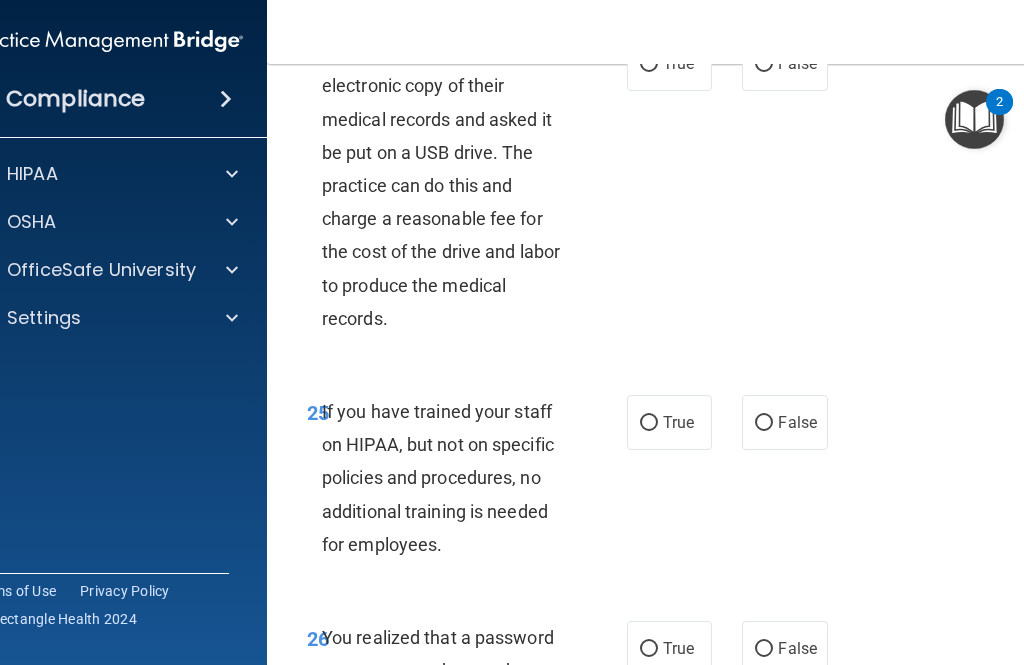 click on "True" at bounding box center (669, 63) 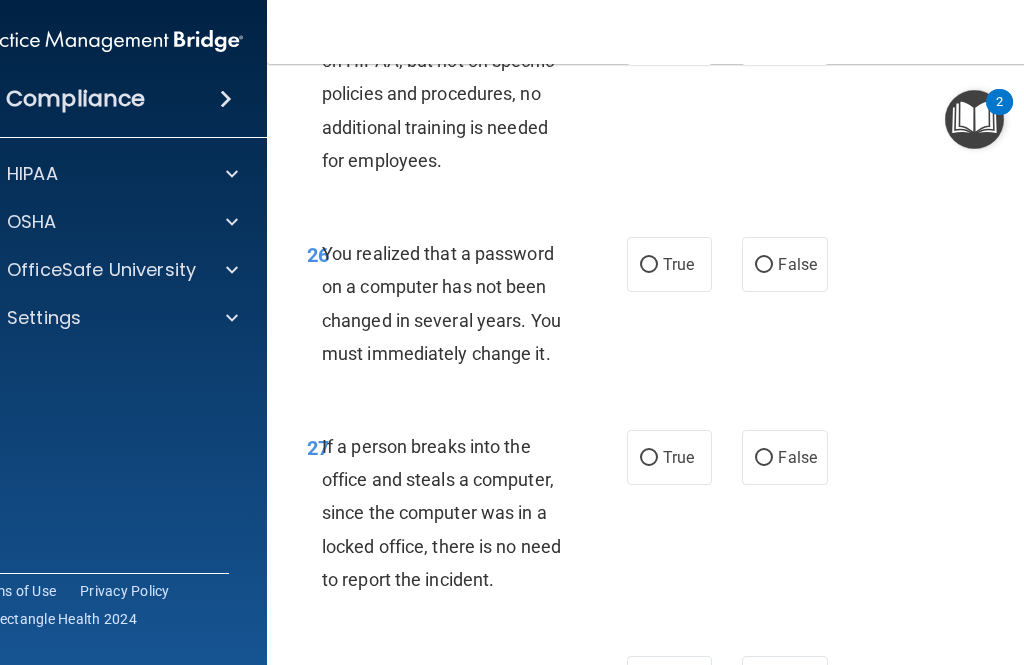 scroll, scrollTop: 5933, scrollLeft: 0, axis: vertical 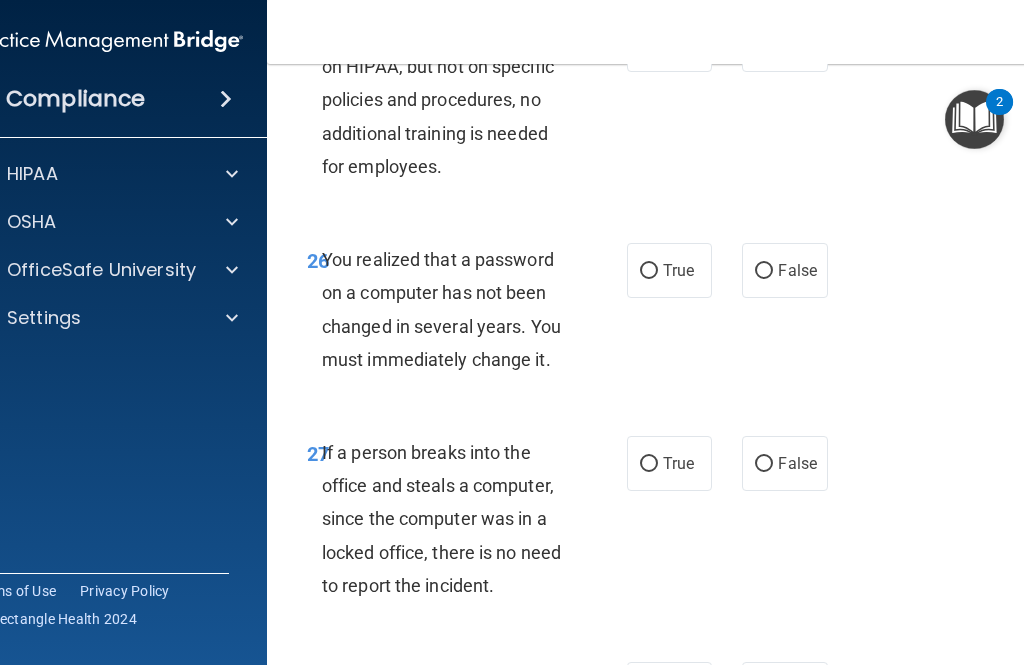 click on "False" at bounding box center [784, 44] 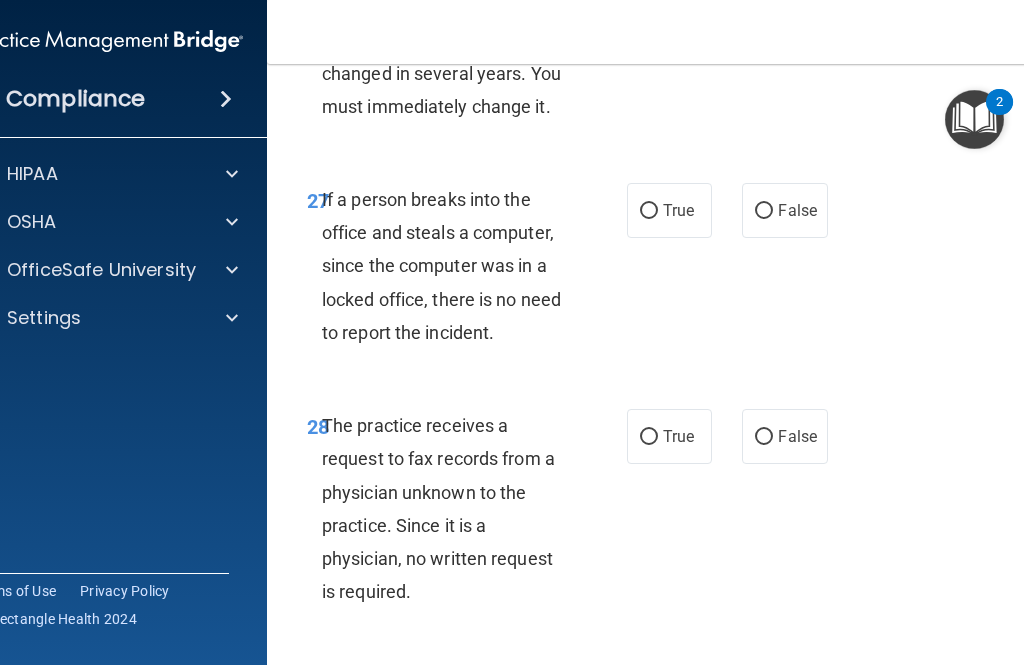 scroll, scrollTop: 6187, scrollLeft: 0, axis: vertical 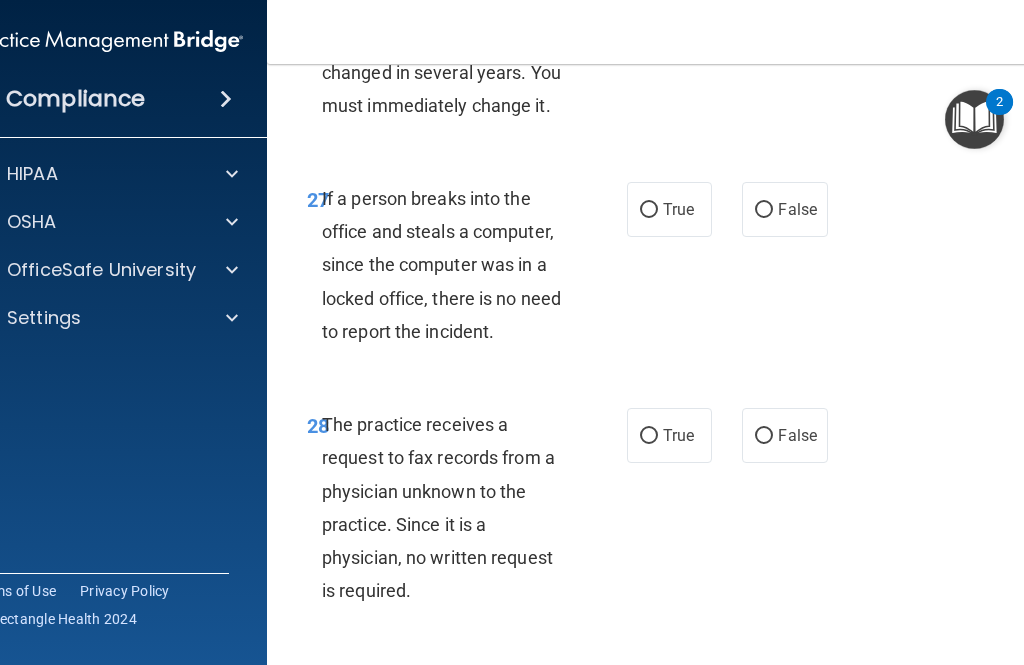 click on "True" at bounding box center (669, 16) 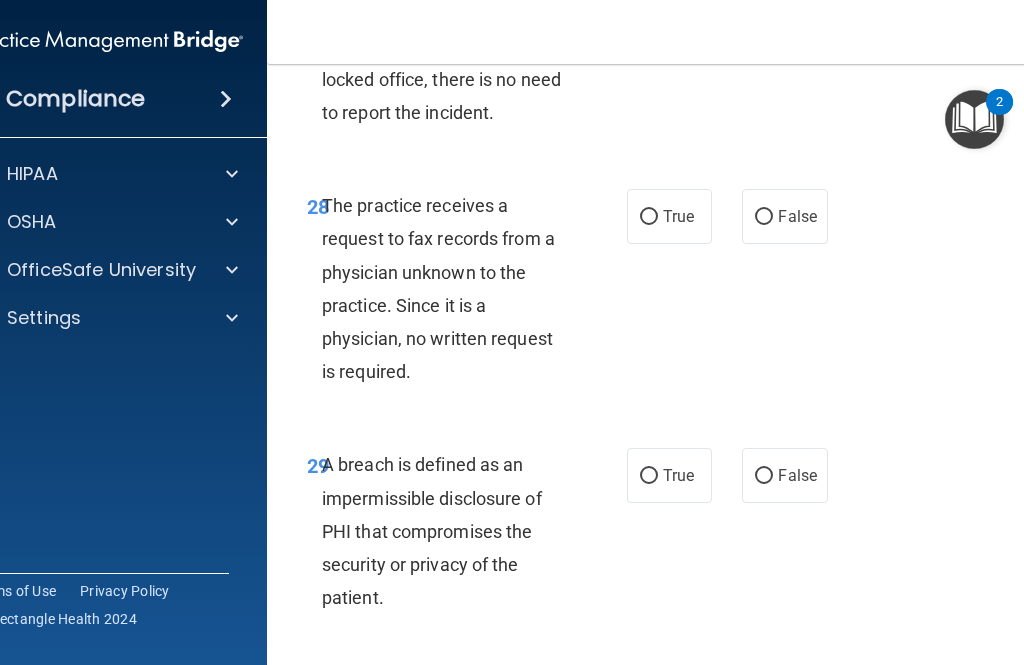 scroll, scrollTop: 6407, scrollLeft: 0, axis: vertical 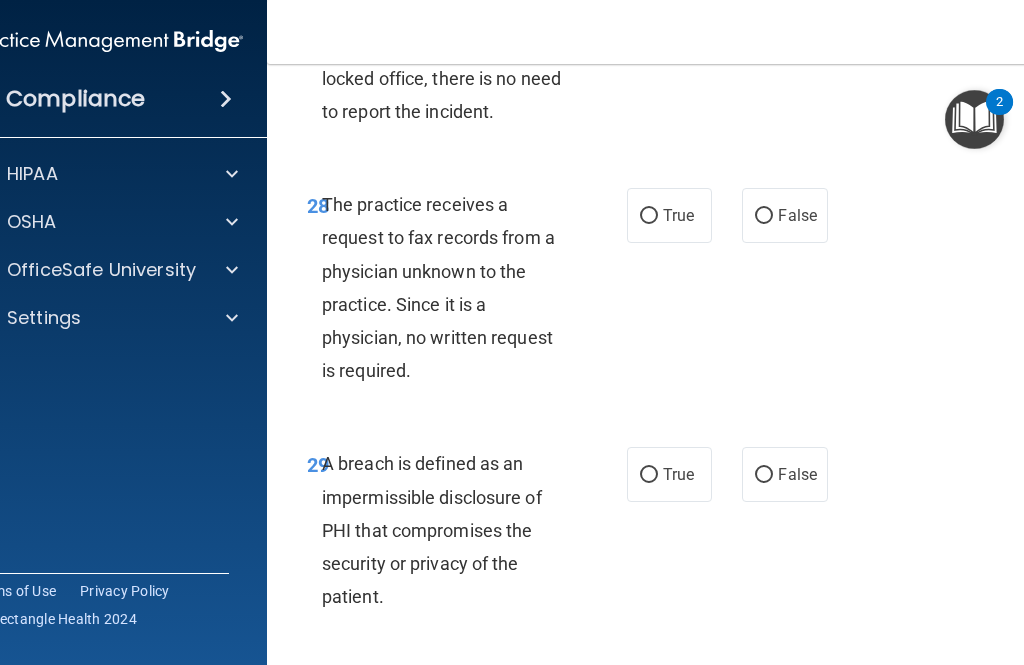 click on "False" at bounding box center (797, -11) 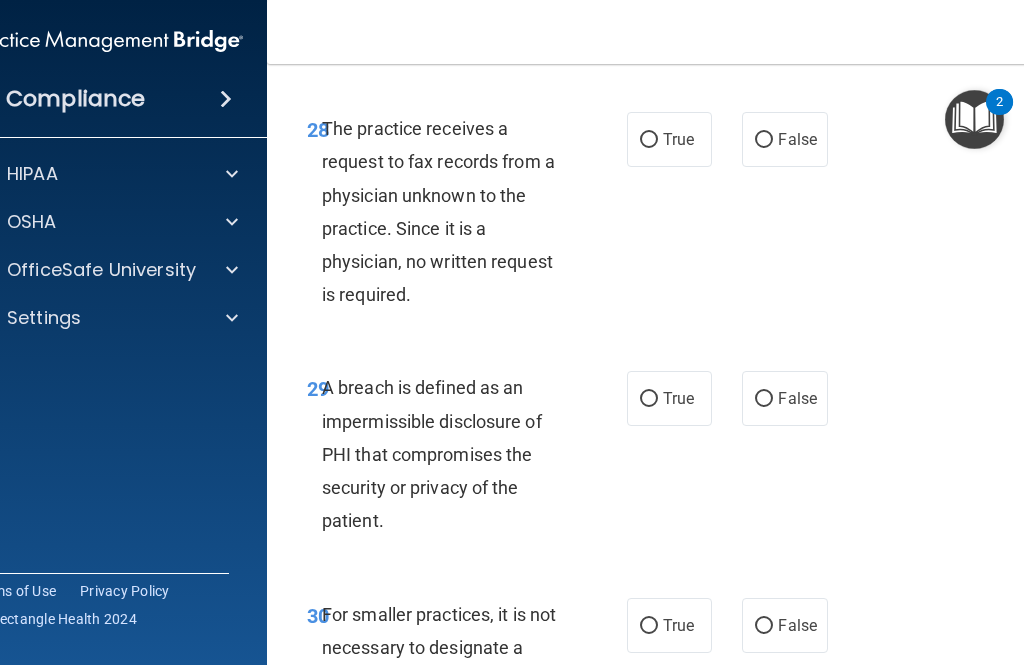 scroll, scrollTop: 6484, scrollLeft: 0, axis: vertical 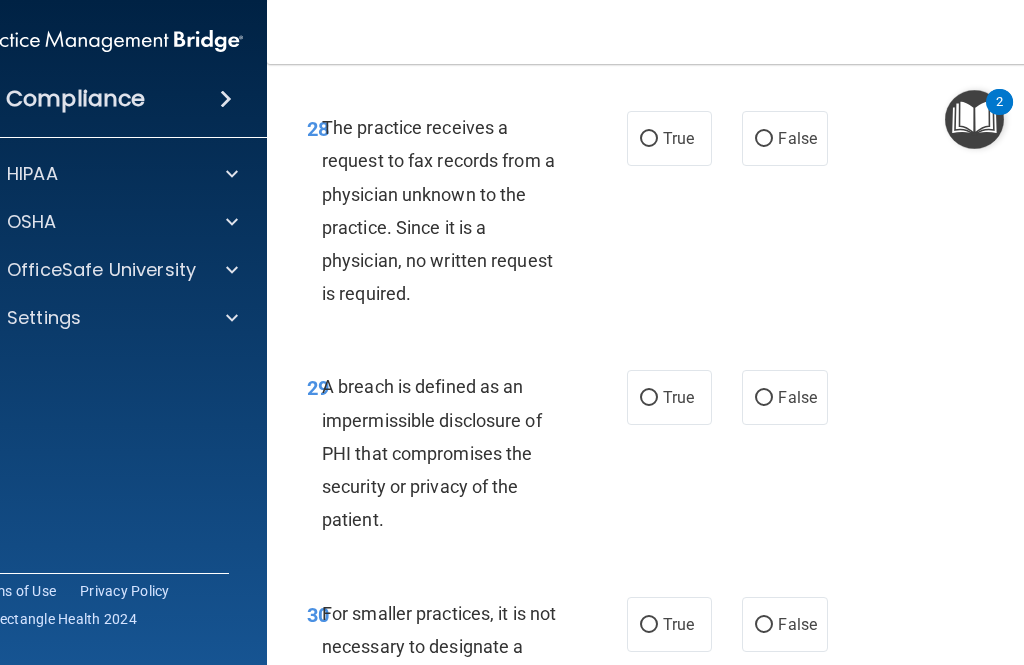 click on "False" at bounding box center [784, 138] 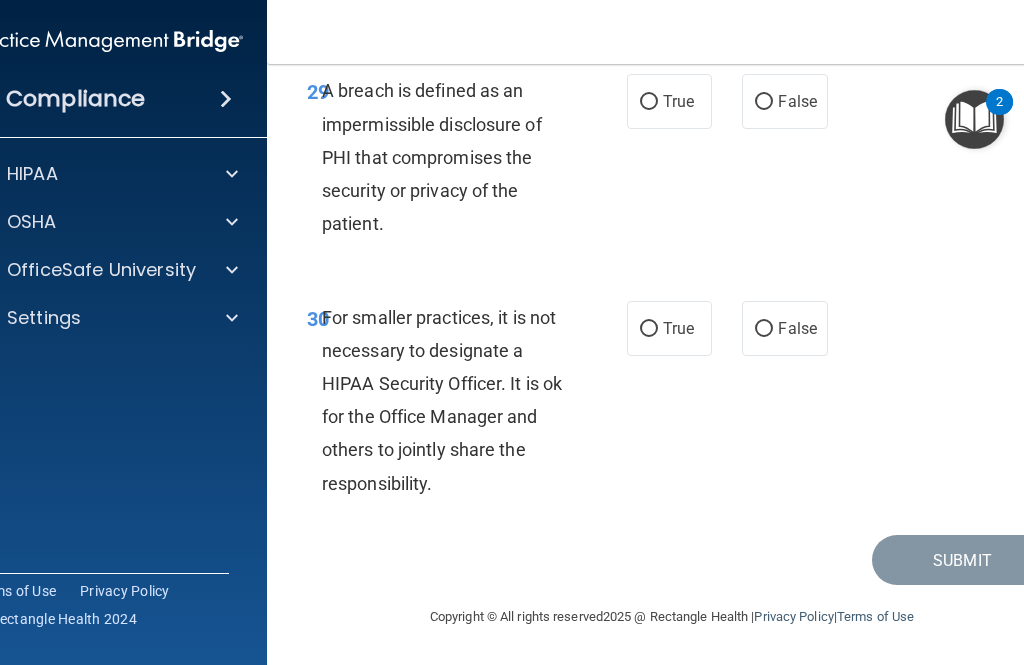 scroll, scrollTop: 6854, scrollLeft: 0, axis: vertical 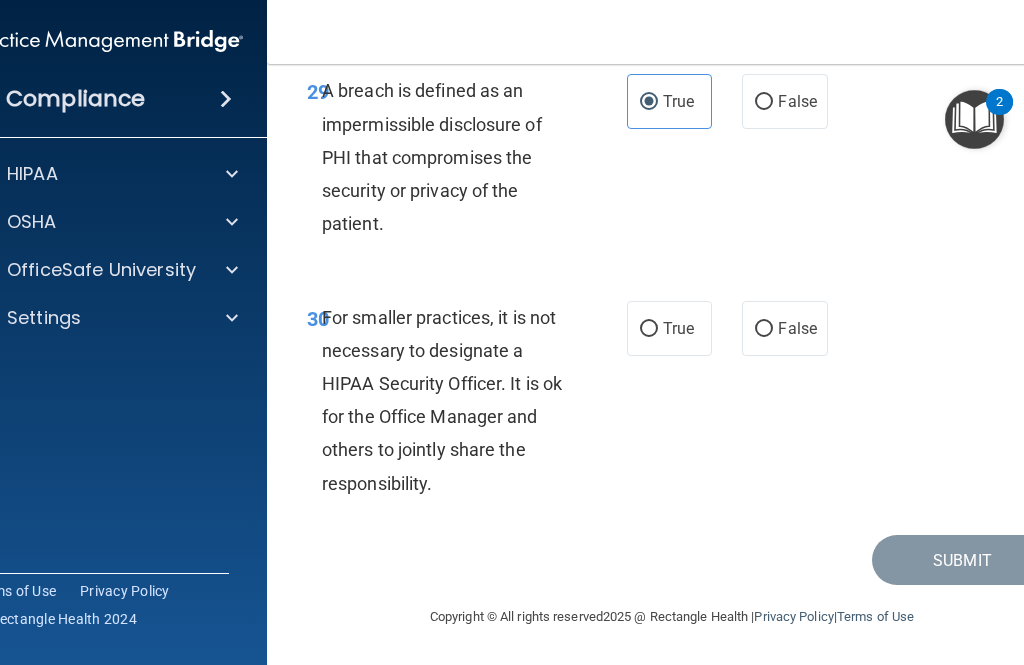 click on "False" at bounding box center [784, 328] 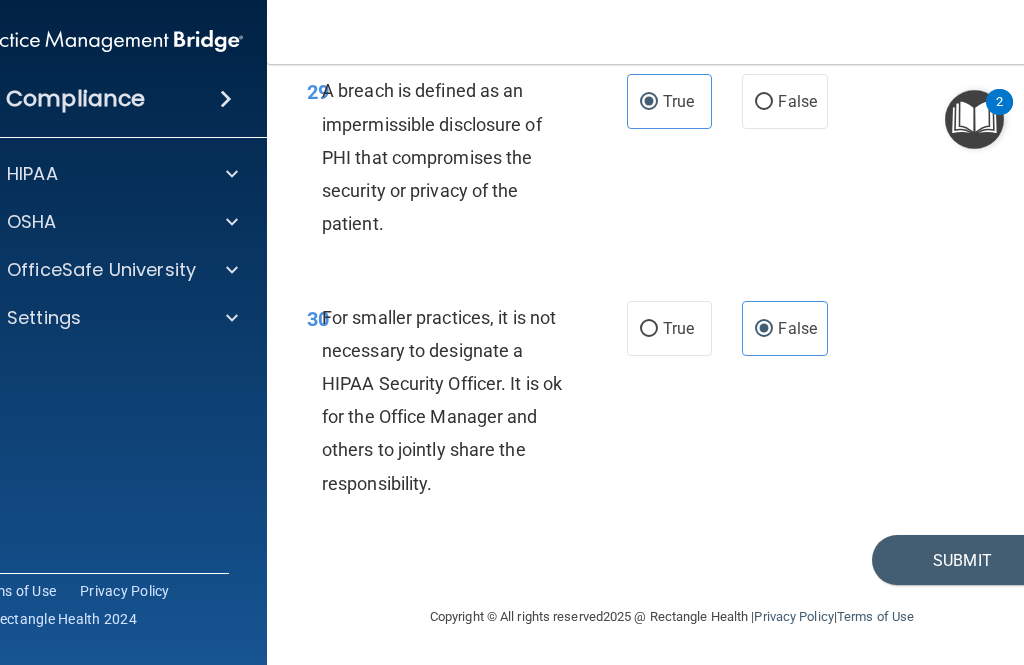 click on "Submit" at bounding box center (962, 560) 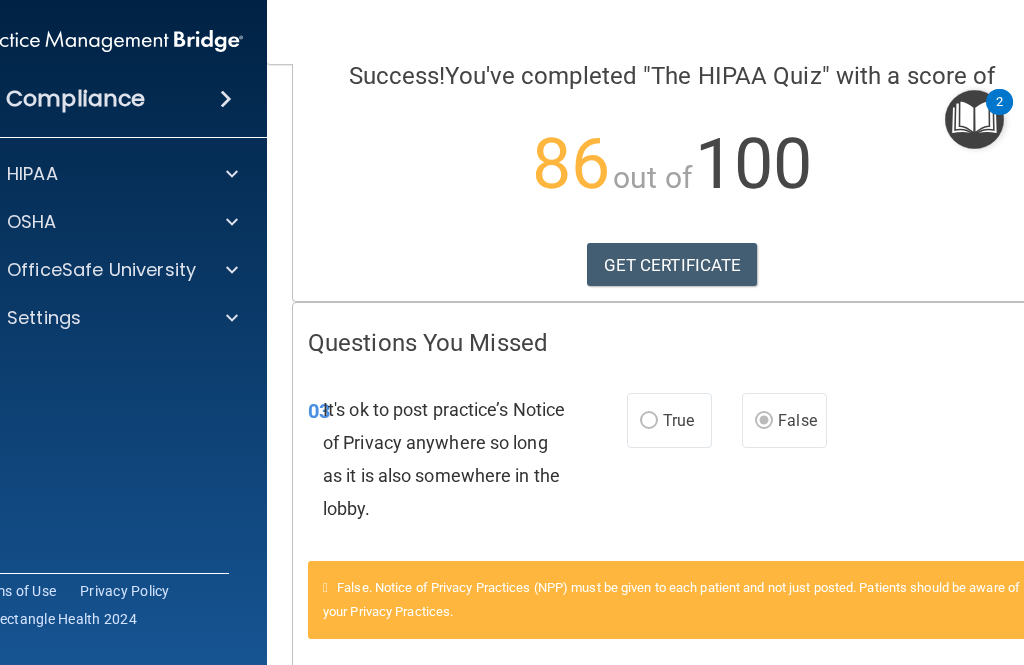 scroll, scrollTop: 168, scrollLeft: 0, axis: vertical 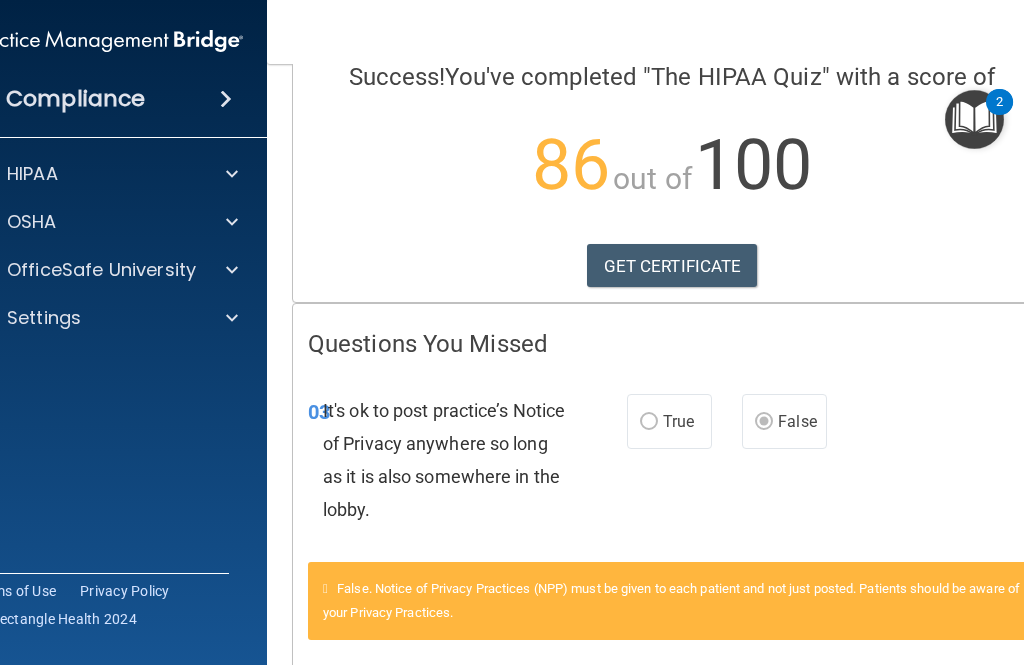 click on "GET CERTIFICATE" at bounding box center [672, 266] 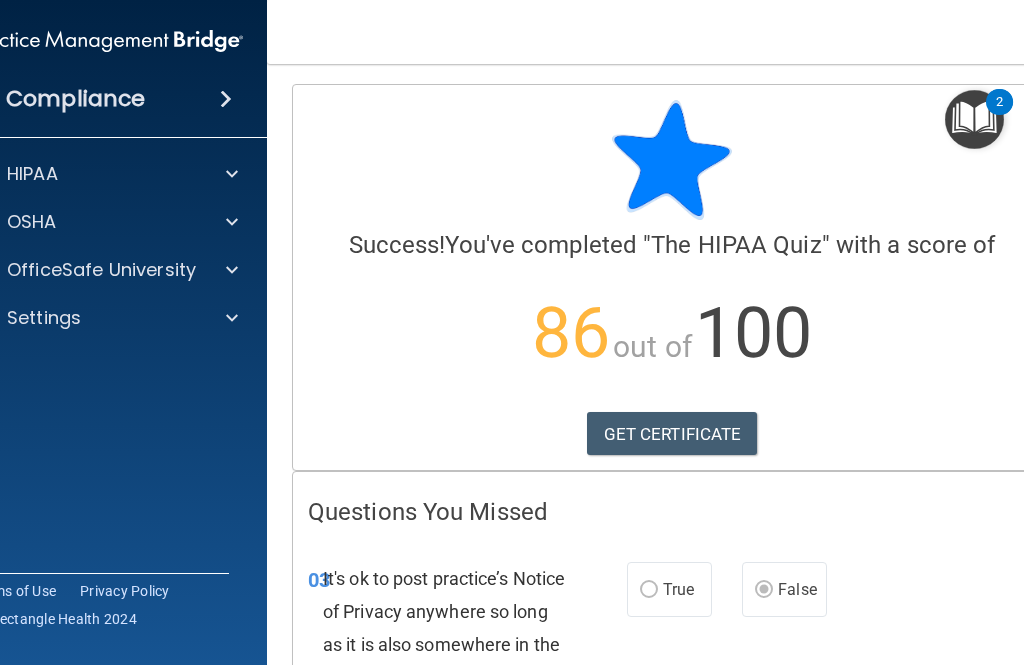 scroll, scrollTop: 0, scrollLeft: 0, axis: both 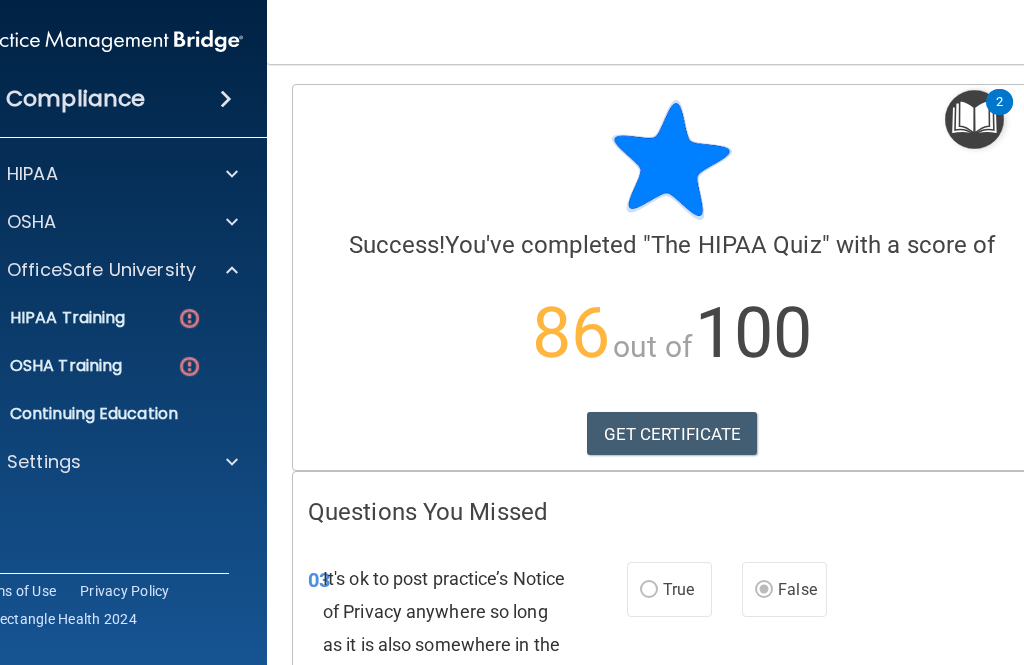 click on "HIPAA Training" at bounding box center [96, 318] 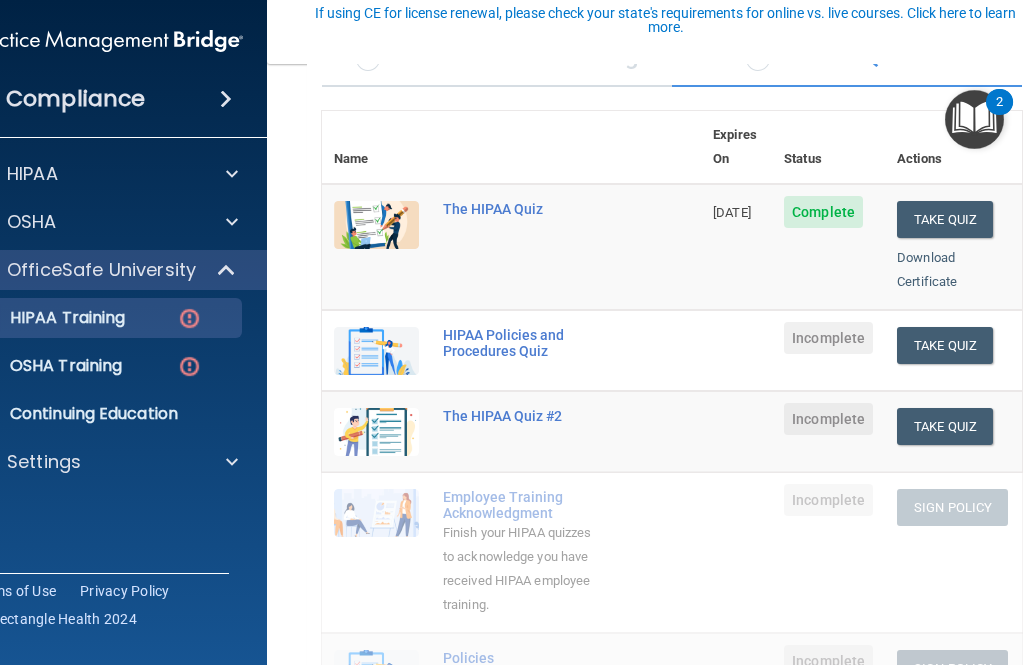 scroll, scrollTop: 195, scrollLeft: 0, axis: vertical 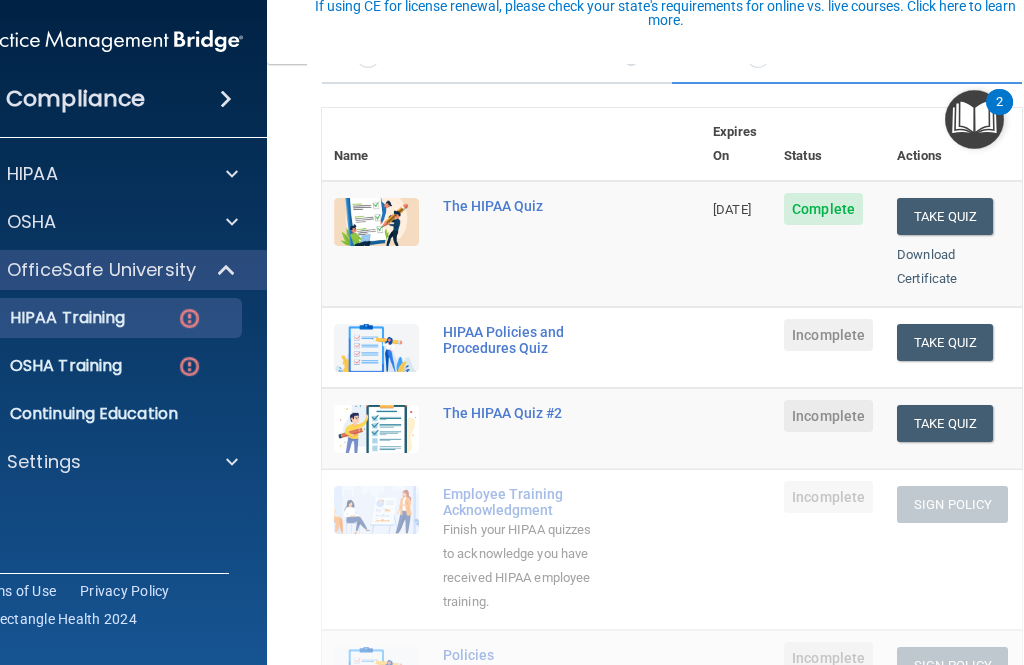 click on "Take Quiz" at bounding box center [945, 342] 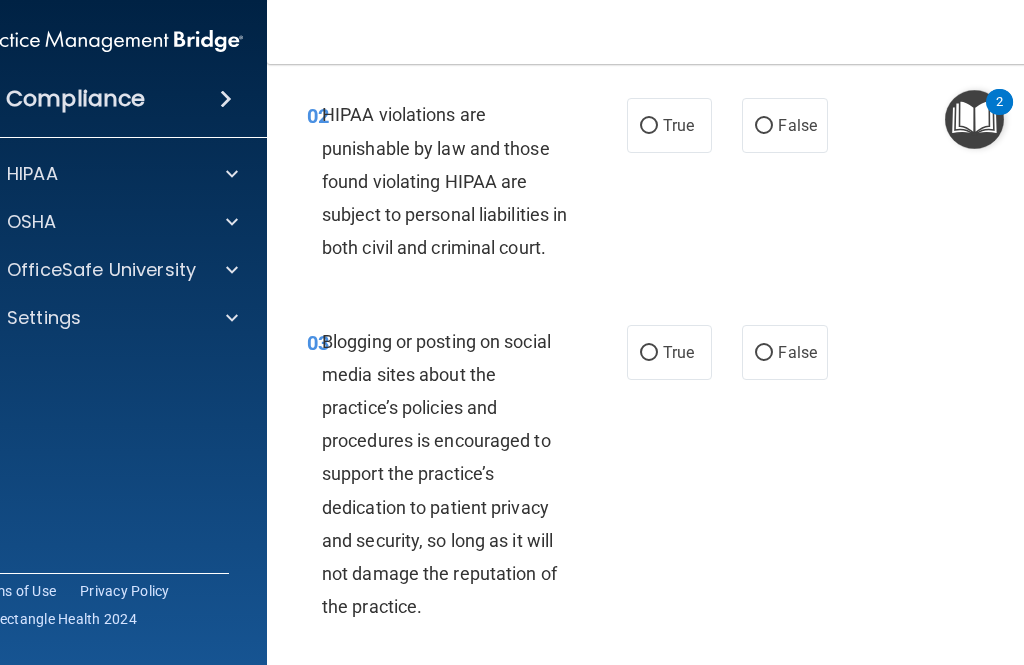 scroll, scrollTop: 288, scrollLeft: 0, axis: vertical 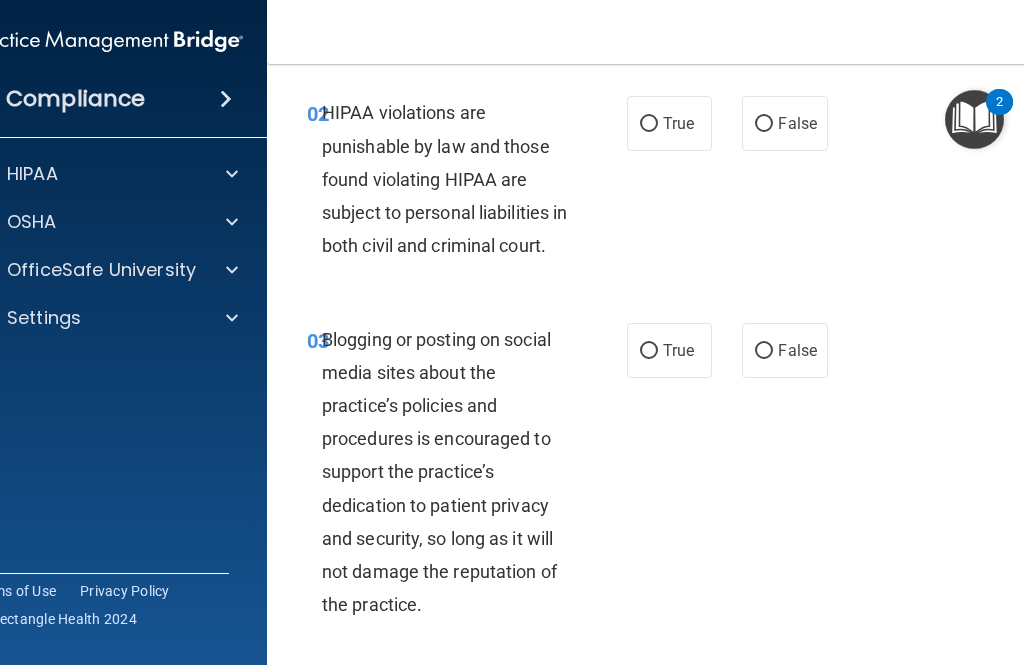 click on "True" at bounding box center (669, 123) 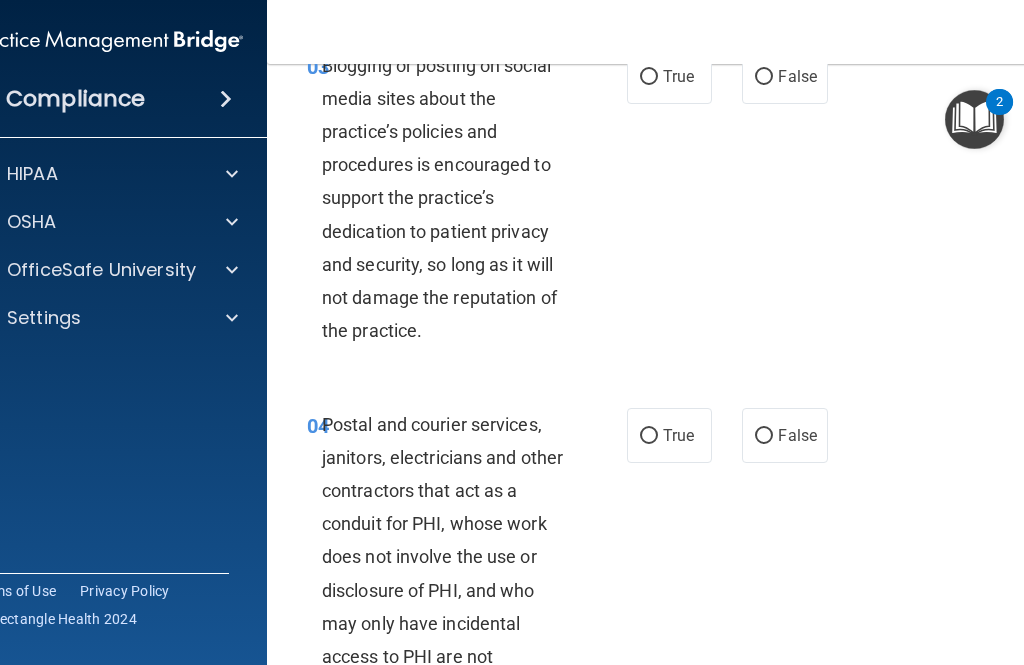 scroll, scrollTop: 563, scrollLeft: 0, axis: vertical 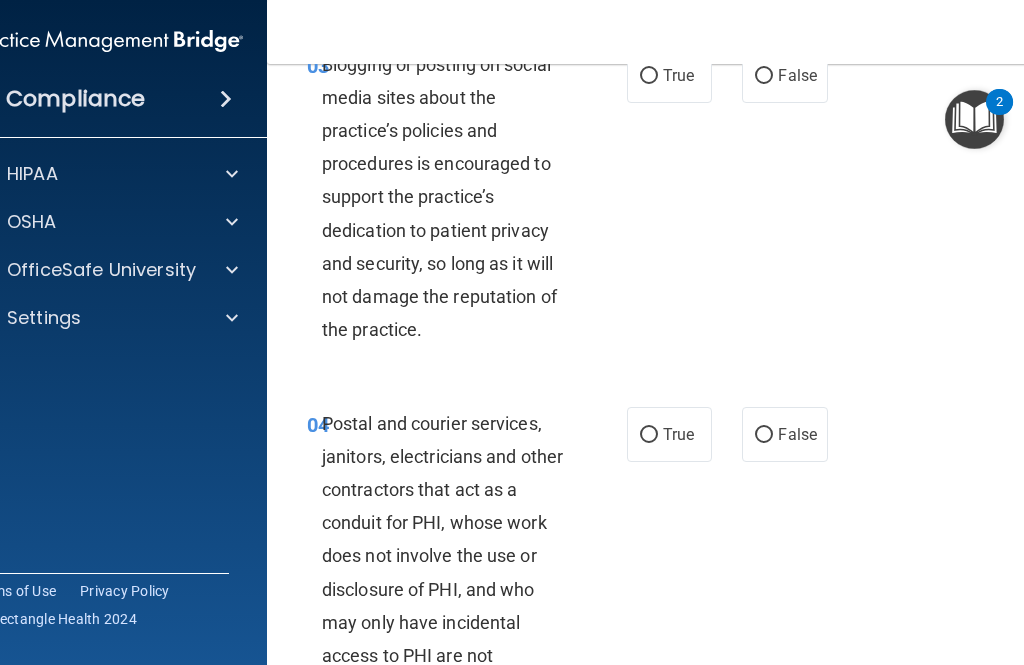 click on "False" at bounding box center [797, 75] 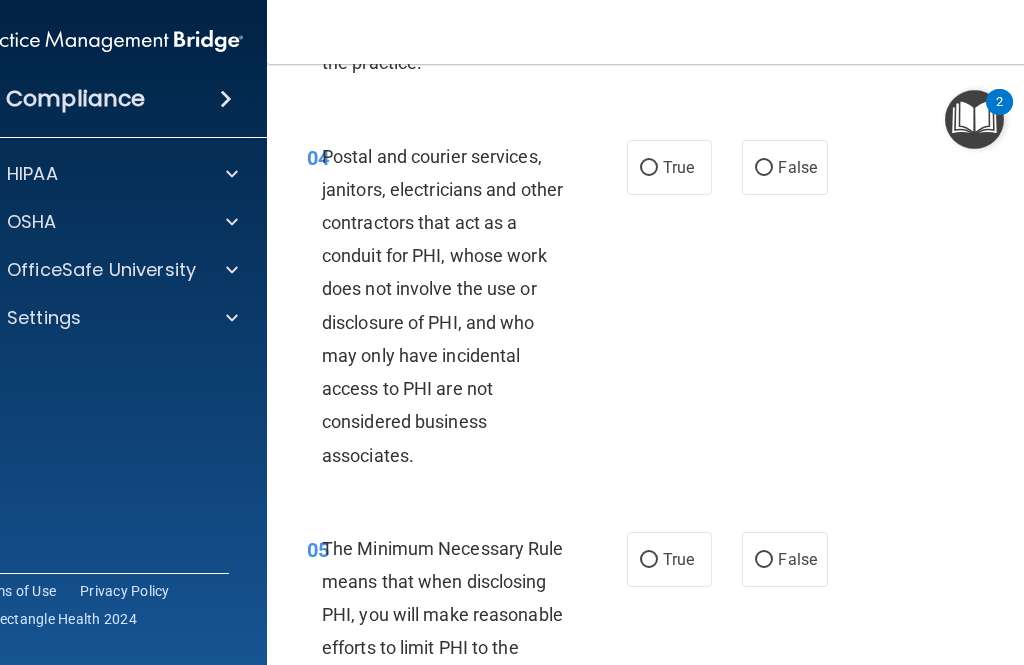scroll, scrollTop: 829, scrollLeft: 0, axis: vertical 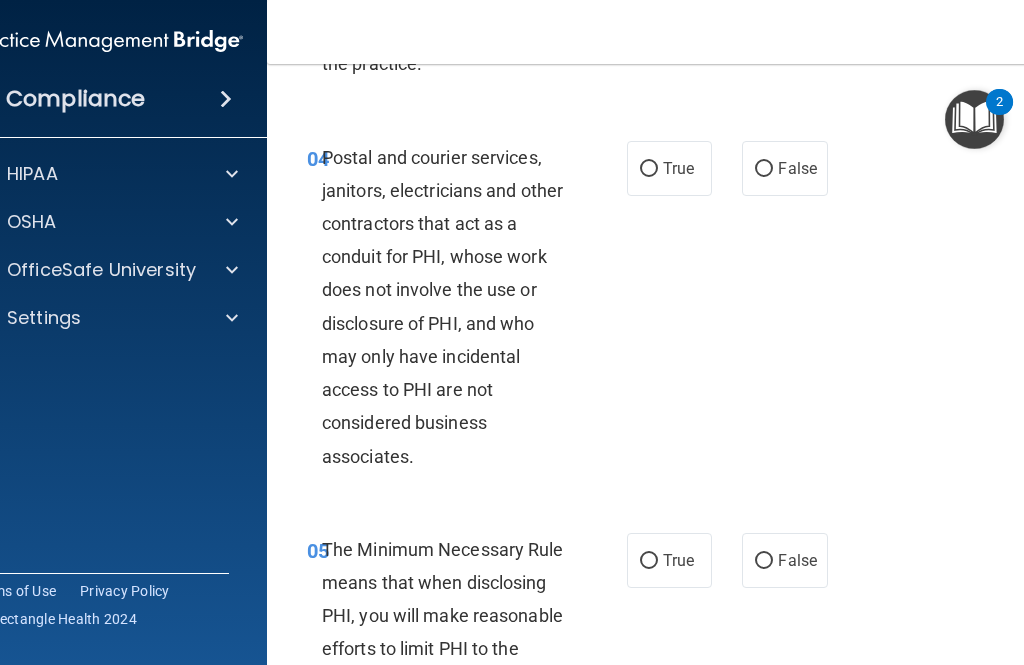 click on "True" at bounding box center [669, 168] 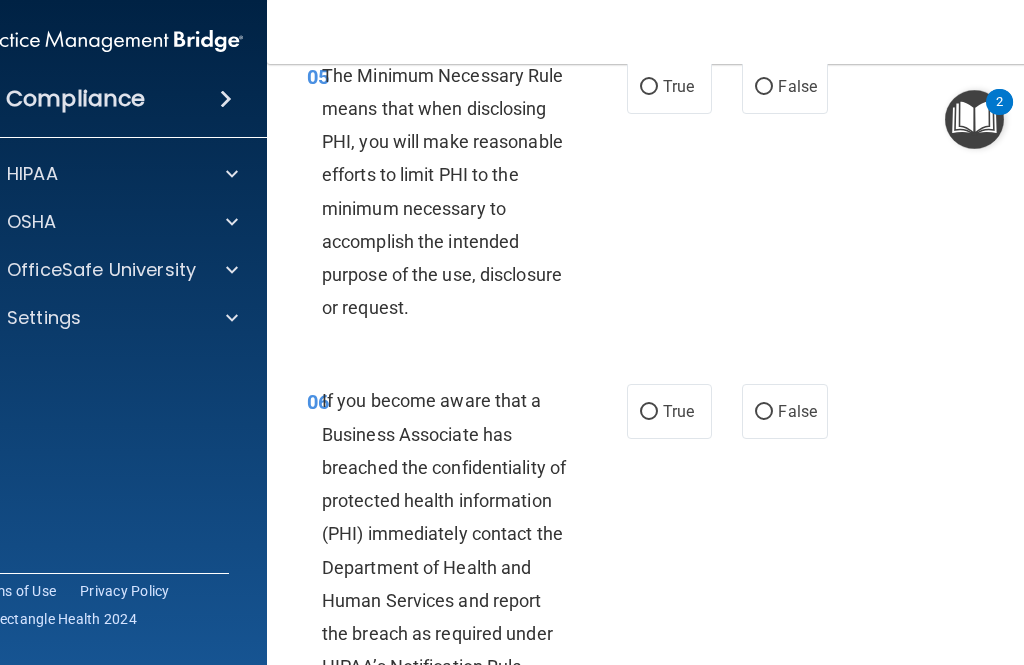scroll, scrollTop: 1305, scrollLeft: 0, axis: vertical 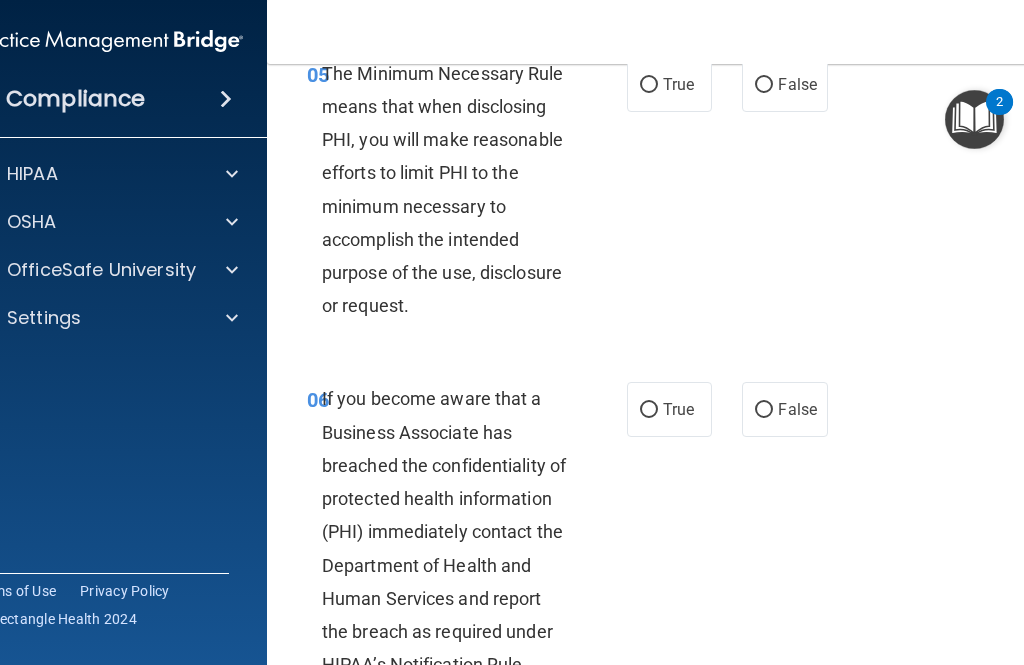 click on "True" at bounding box center [669, 84] 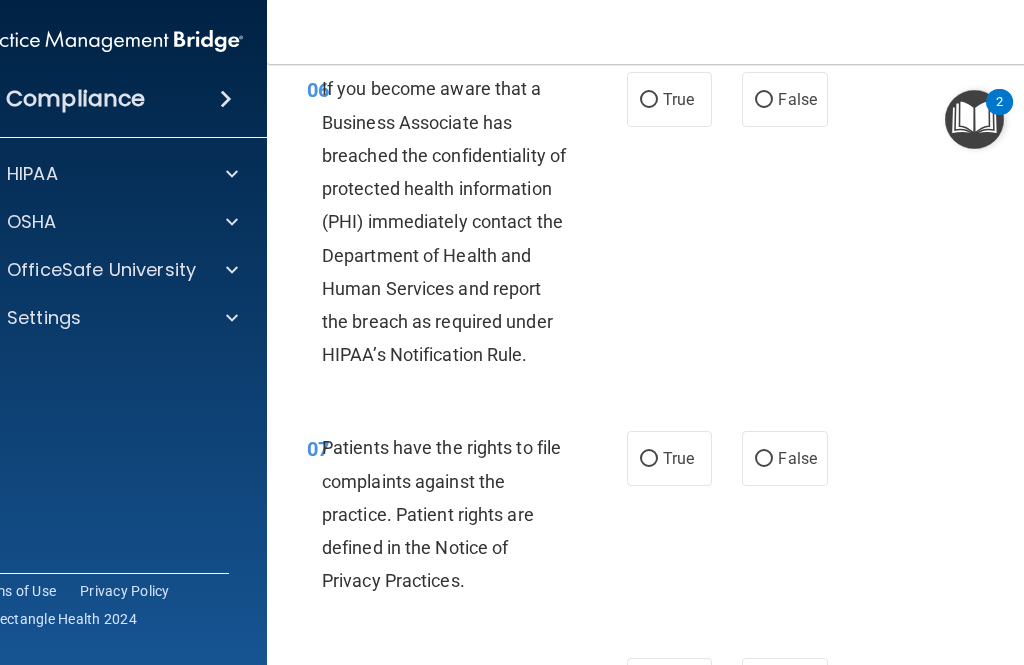 scroll, scrollTop: 1614, scrollLeft: 0, axis: vertical 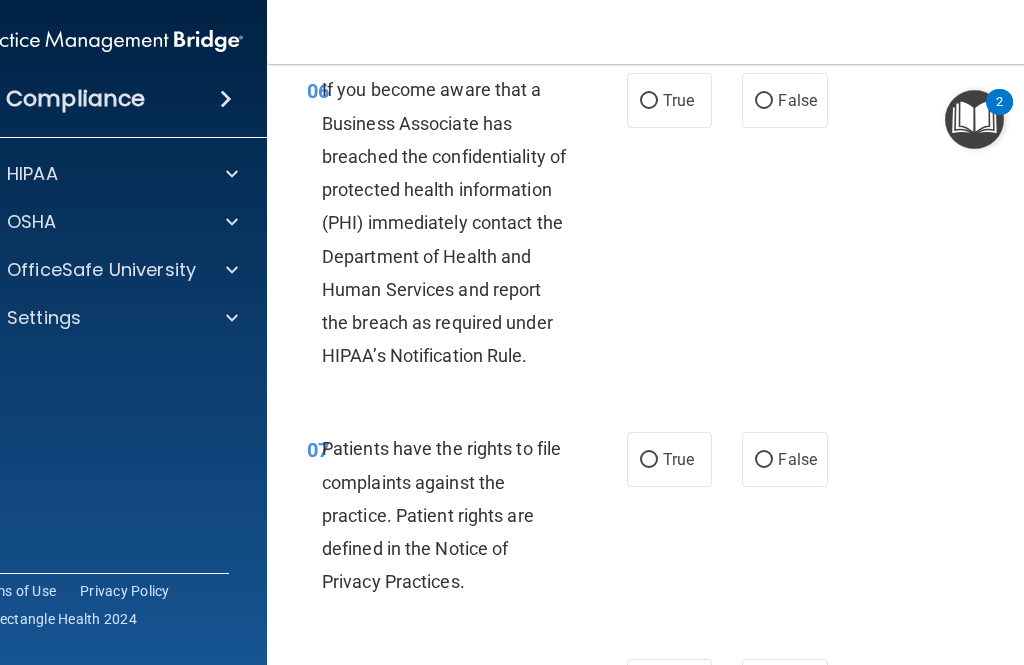 click on "True" at bounding box center [678, 100] 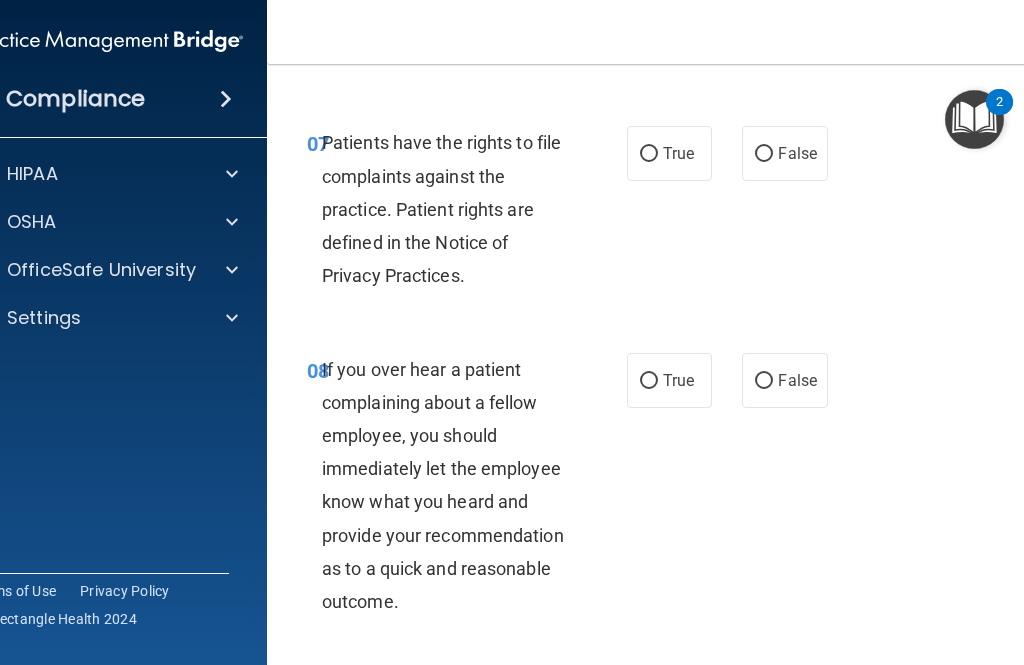scroll, scrollTop: 1920, scrollLeft: 0, axis: vertical 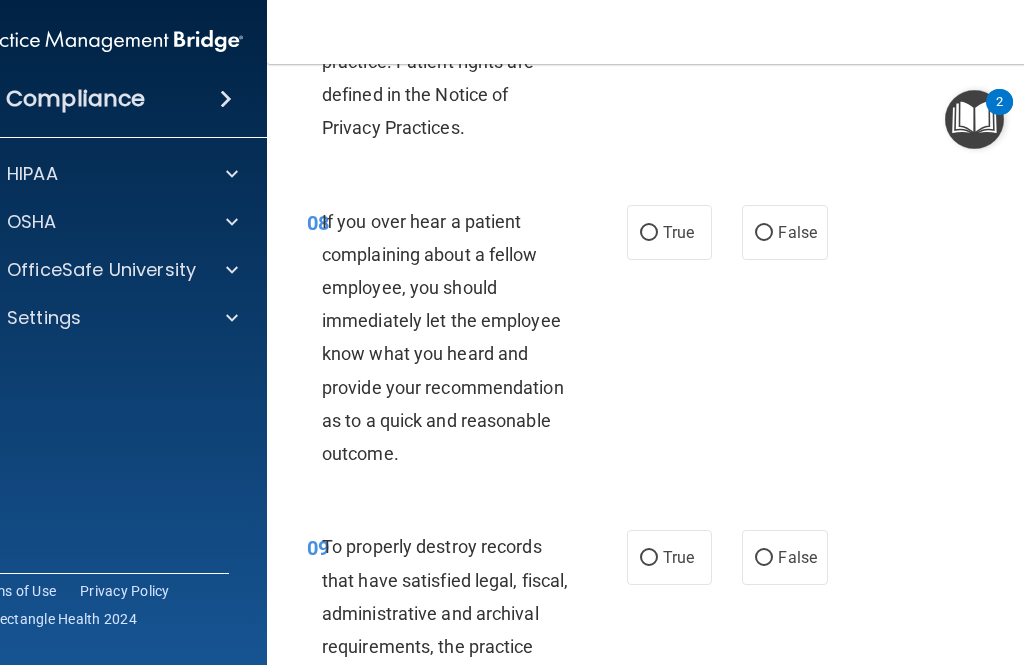click on "False" at bounding box center (764, 233) 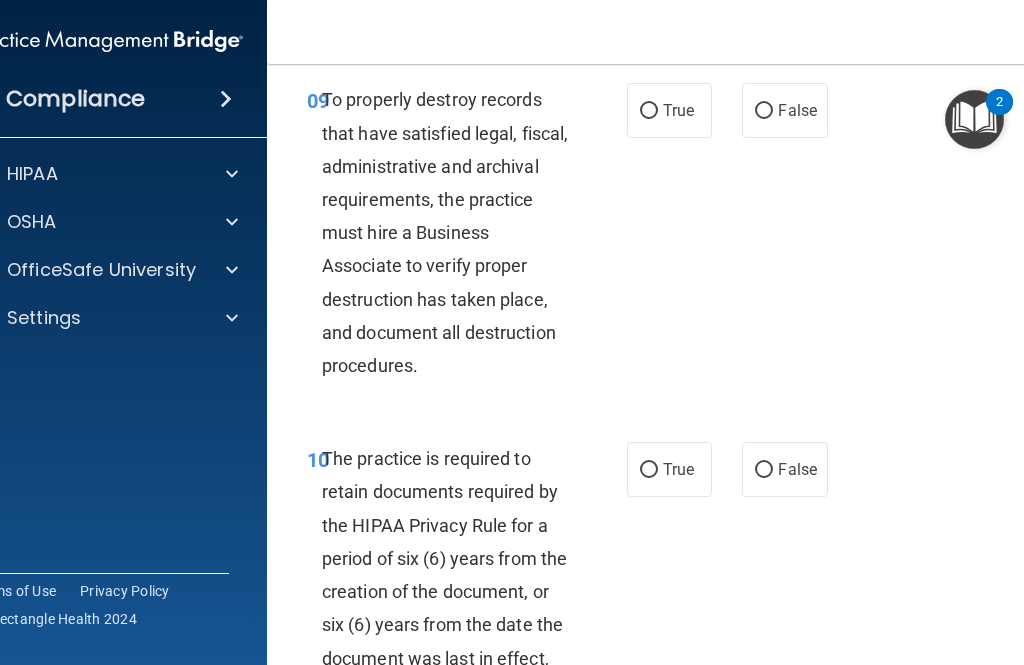 scroll, scrollTop: 2516, scrollLeft: 0, axis: vertical 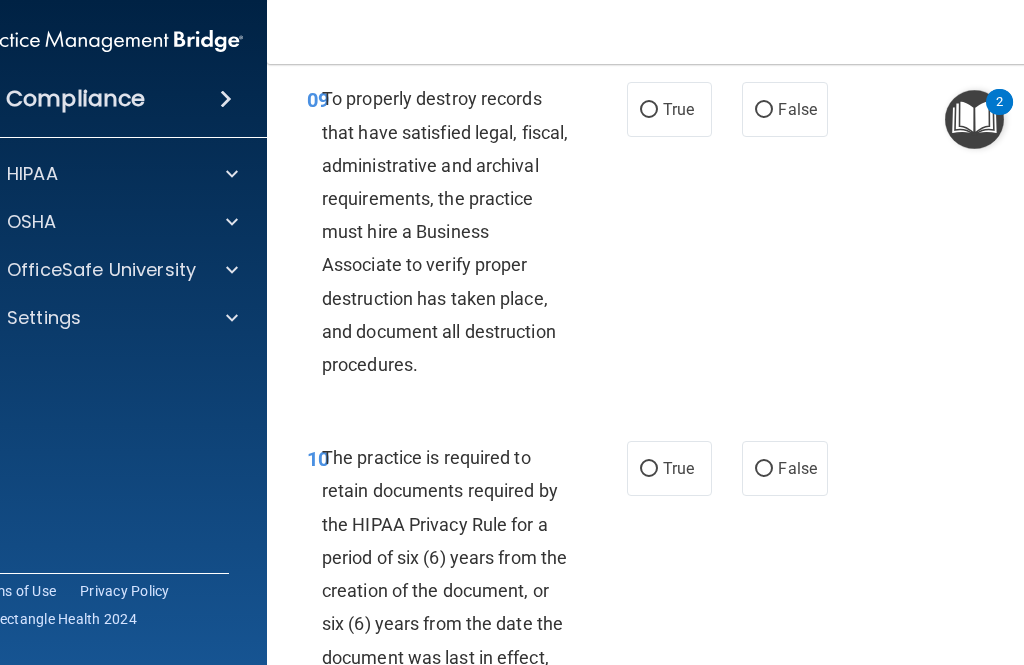 click on "False" at bounding box center [784, 109] 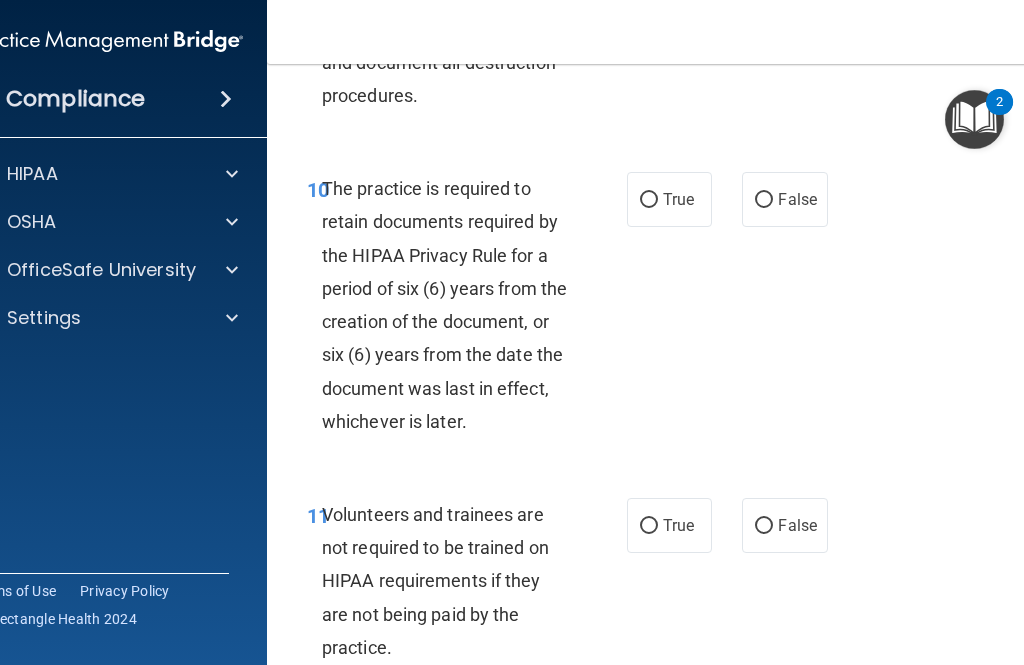 scroll, scrollTop: 2786, scrollLeft: 0, axis: vertical 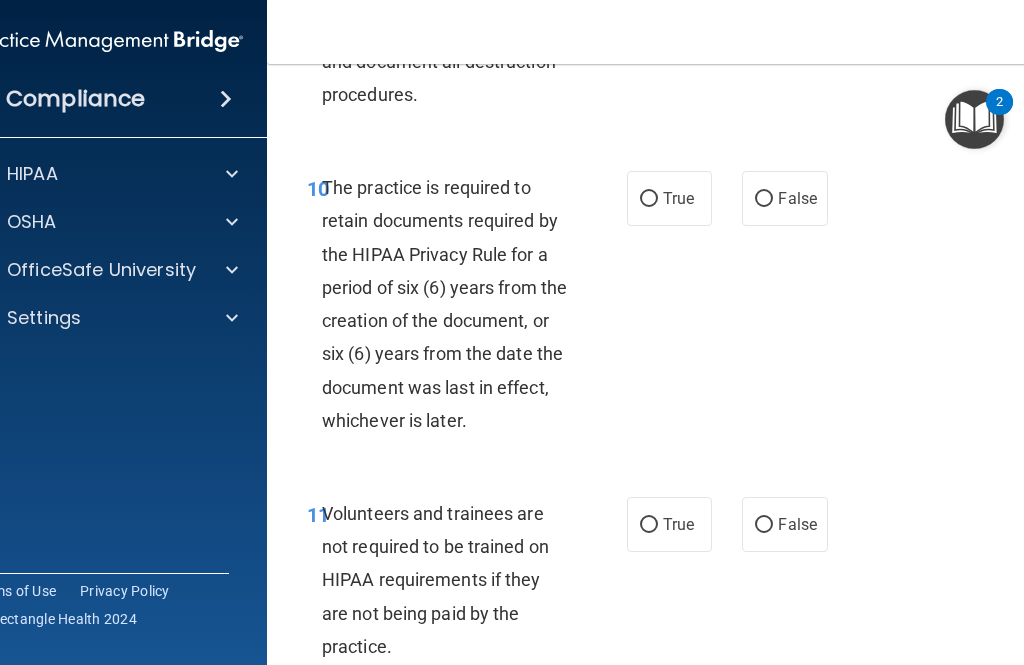 click on "True" at bounding box center (678, 198) 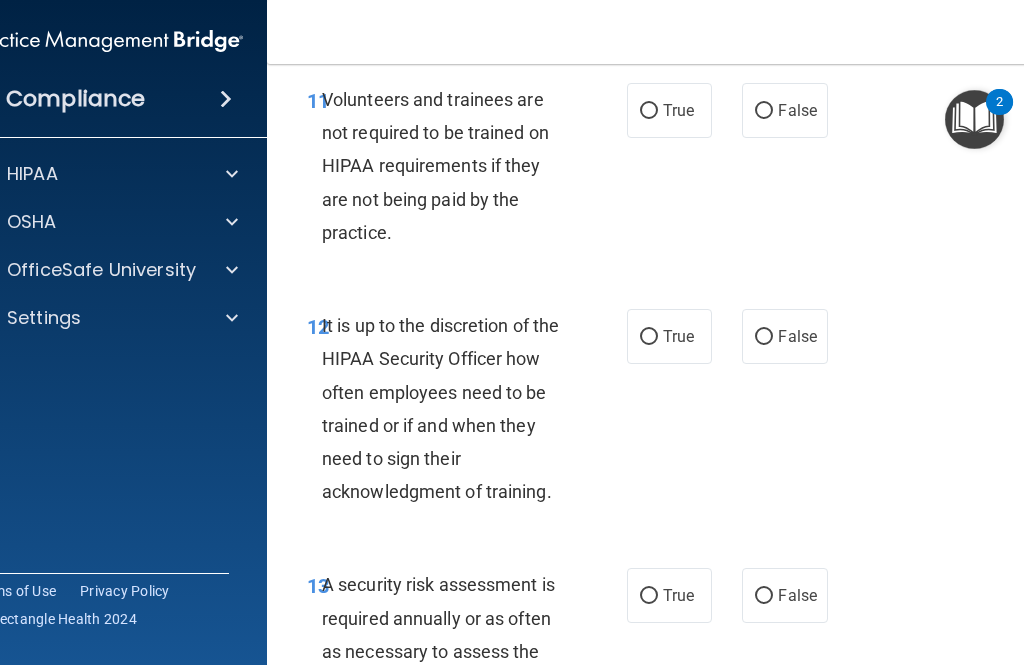 scroll, scrollTop: 3205, scrollLeft: 0, axis: vertical 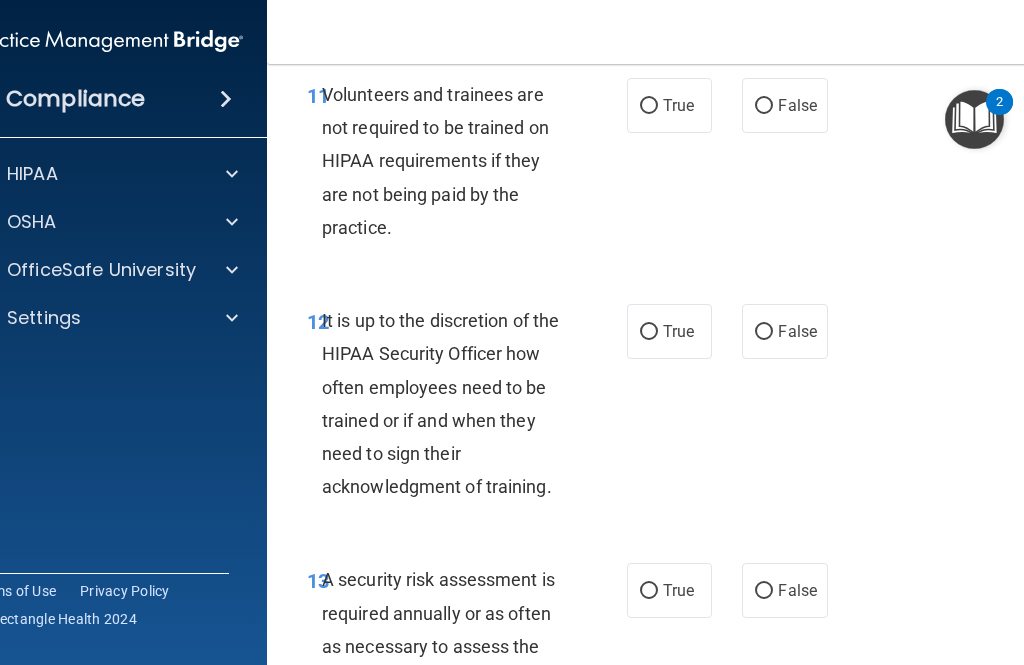 click on "False" at bounding box center [784, 105] 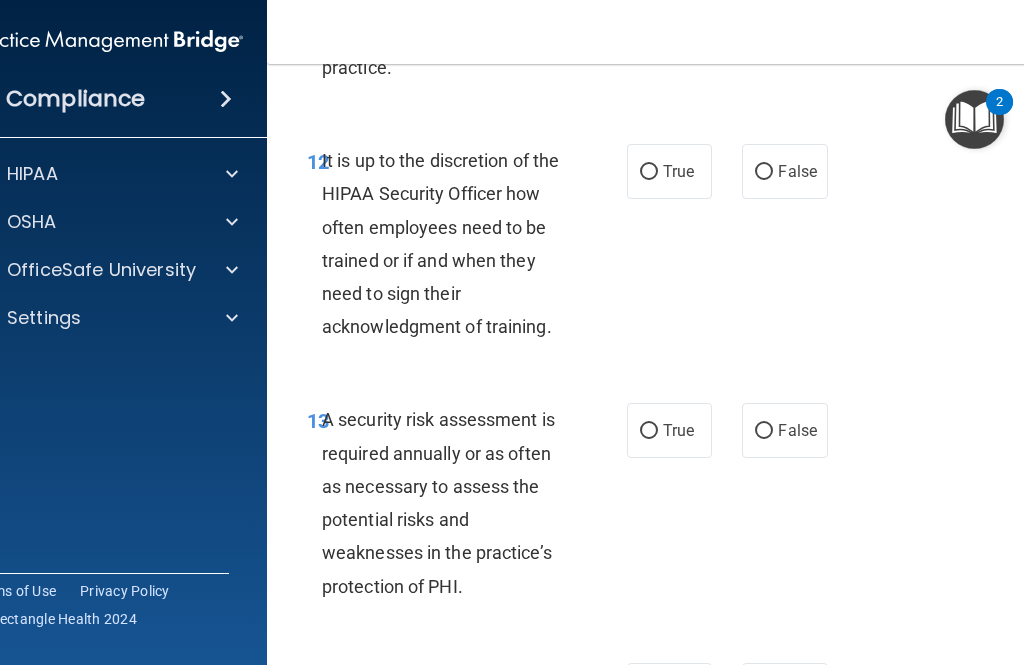 scroll, scrollTop: 3380, scrollLeft: 0, axis: vertical 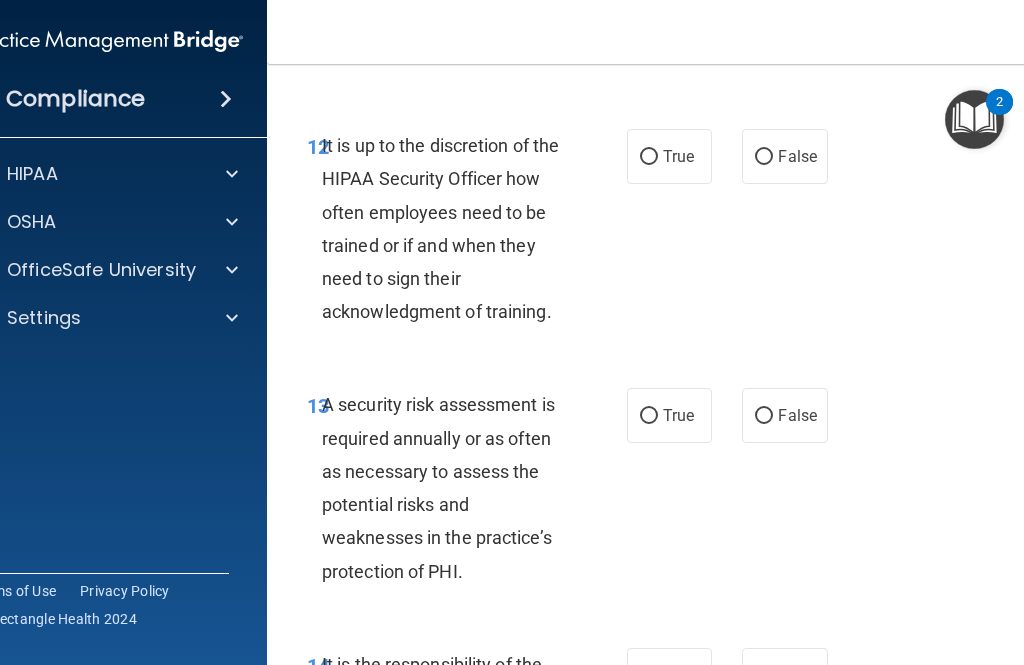 click on "False" at bounding box center (764, 157) 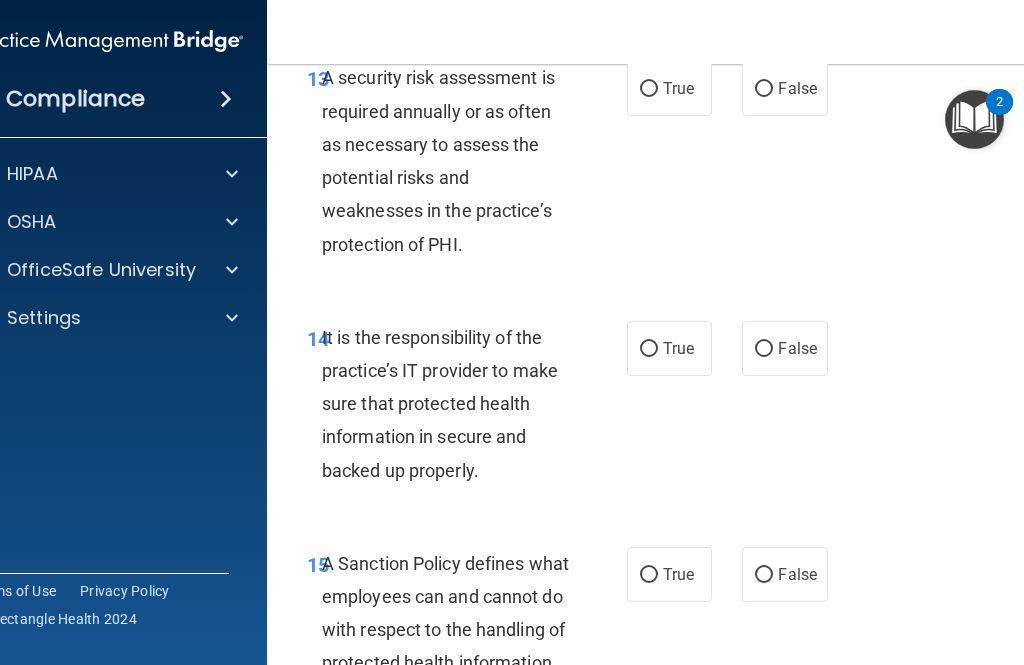 scroll, scrollTop: 3714, scrollLeft: 0, axis: vertical 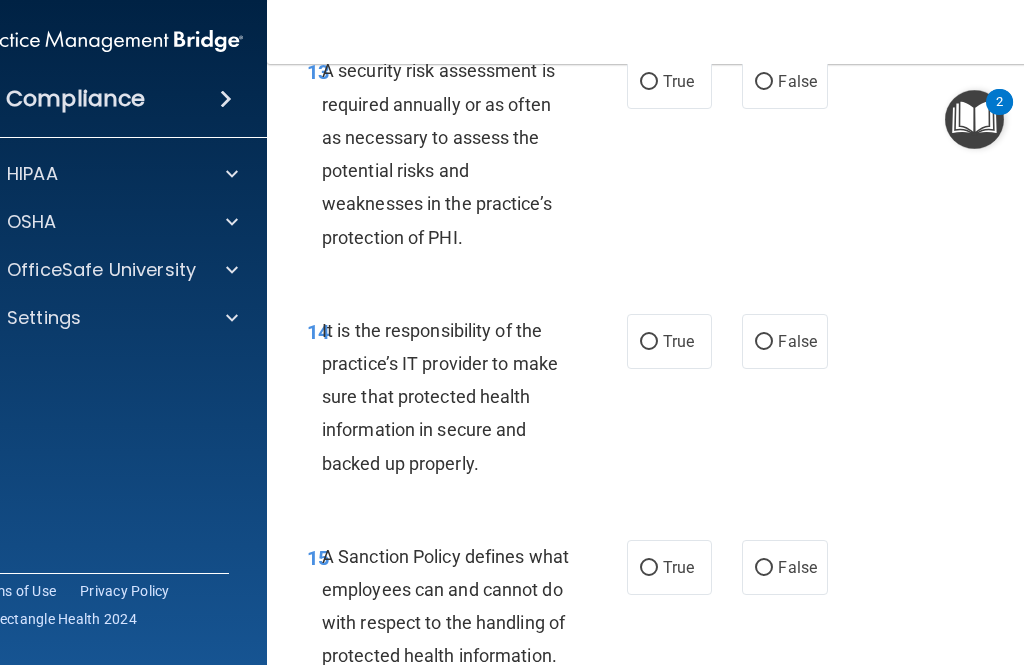 click on "True" at bounding box center (669, 81) 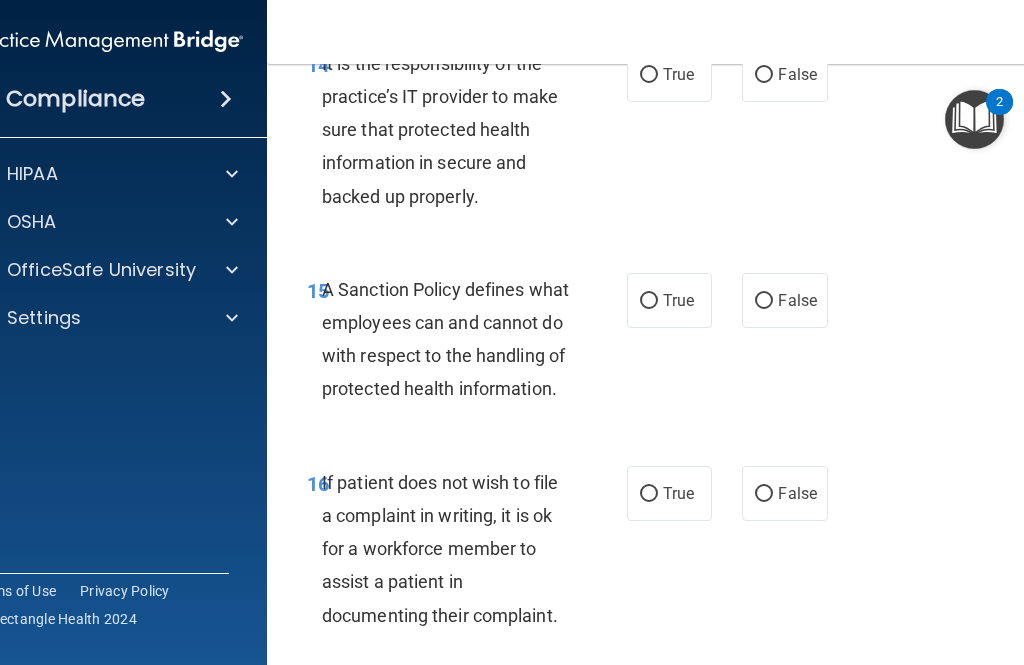 scroll, scrollTop: 3982, scrollLeft: 0, axis: vertical 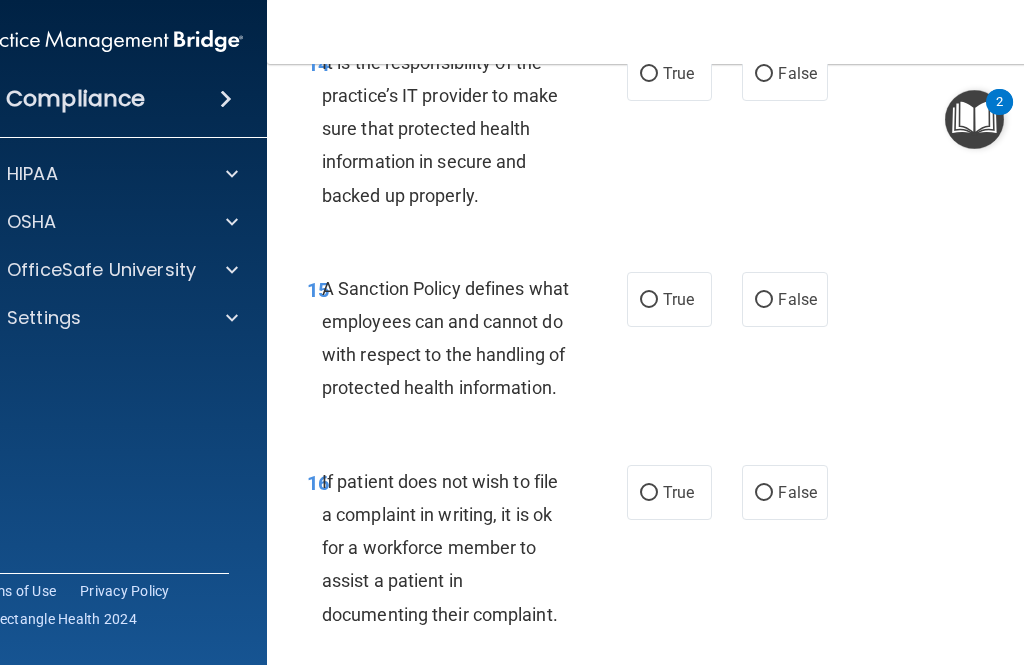 click on "False" at bounding box center (784, 73) 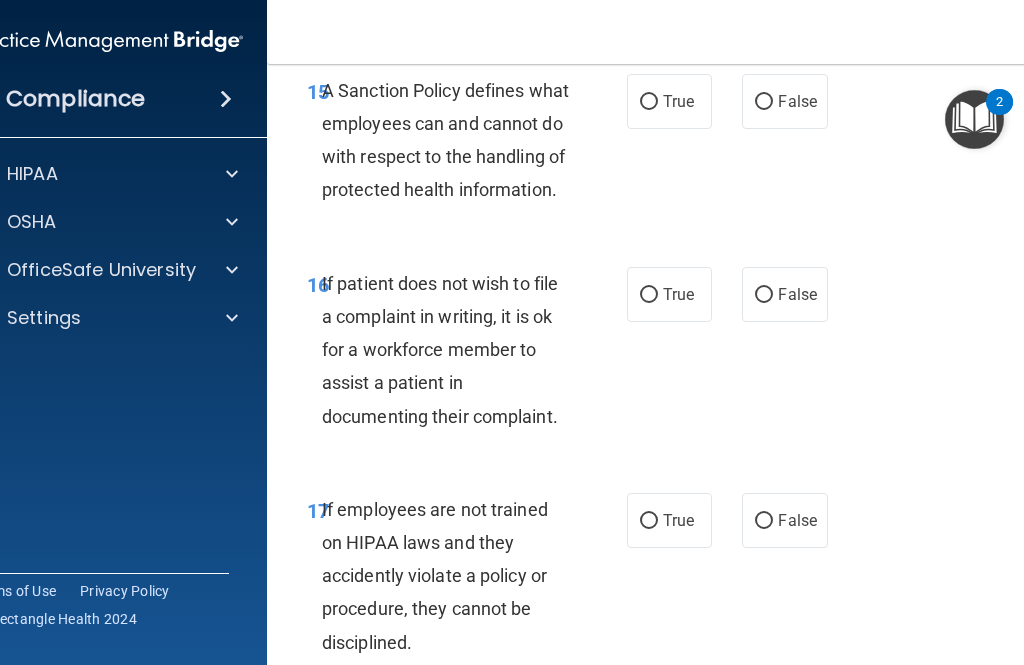 scroll, scrollTop: 4181, scrollLeft: 0, axis: vertical 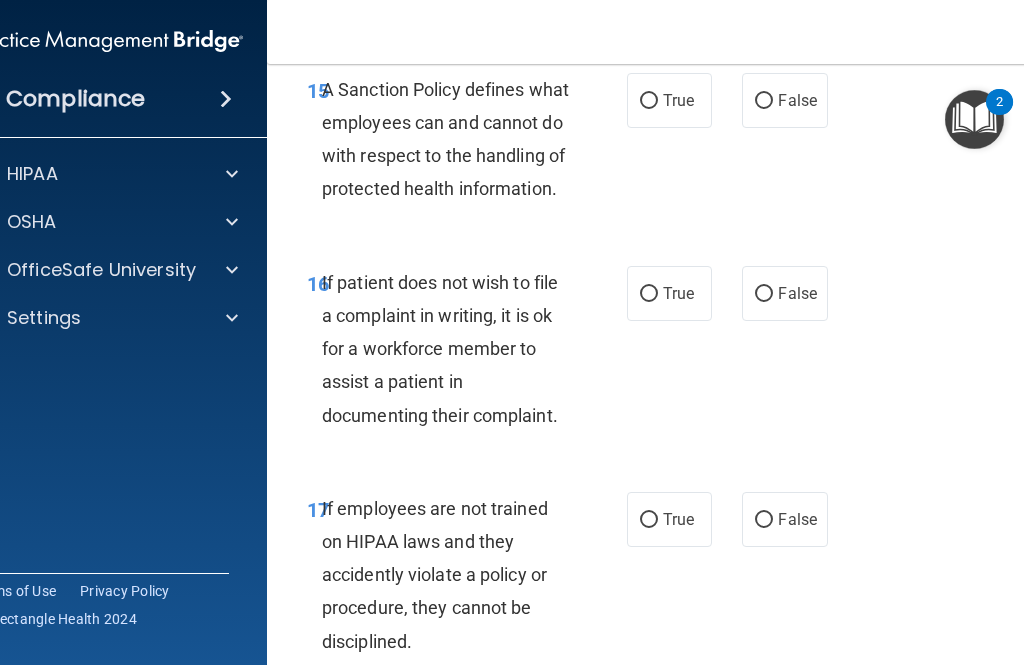 click on "True" at bounding box center [669, 100] 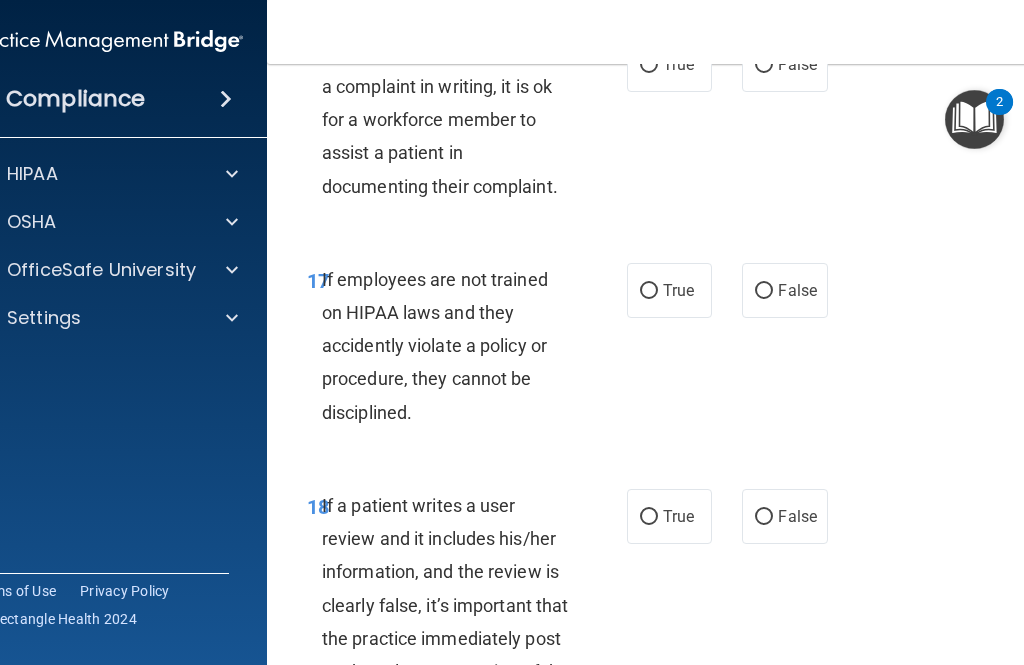 scroll, scrollTop: 4410, scrollLeft: 0, axis: vertical 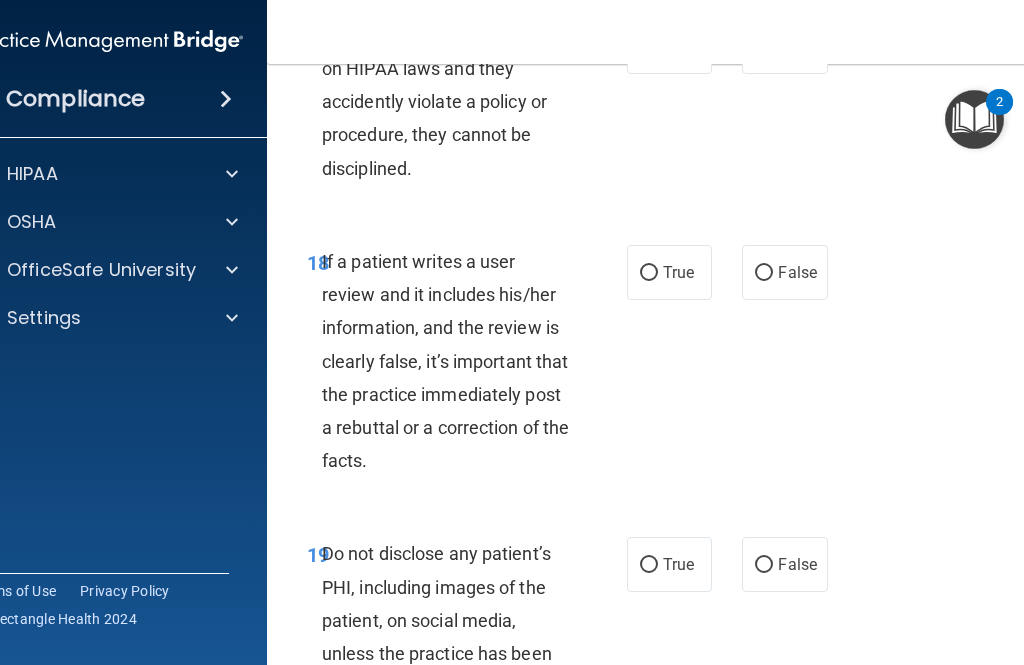 click on "True" at bounding box center (649, 47) 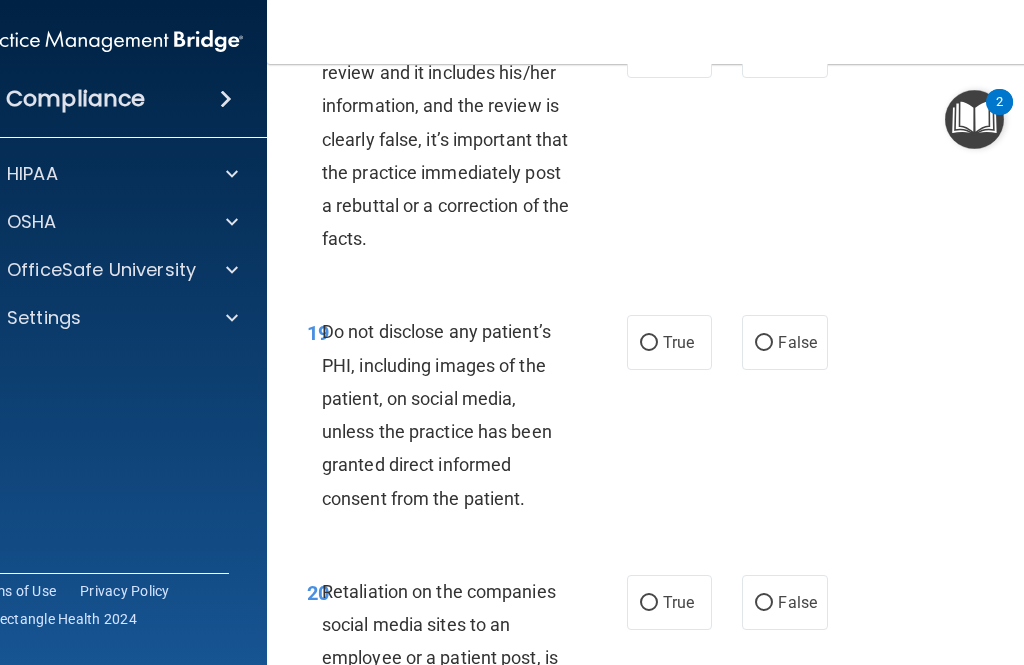 scroll, scrollTop: 4875, scrollLeft: 0, axis: vertical 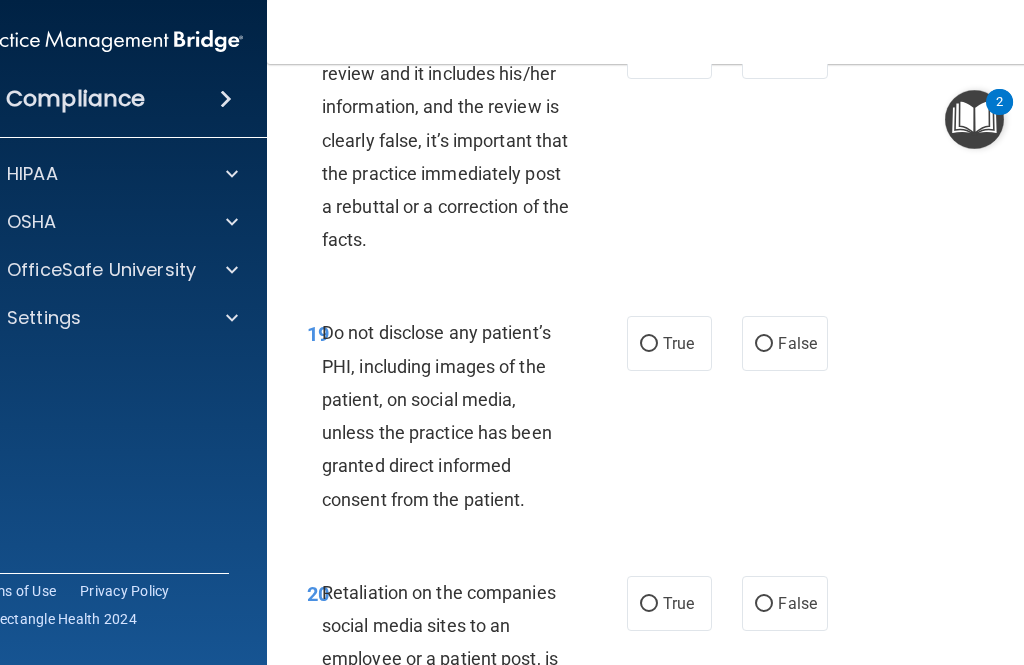 click on "False" at bounding box center (784, 51) 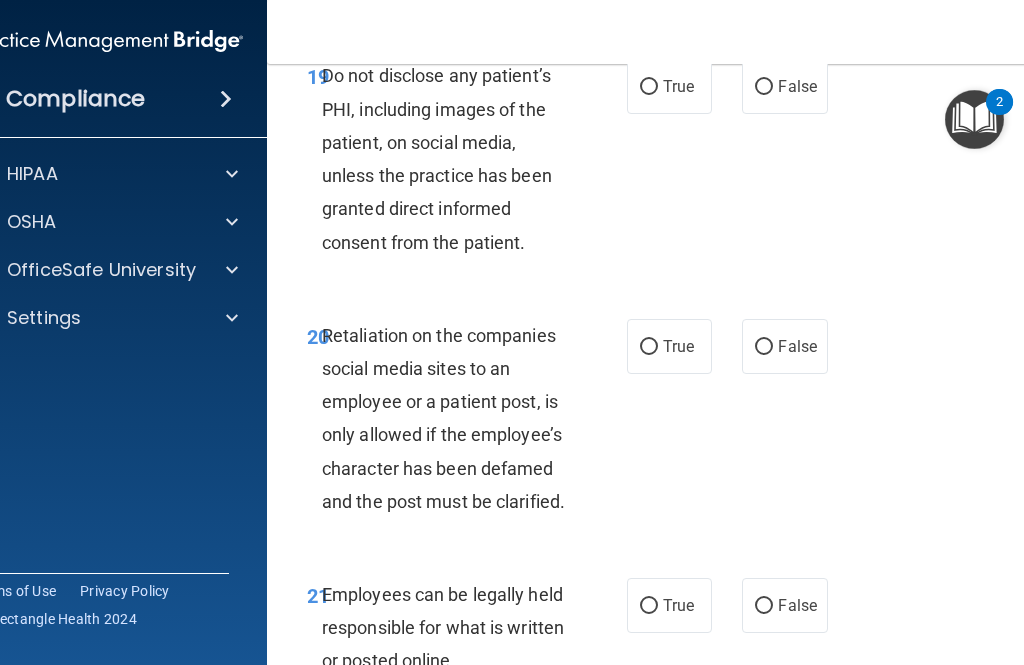 scroll, scrollTop: 5134, scrollLeft: 0, axis: vertical 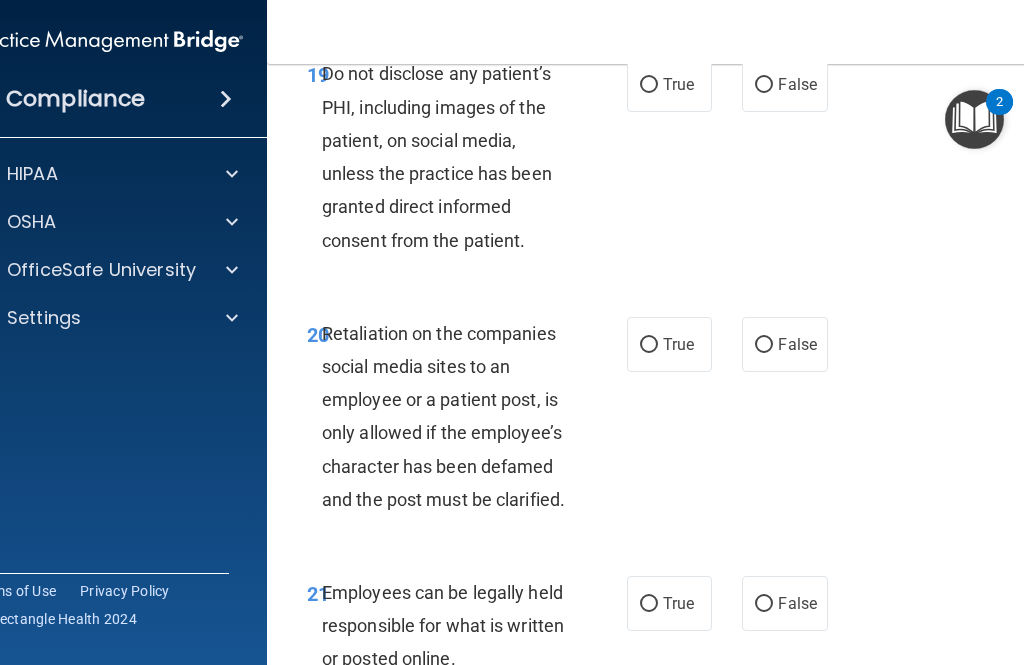 click on "True" at bounding box center [669, 84] 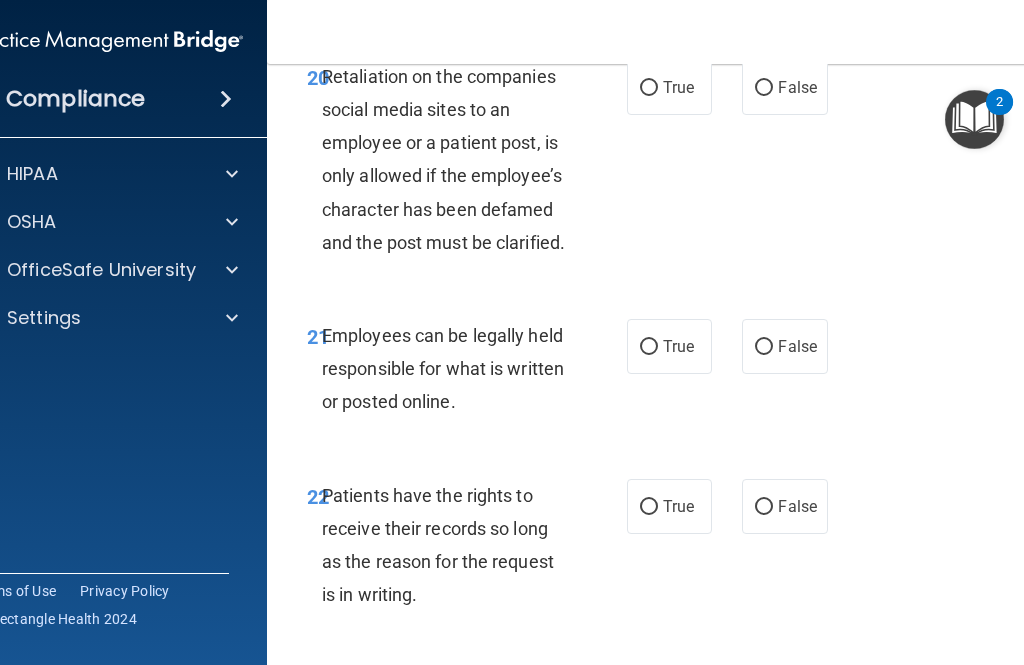 scroll, scrollTop: 5433, scrollLeft: 0, axis: vertical 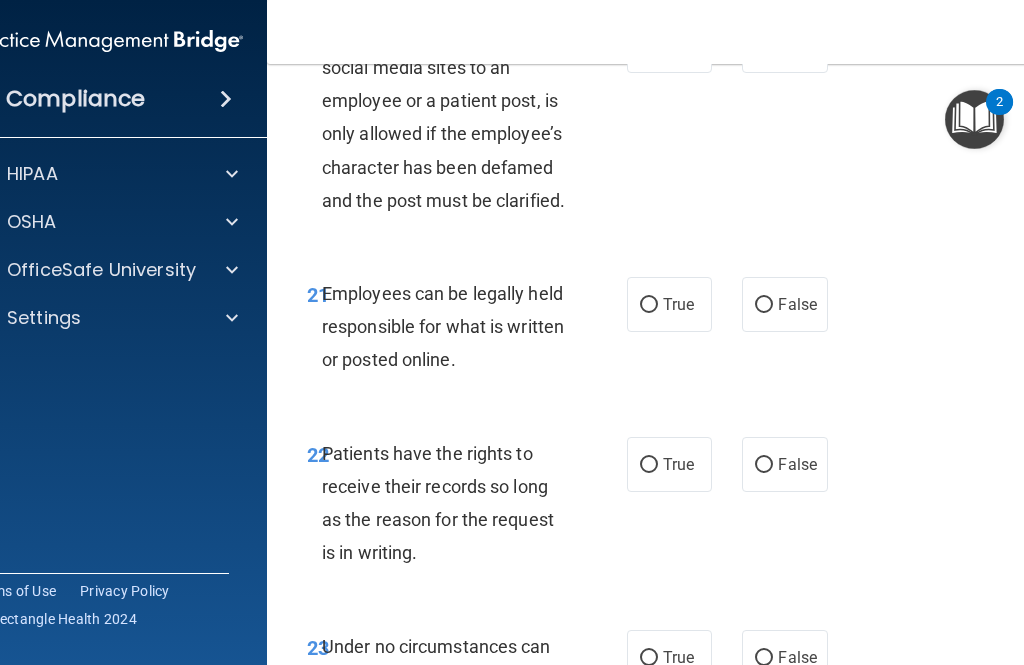 click on "False" at bounding box center [784, 45] 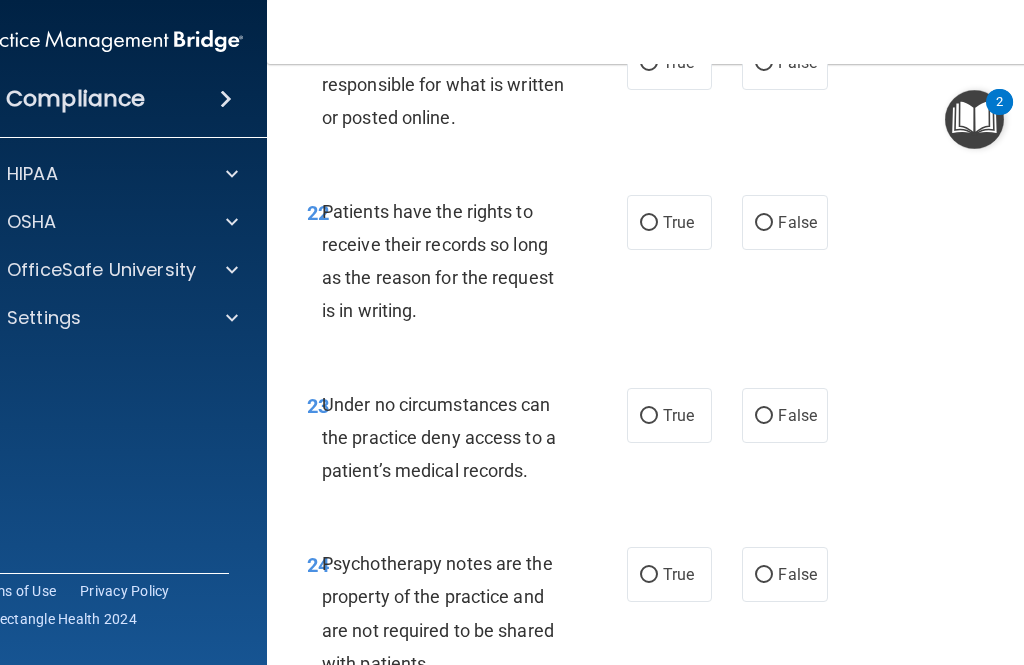 scroll, scrollTop: 5676, scrollLeft: 0, axis: vertical 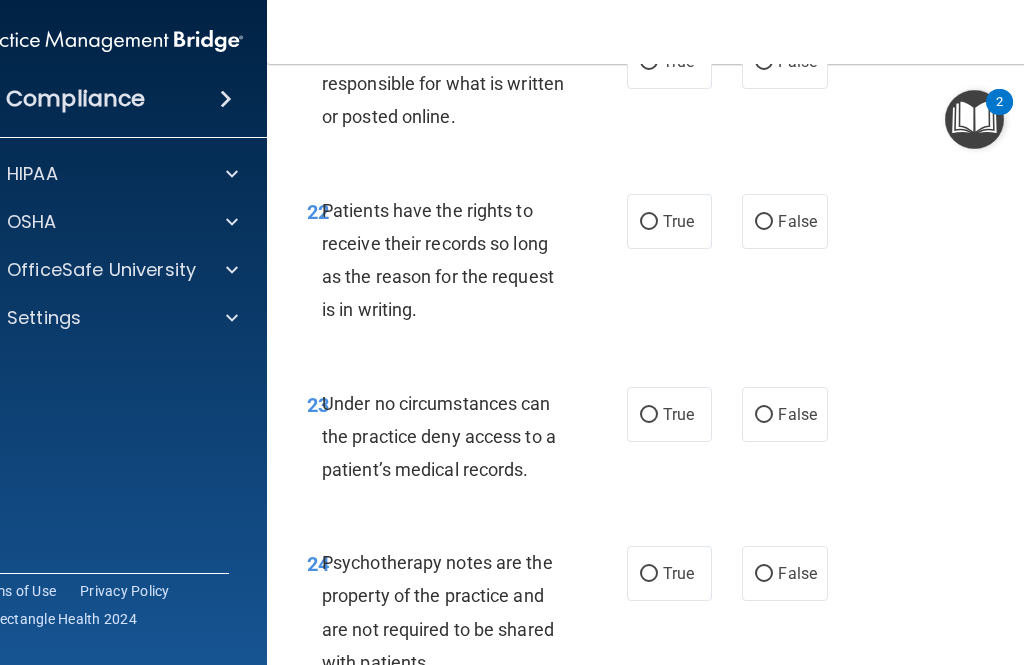 click on "True" at bounding box center (678, 61) 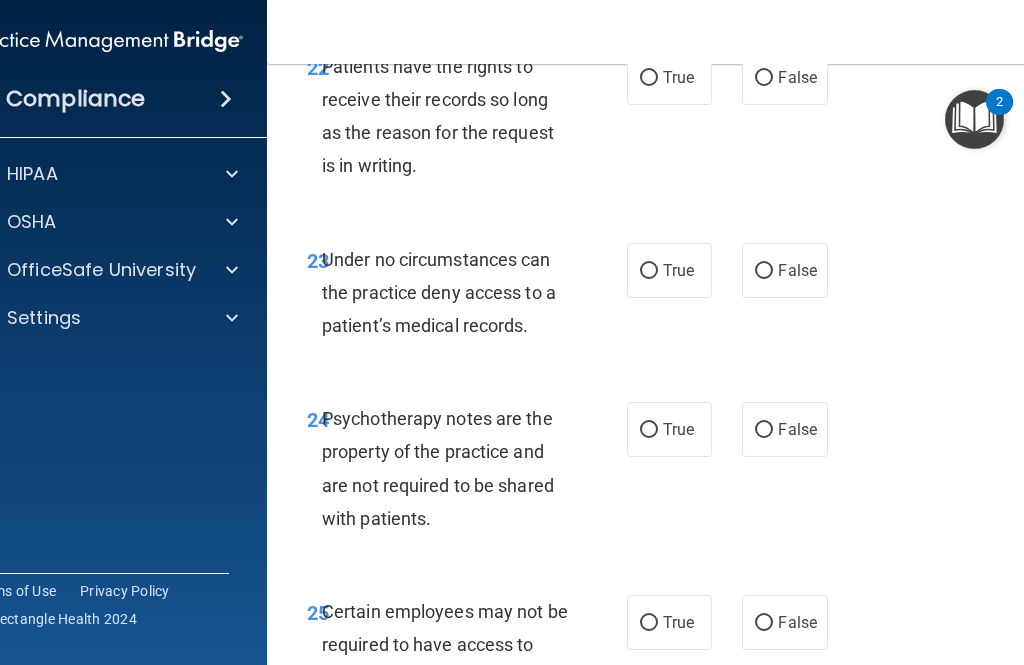 scroll, scrollTop: 5823, scrollLeft: 0, axis: vertical 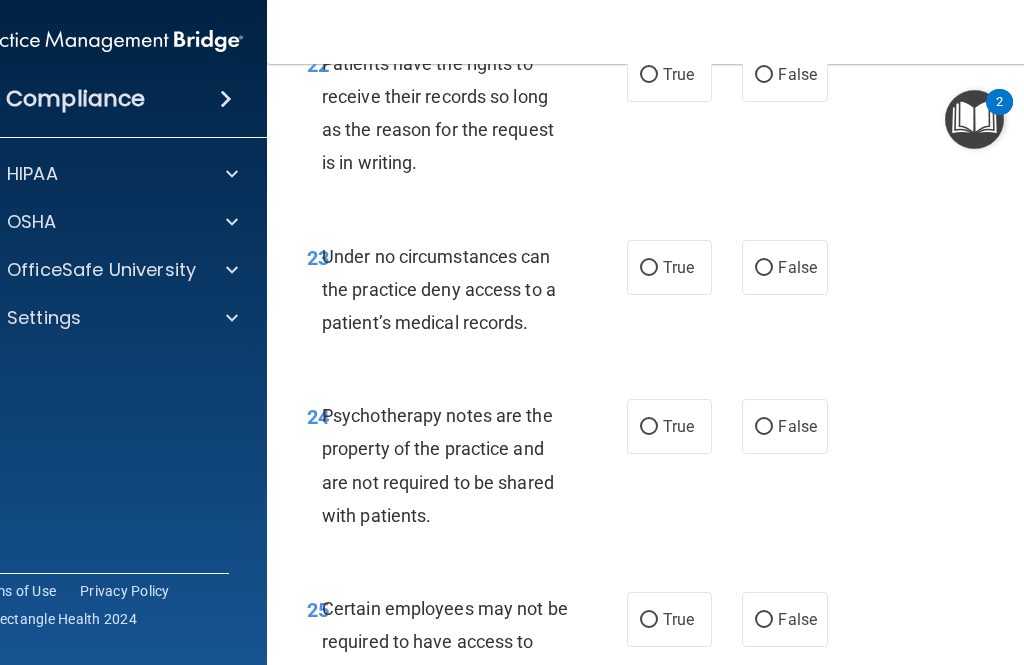 click on "False" at bounding box center [784, 74] 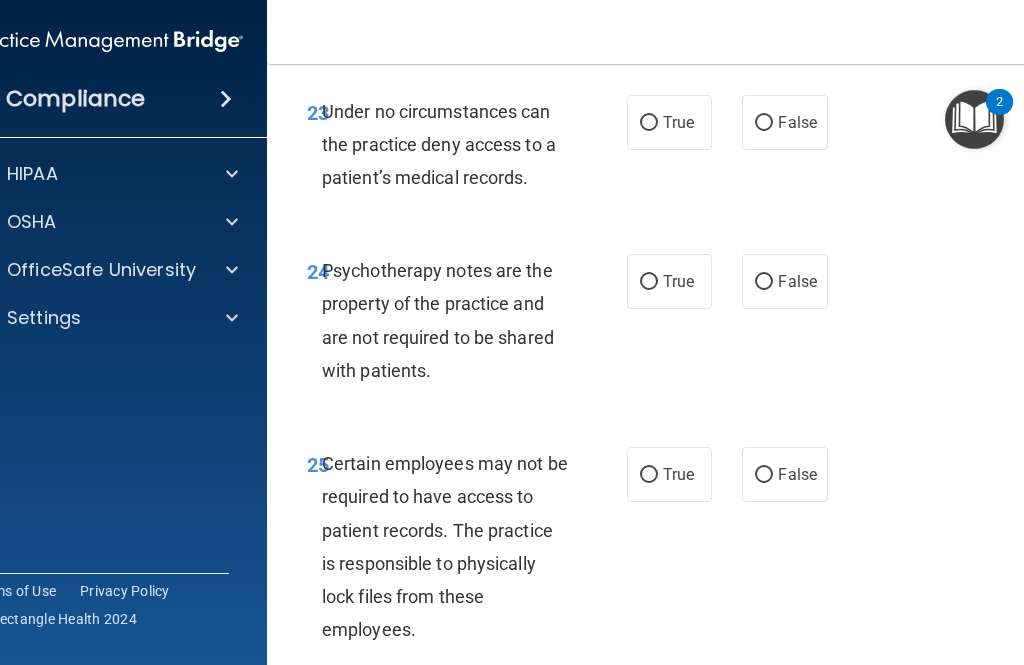 scroll, scrollTop: 5970, scrollLeft: 0, axis: vertical 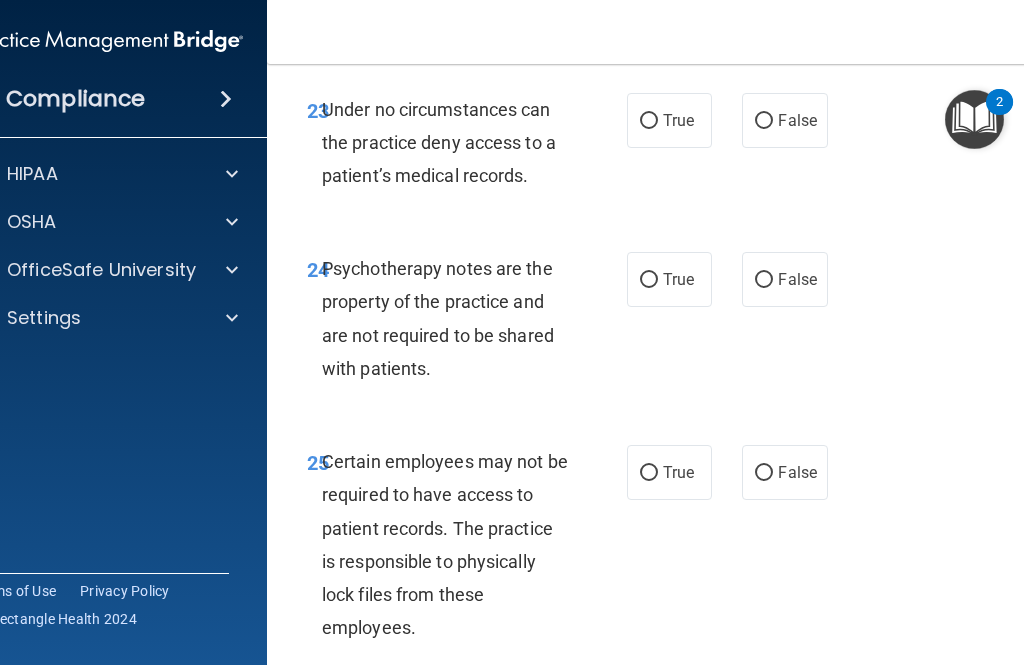 click on "False" at bounding box center (764, 121) 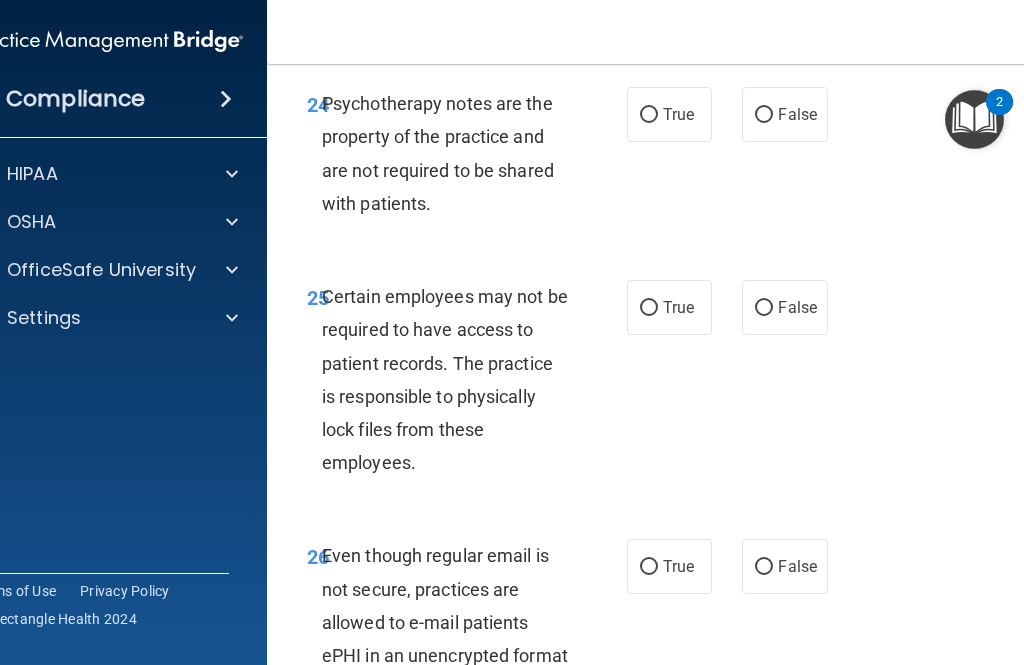scroll, scrollTop: 6159, scrollLeft: 0, axis: vertical 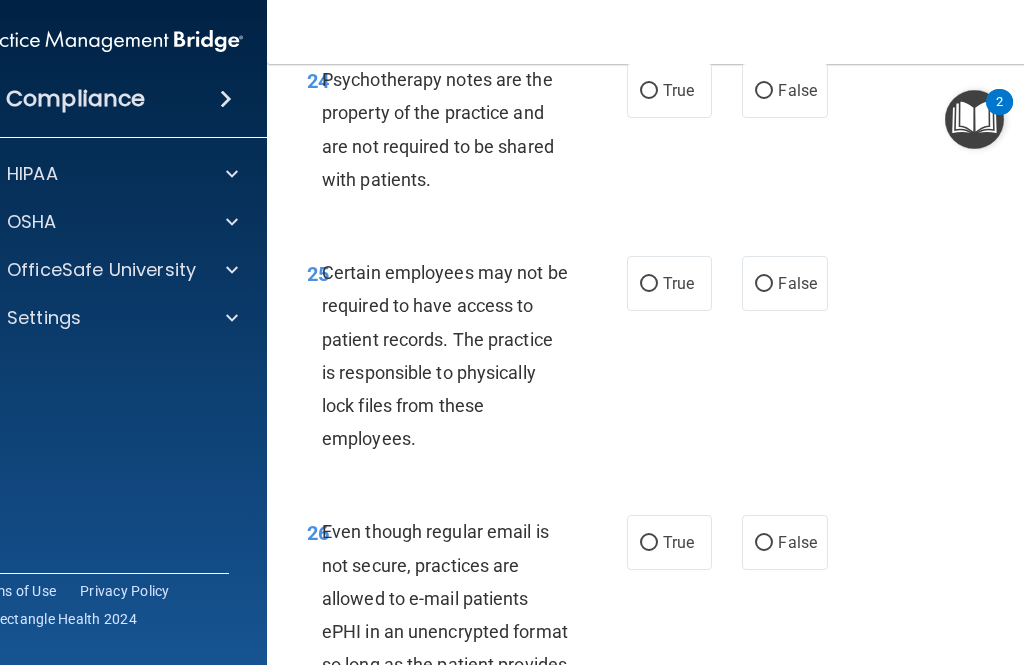 click on "True" at bounding box center (678, 90) 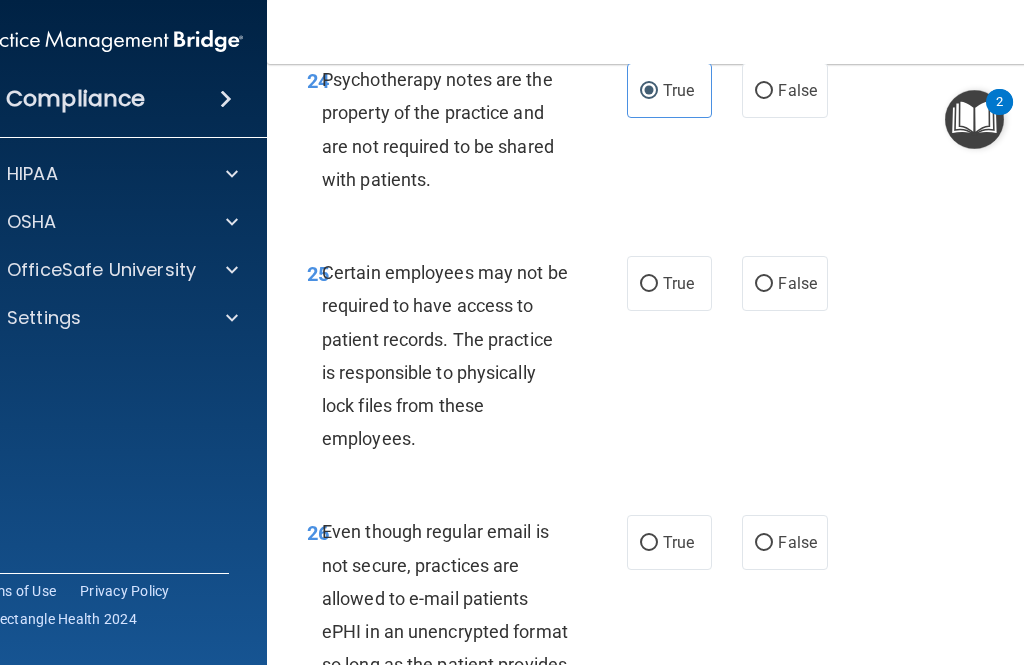 click on "False" at bounding box center (764, 91) 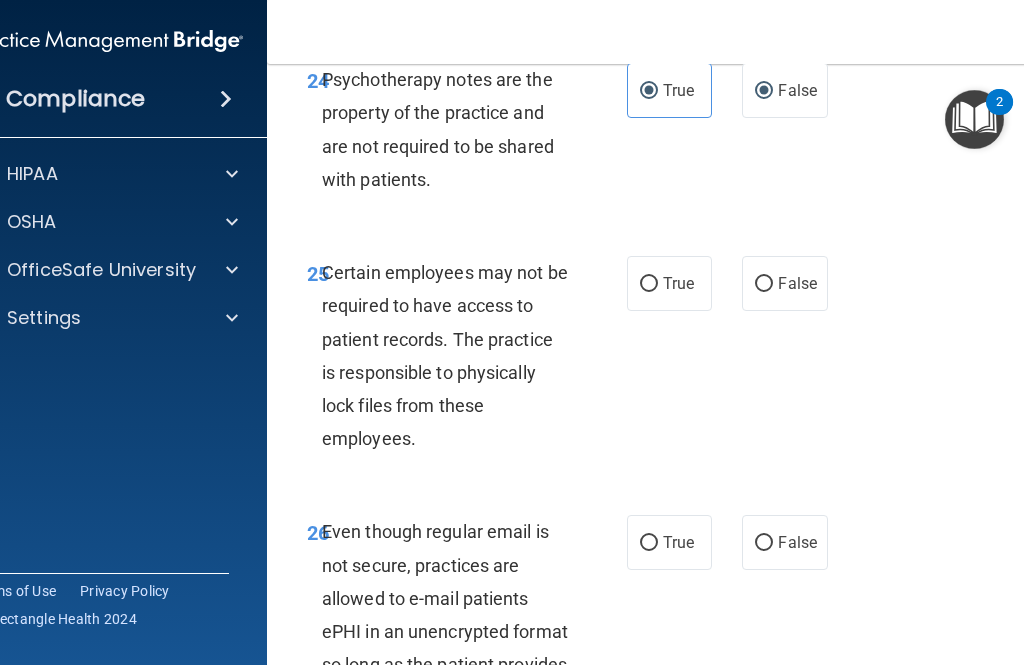 radio on "false" 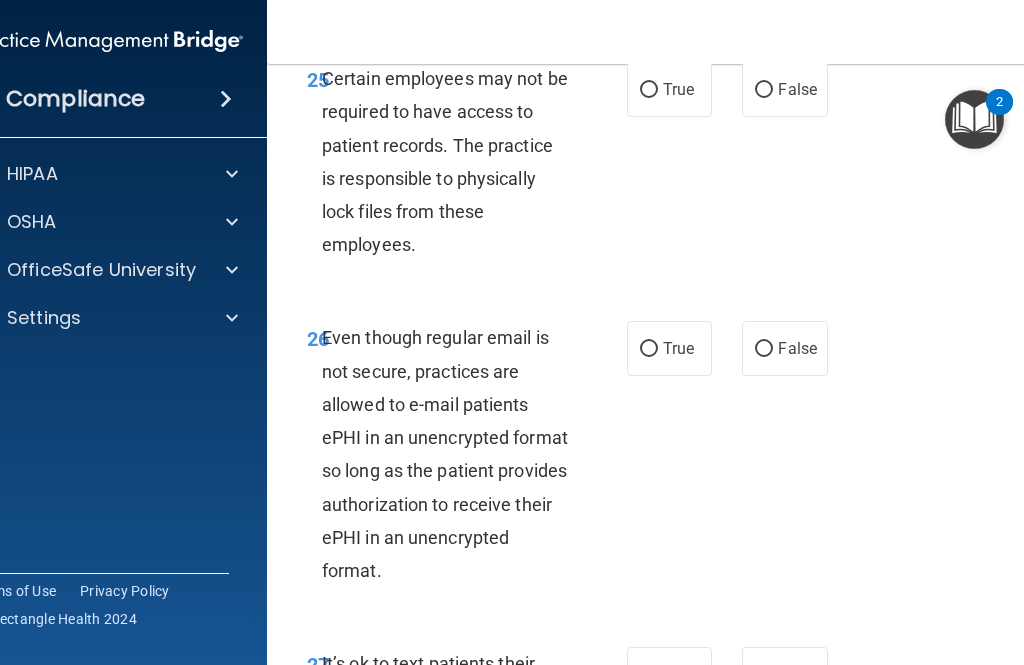 scroll, scrollTop: 6352, scrollLeft: 0, axis: vertical 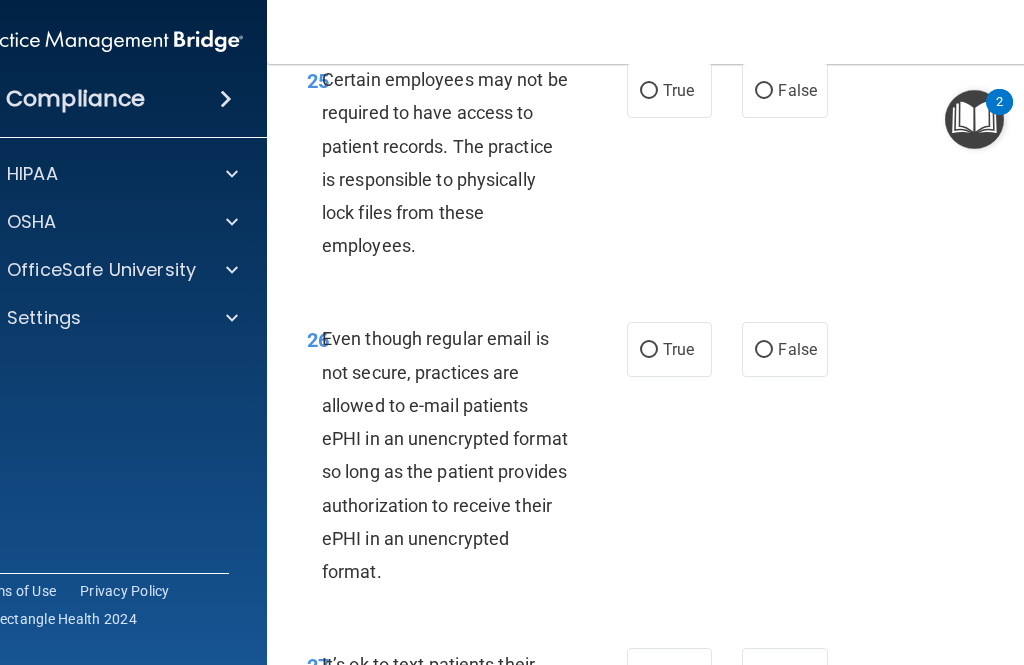 click on "False" at bounding box center [784, 90] 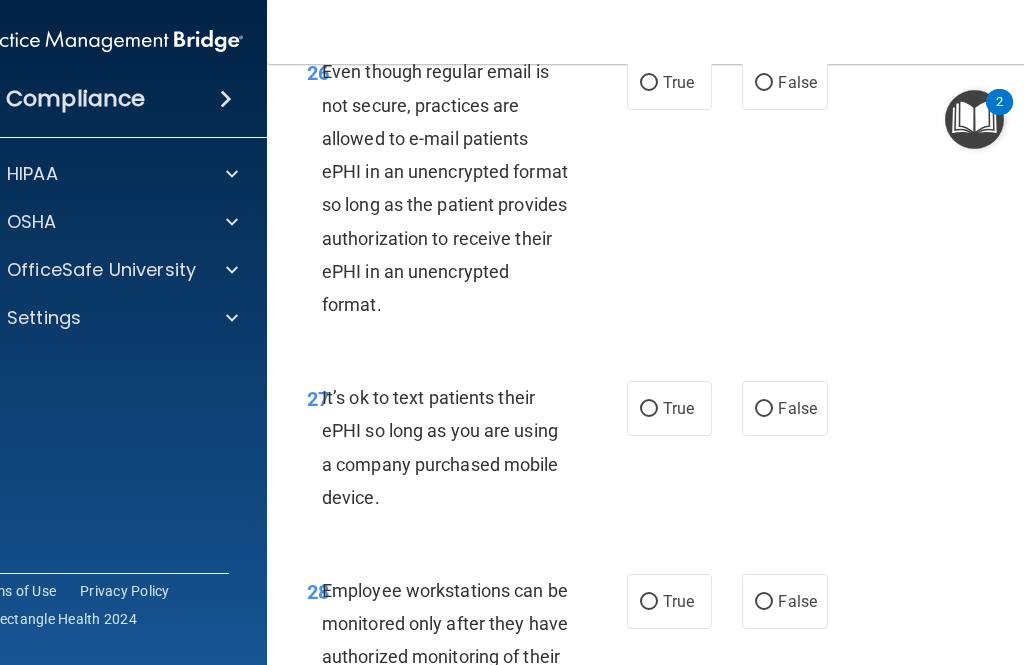 scroll, scrollTop: 6624, scrollLeft: 0, axis: vertical 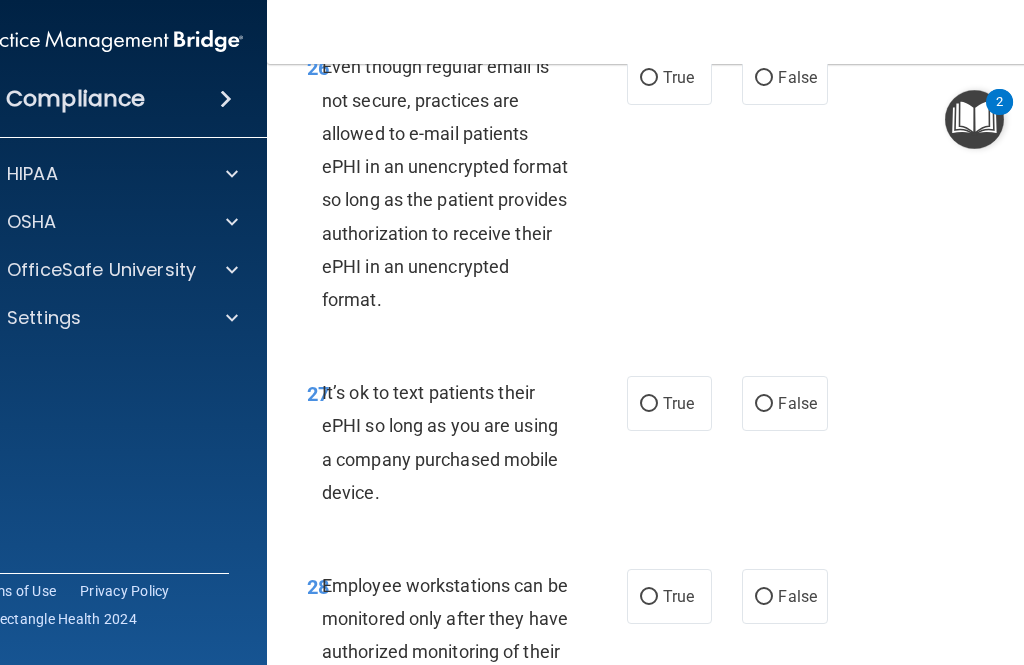 click on "False" at bounding box center (784, 77) 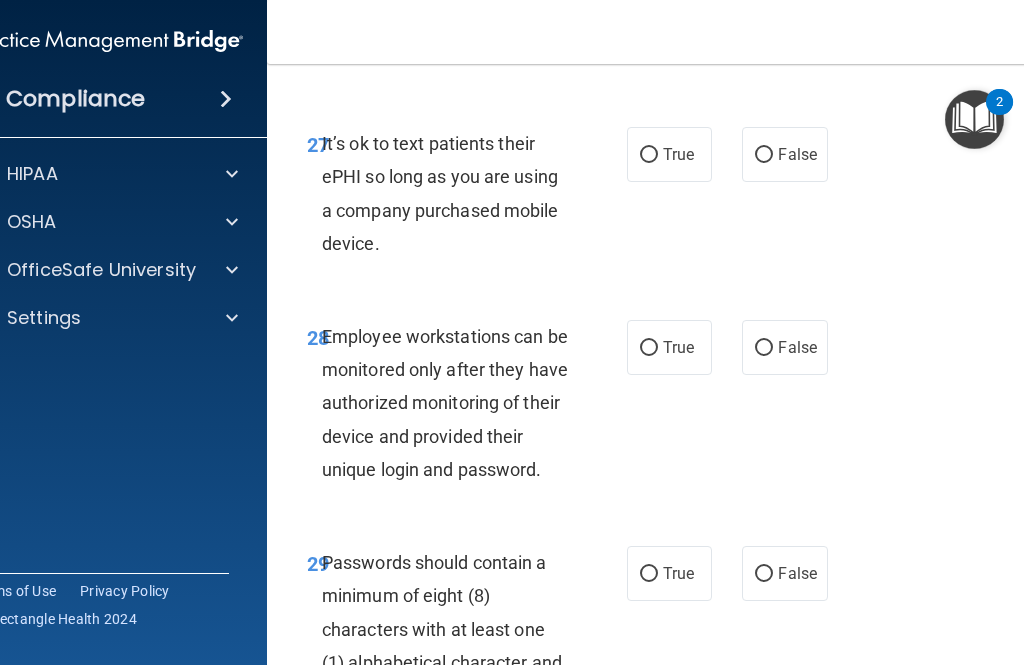 scroll, scrollTop: 6902, scrollLeft: 0, axis: vertical 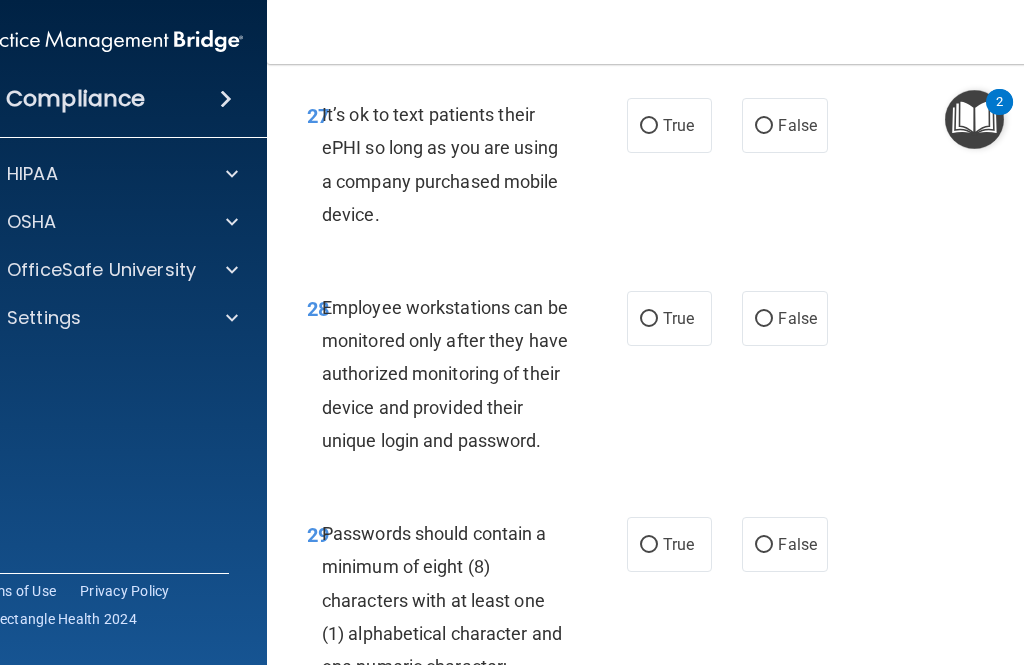 click on "False" at bounding box center (784, 125) 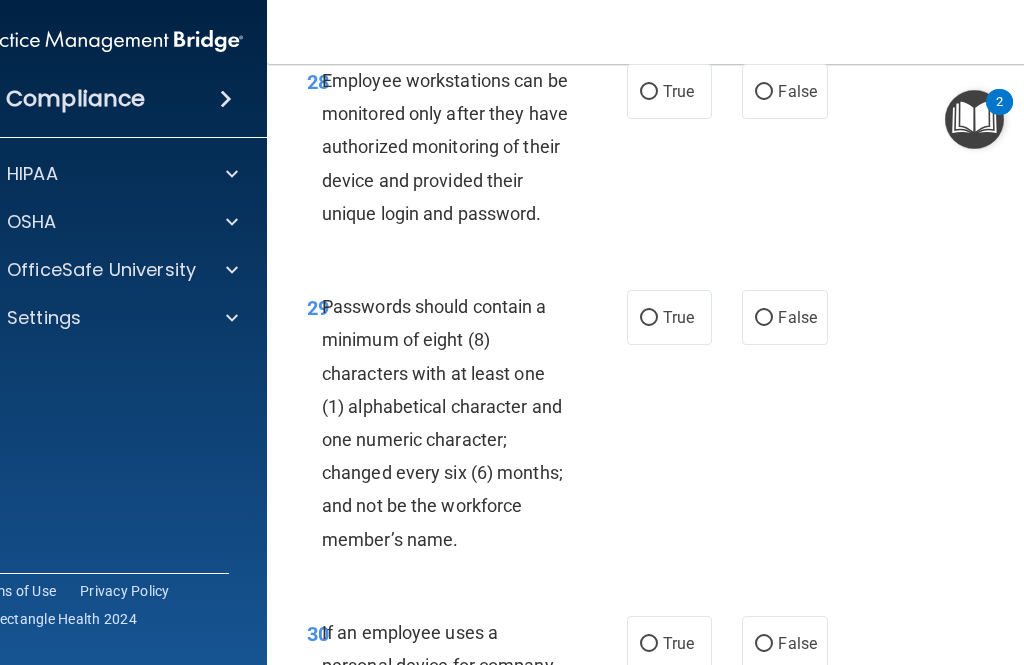 scroll, scrollTop: 7131, scrollLeft: 0, axis: vertical 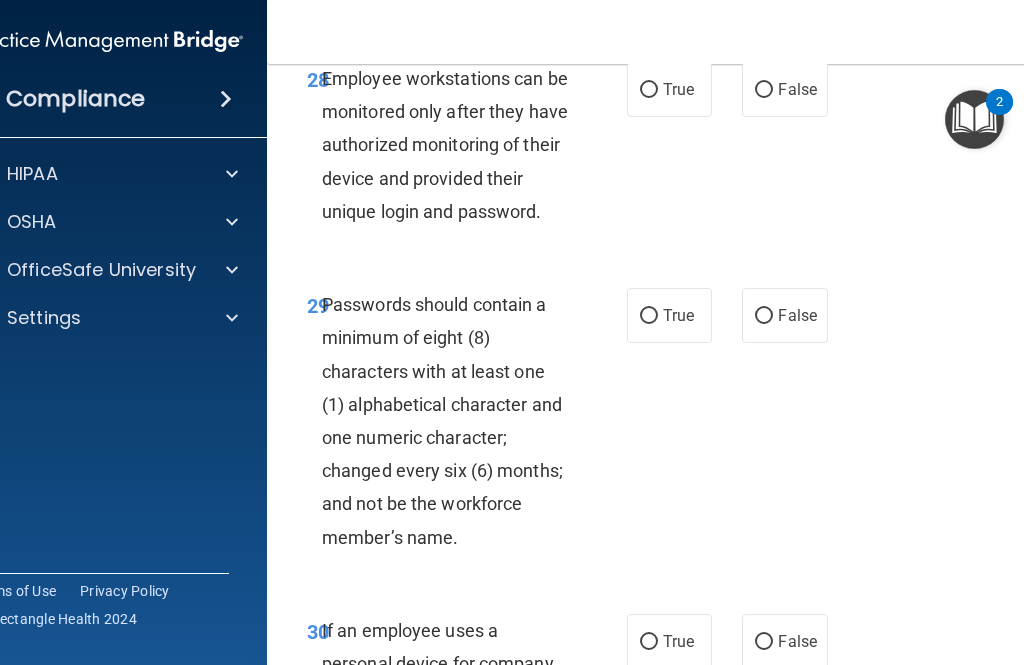 click on "False" at bounding box center [797, 89] 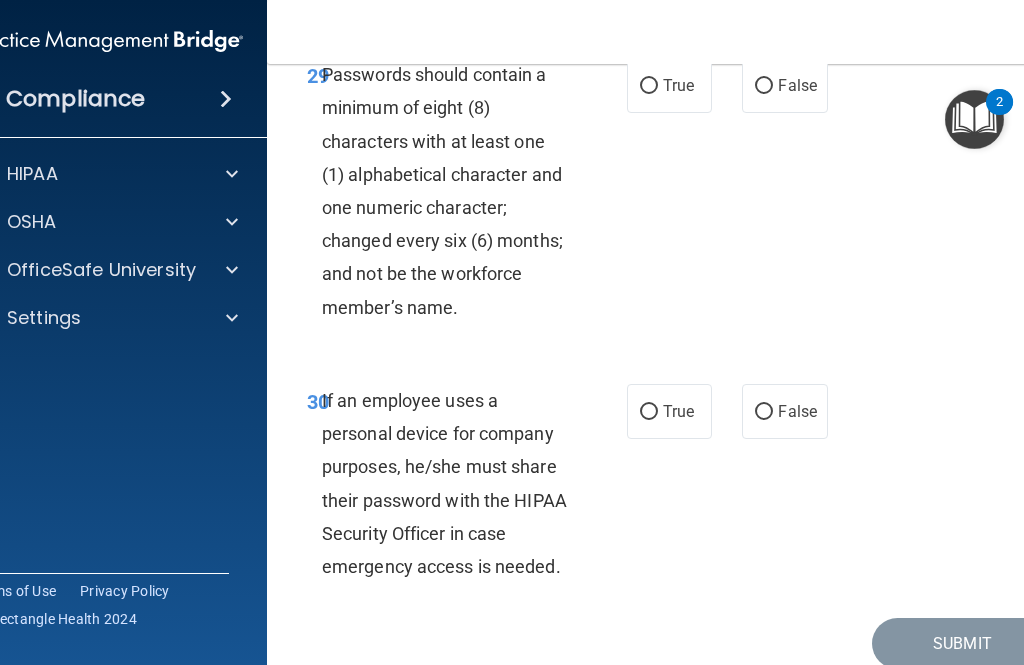 scroll, scrollTop: 7364, scrollLeft: 0, axis: vertical 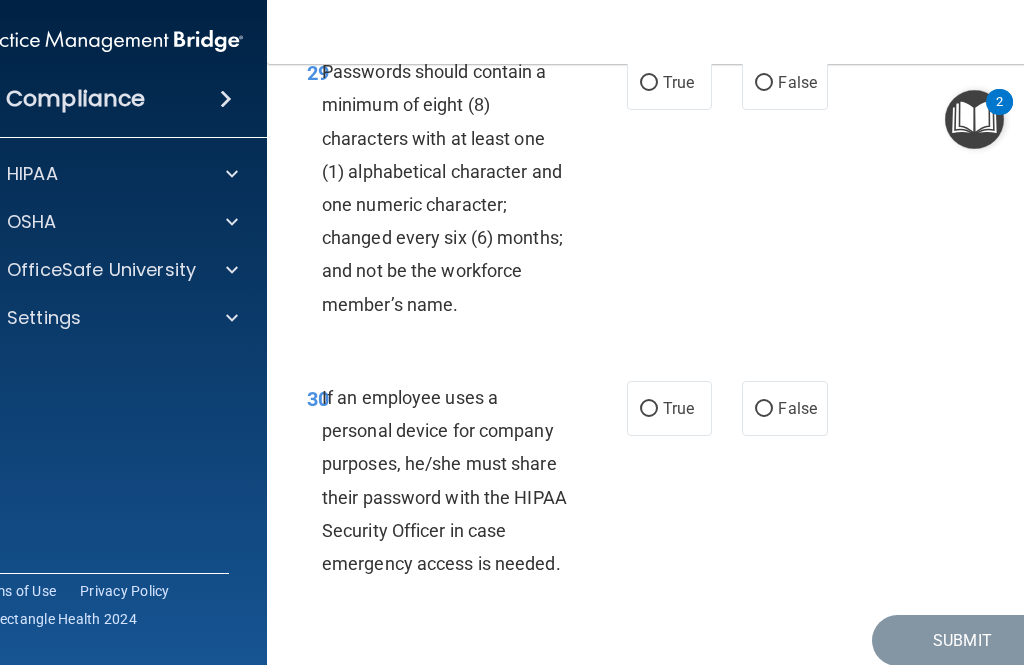 click on "True" at bounding box center [669, 82] 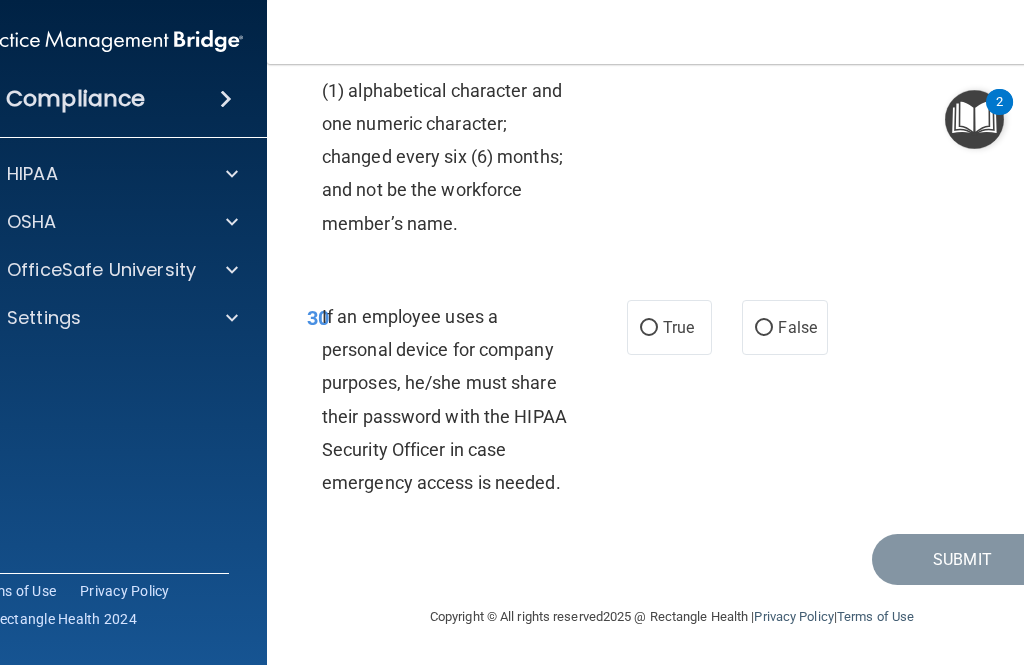 scroll, scrollTop: 7470, scrollLeft: 0, axis: vertical 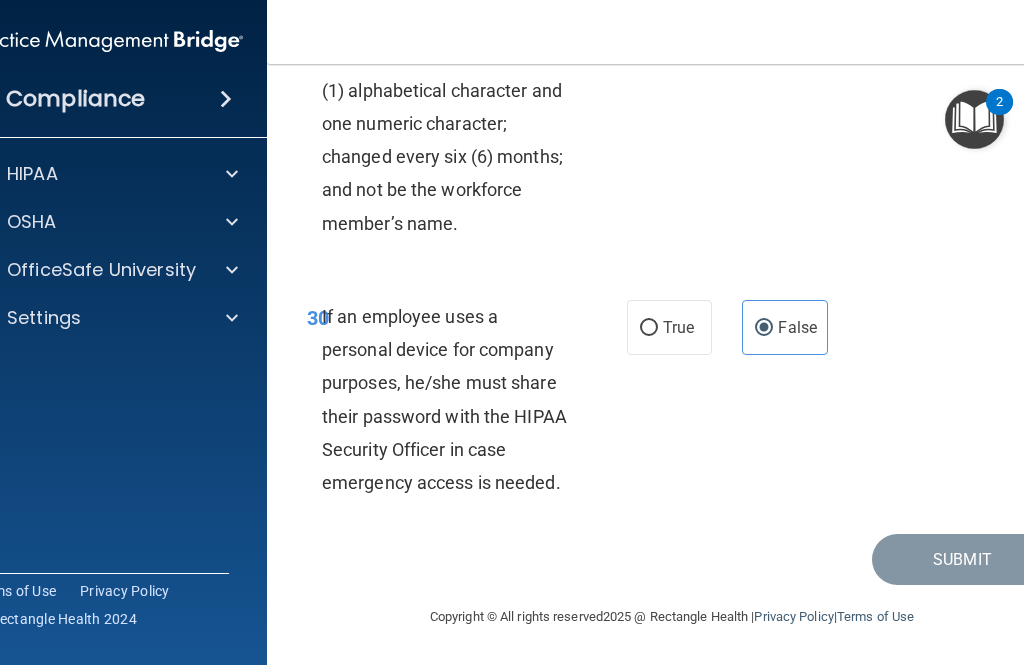 click on "Toggle navigation                                                                                                     Justina Lazo   justinalazo@gmail.com                            Manage My Enterprise              Smiles on the bay     Manage My Location" at bounding box center (672, 32) 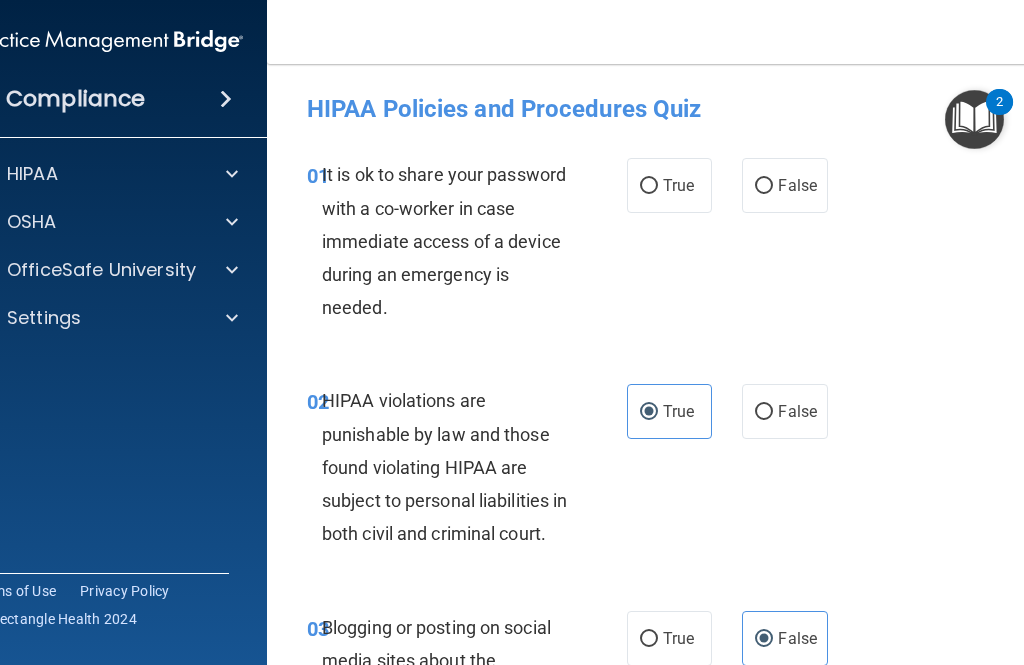 scroll, scrollTop: 0, scrollLeft: 0, axis: both 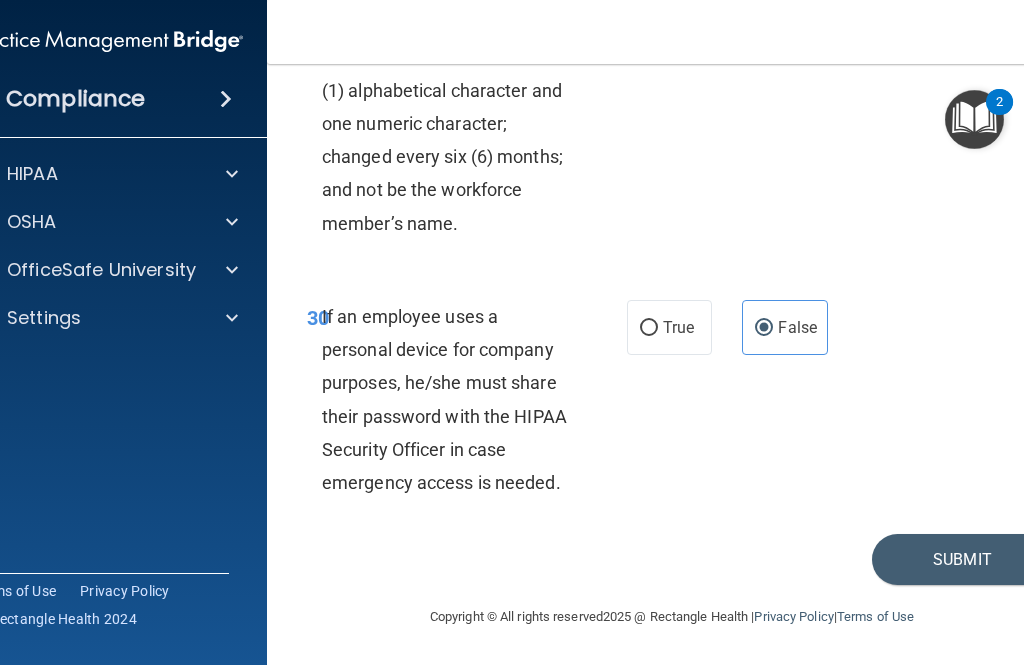 click on "Submit" at bounding box center [962, 559] 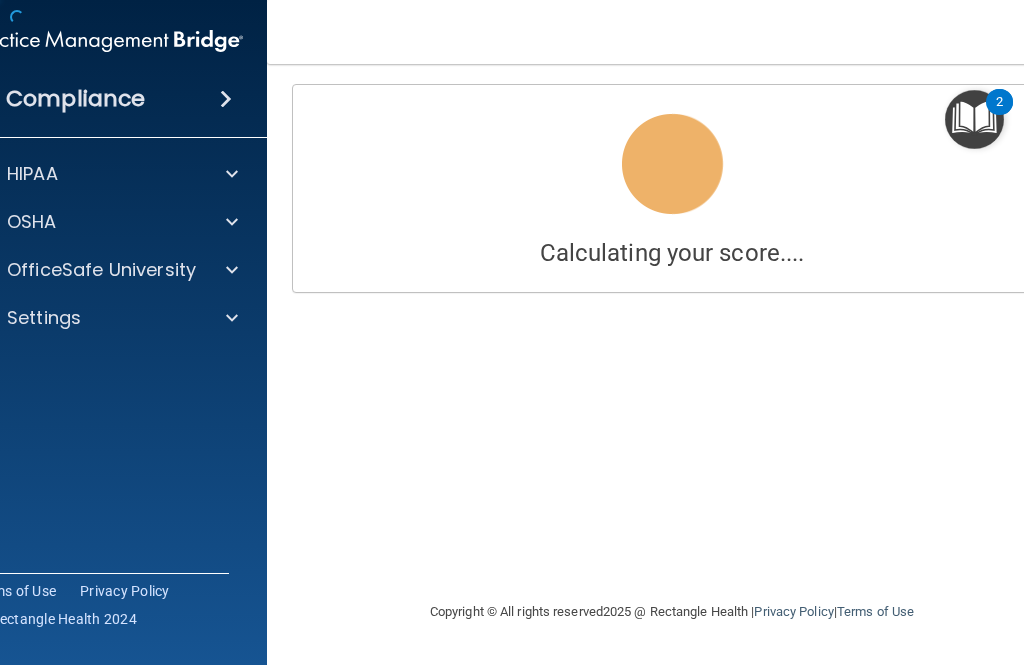 scroll, scrollTop: 0, scrollLeft: 0, axis: both 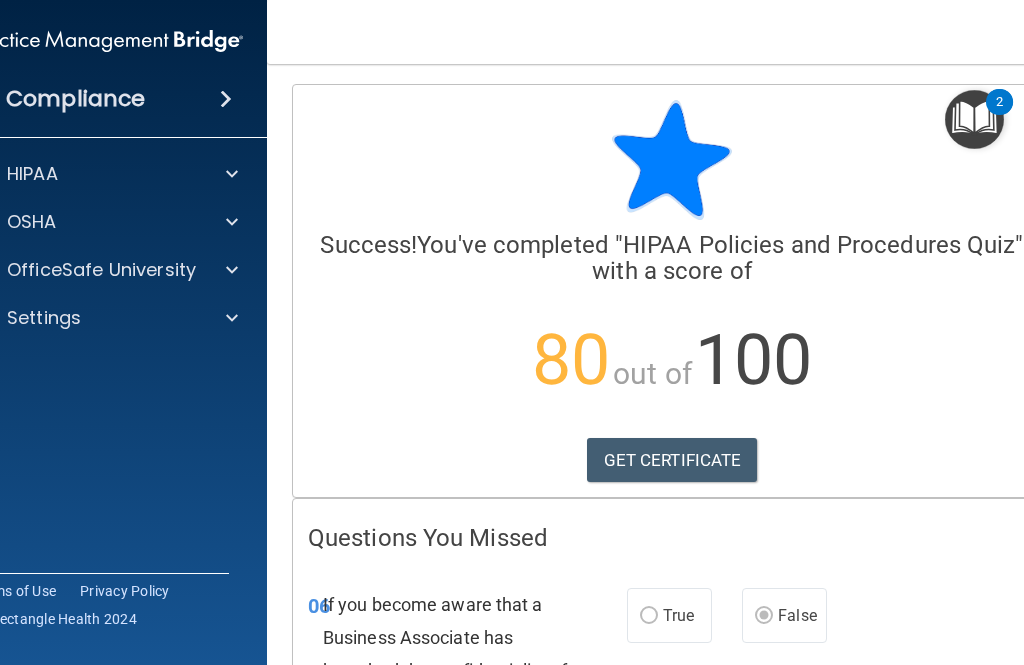 click at bounding box center [229, 174] 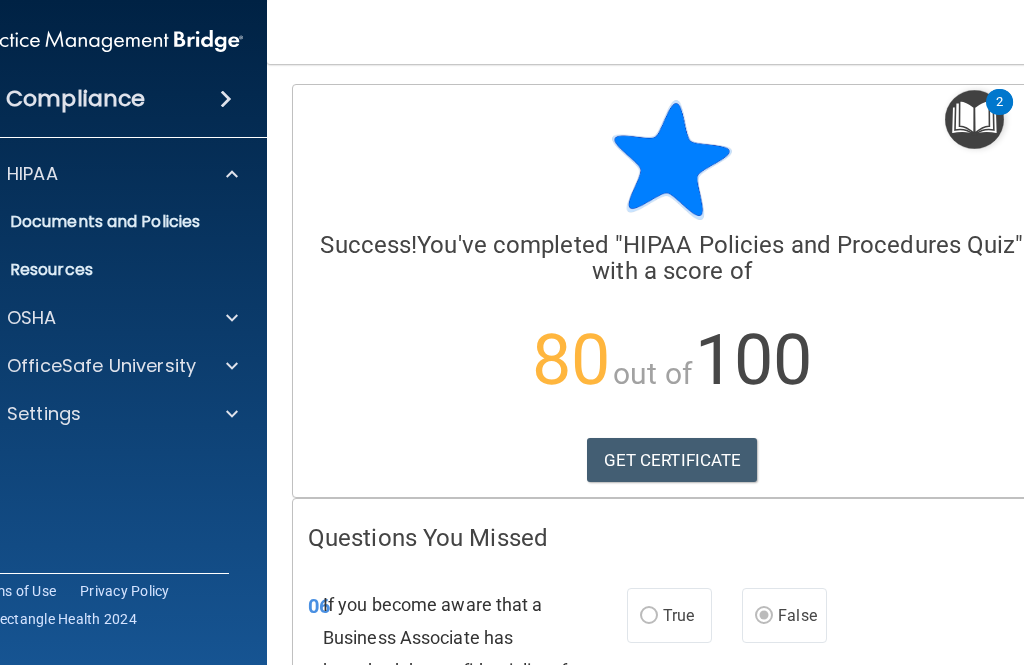 click at bounding box center [229, 318] 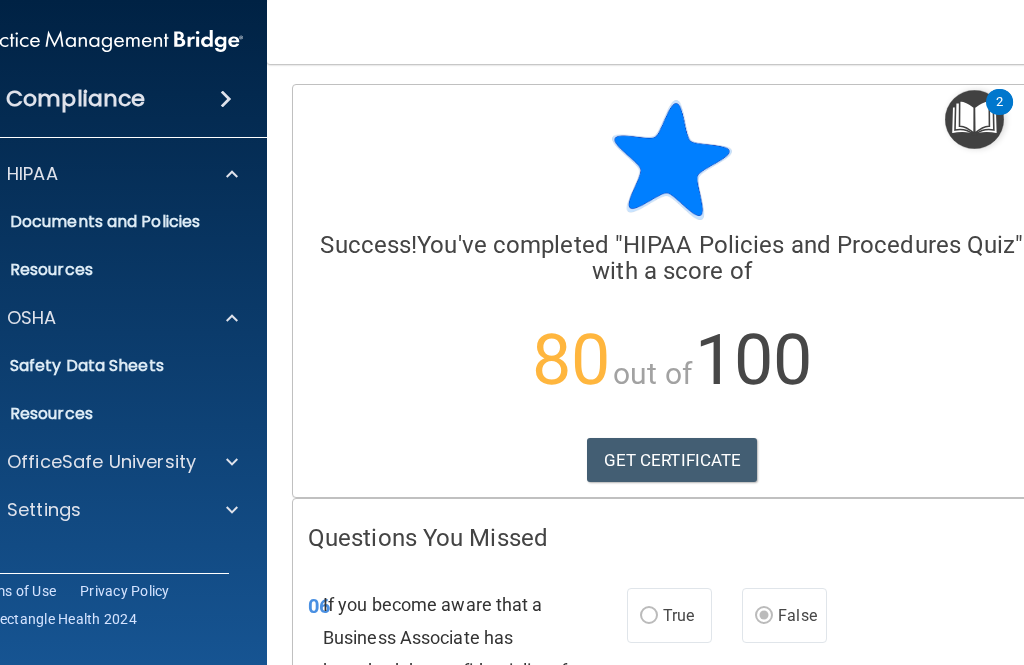 click at bounding box center [229, 462] 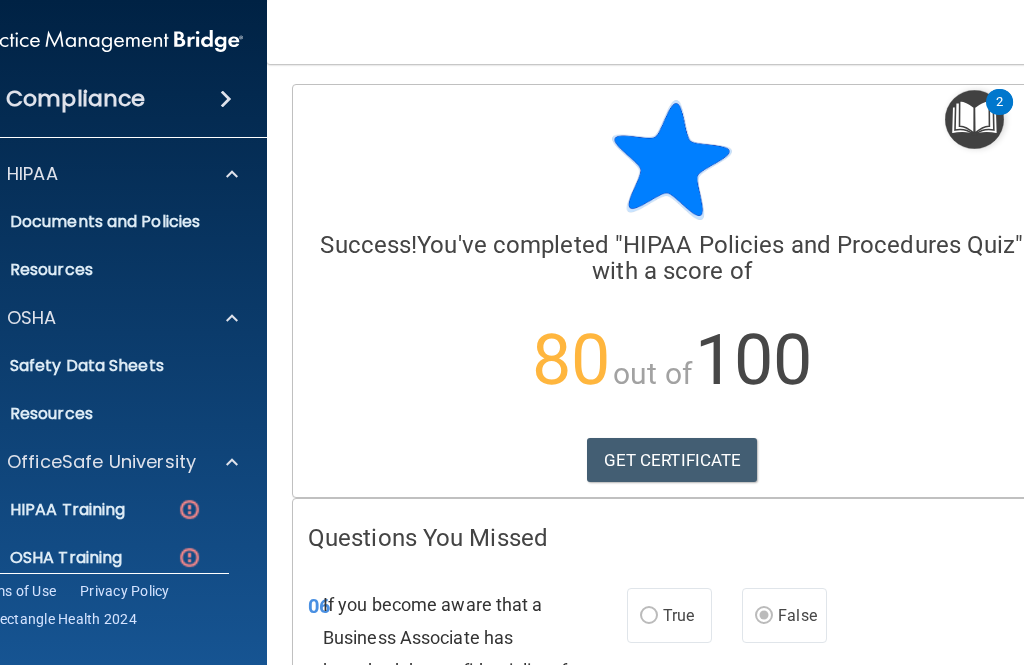 click at bounding box center (189, 509) 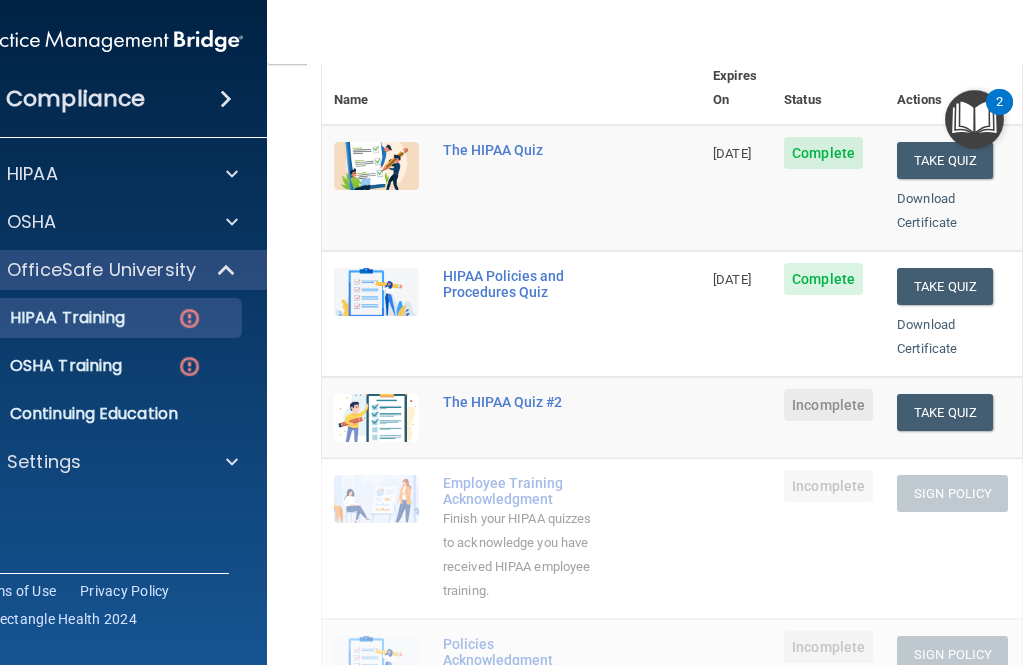 scroll, scrollTop: 250, scrollLeft: 0, axis: vertical 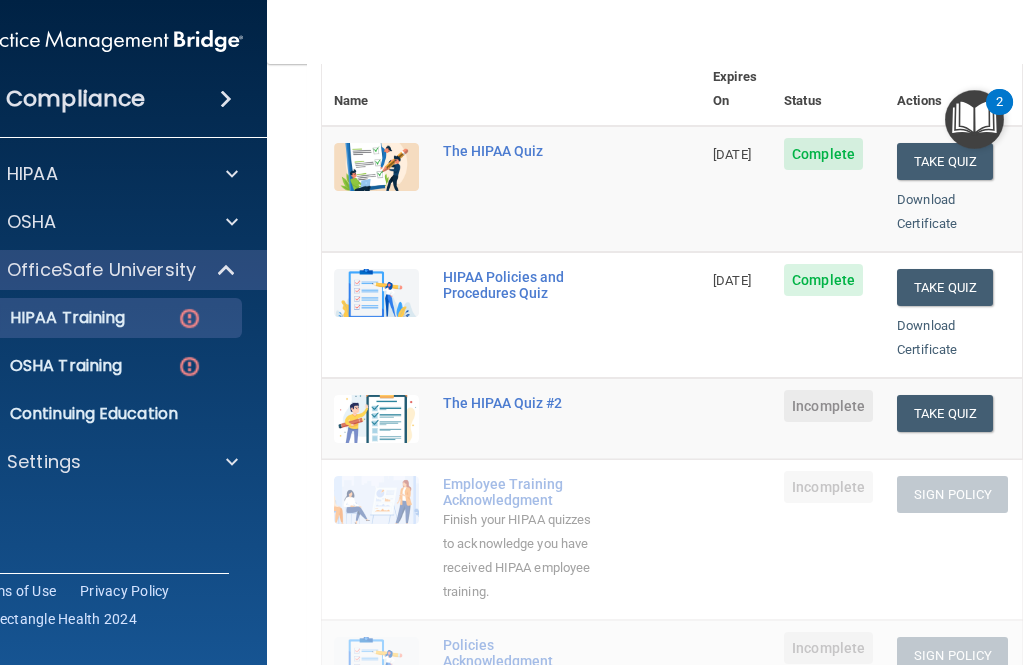 click on "Take Quiz" at bounding box center (945, 413) 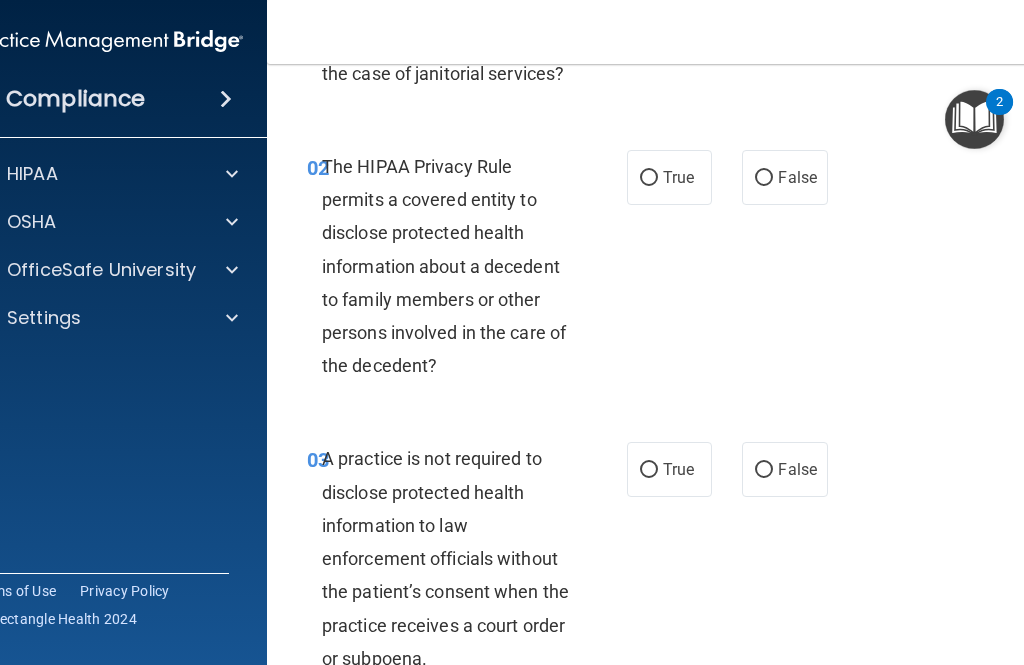 scroll, scrollTop: 306, scrollLeft: 0, axis: vertical 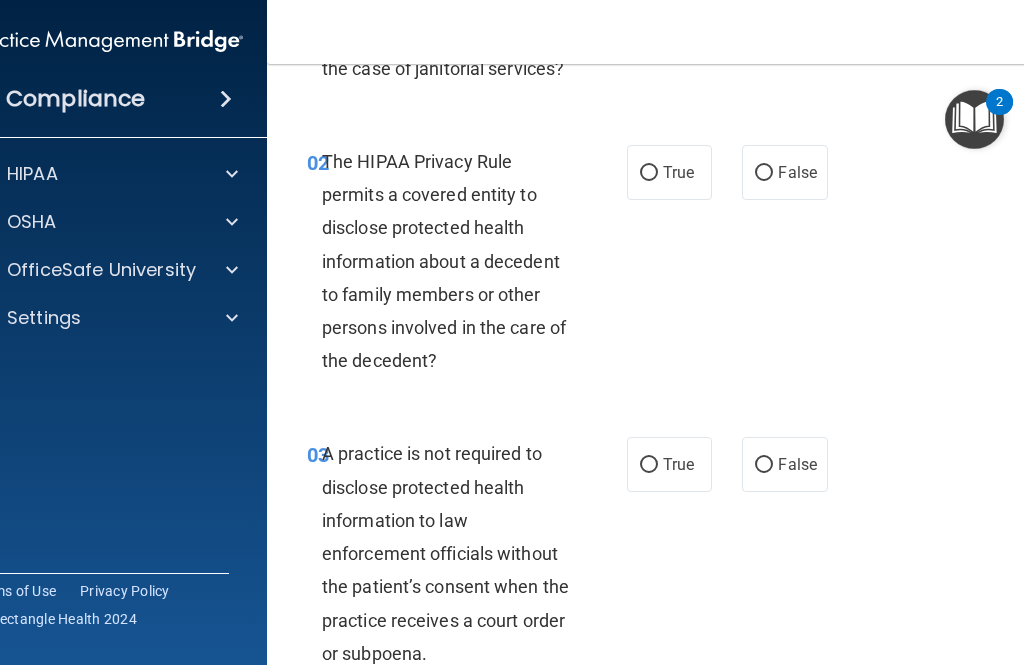 click on "True" at bounding box center (669, 172) 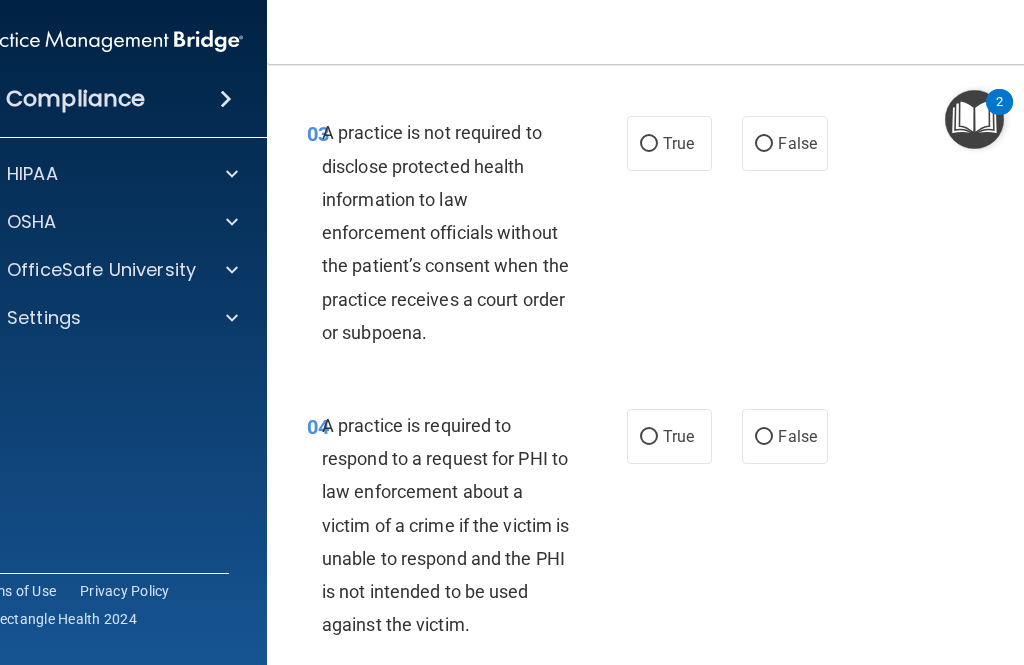 scroll, scrollTop: 632, scrollLeft: 0, axis: vertical 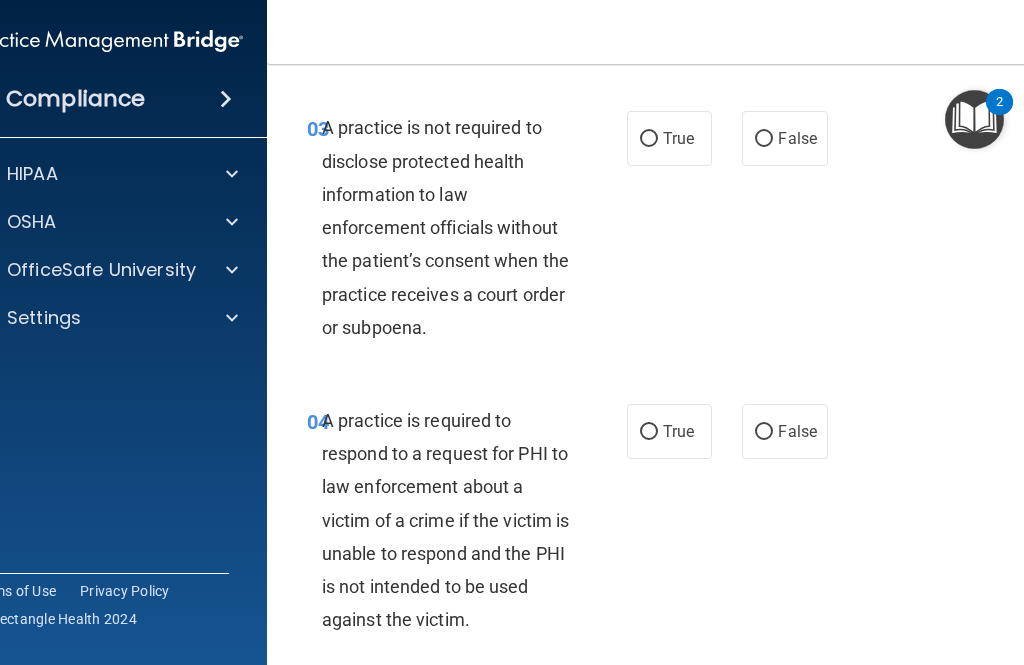click on "False" at bounding box center [784, 138] 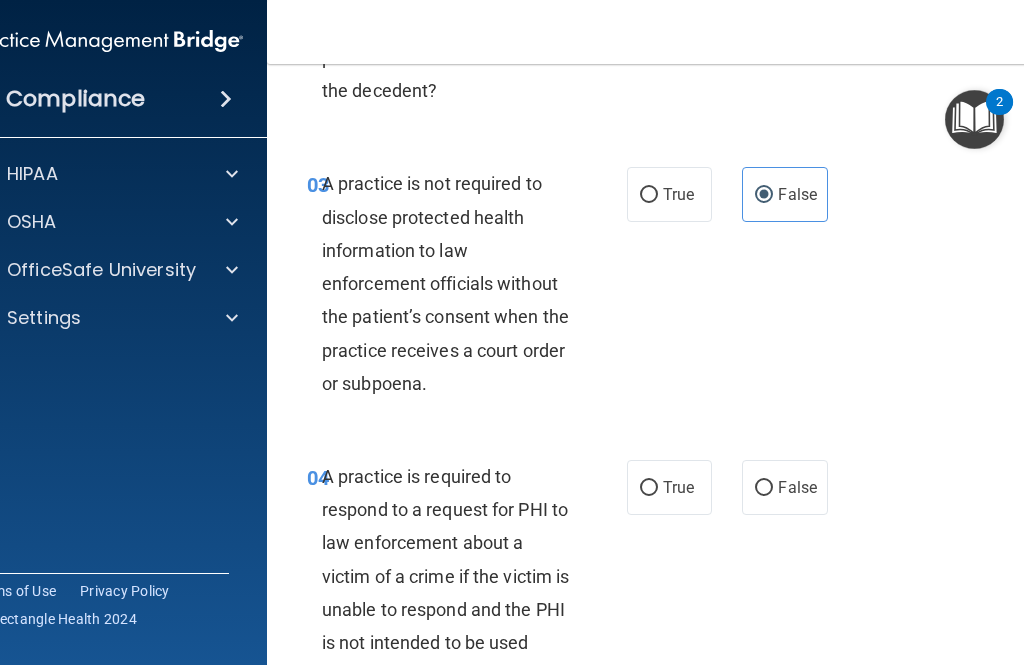 scroll, scrollTop: 571, scrollLeft: 0, axis: vertical 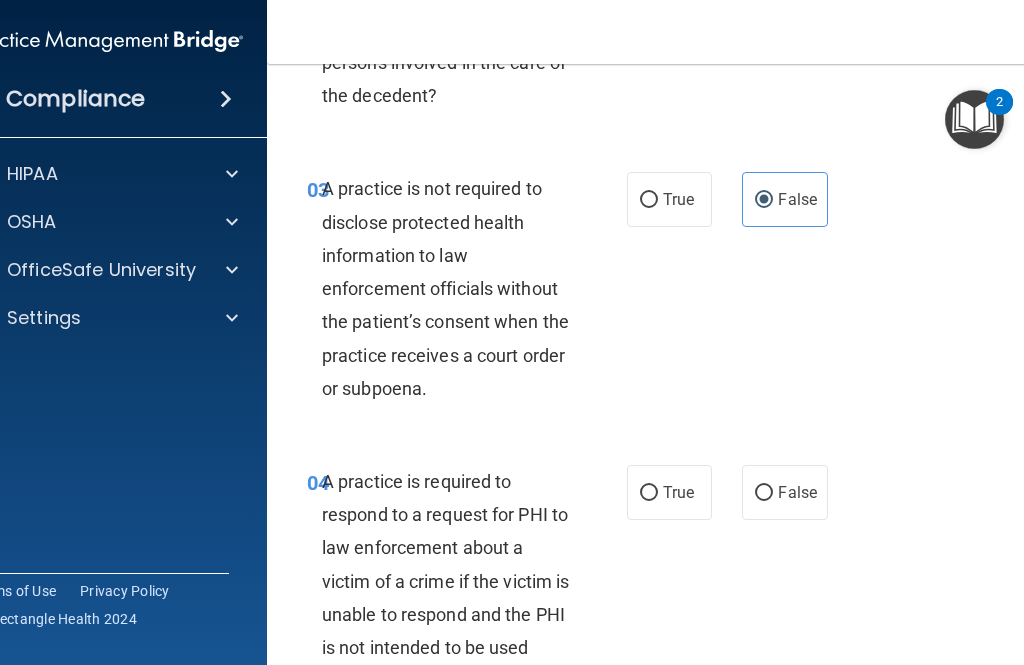 click on "True" at bounding box center [678, 199] 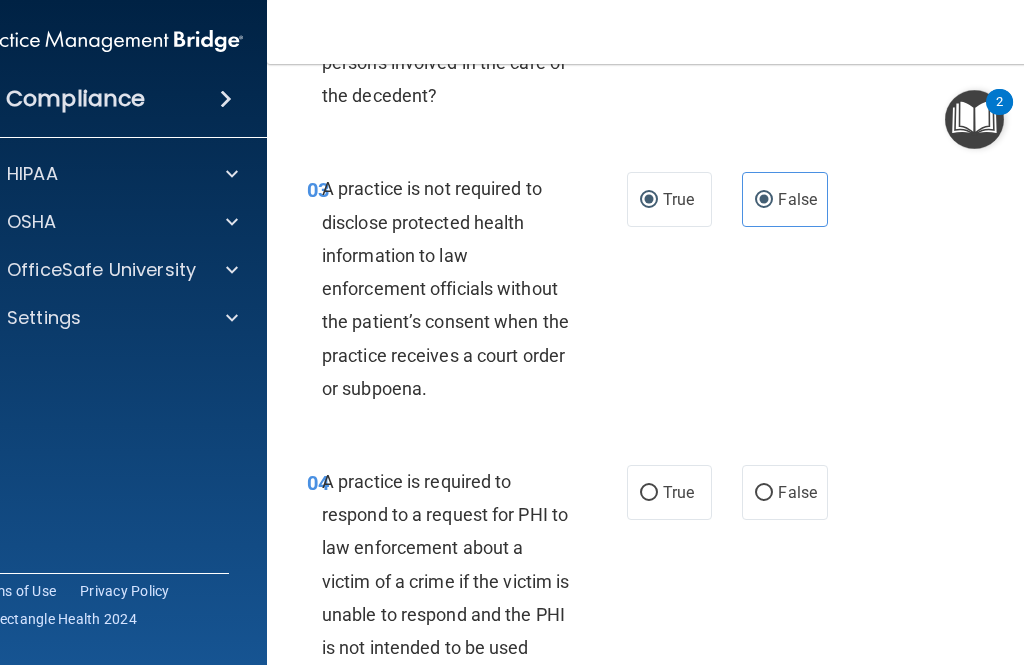 radio on "false" 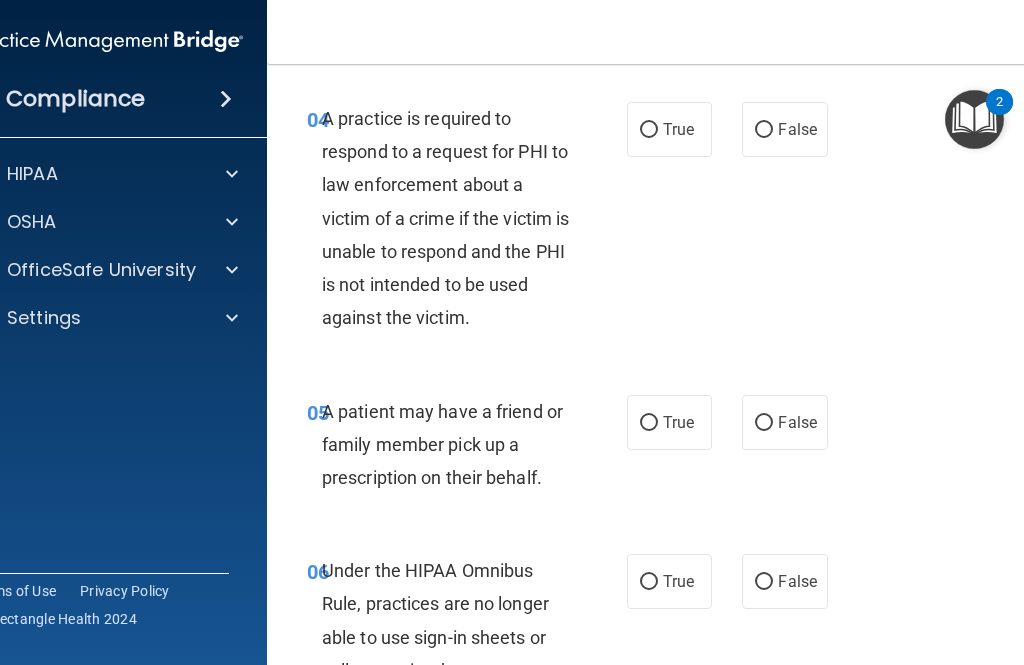 scroll, scrollTop: 936, scrollLeft: 0, axis: vertical 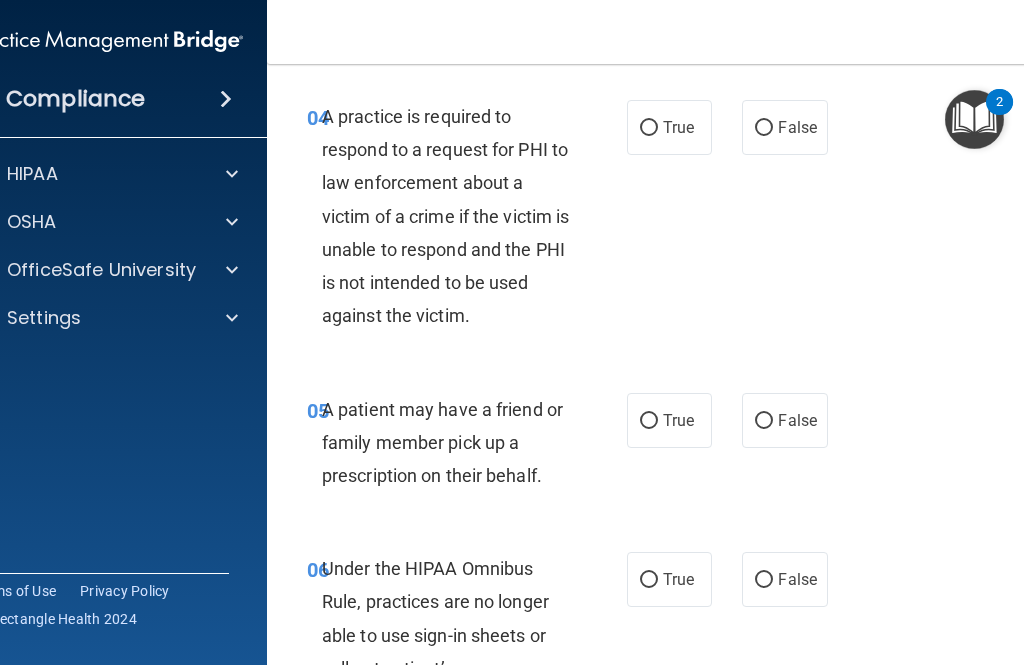 click on "True" at bounding box center (669, 127) 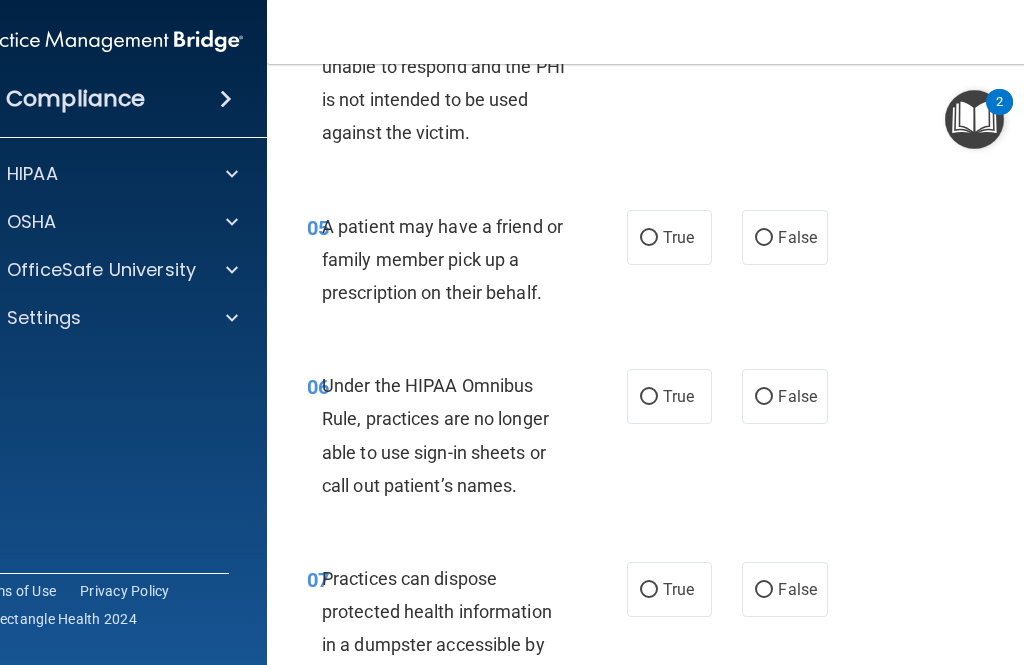 scroll, scrollTop: 1114, scrollLeft: 0, axis: vertical 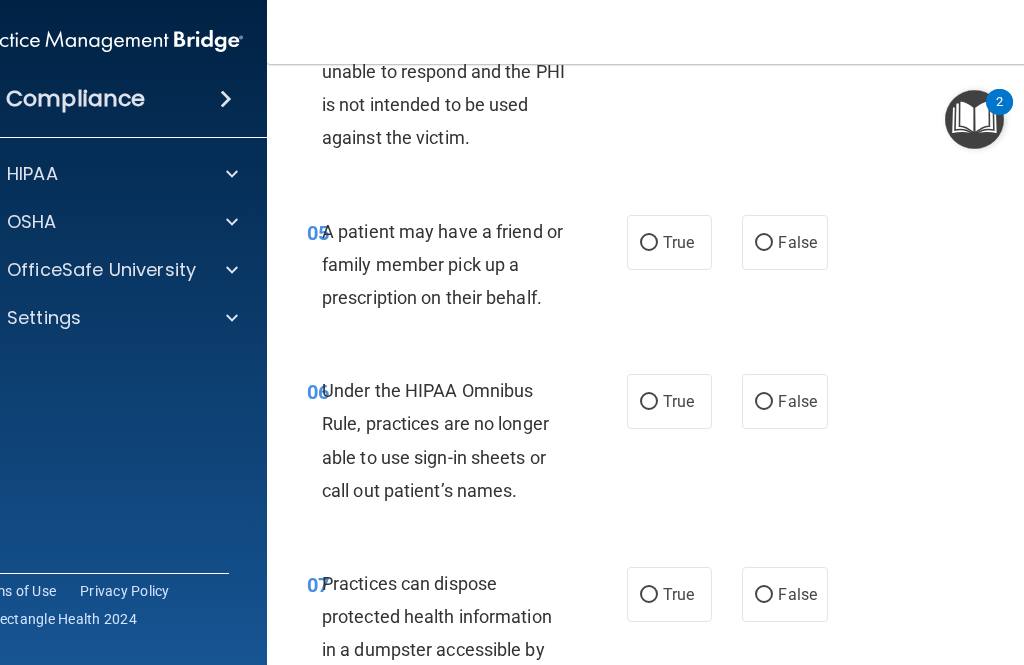 click on "False" at bounding box center (764, 243) 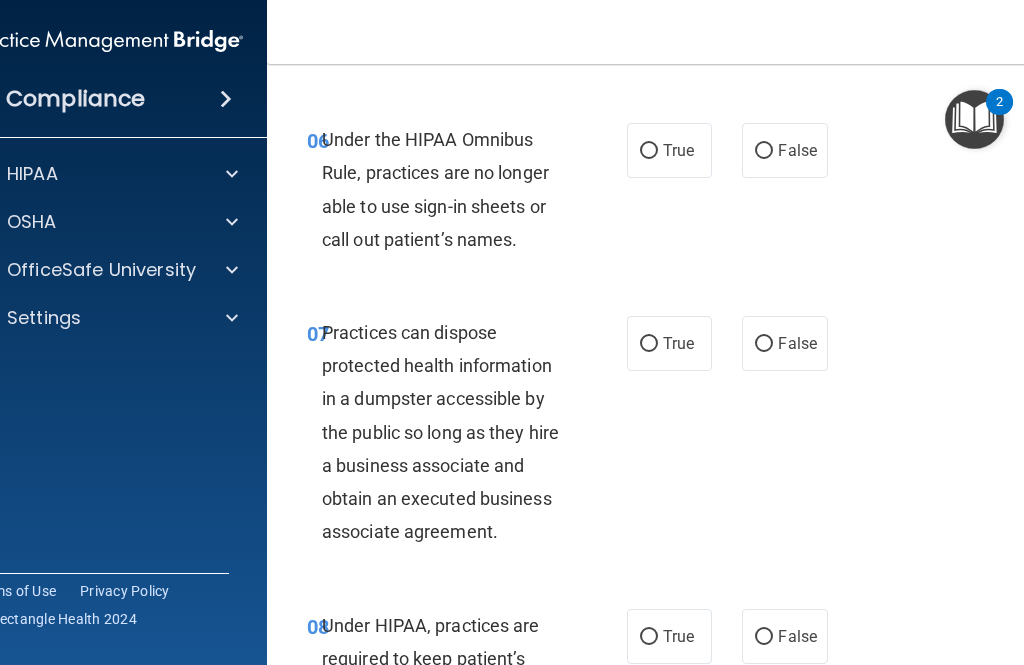 scroll, scrollTop: 1366, scrollLeft: 0, axis: vertical 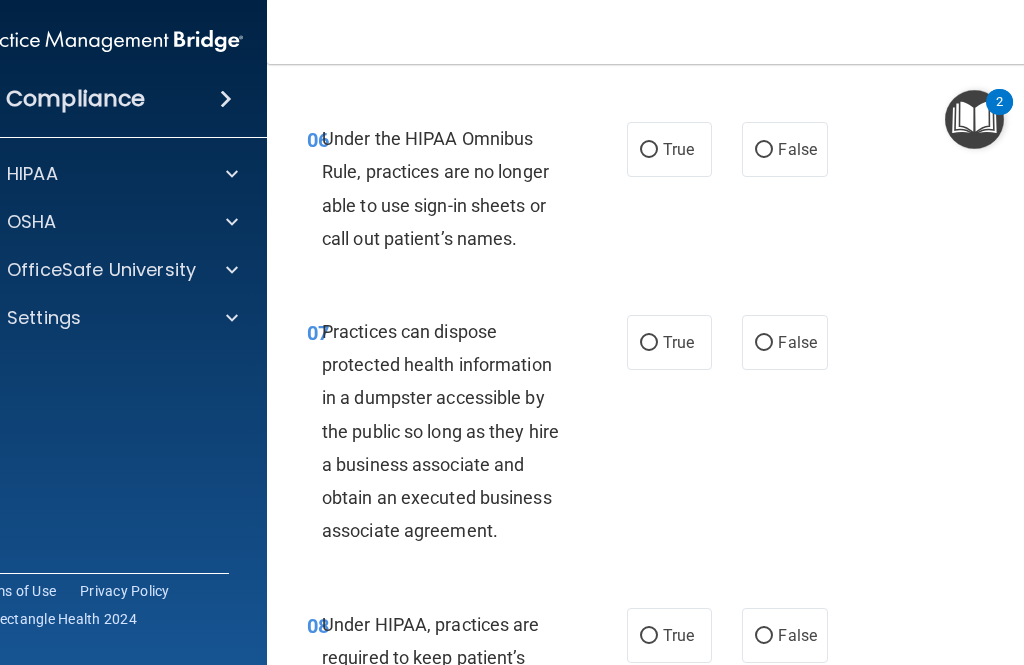 click on "True" at bounding box center (669, 149) 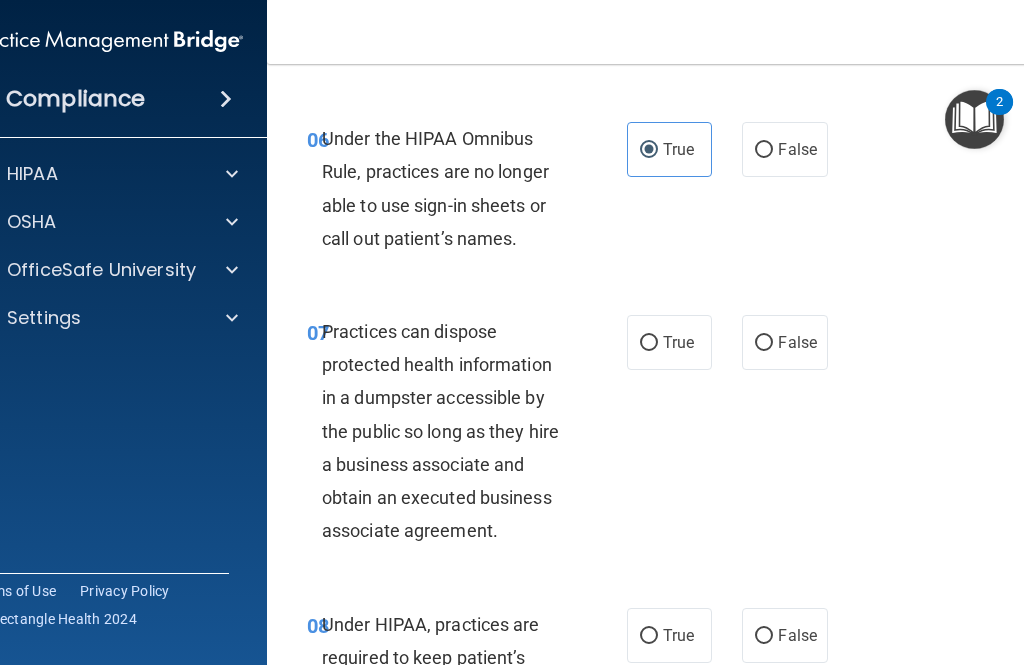 click on "False" at bounding box center [797, 149] 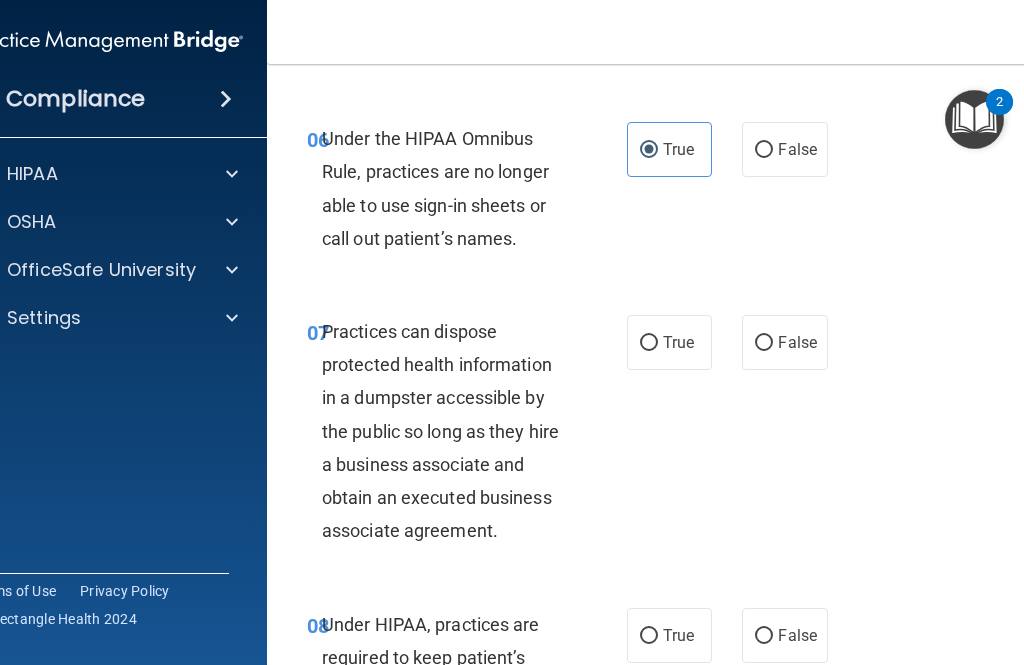 radio on "true" 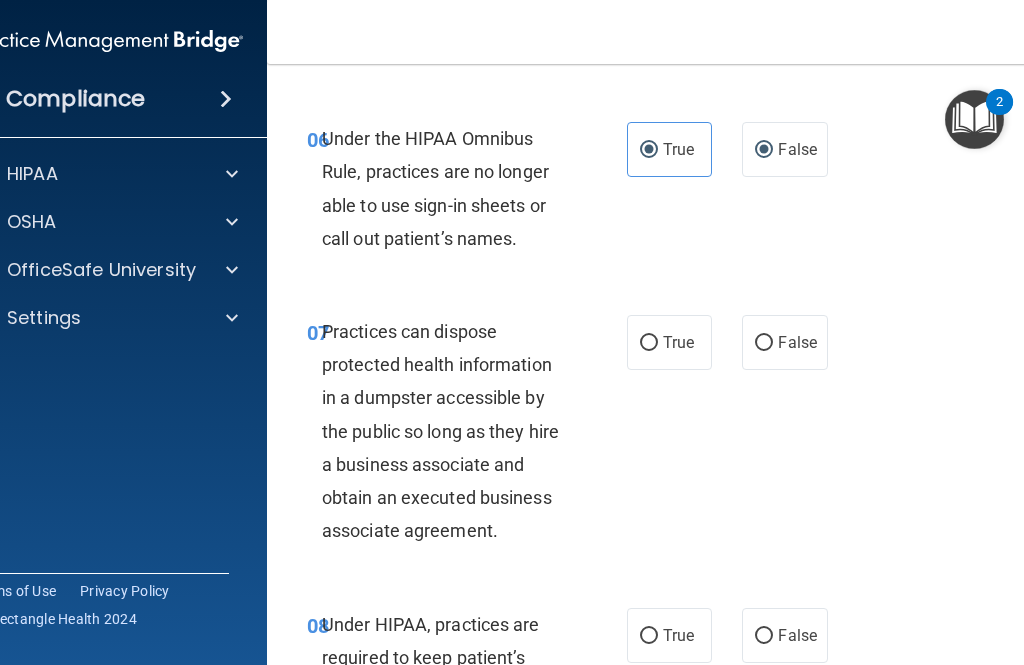 radio on "false" 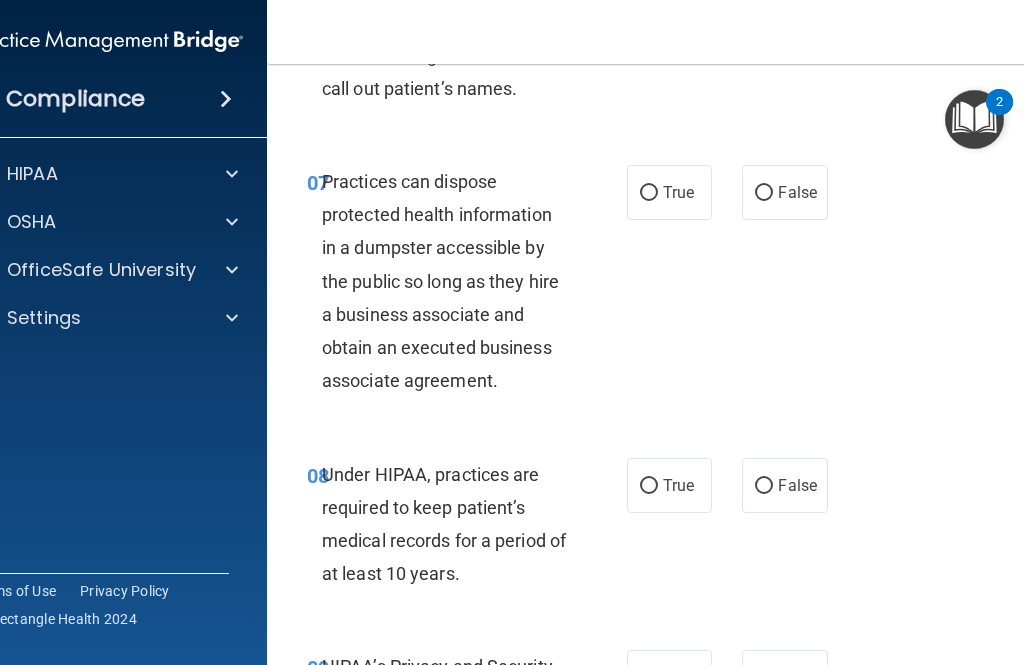 scroll, scrollTop: 1582, scrollLeft: 0, axis: vertical 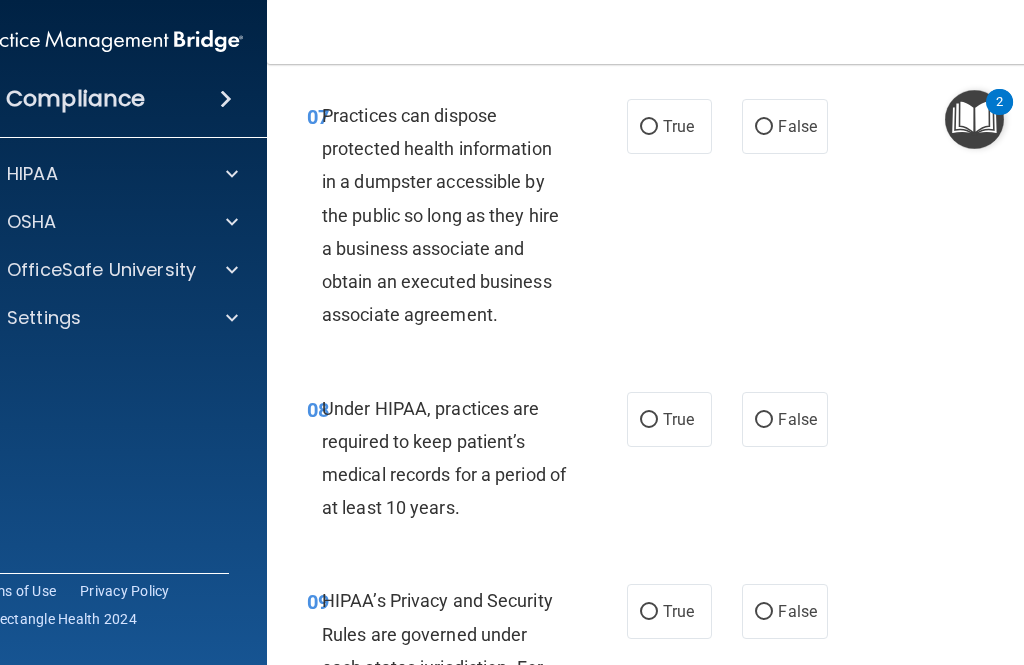 click on "False" at bounding box center (797, 126) 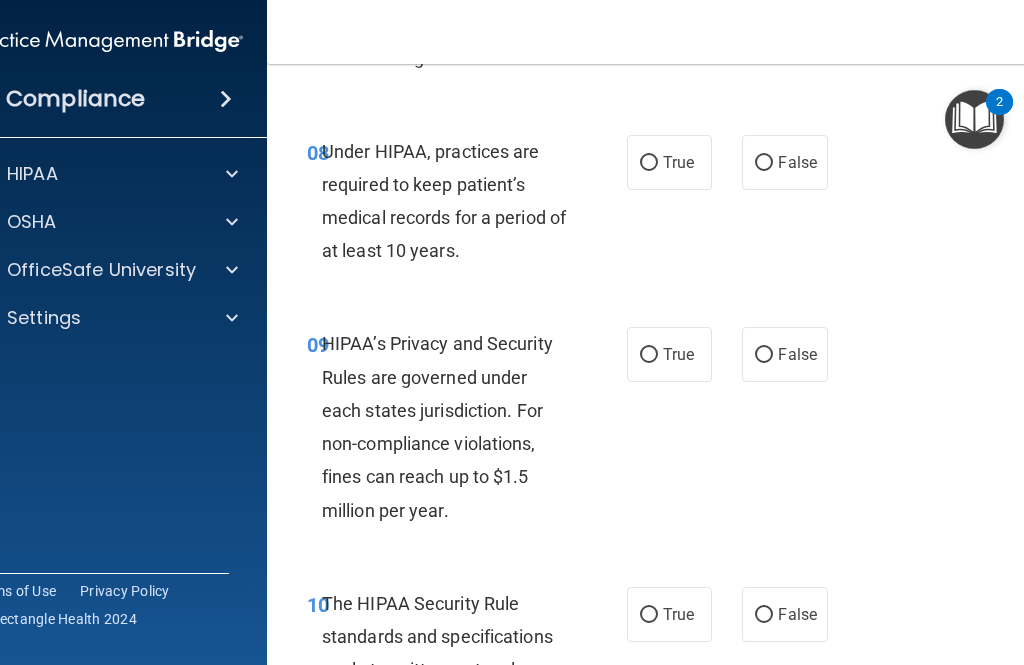 scroll, scrollTop: 1839, scrollLeft: 0, axis: vertical 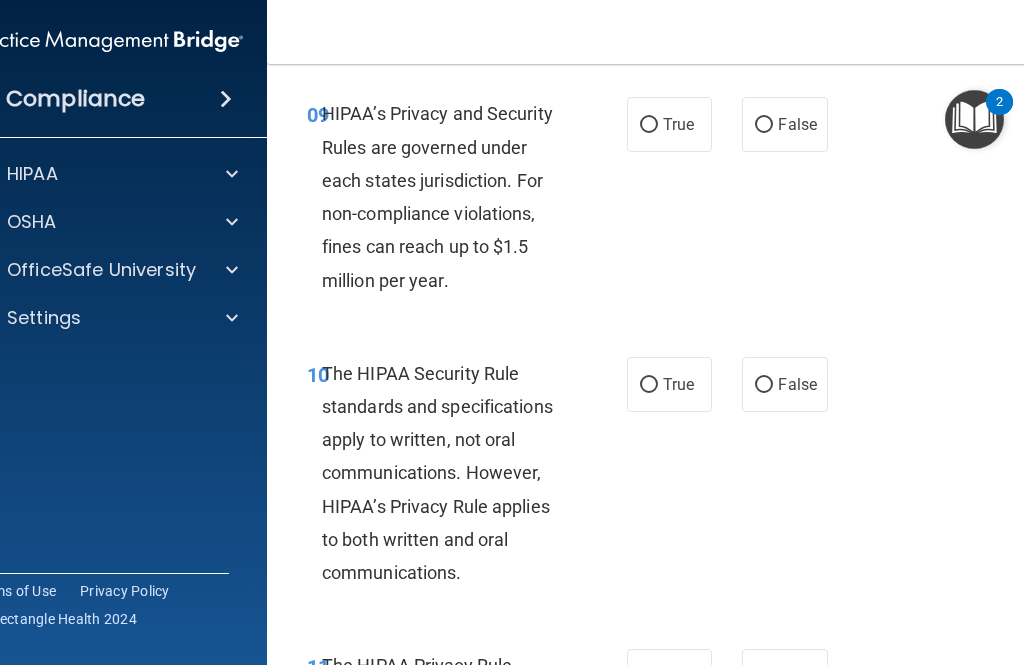 click on "True" at bounding box center (678, 124) 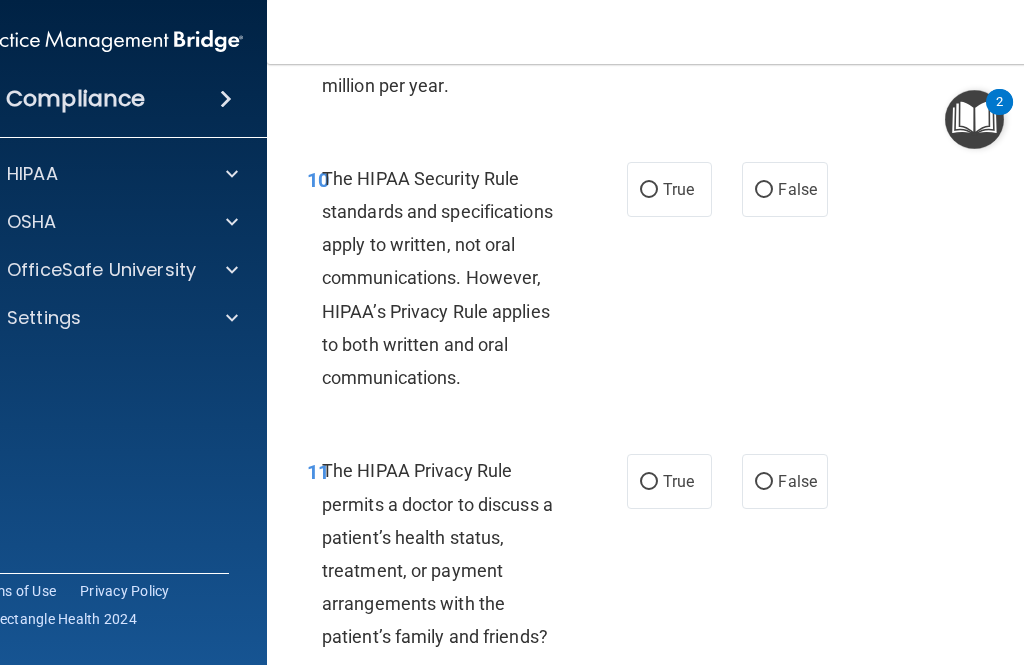 scroll, scrollTop: 2267, scrollLeft: 0, axis: vertical 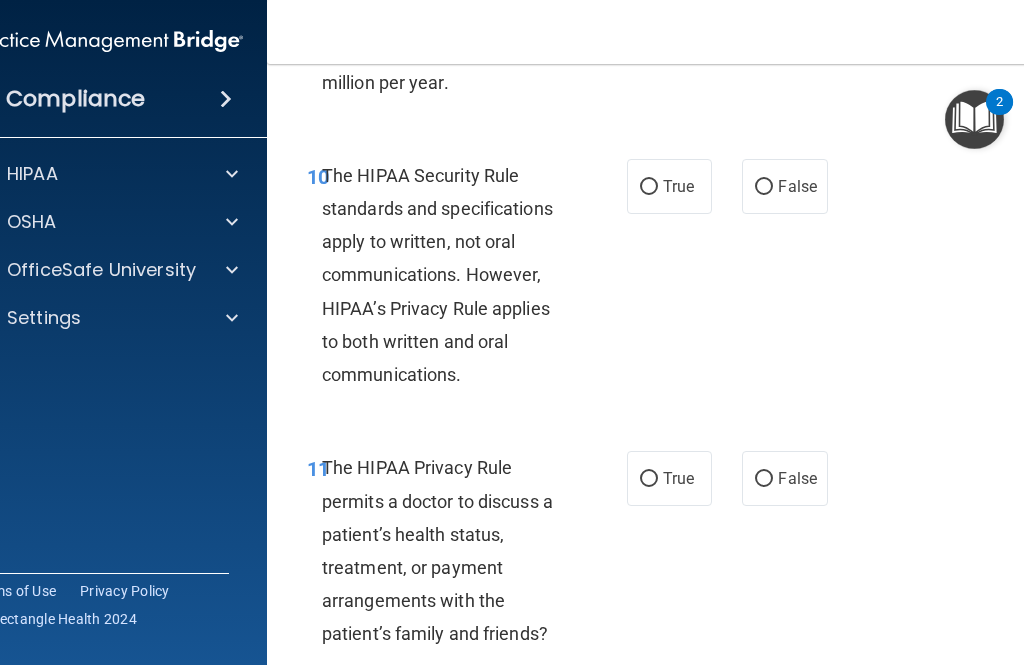 click on "True" at bounding box center (678, 186) 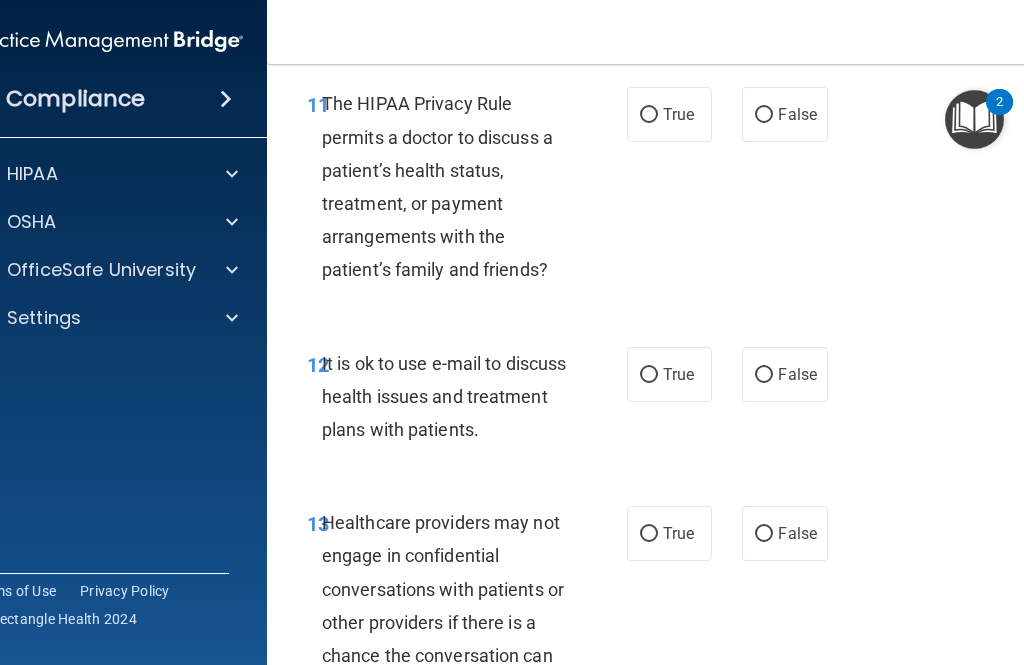 scroll, scrollTop: 2634, scrollLeft: 0, axis: vertical 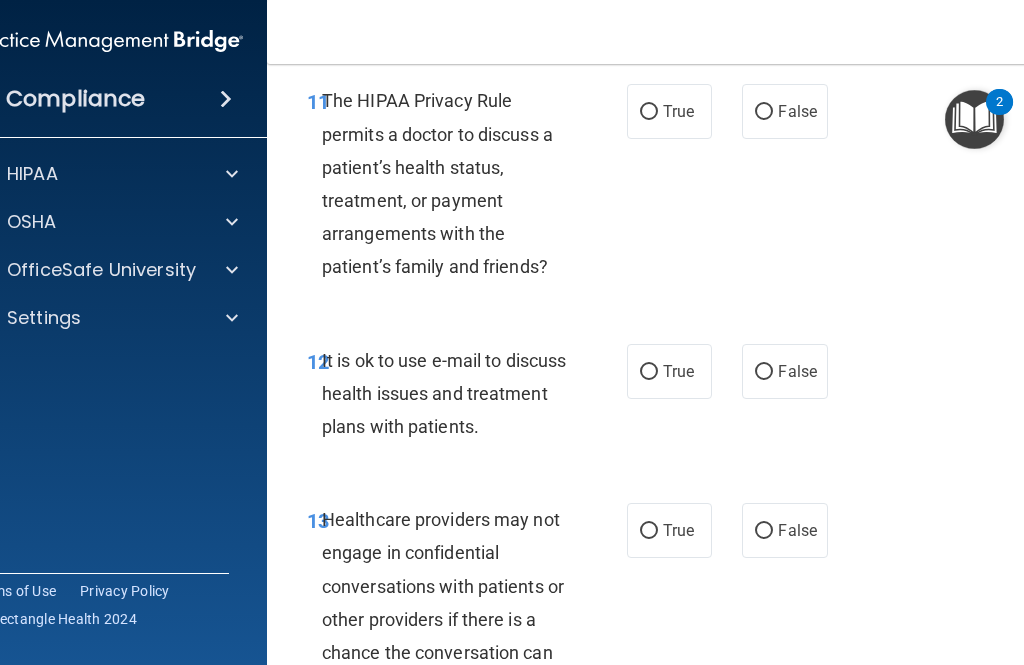 click on "True" at bounding box center [678, 111] 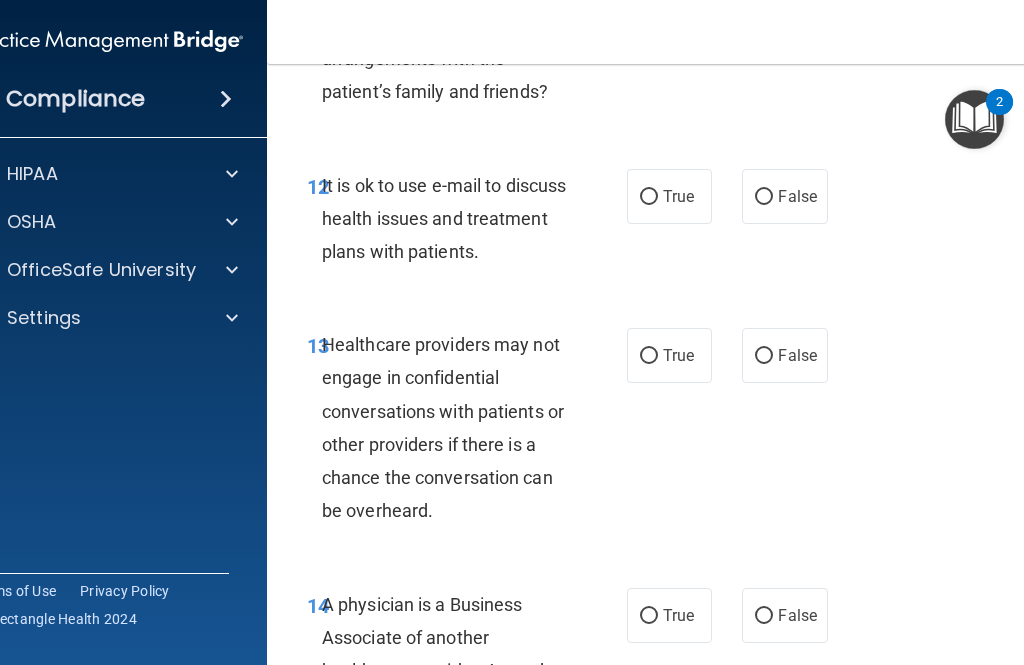 scroll, scrollTop: 2813, scrollLeft: 0, axis: vertical 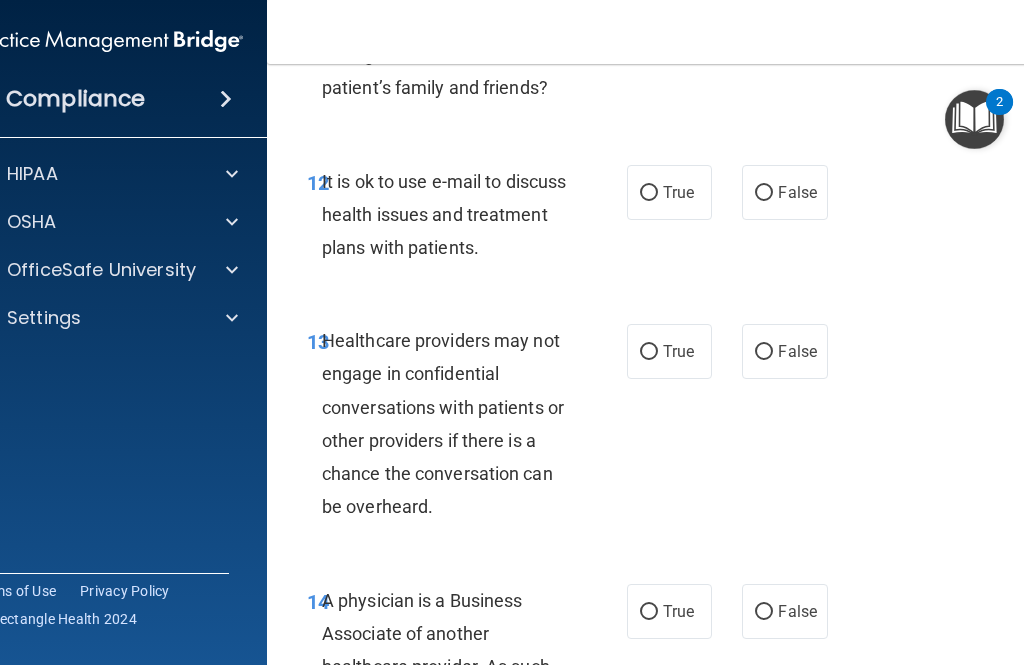click on "True" at bounding box center [669, 192] 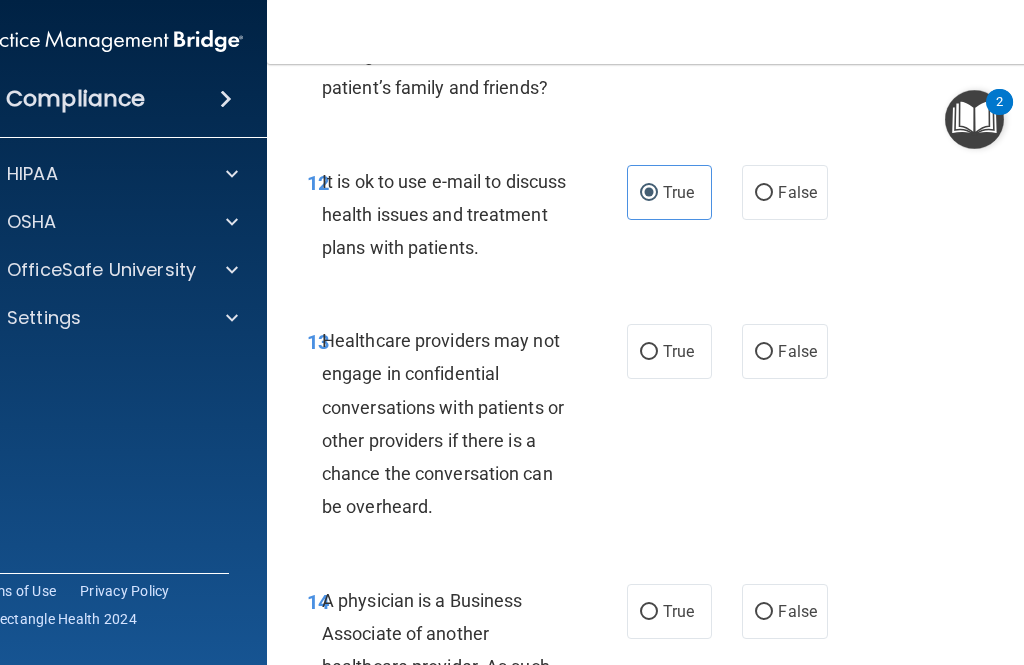 click on "False" at bounding box center [784, 192] 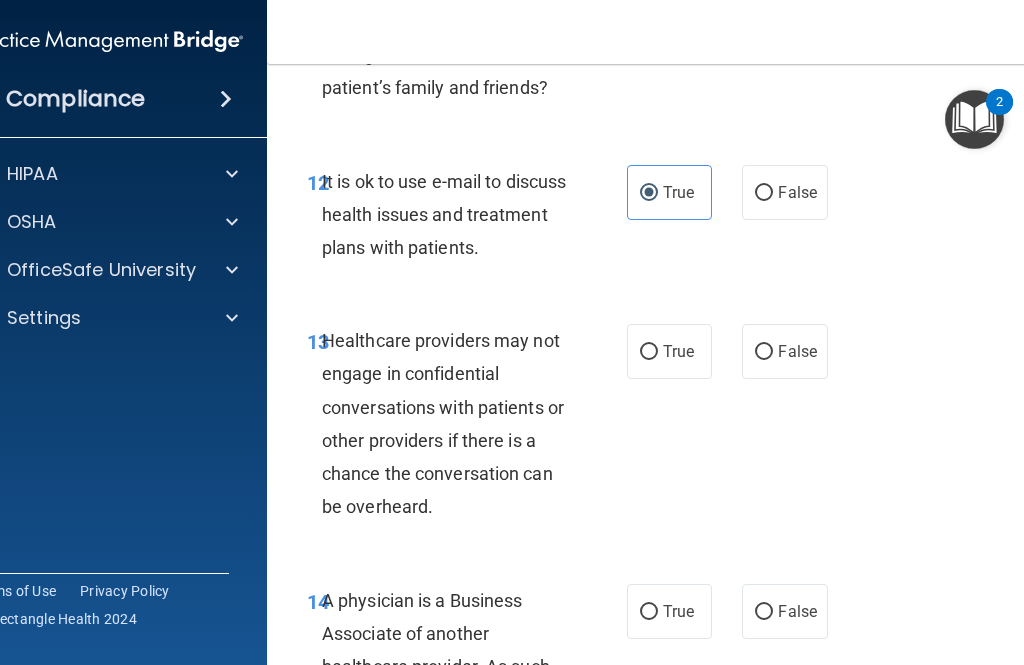 radio on "true" 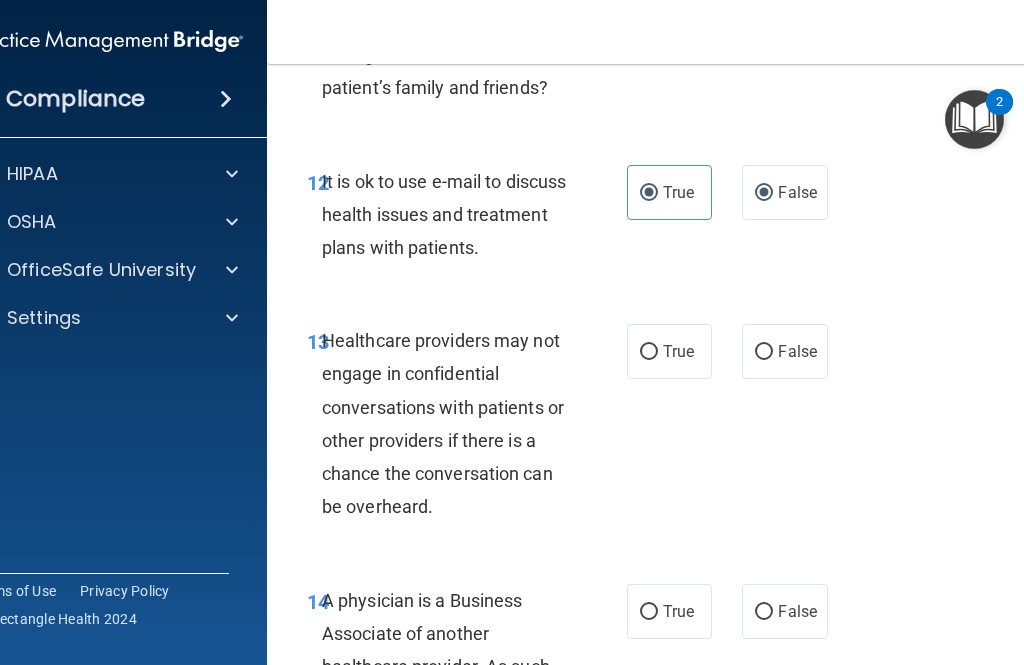 radio on "false" 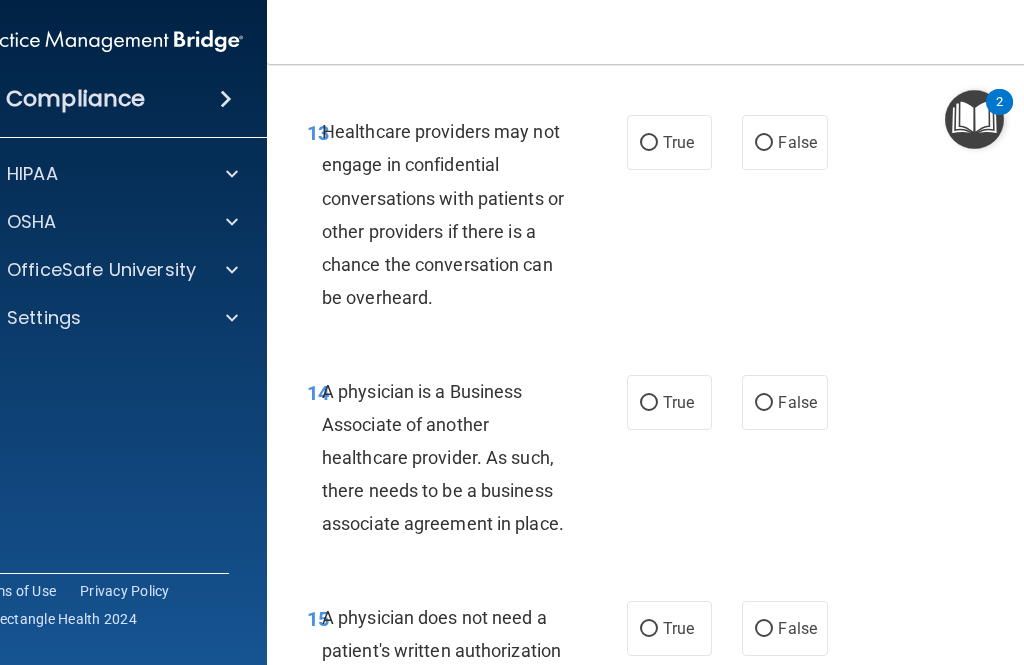 scroll, scrollTop: 3023, scrollLeft: 0, axis: vertical 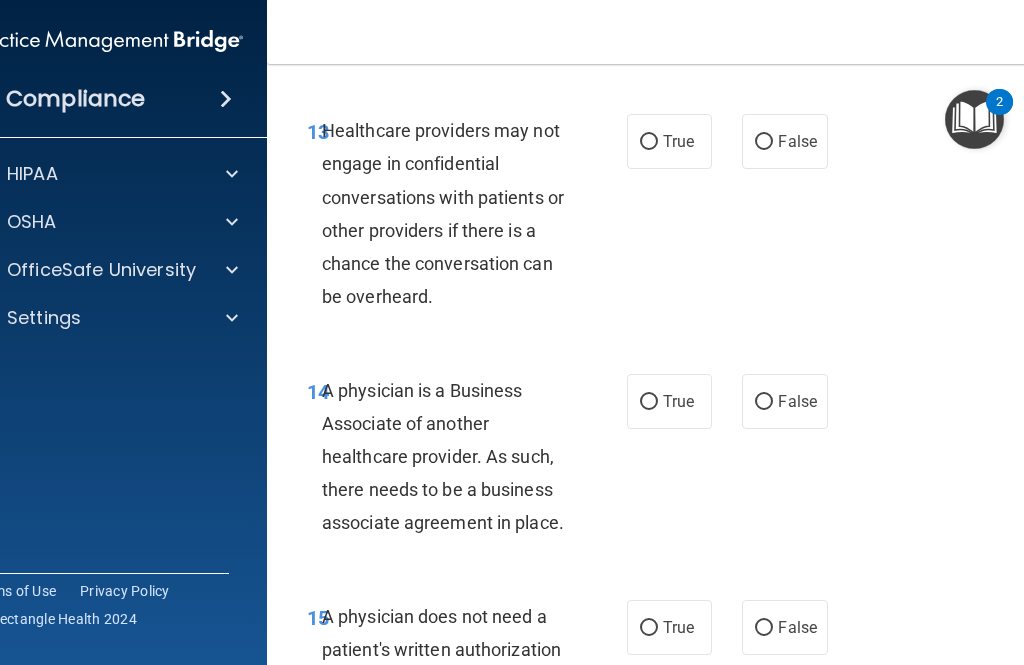 click on "True" at bounding box center [678, 141] 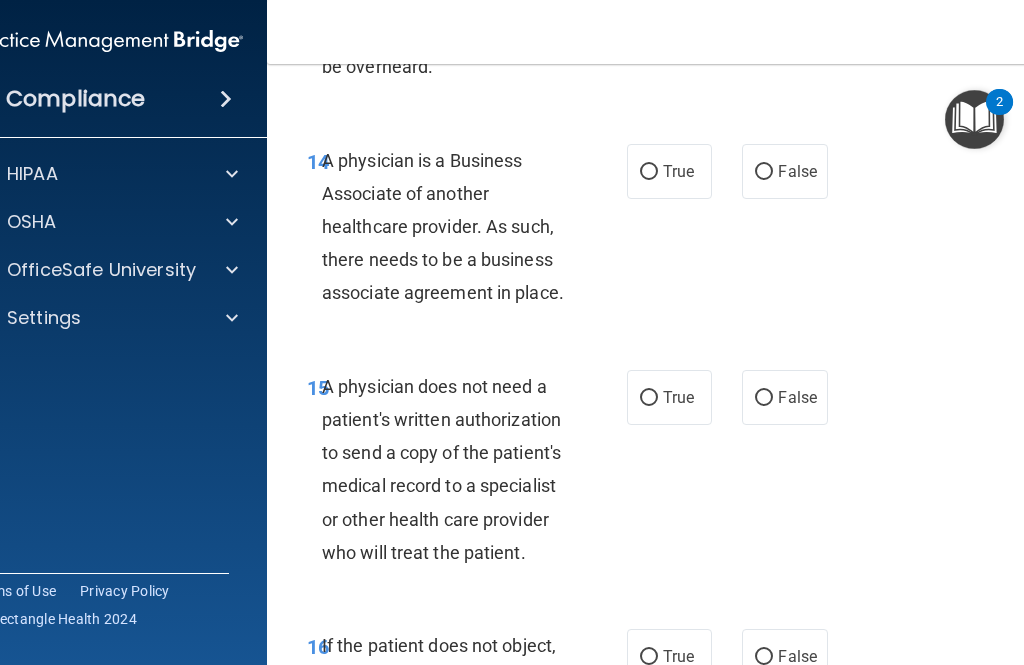 scroll, scrollTop: 3252, scrollLeft: 0, axis: vertical 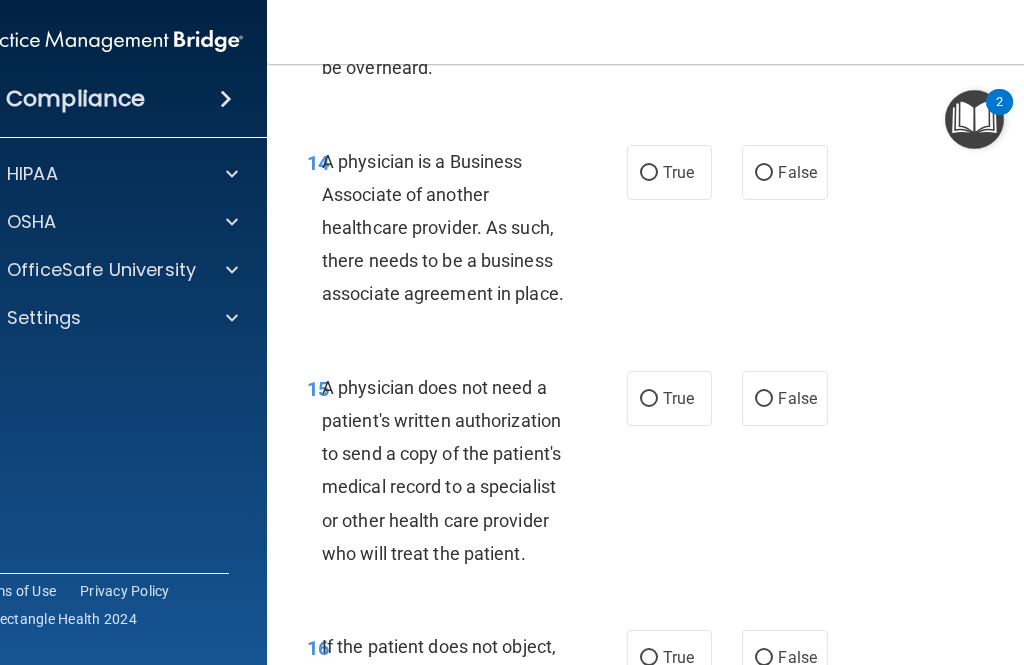 click on "False" at bounding box center [797, 172] 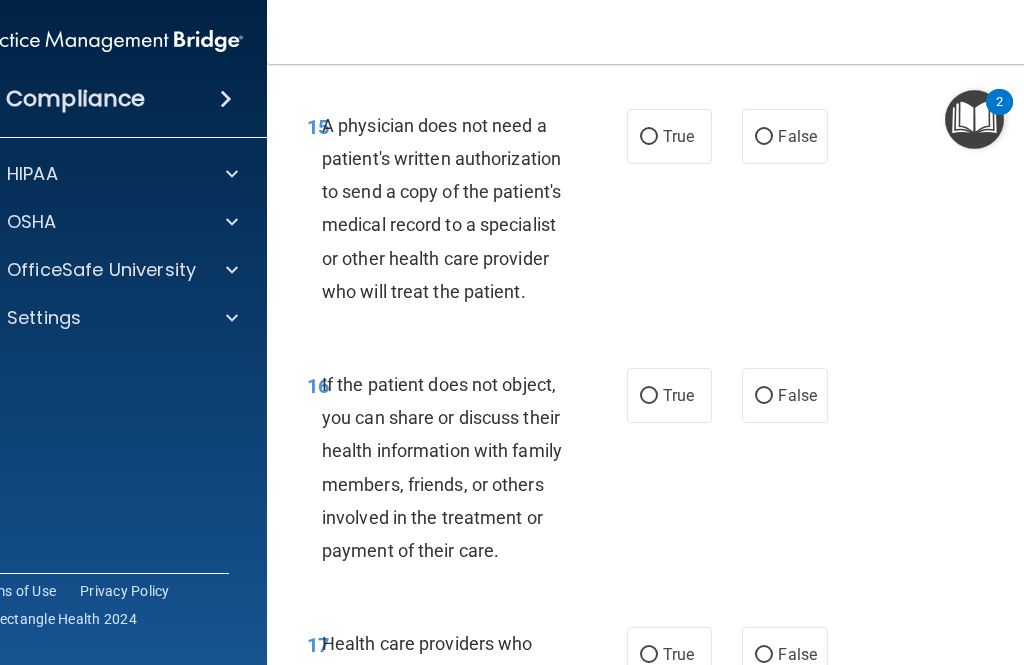 scroll, scrollTop: 3515, scrollLeft: 0, axis: vertical 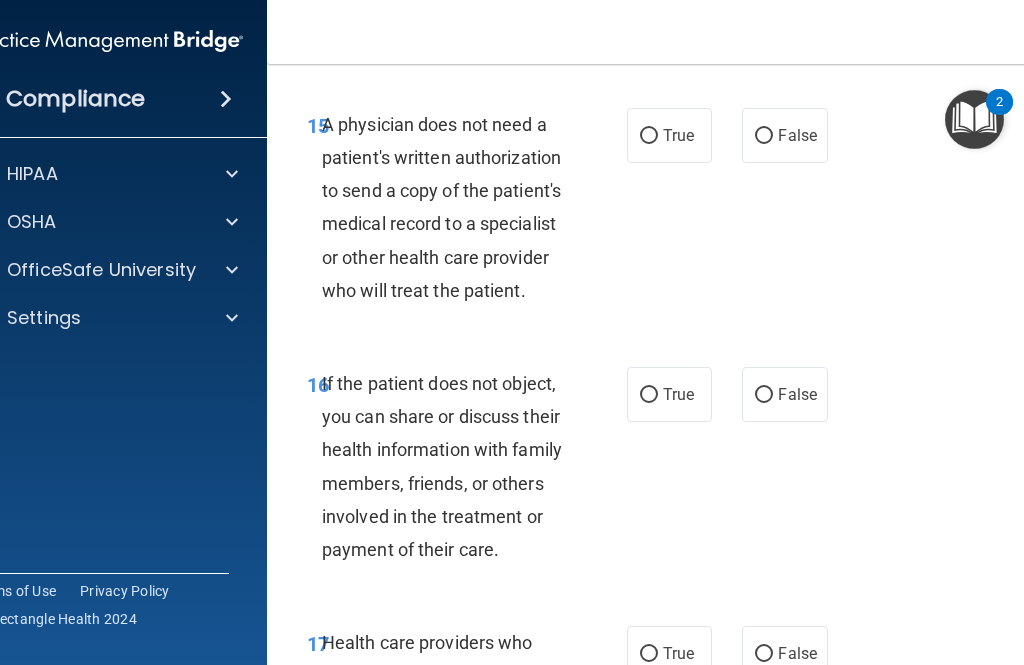 click on "False" at bounding box center [797, 135] 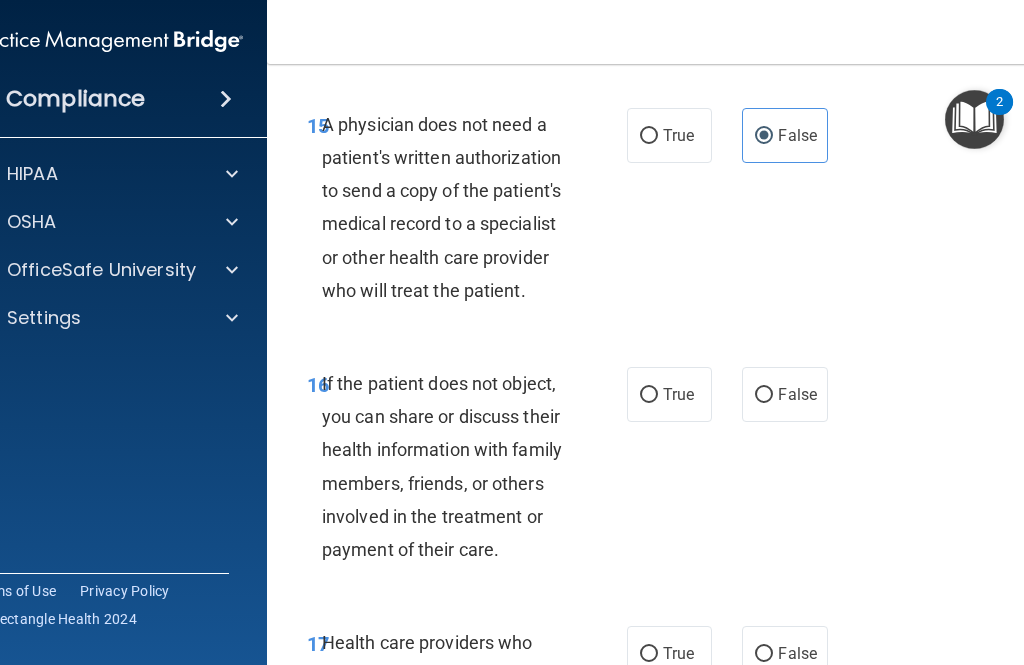 click on "True" at bounding box center (678, 135) 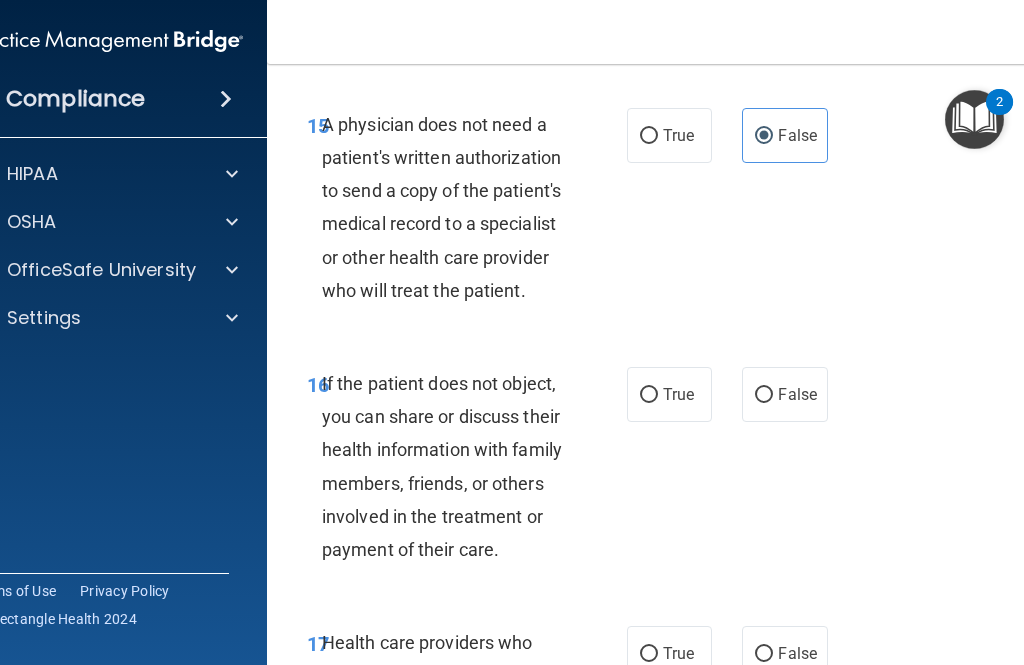 radio on "true" 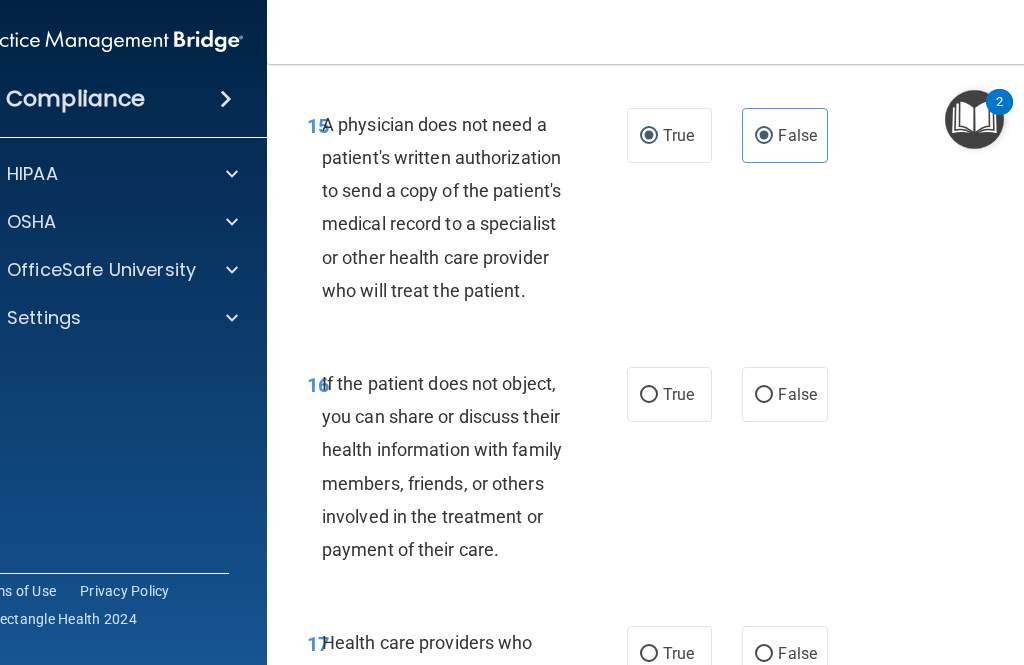 radio on "false" 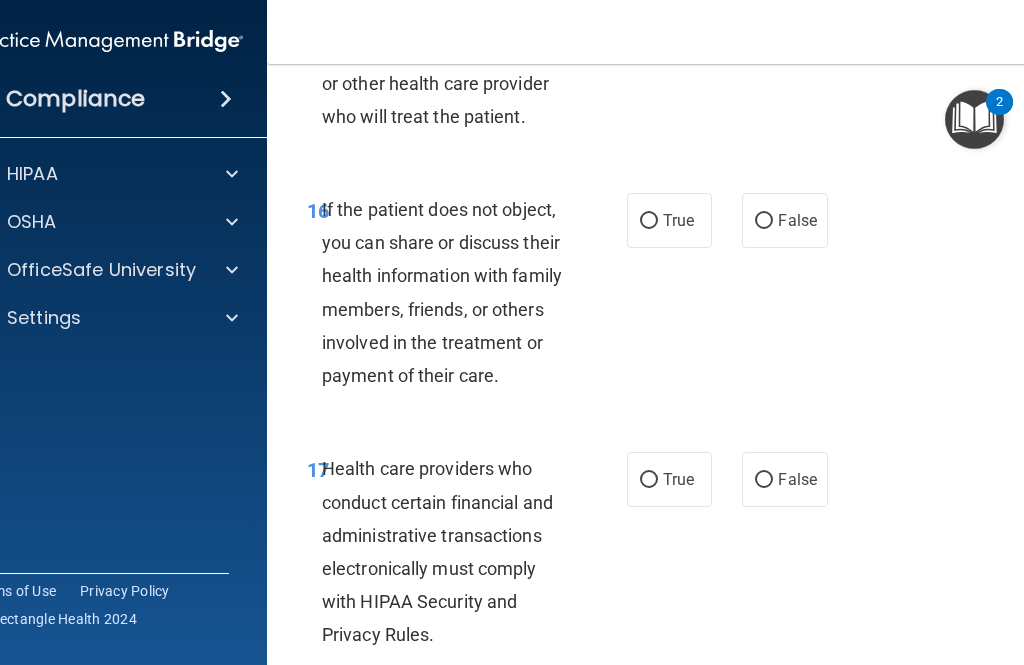 scroll, scrollTop: 3708, scrollLeft: 0, axis: vertical 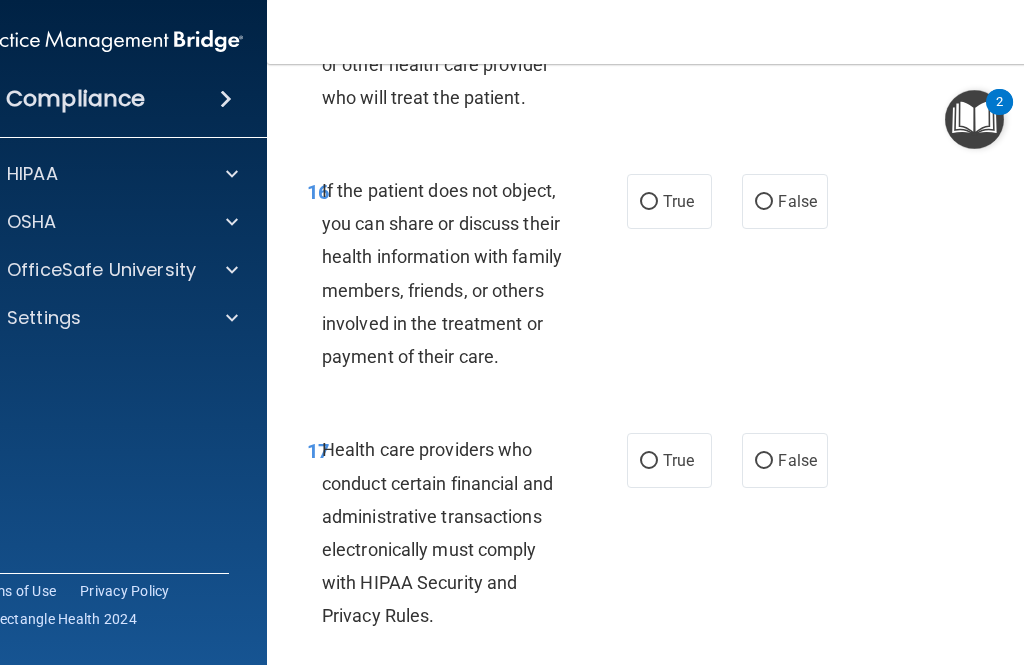 click on "16       If the patient does not object, you can share or discuss their health information with family members, friends, or others involved in the treatment or payment of their care.                   True           False" at bounding box center (672, 278) 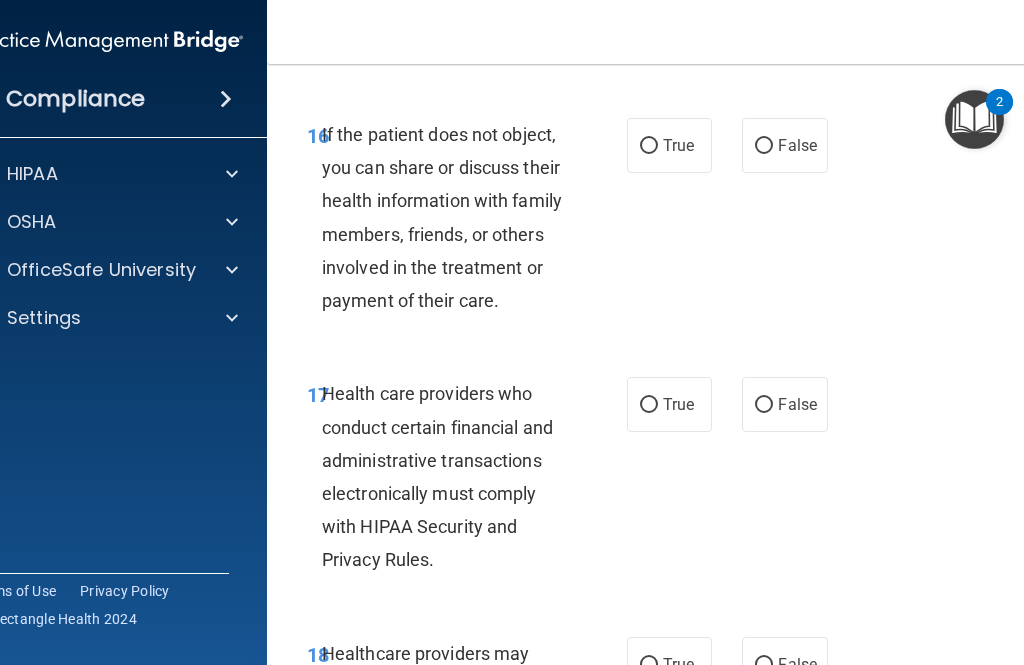 scroll, scrollTop: 3763, scrollLeft: 0, axis: vertical 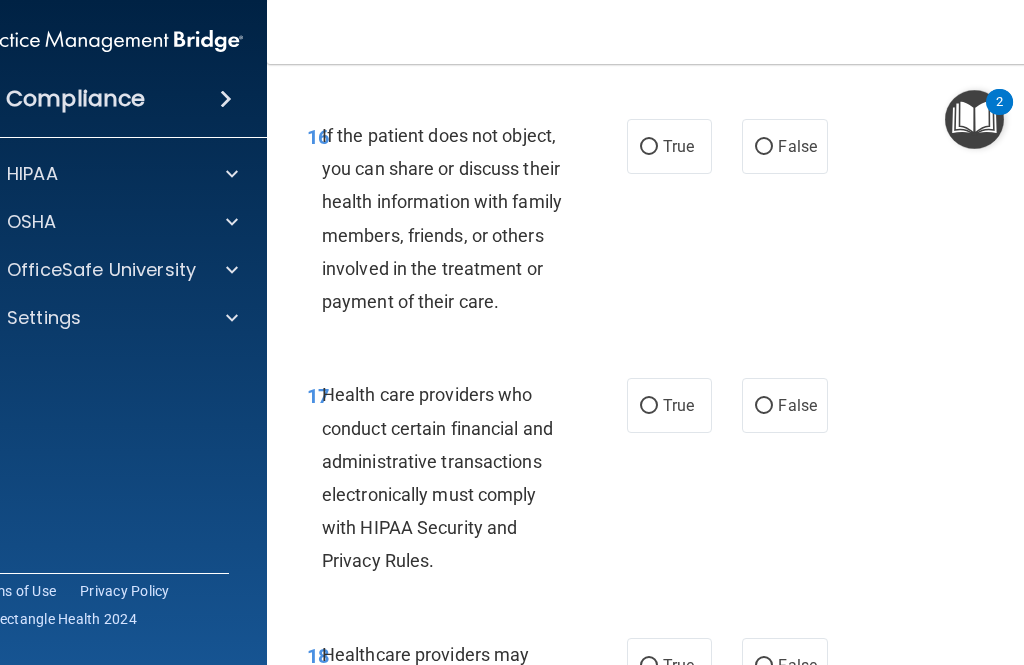 click on "True" at bounding box center (669, 146) 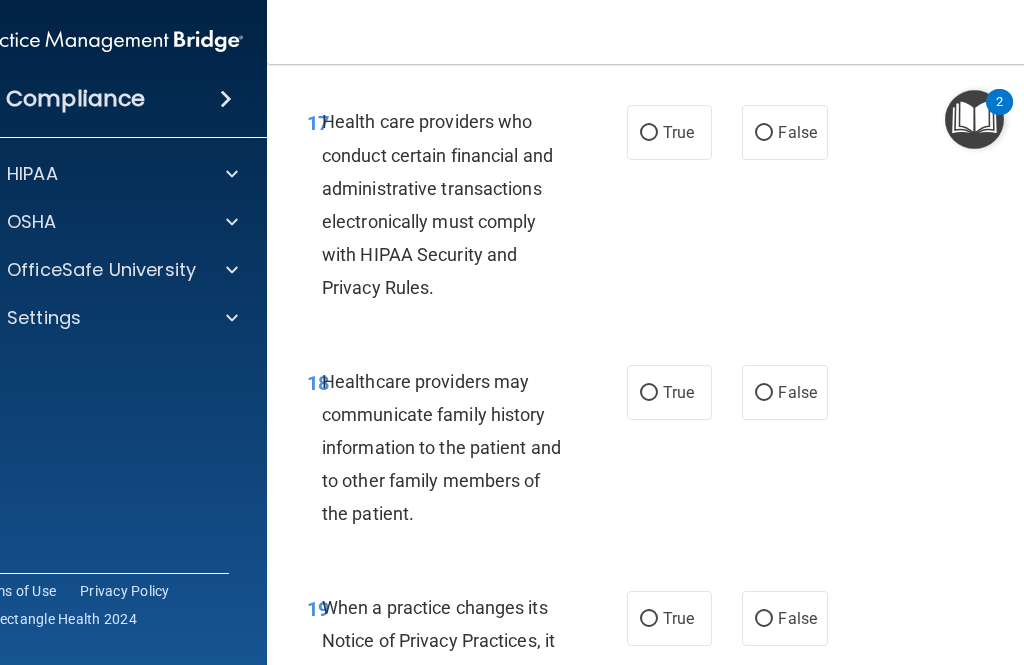 scroll, scrollTop: 4045, scrollLeft: 0, axis: vertical 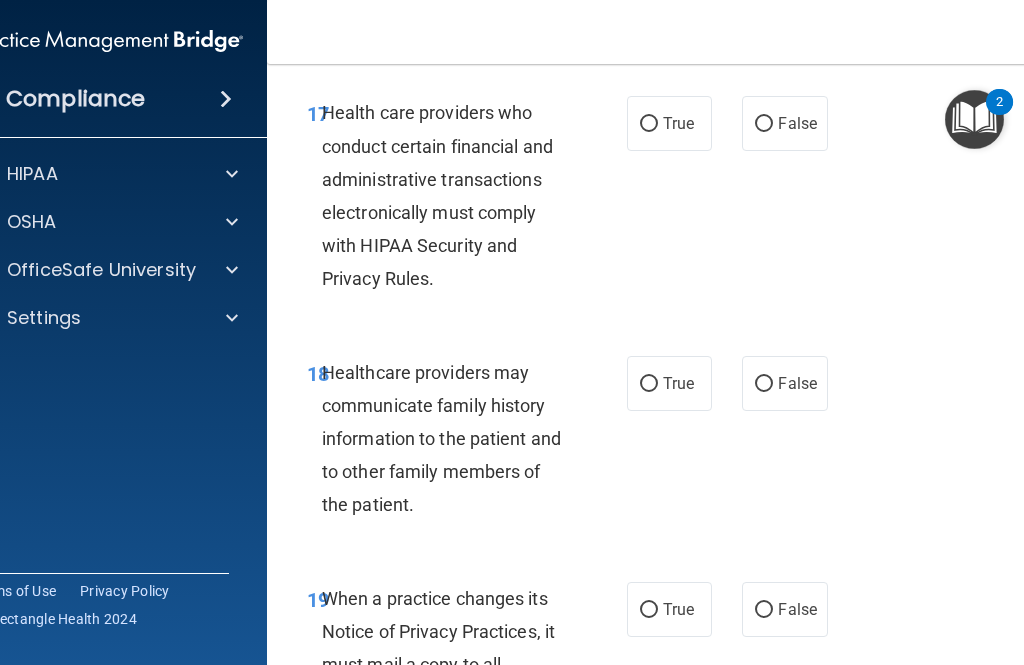 click on "True" at bounding box center [678, 123] 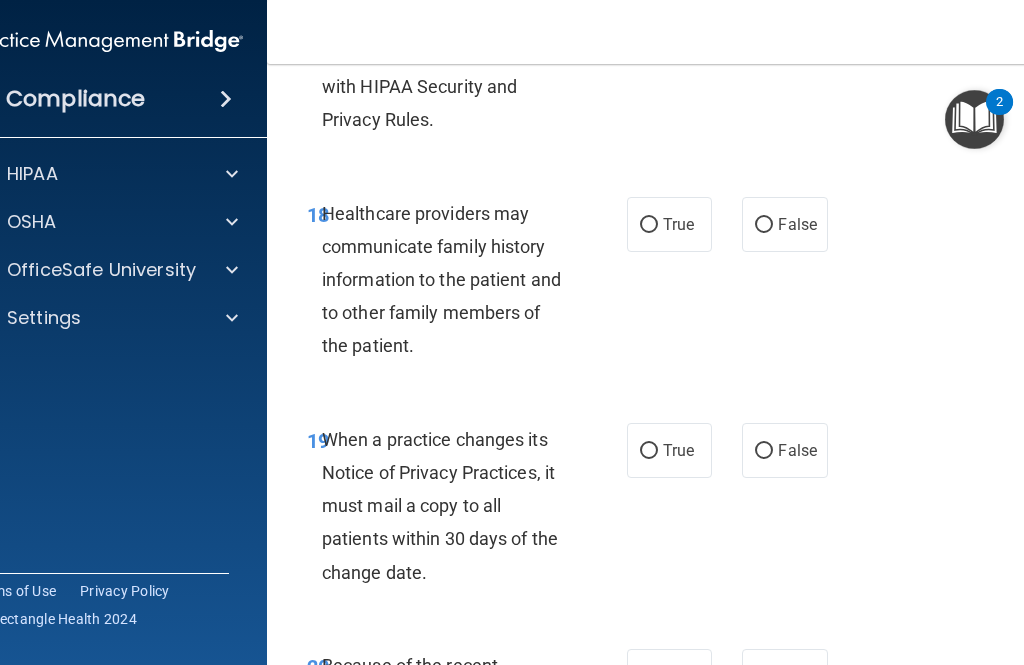 scroll, scrollTop: 4206, scrollLeft: 0, axis: vertical 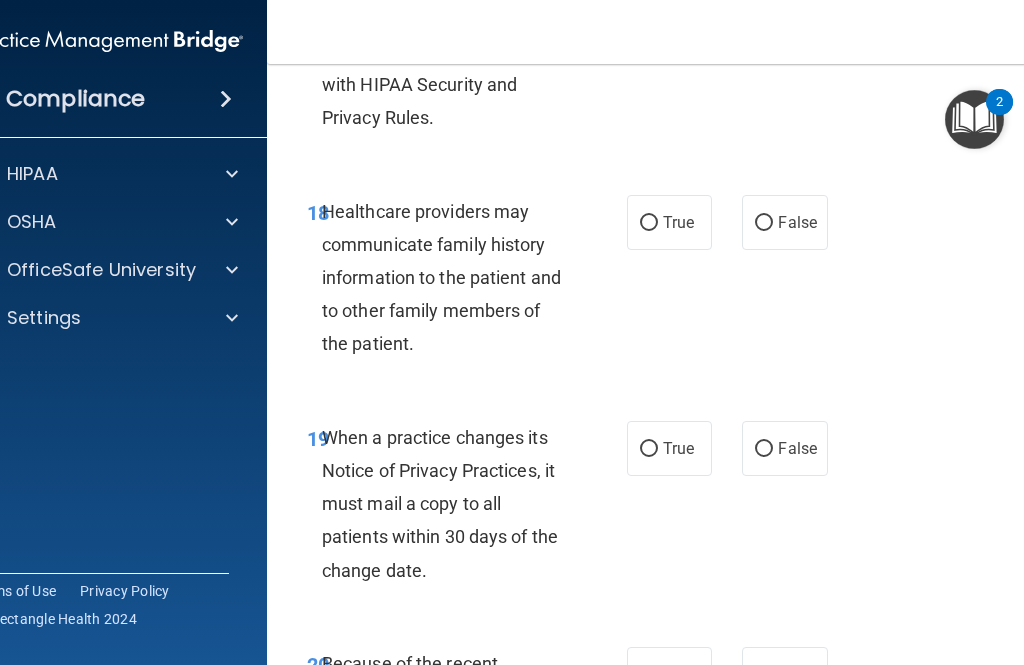 click on "False" at bounding box center (784, 222) 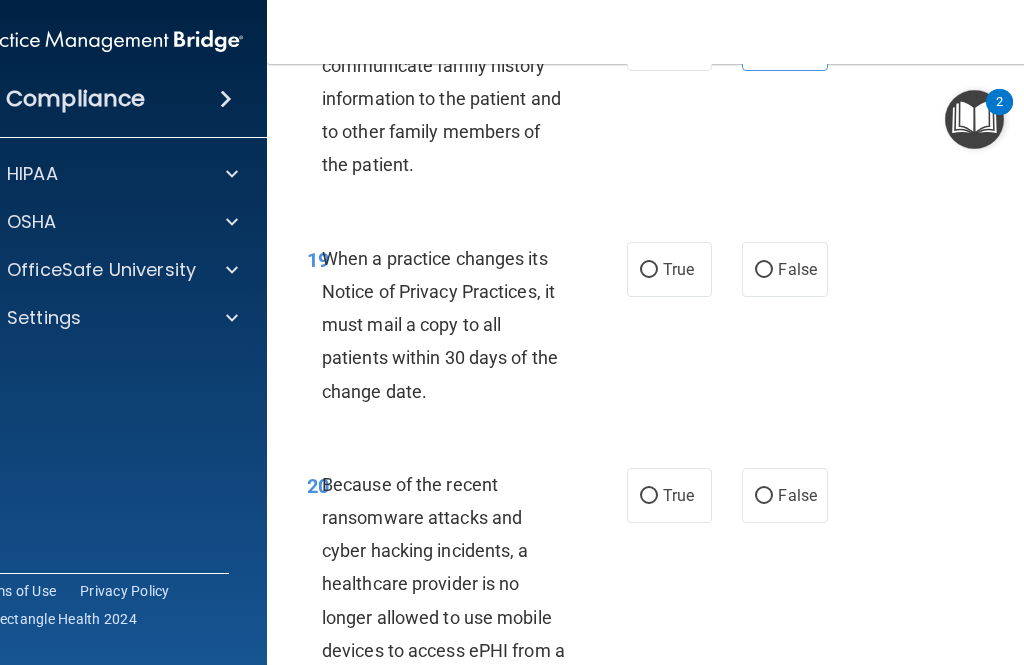scroll, scrollTop: 4391, scrollLeft: 0, axis: vertical 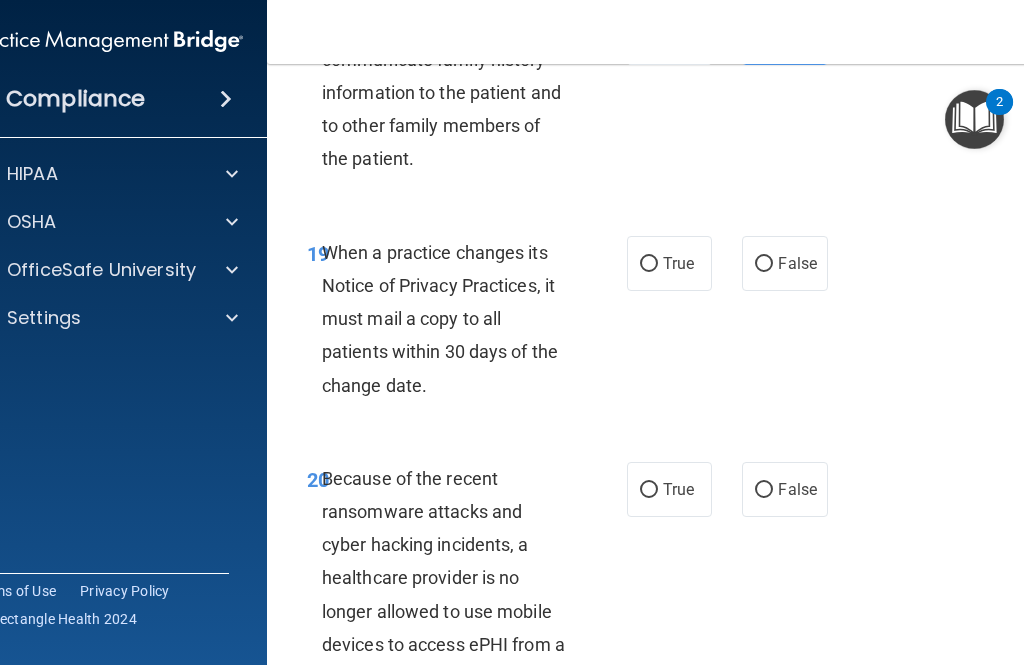click on "True" at bounding box center (669, 263) 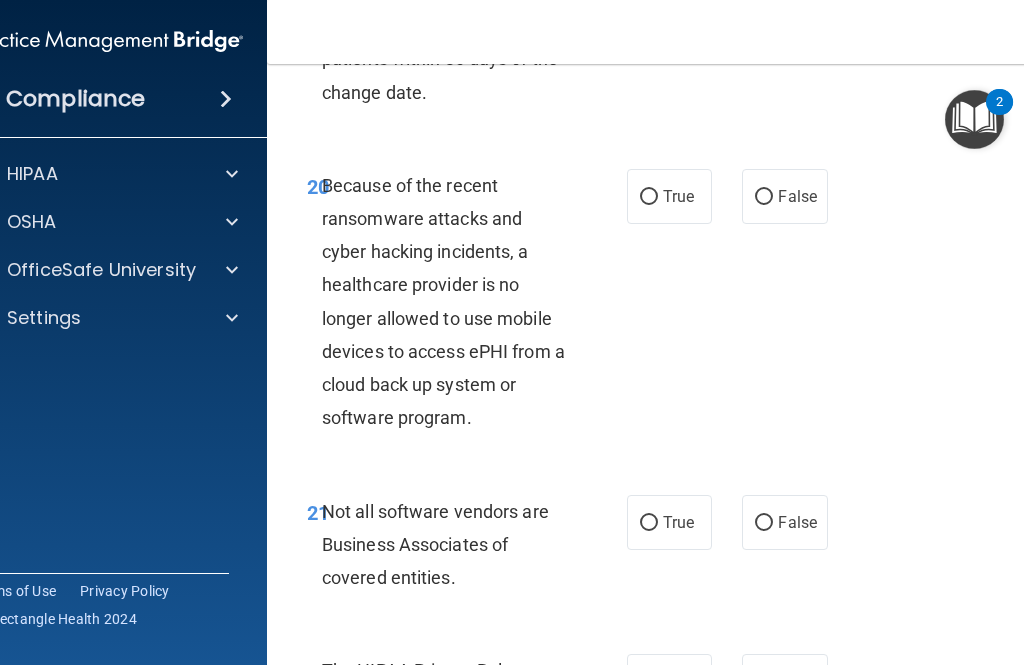 scroll, scrollTop: 4684, scrollLeft: 0, axis: vertical 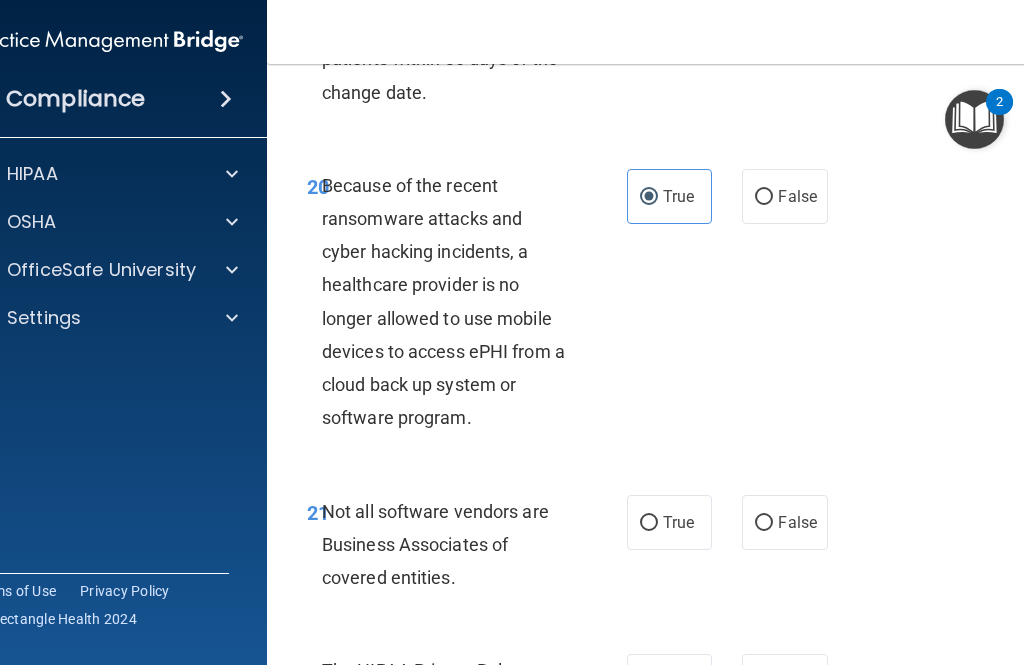 click on "False" at bounding box center [784, 196] 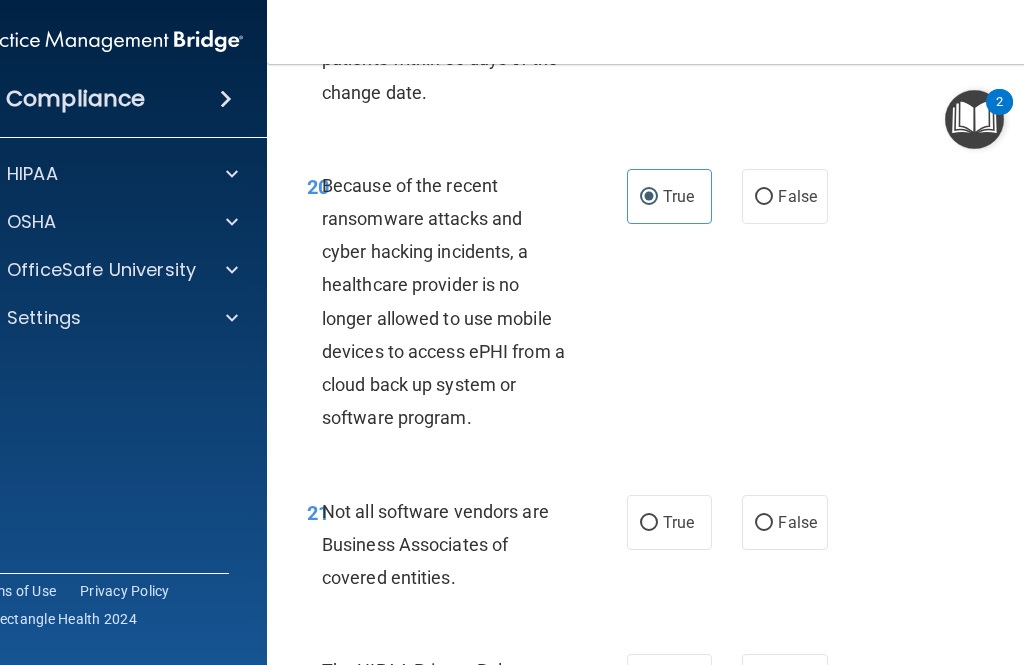 radio on "true" 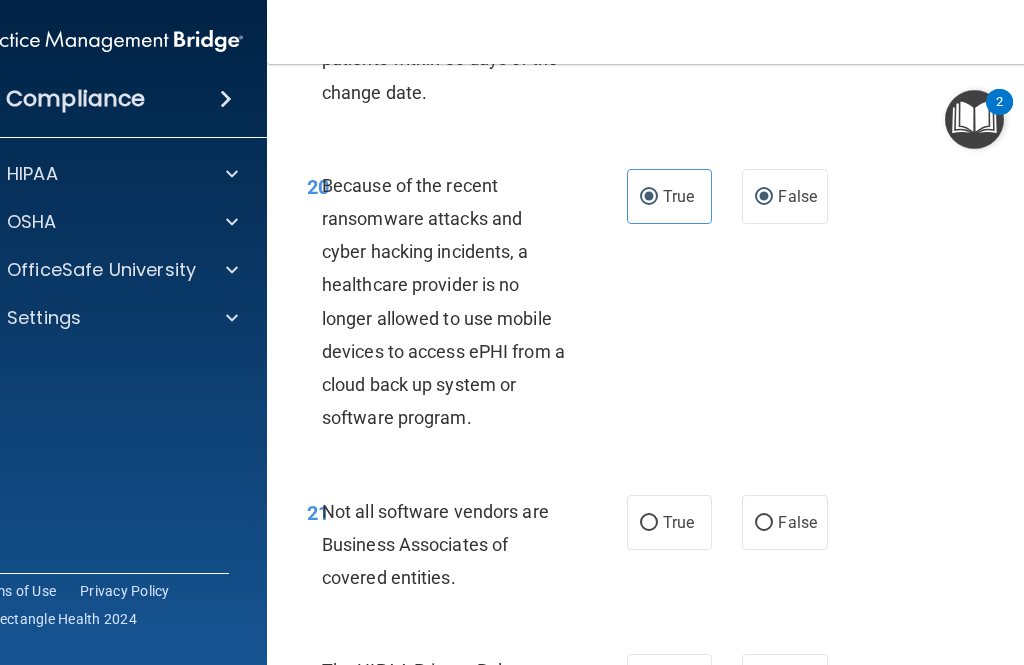 radio on "false" 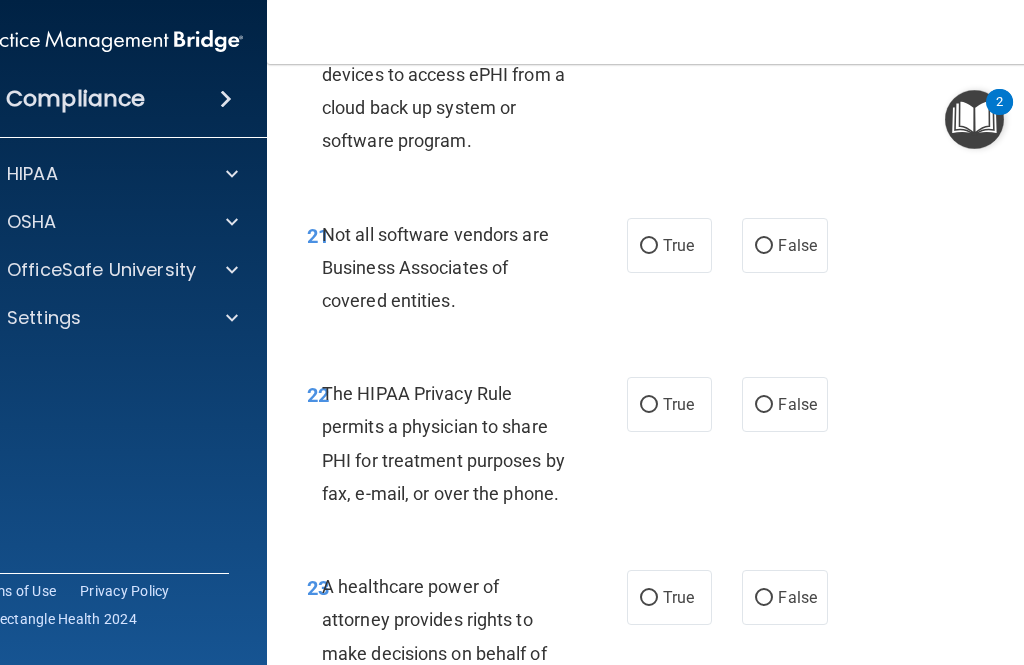scroll, scrollTop: 4963, scrollLeft: 0, axis: vertical 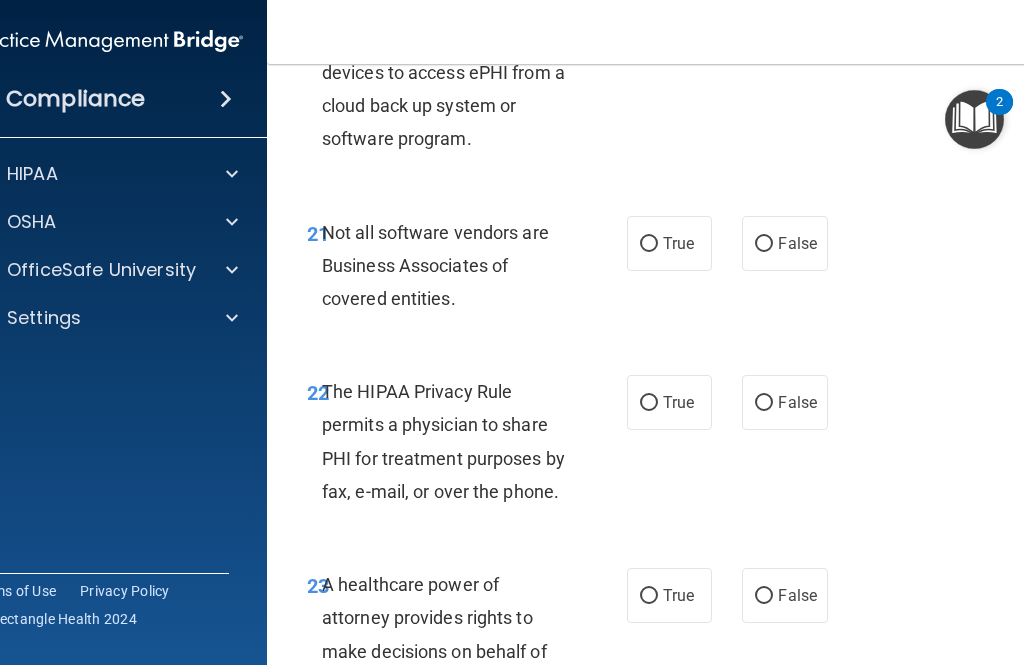 click on "True" at bounding box center [669, 243] 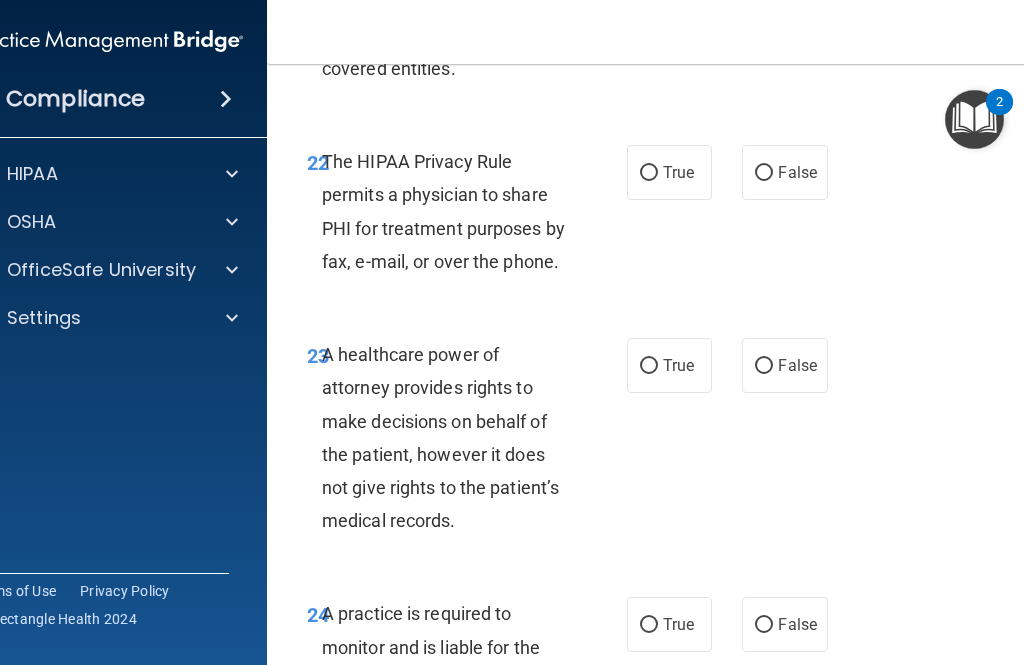scroll, scrollTop: 5194, scrollLeft: 0, axis: vertical 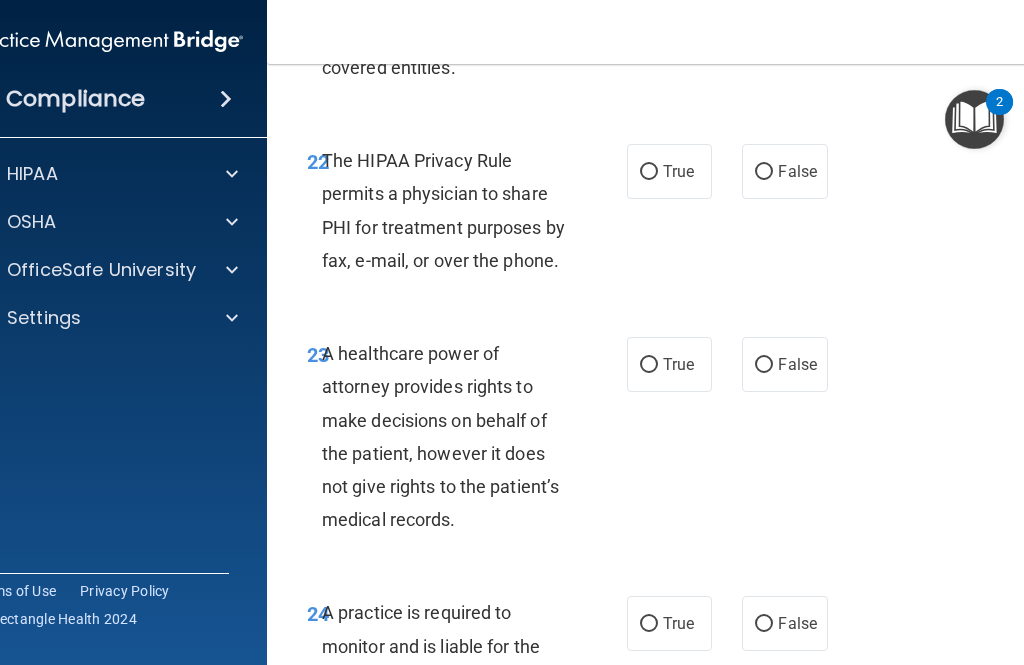 click on "True" at bounding box center [669, 171] 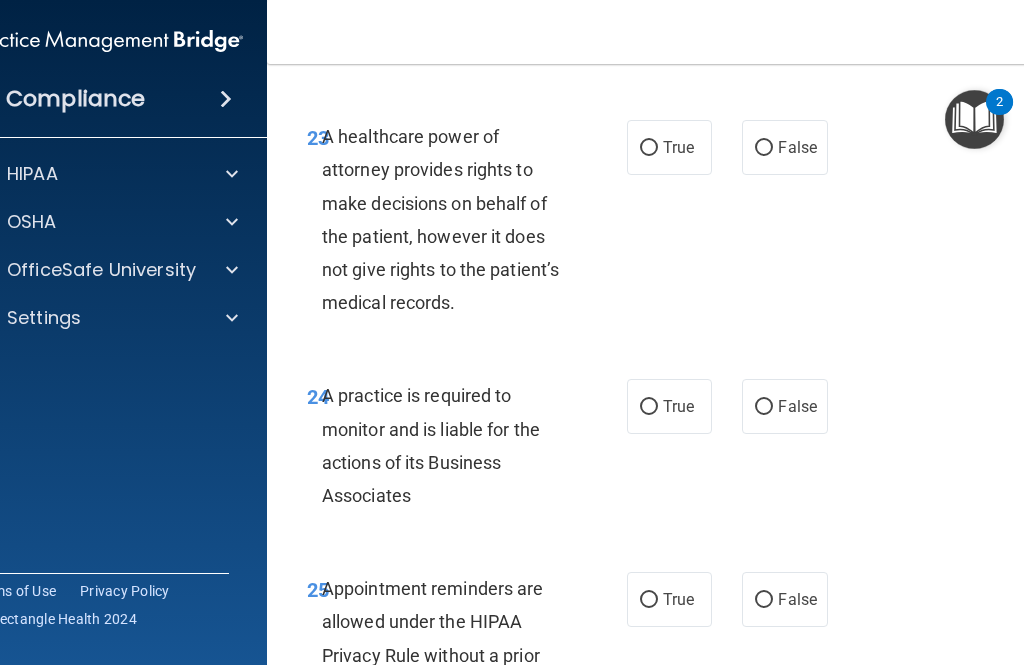 scroll, scrollTop: 5413, scrollLeft: 0, axis: vertical 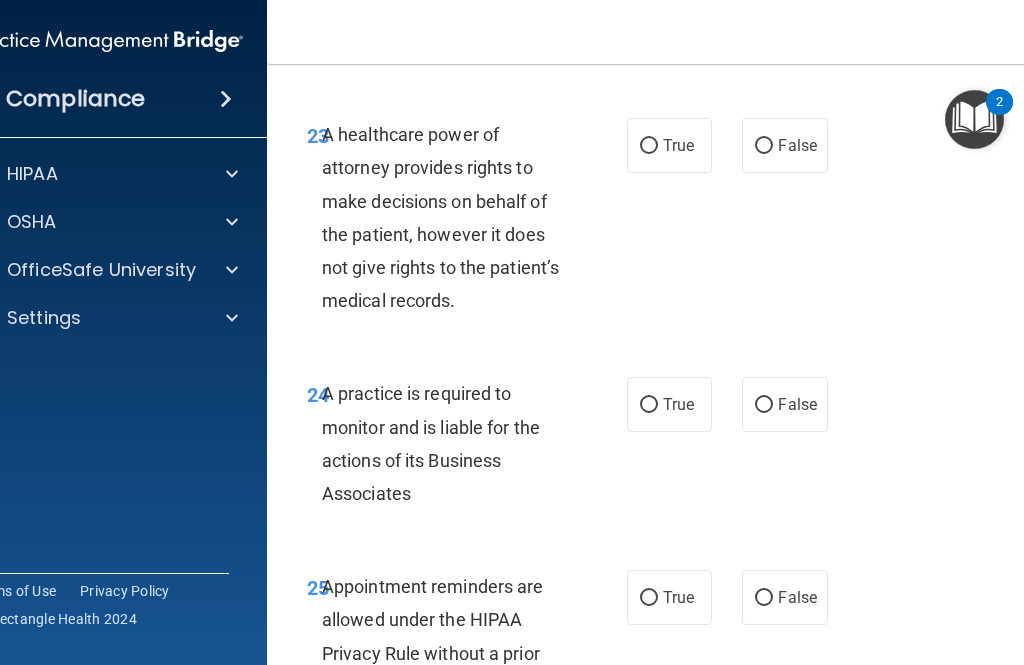 click on "False" at bounding box center (784, 145) 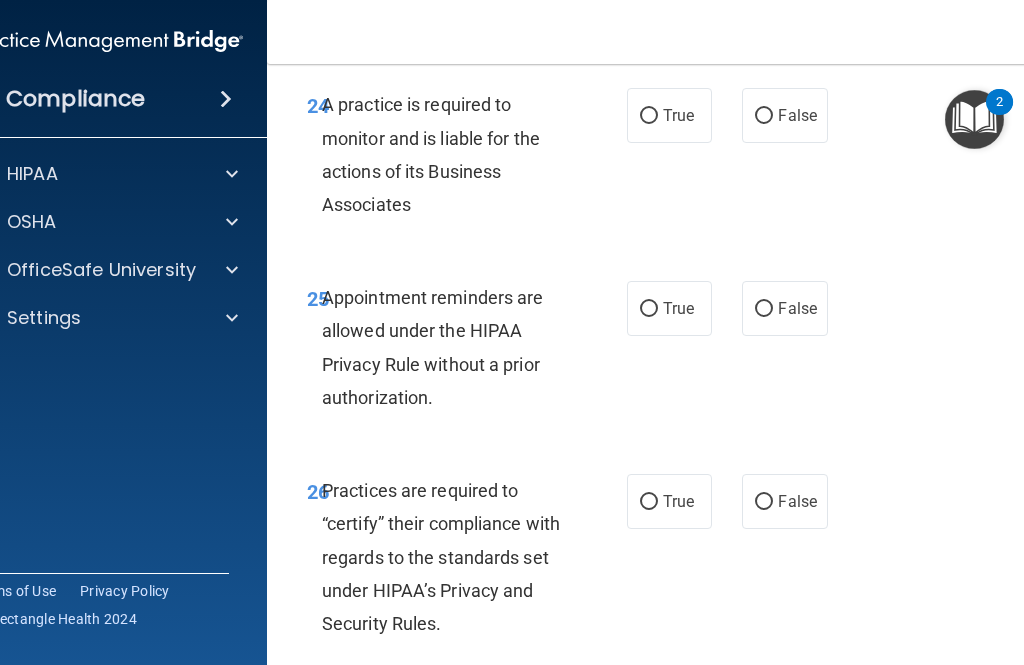 scroll, scrollTop: 5703, scrollLeft: 0, axis: vertical 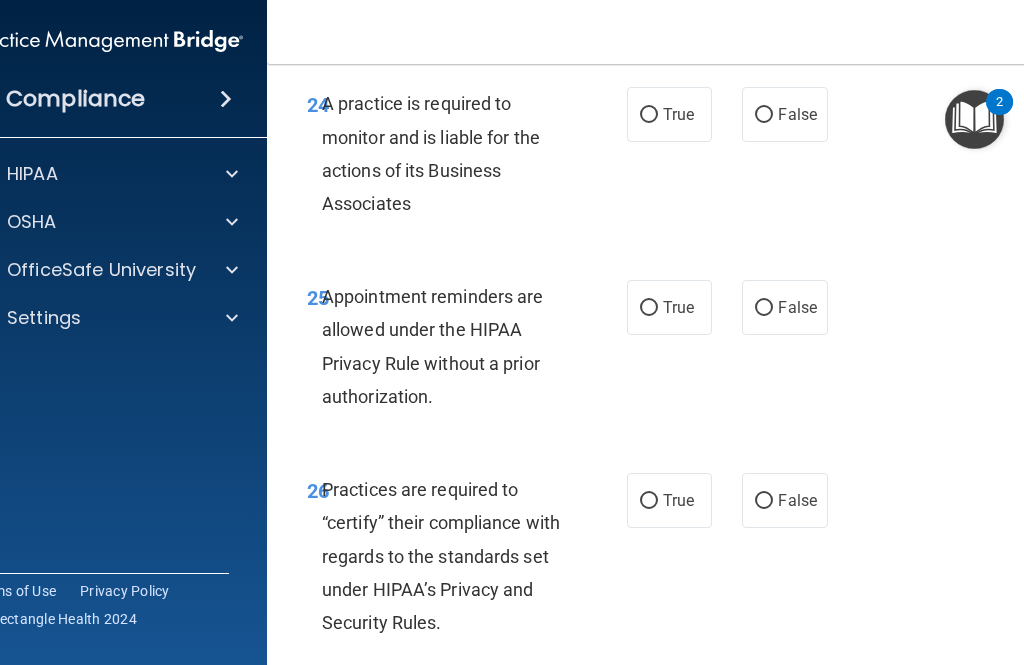 click on "False" at bounding box center [784, 114] 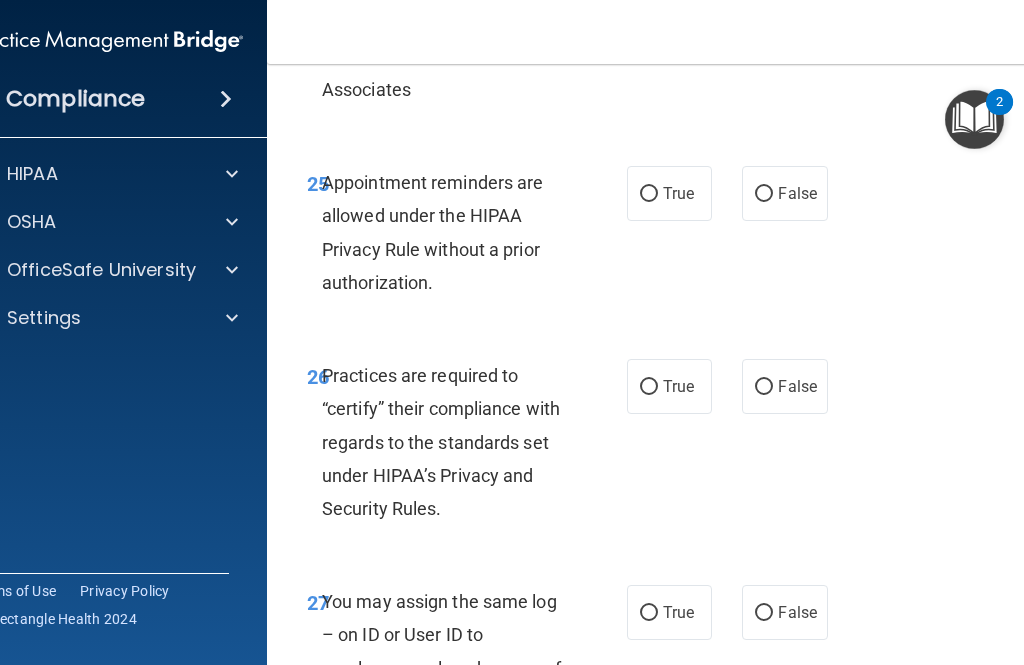 scroll, scrollTop: 5820, scrollLeft: 0, axis: vertical 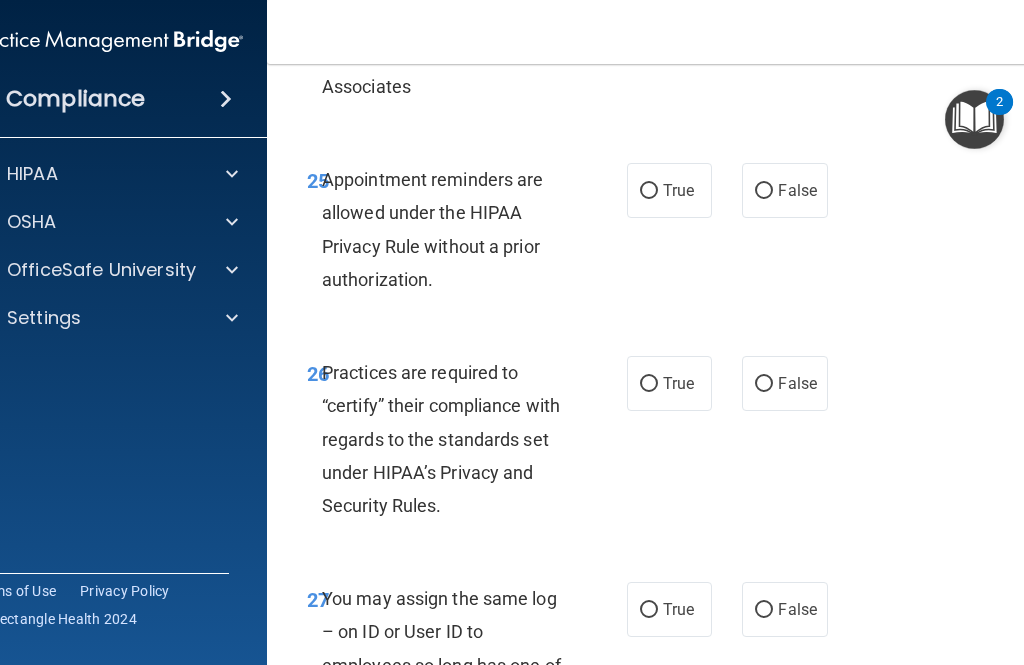 click on "True" at bounding box center [669, 190] 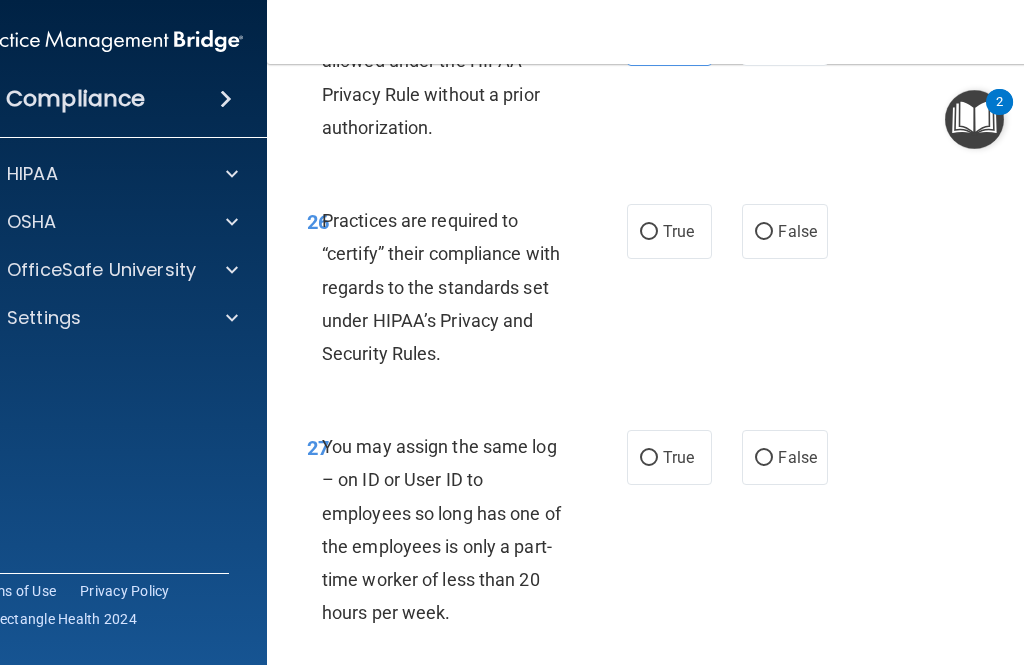 scroll, scrollTop: 5972, scrollLeft: 0, axis: vertical 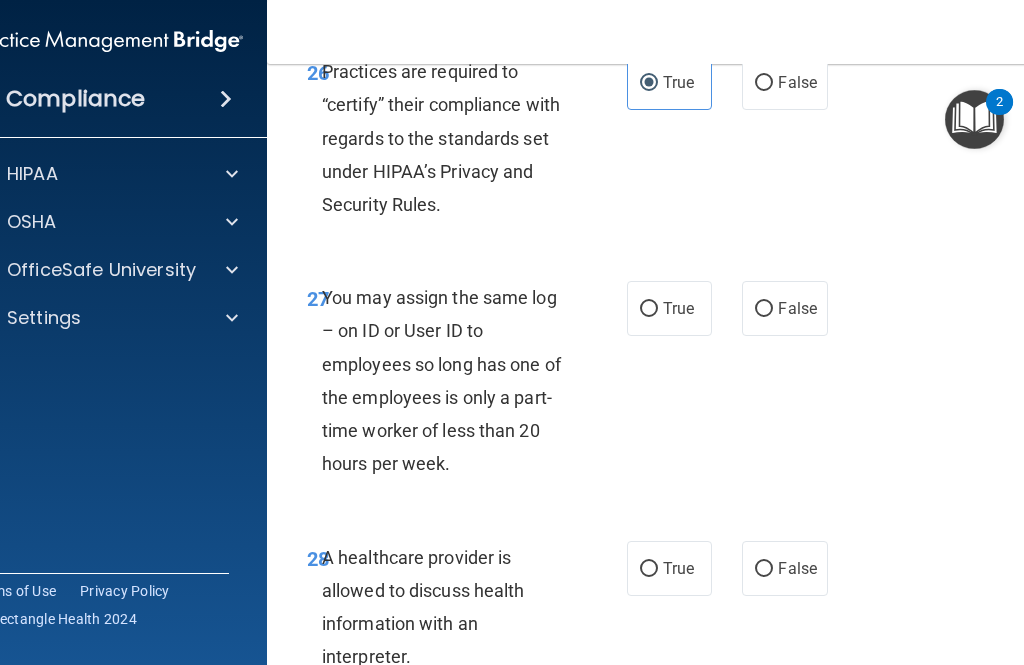 click on "False" at bounding box center (784, 308) 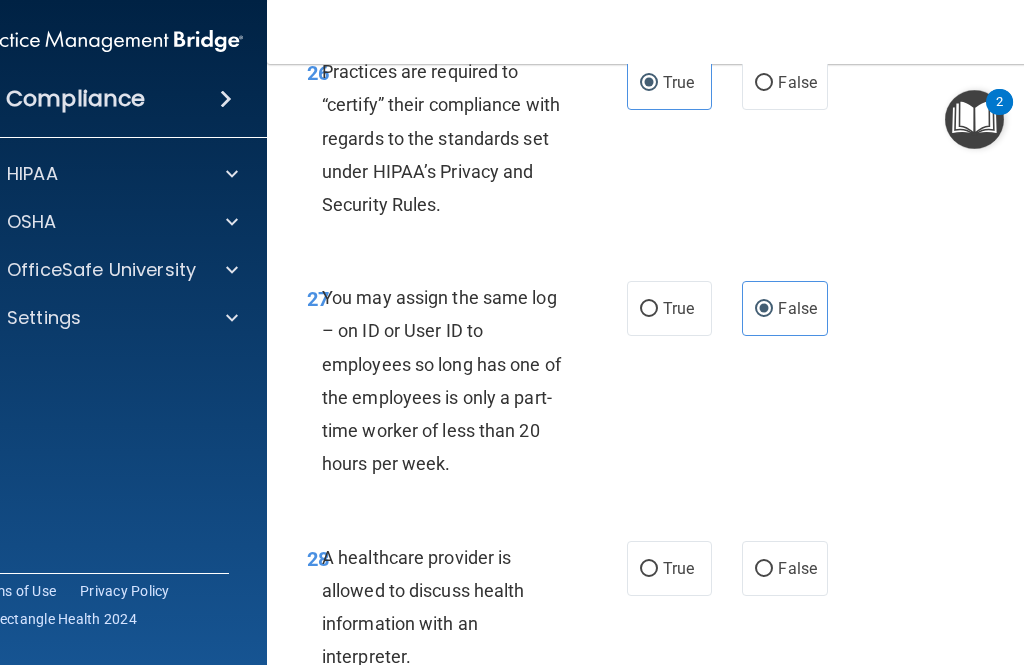 scroll, scrollTop: 6133, scrollLeft: 0, axis: vertical 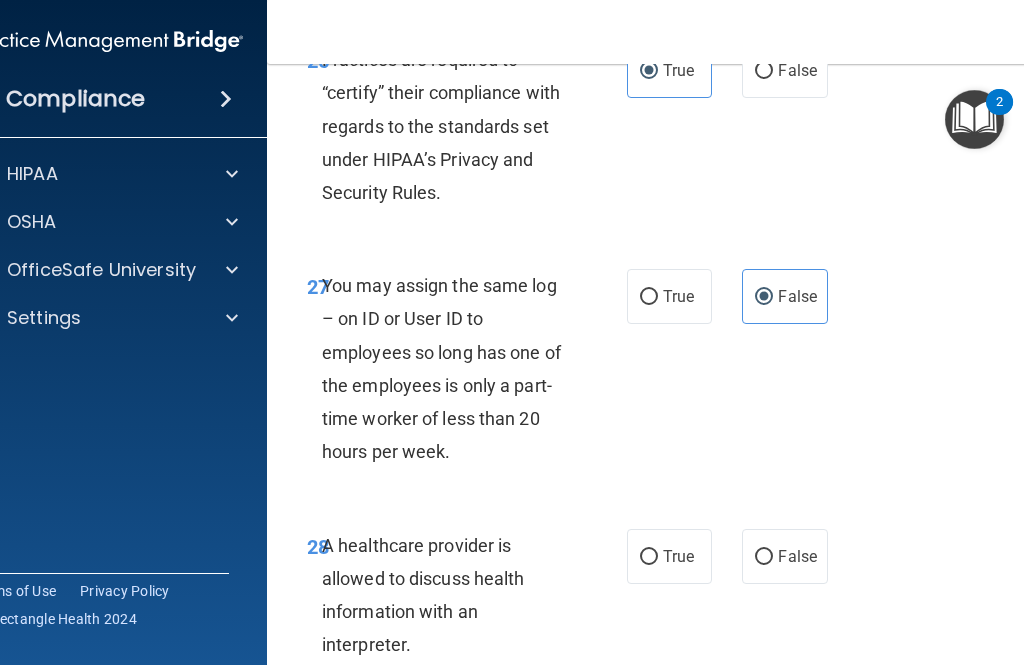 click on "True" at bounding box center (669, 556) 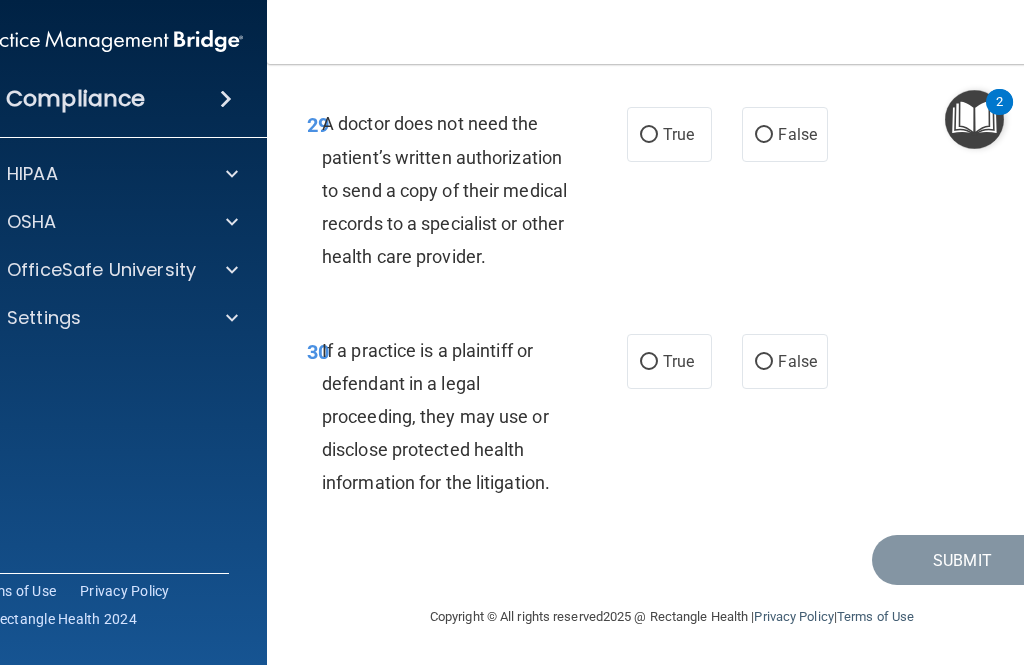 scroll, scrollTop: 6711, scrollLeft: 0, axis: vertical 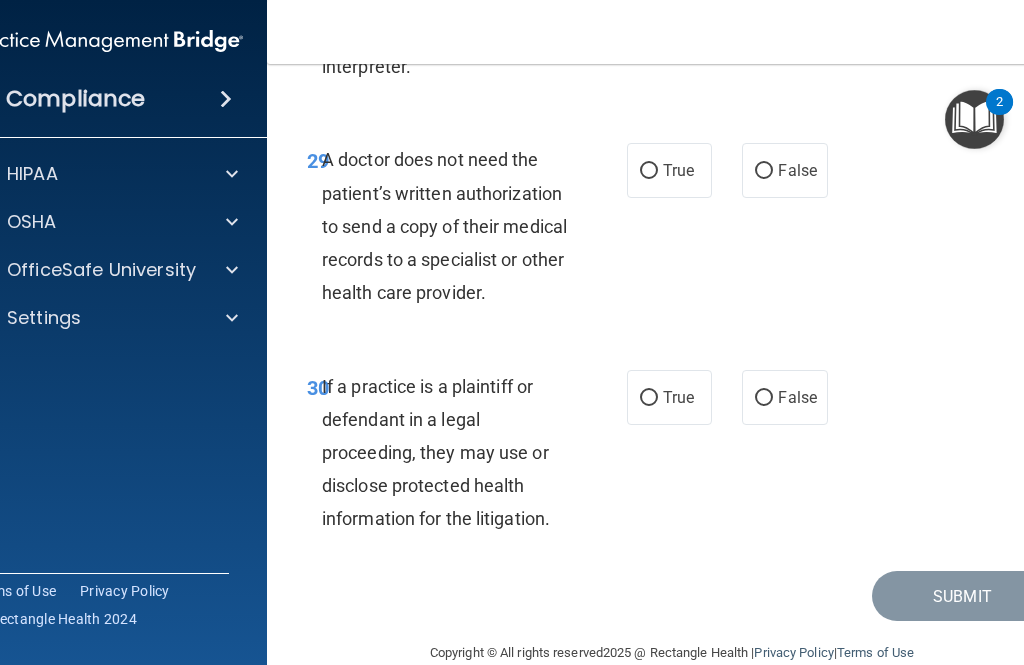 click on "False" at bounding box center [797, 170] 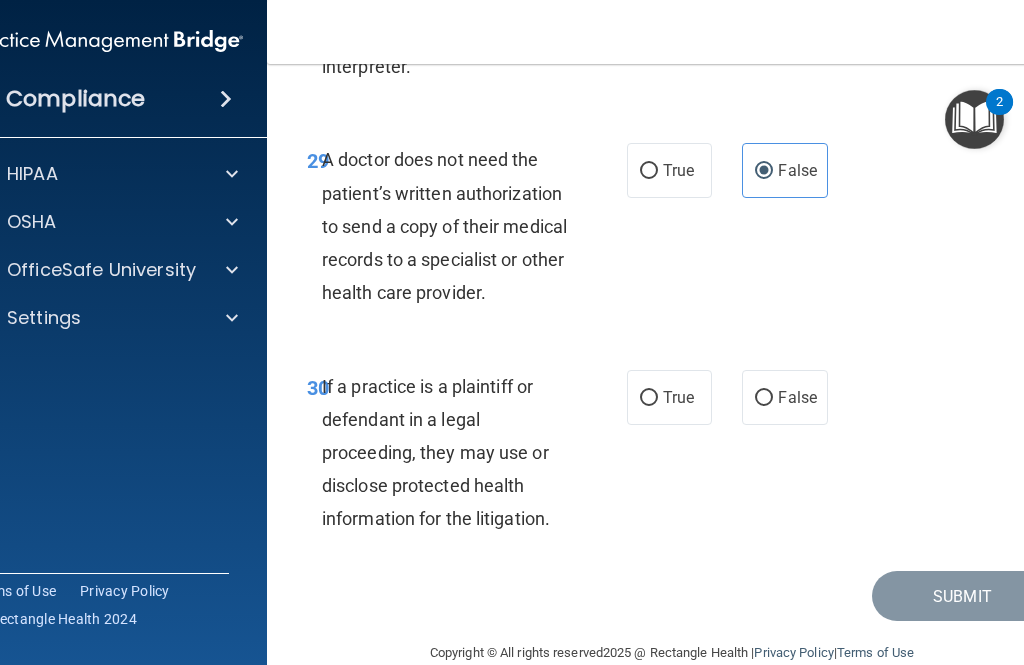 click on "True" at bounding box center [669, 170] 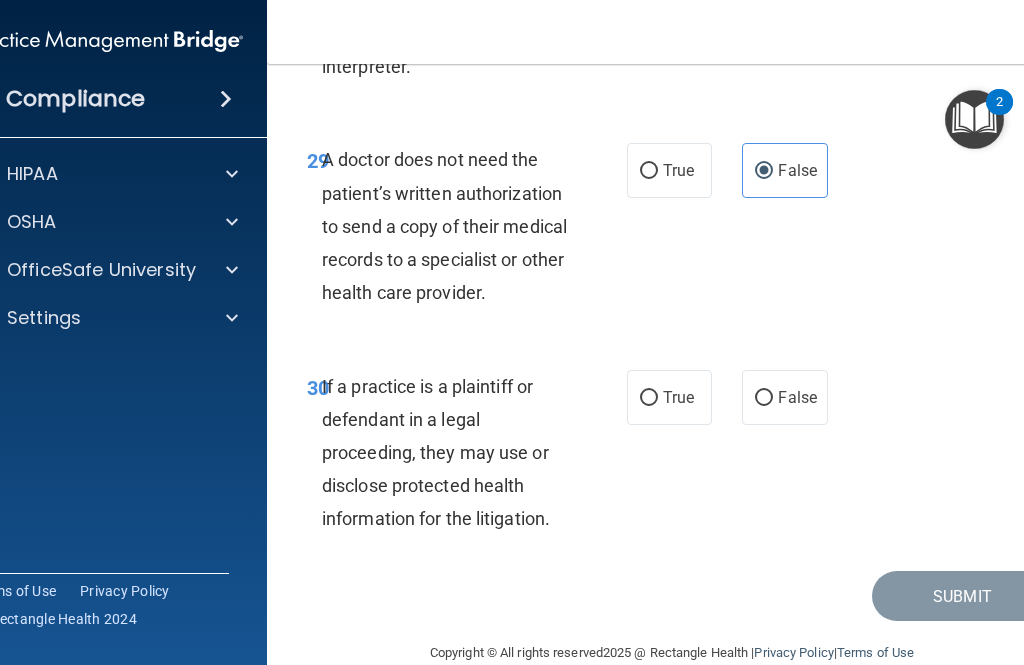radio on "true" 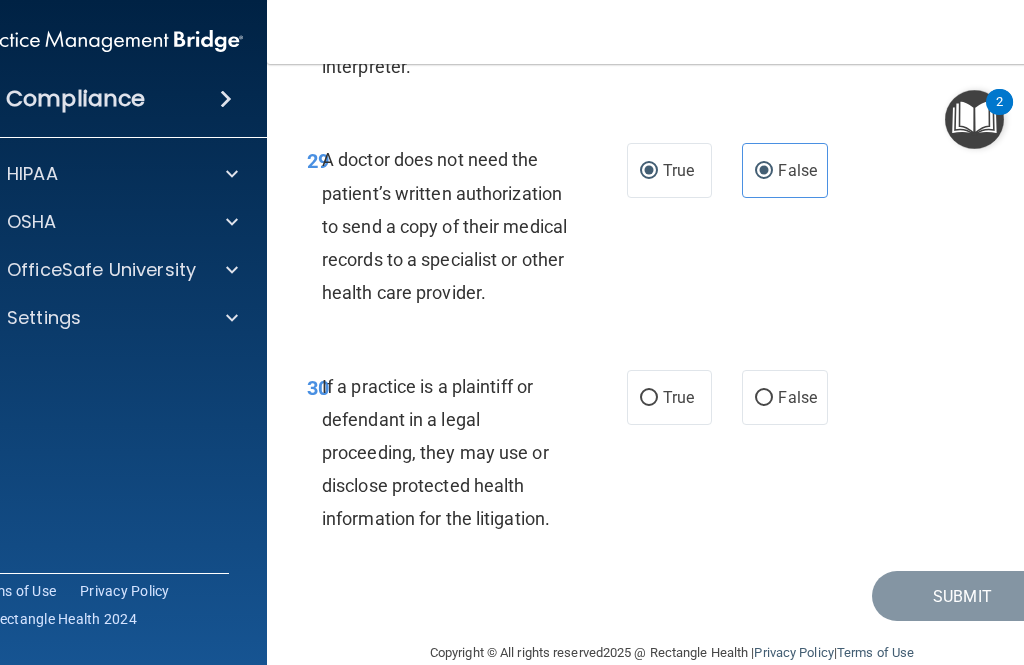 radio on "false" 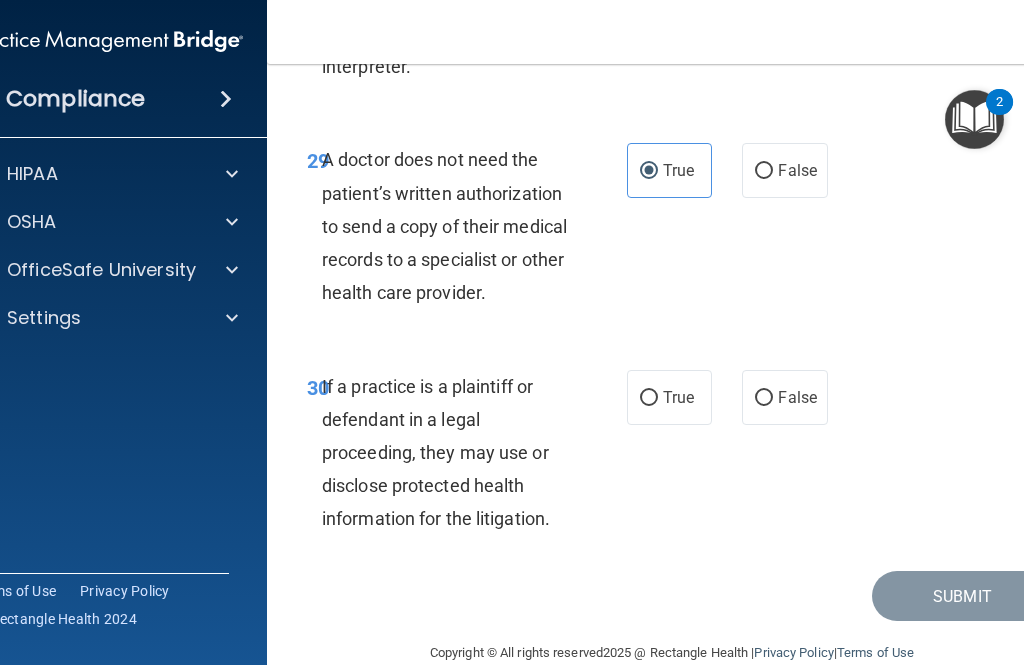 click on "False" at bounding box center [797, 397] 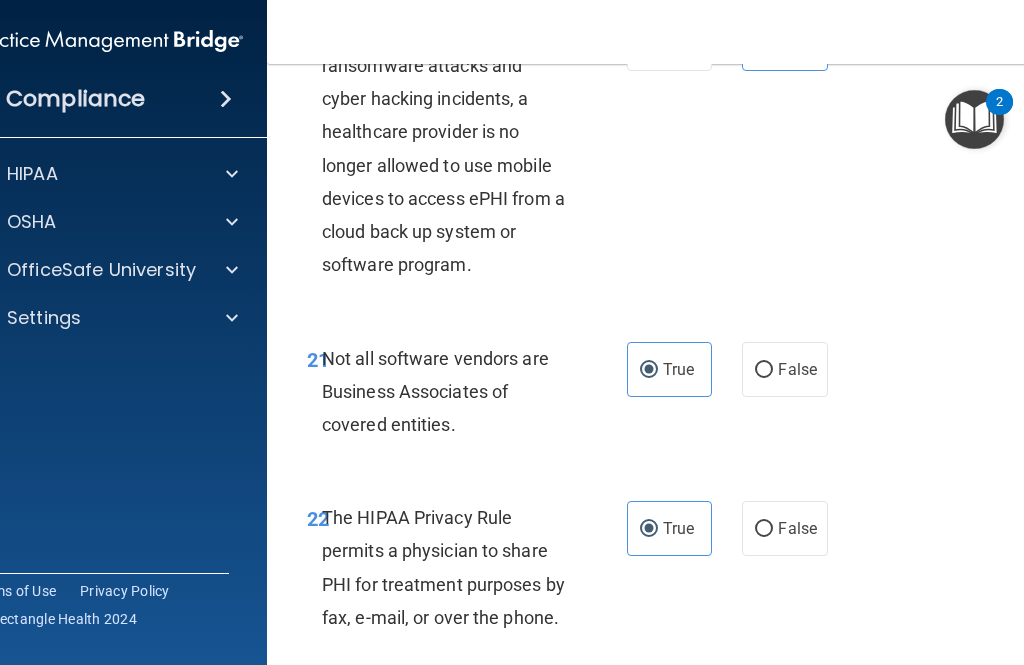 scroll, scrollTop: 4804, scrollLeft: 0, axis: vertical 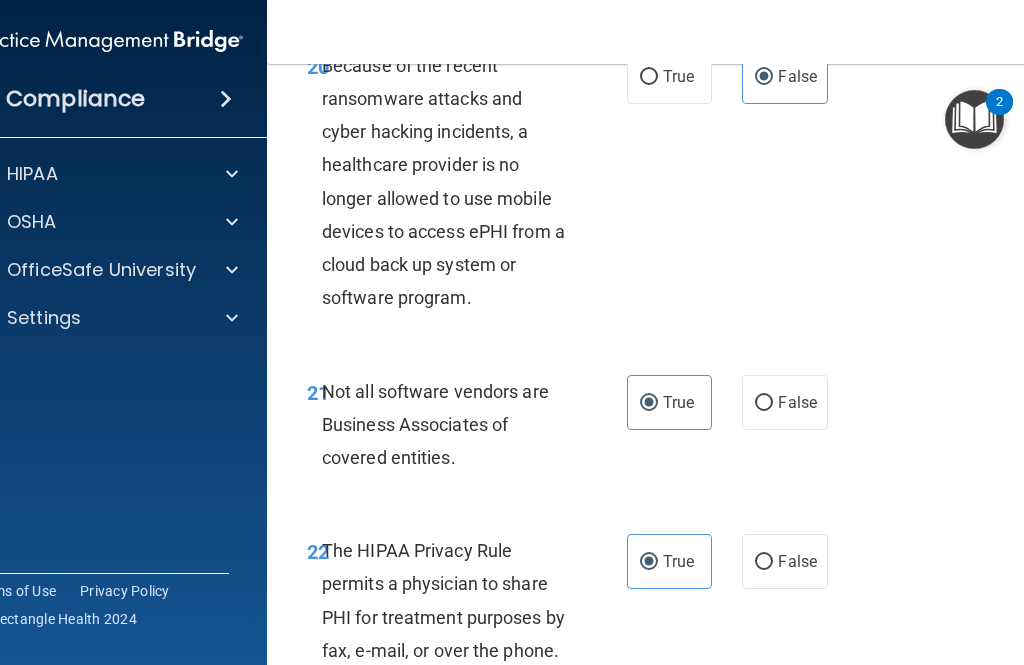click on "The HIPAA Privacy Rule permits a physician to share PHI for treatment purposes by fax, e-mail, or over the phone." at bounding box center [443, 600] 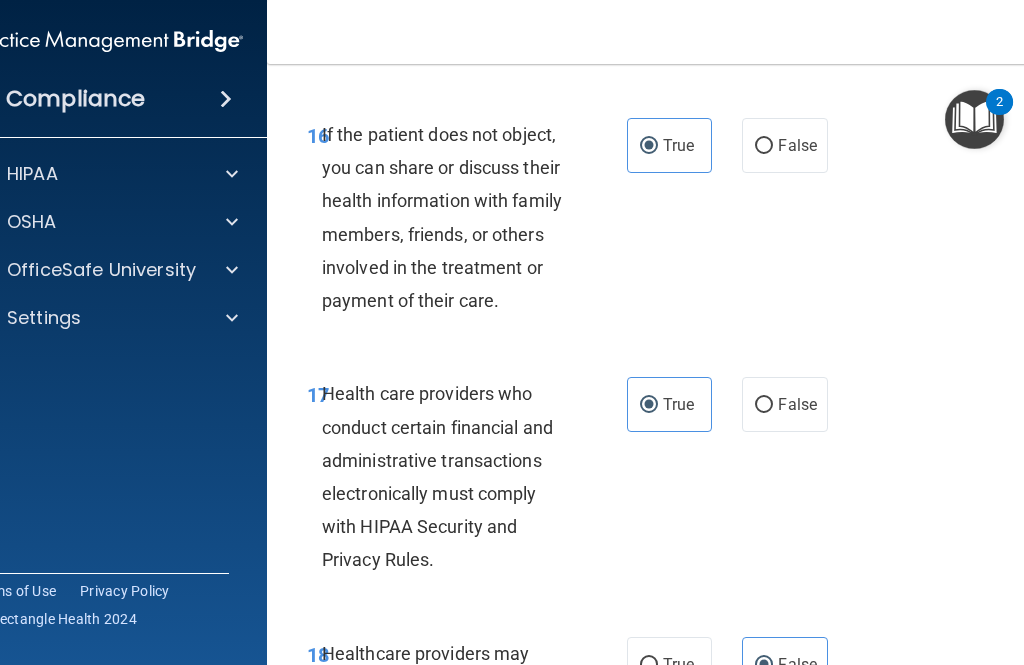 scroll, scrollTop: 3669, scrollLeft: 0, axis: vertical 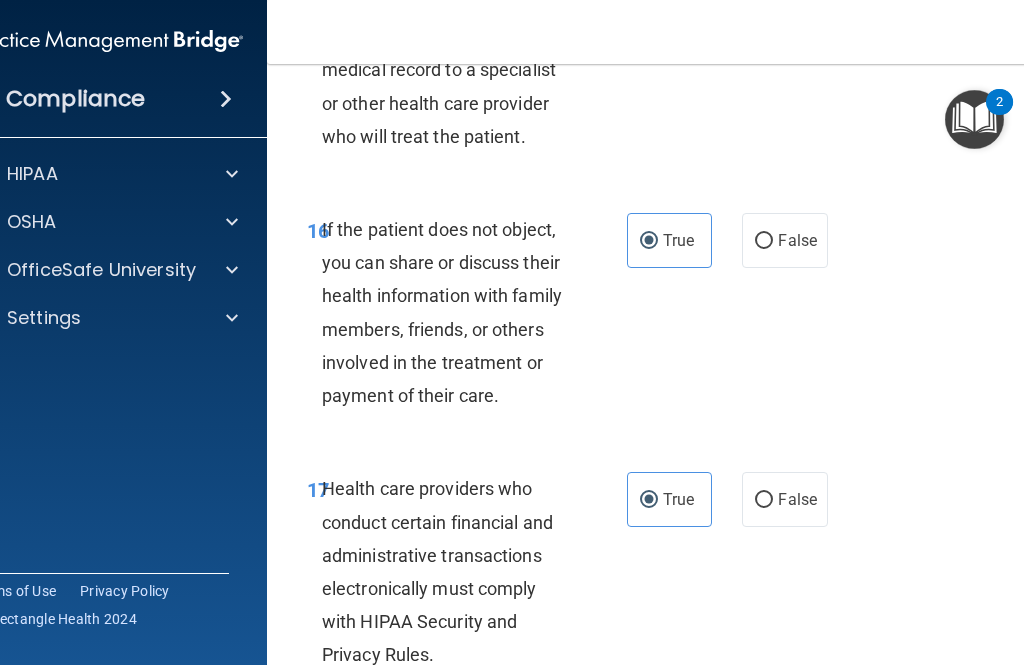 click on "Health care providers who conduct certain financial and administrative transactions electronically must comply with HIPAA Security and Privacy Rules." at bounding box center (453, 571) 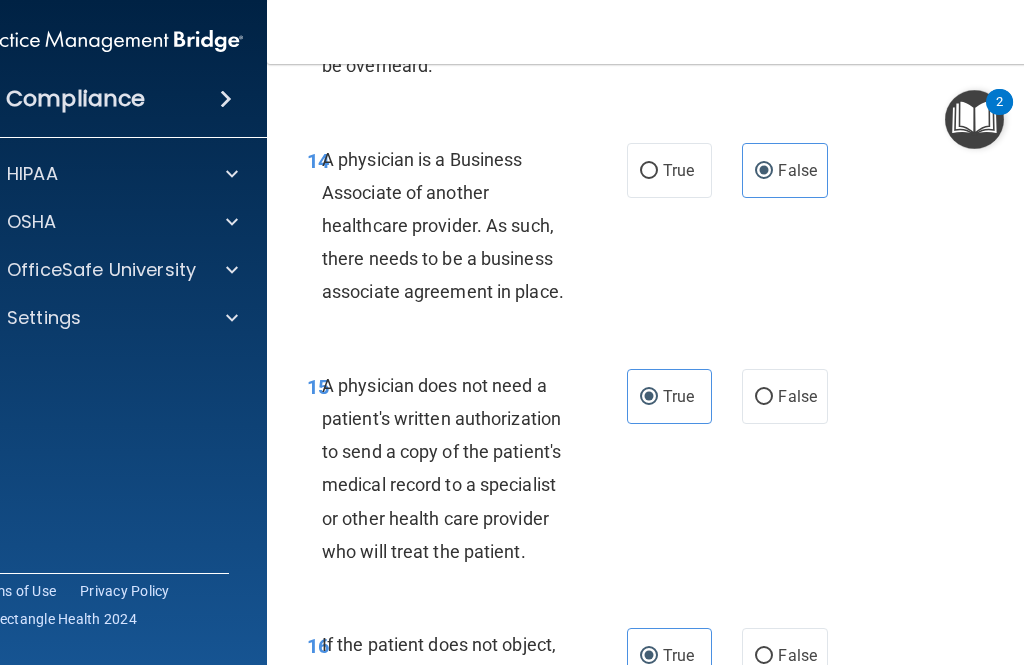 scroll, scrollTop: 3217, scrollLeft: 0, axis: vertical 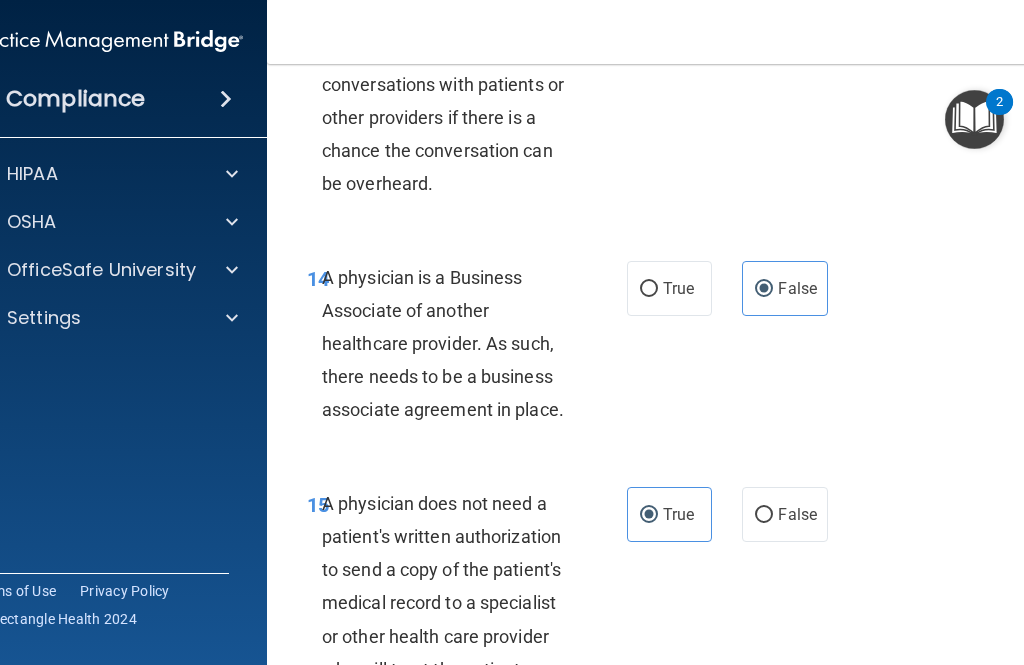 click on "Settings" at bounding box center [80, 318] 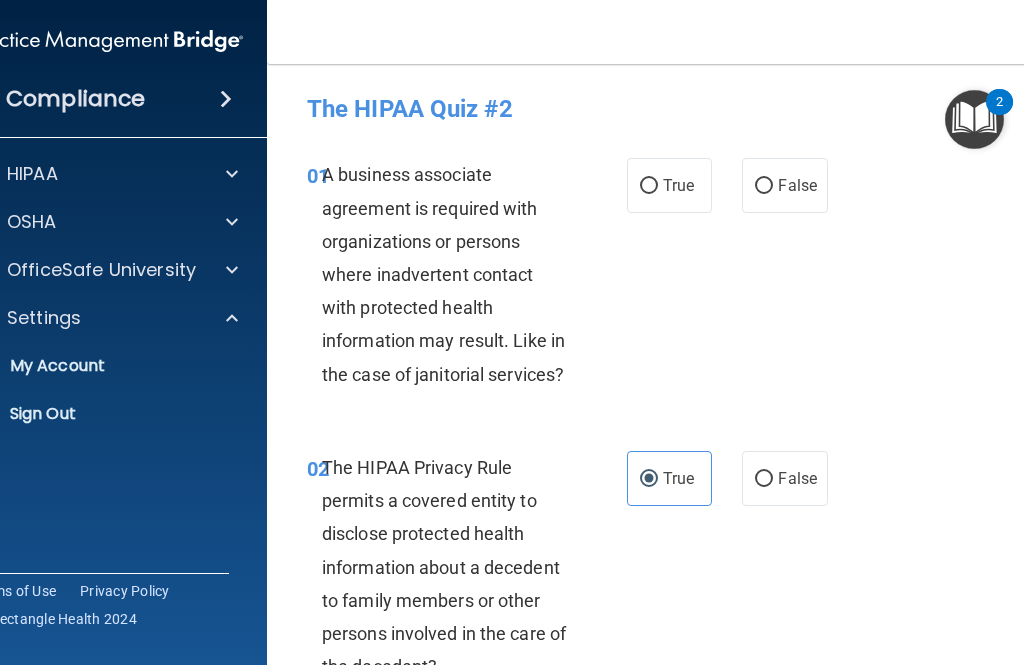 scroll, scrollTop: 0, scrollLeft: 0, axis: both 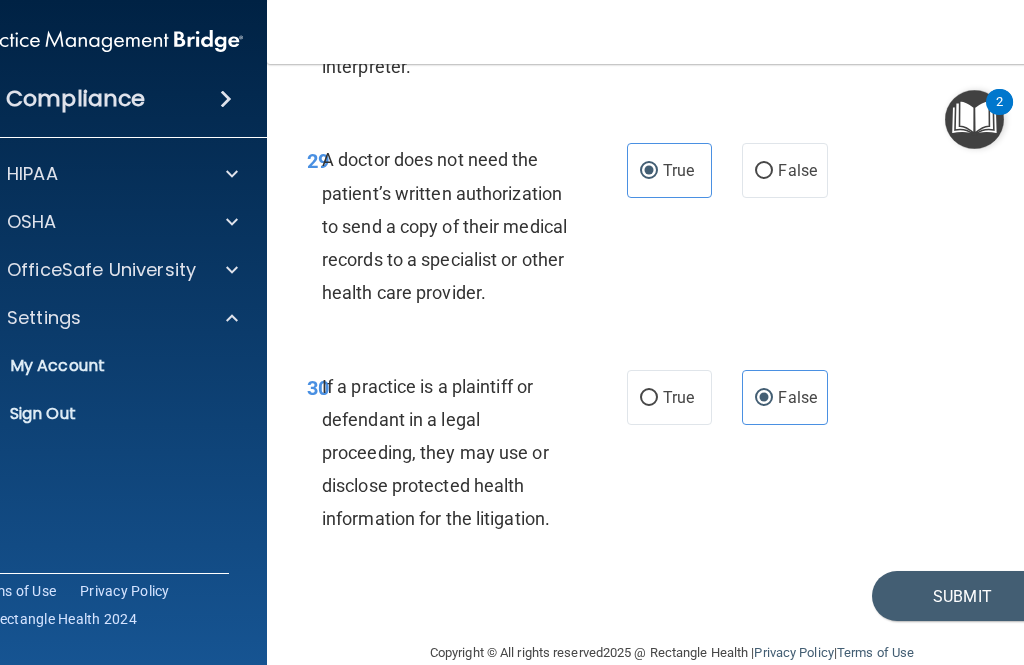 click on "Submit" at bounding box center (962, 596) 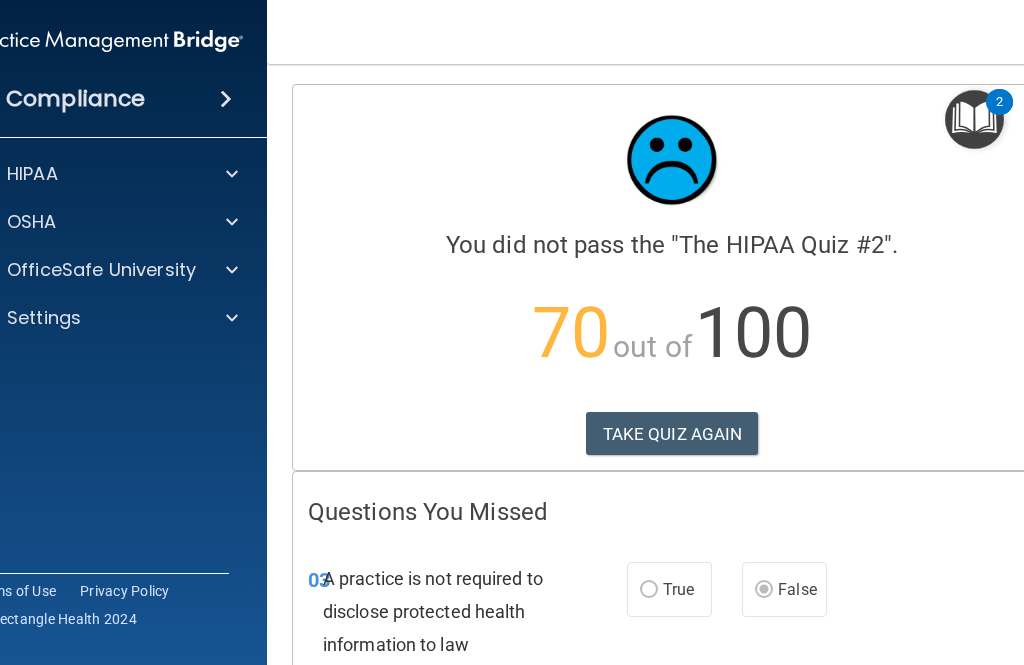 scroll, scrollTop: 49, scrollLeft: 0, axis: vertical 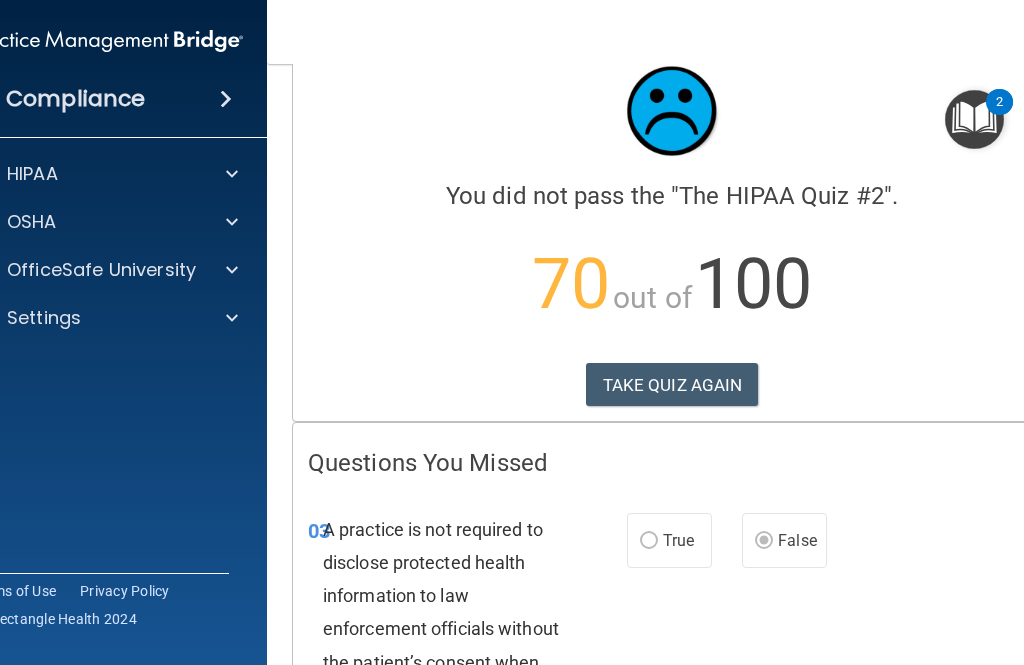 click on "Calculating your score....                      You did not pass the " The HIPAA Quiz #2 ".        70     out of     100         TAKE QUIZ AGAIN" at bounding box center (672, 228) 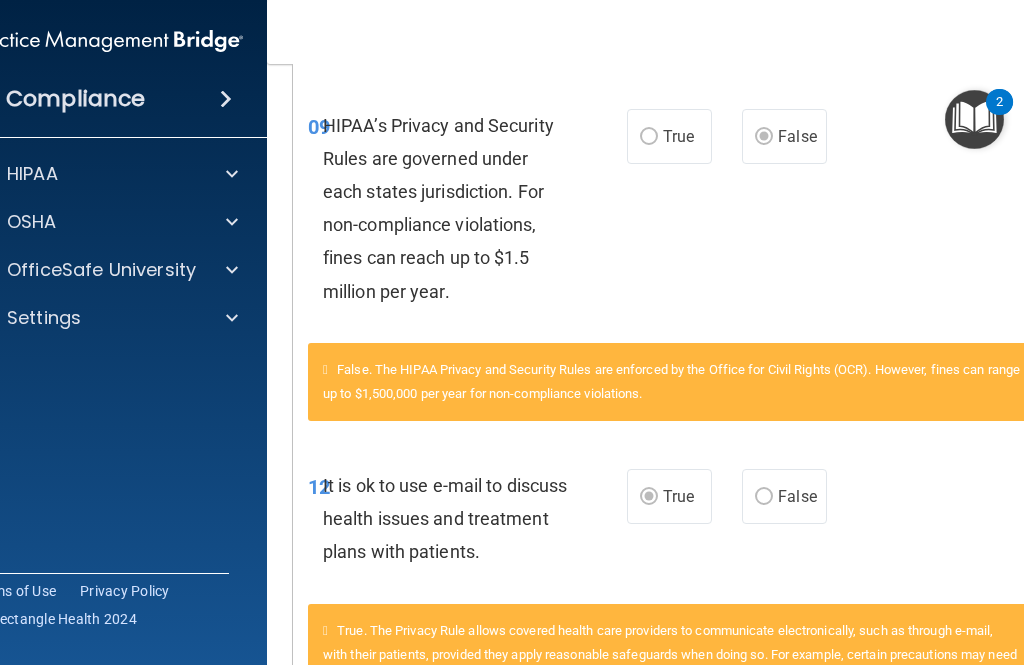 scroll, scrollTop: 1474, scrollLeft: 0, axis: vertical 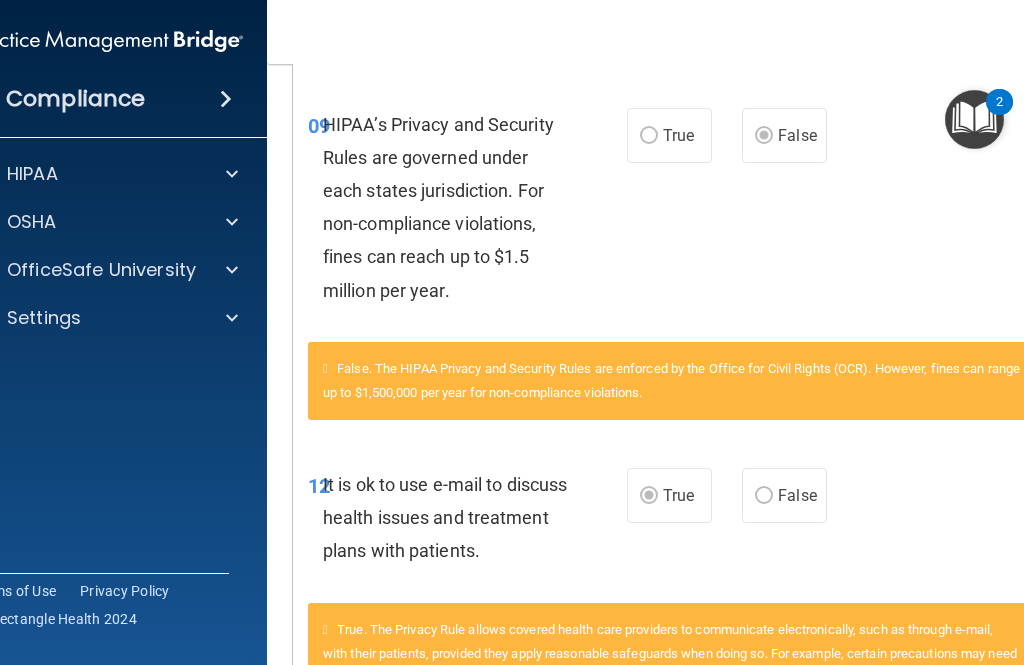 click on "HIPAA" at bounding box center (80, 174) 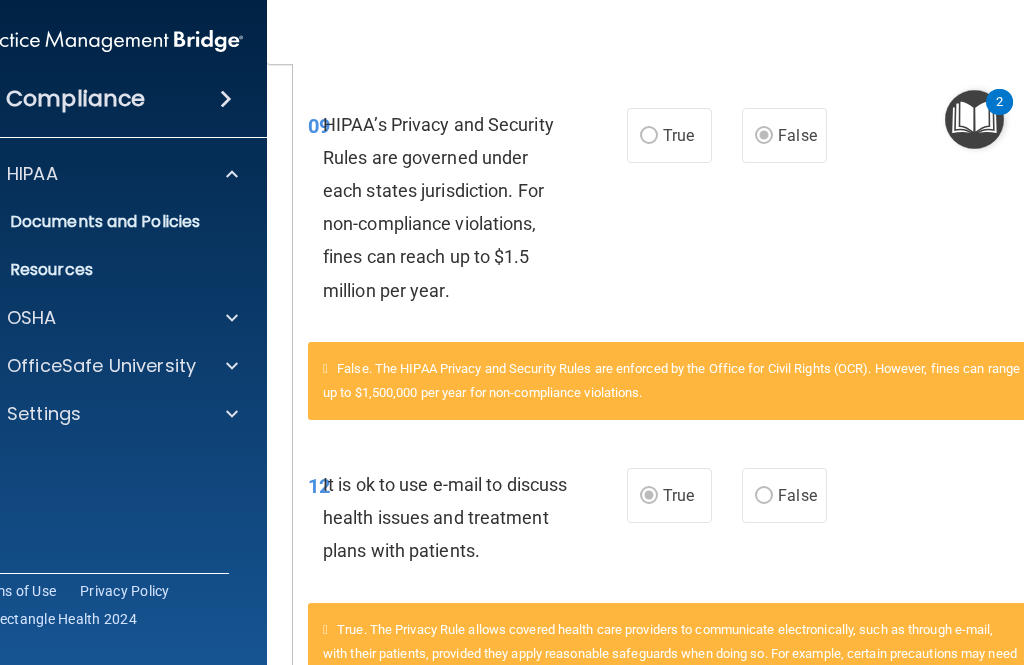 click on "OfficeSafe University" at bounding box center [107, 366] 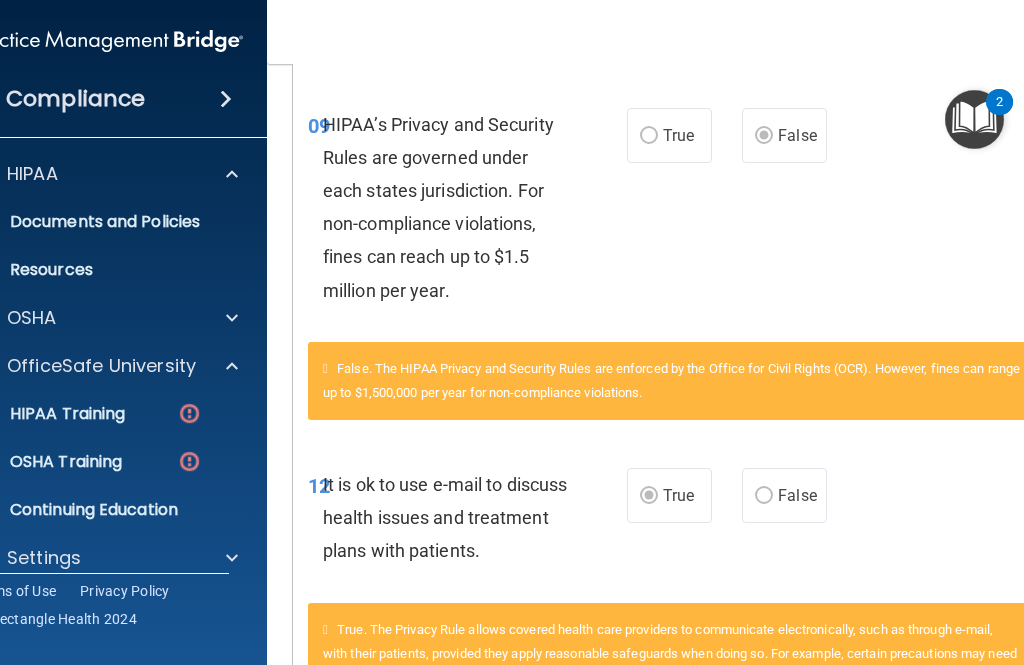 click at bounding box center [229, 366] 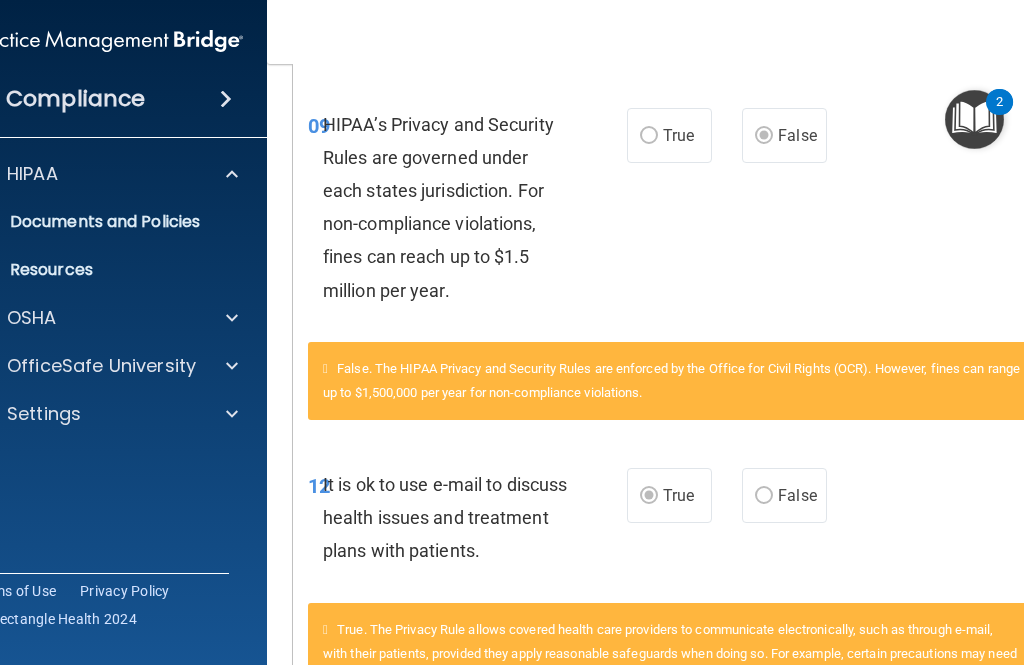 click at bounding box center (232, 366) 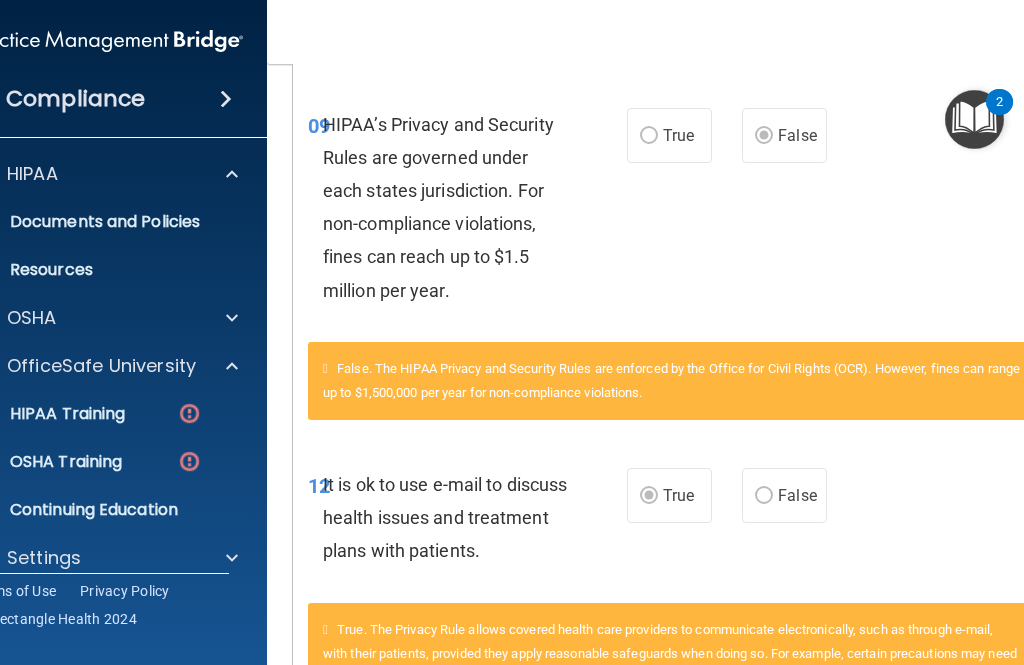click at bounding box center [189, 413] 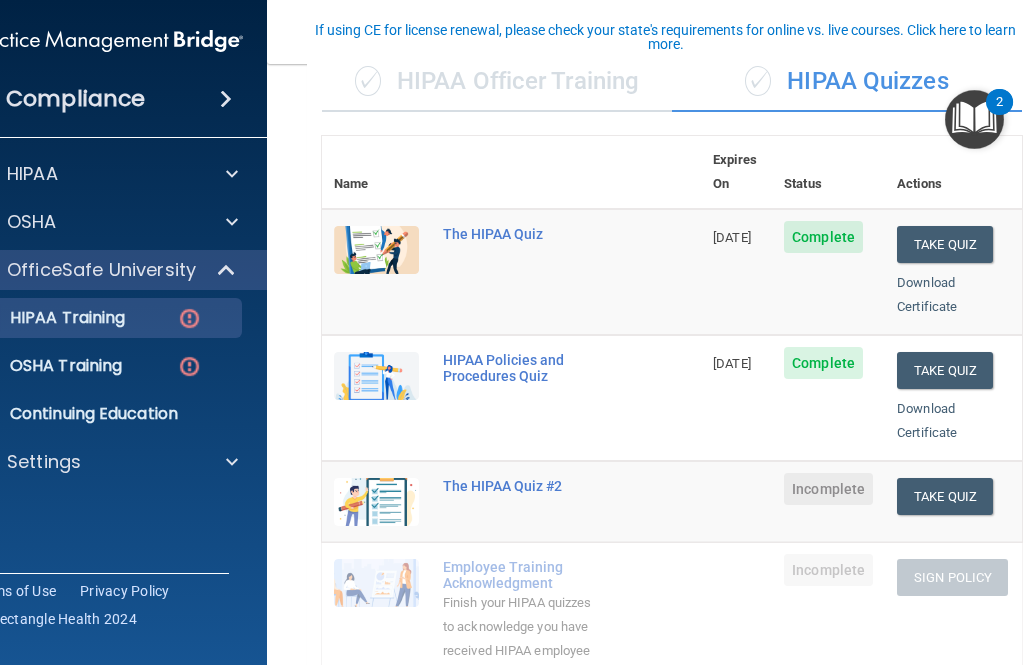scroll, scrollTop: 164, scrollLeft: 0, axis: vertical 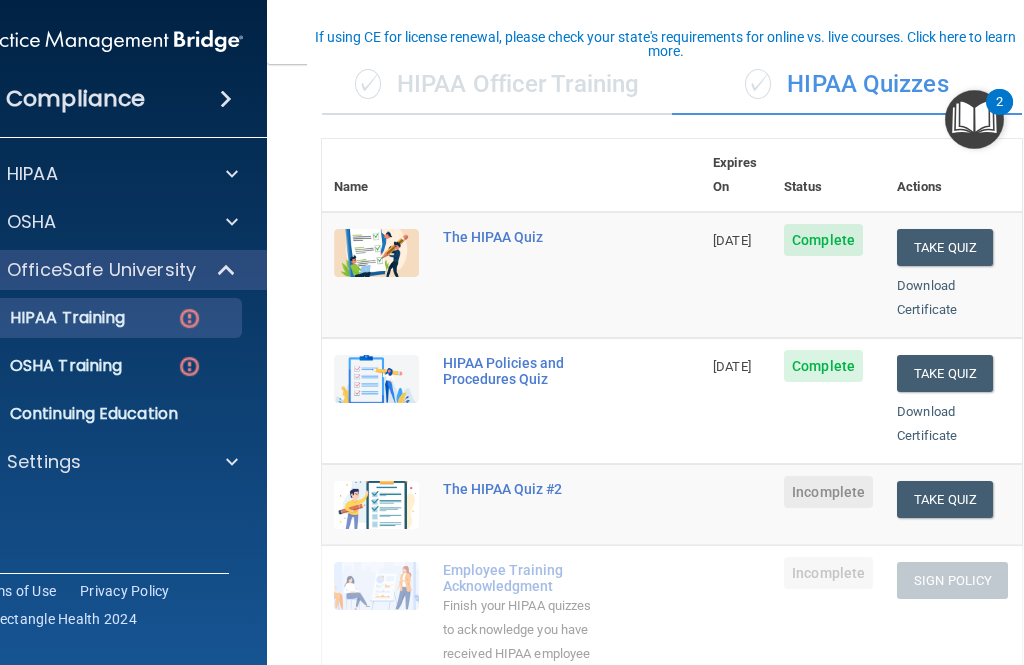 click on "Take Quiz" at bounding box center (945, 499) 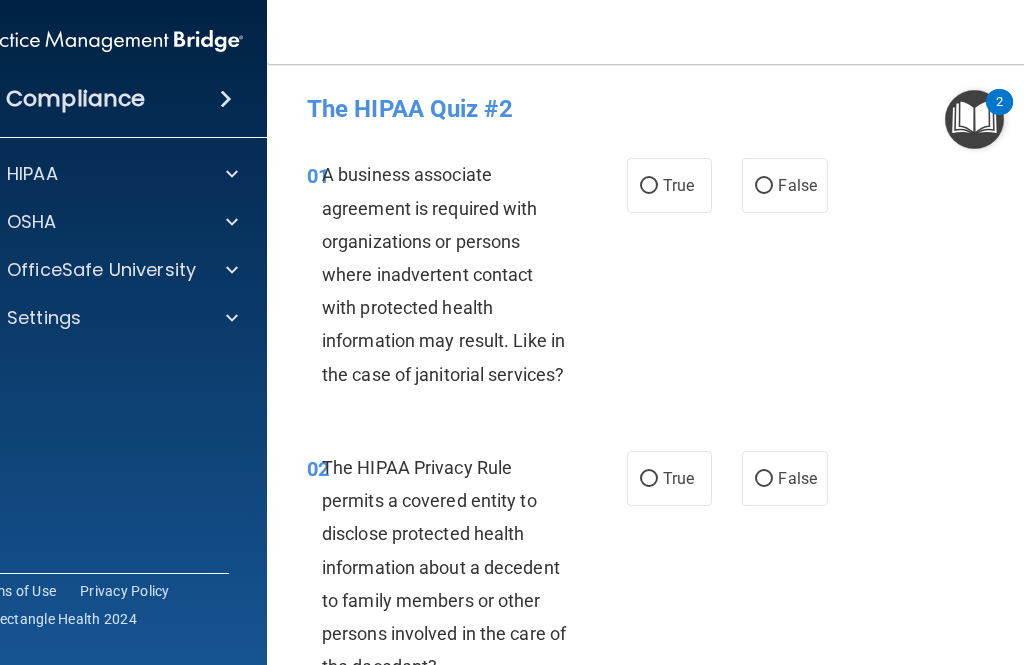 scroll, scrollTop: 0, scrollLeft: 0, axis: both 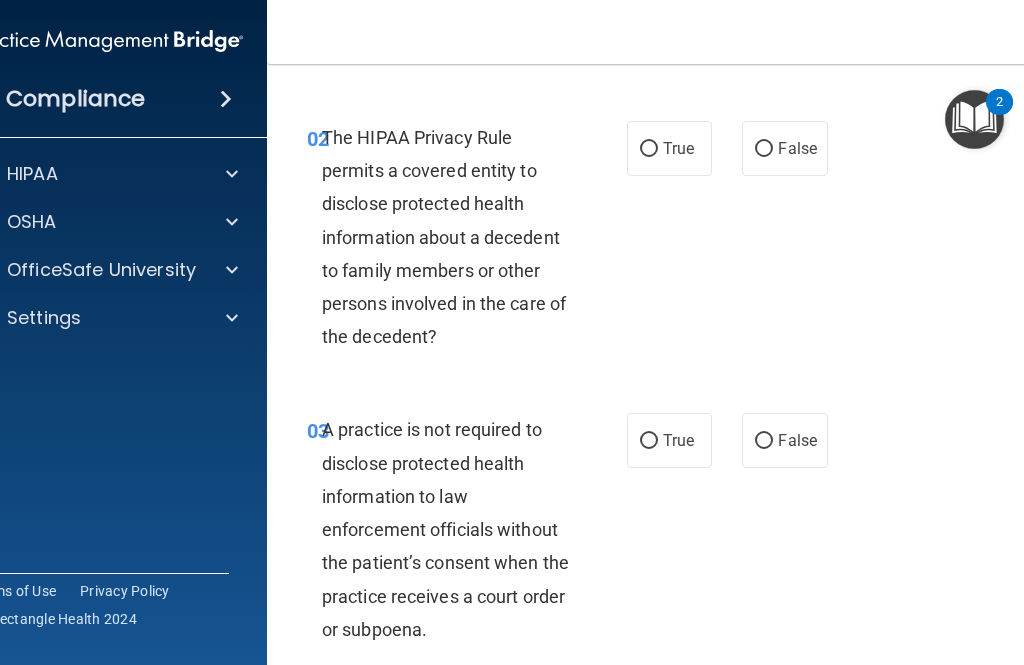 click on "True" at bounding box center (669, 148) 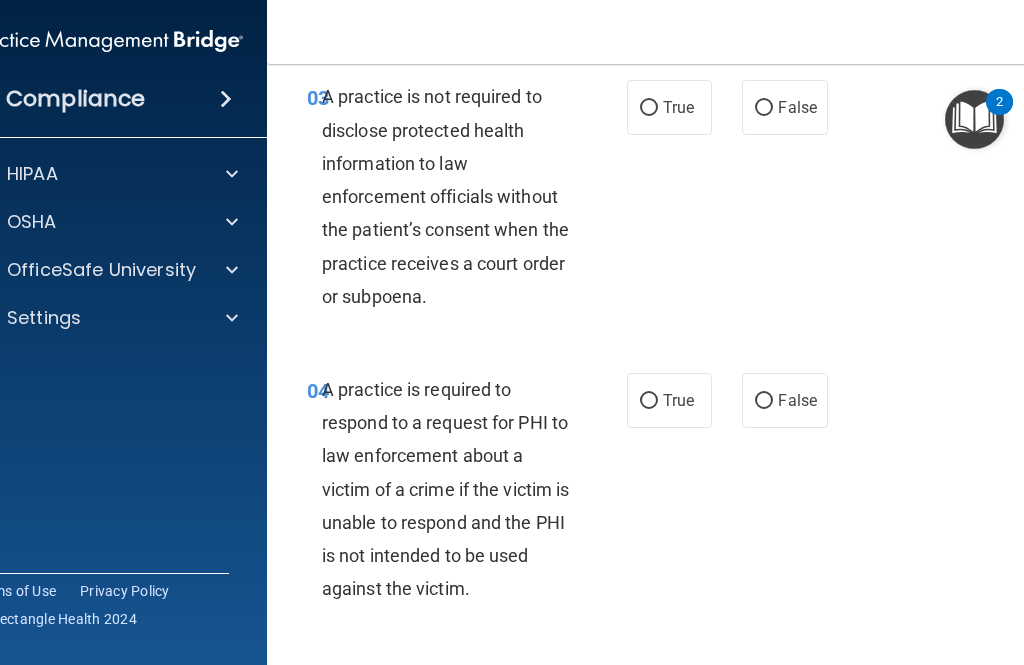 scroll, scrollTop: 664, scrollLeft: 0, axis: vertical 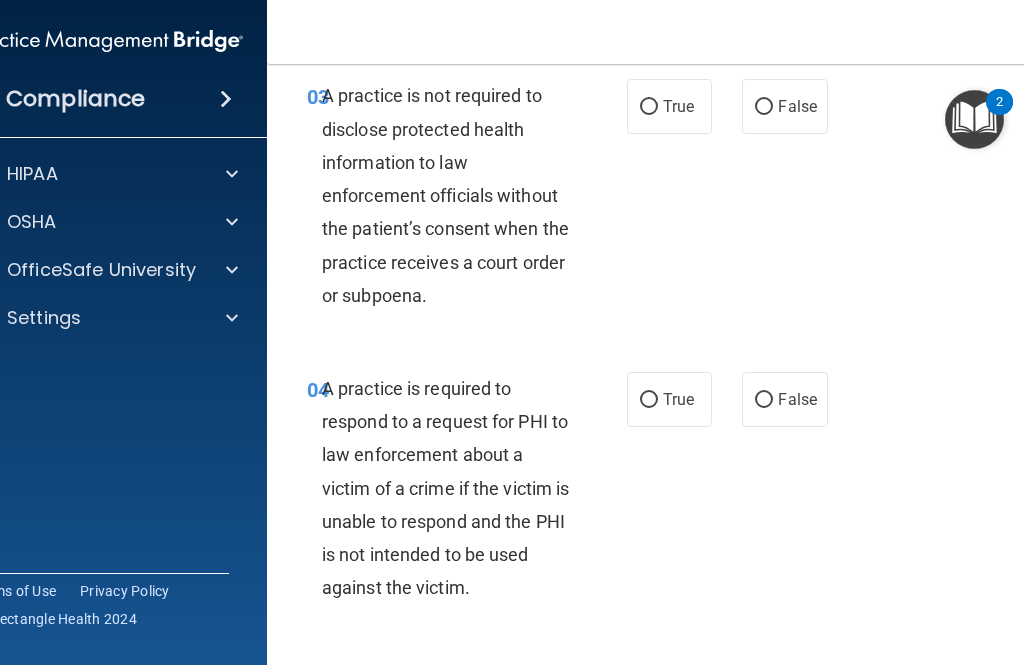 click on "False" at bounding box center (797, 106) 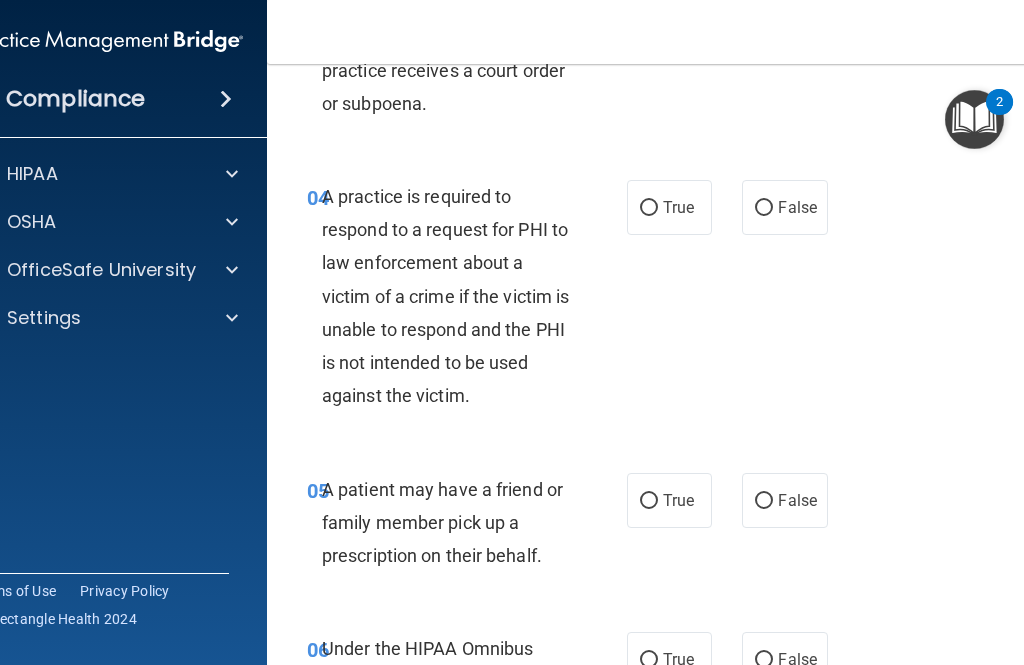 scroll, scrollTop: 871, scrollLeft: 0, axis: vertical 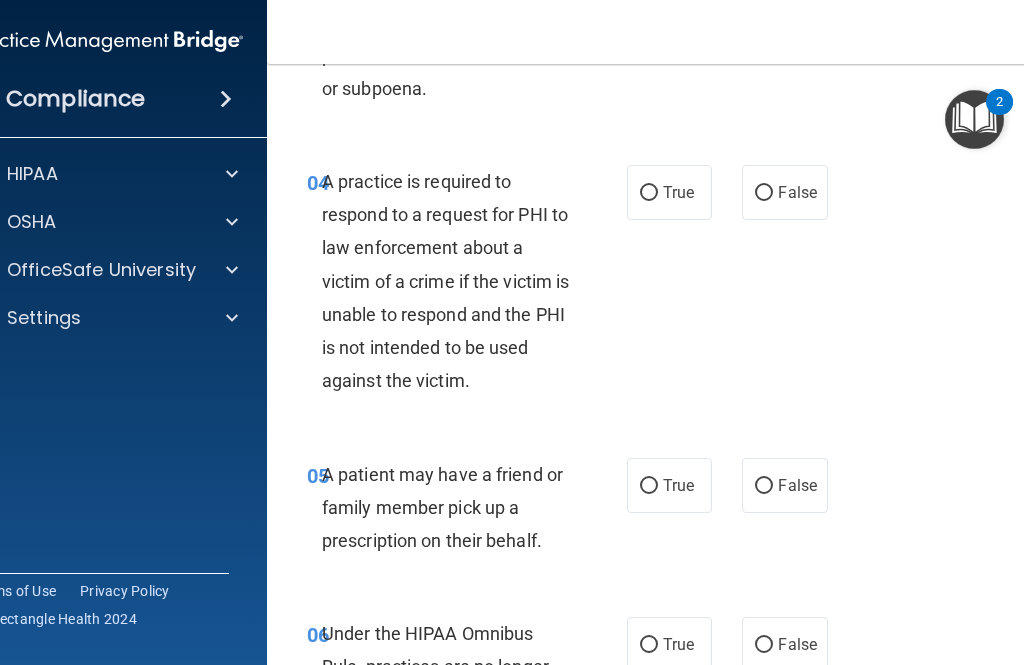 click on "False" at bounding box center [764, 193] 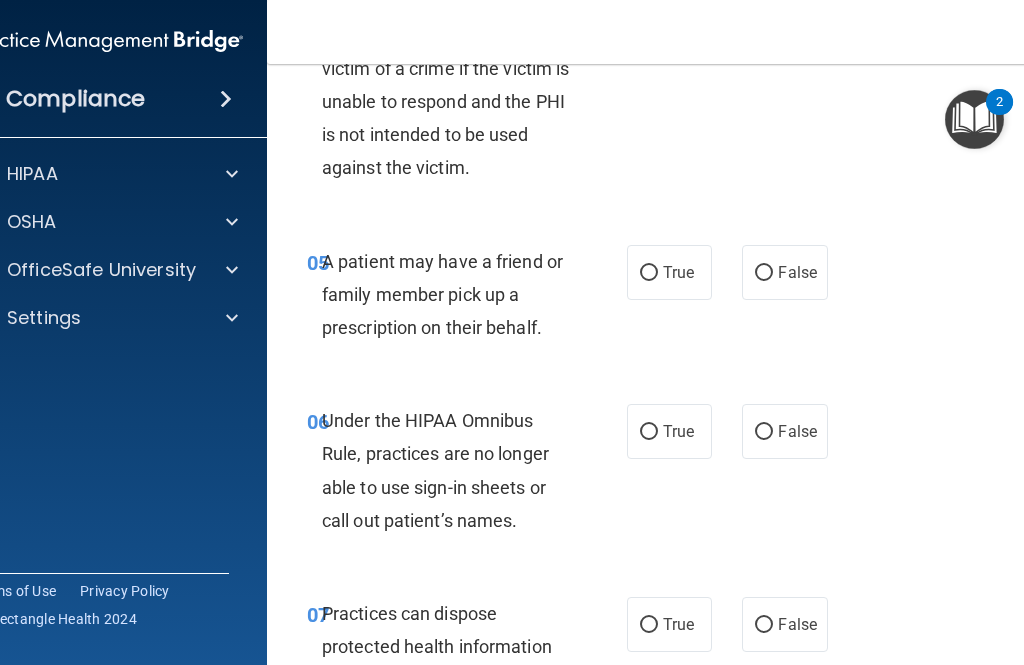 scroll, scrollTop: 1093, scrollLeft: 0, axis: vertical 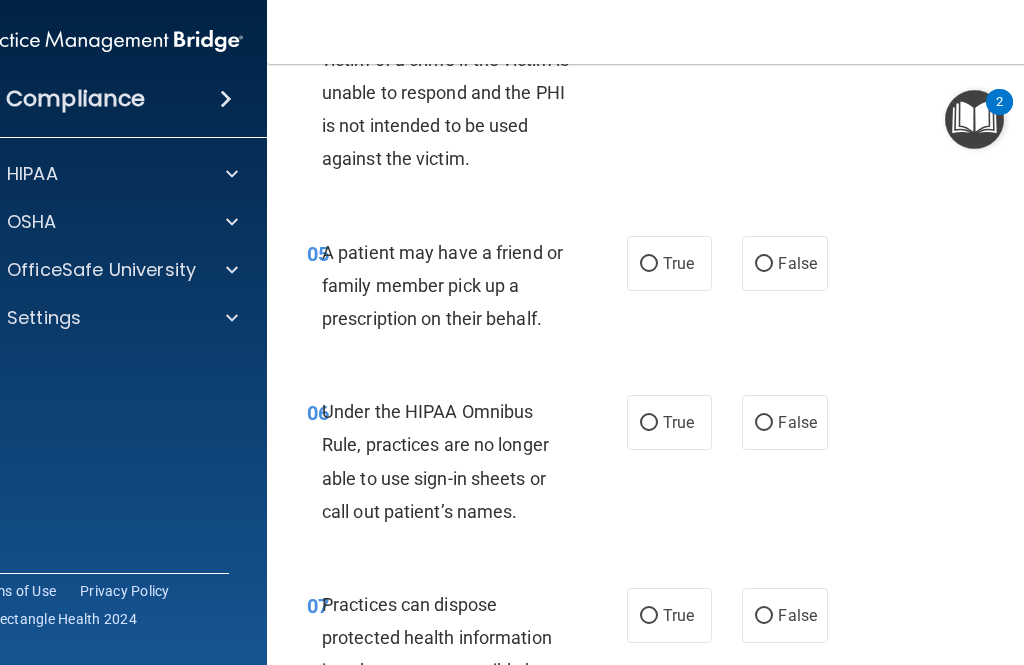 click on "True" at bounding box center (669, 263) 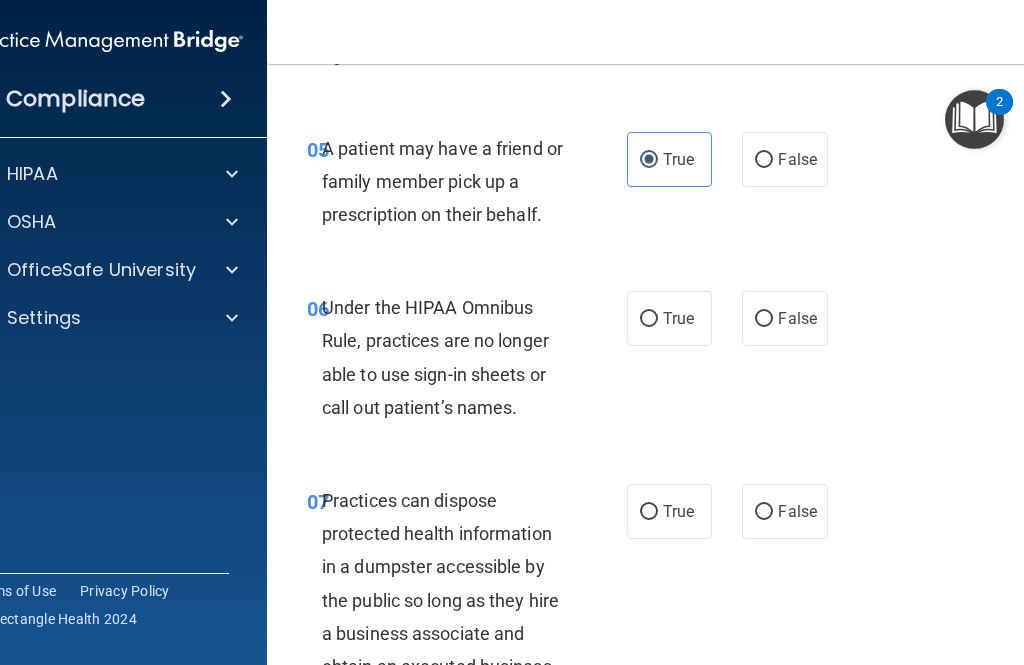 scroll, scrollTop: 1206, scrollLeft: 0, axis: vertical 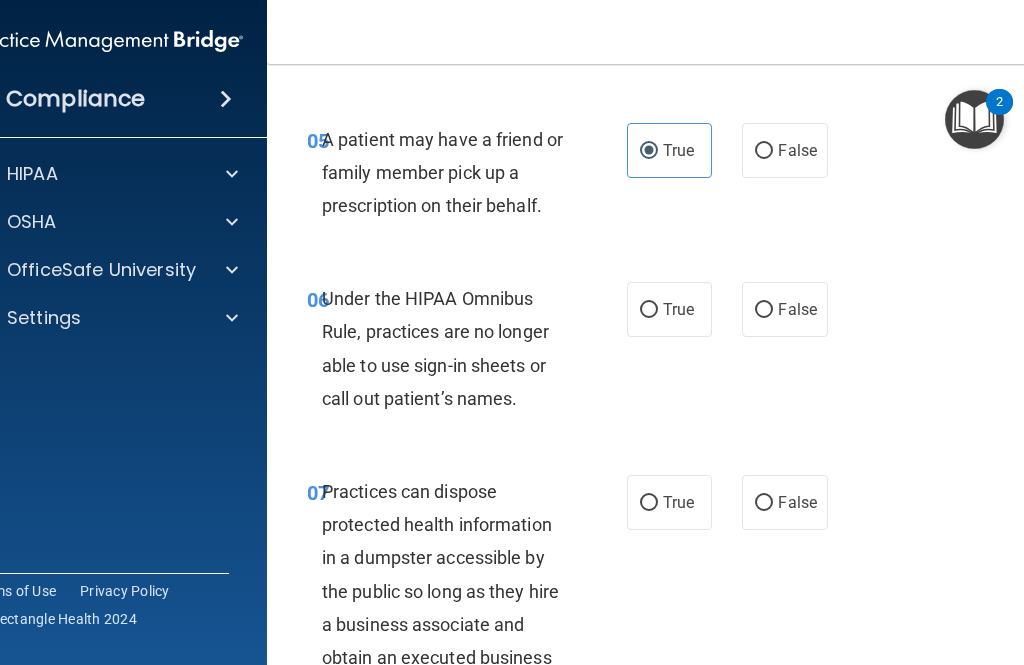 click on "False" at bounding box center (784, 309) 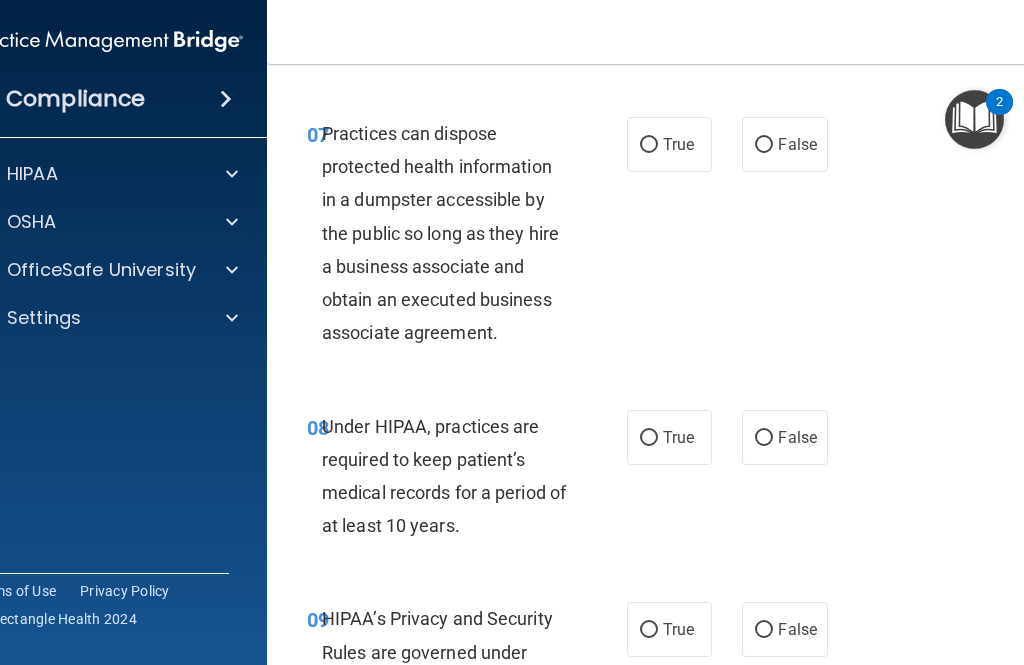 scroll, scrollTop: 1550, scrollLeft: 0, axis: vertical 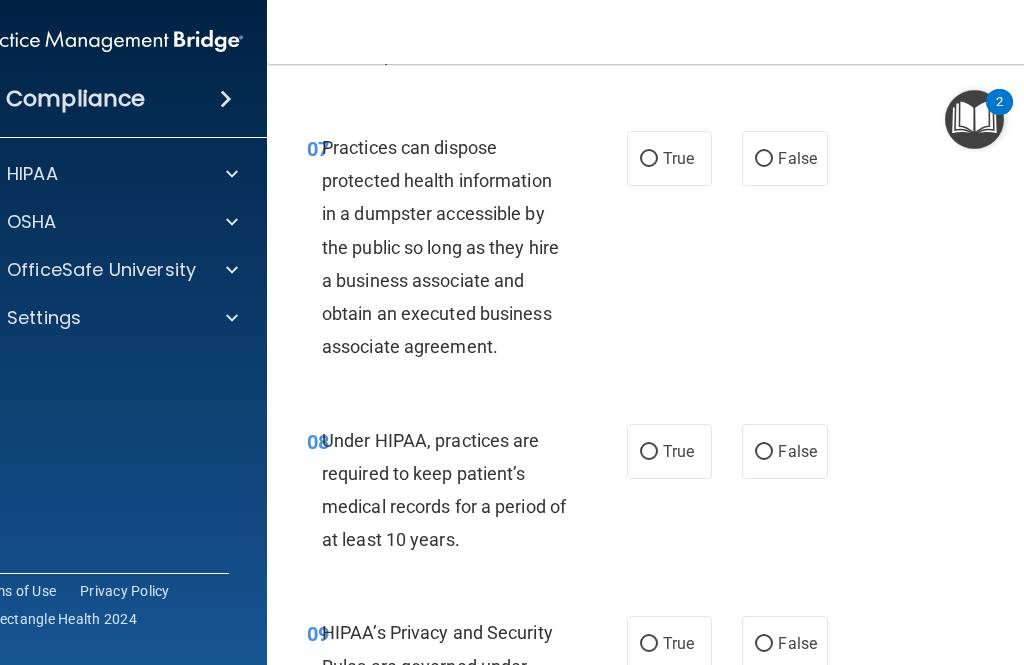 click on "False" at bounding box center [784, 158] 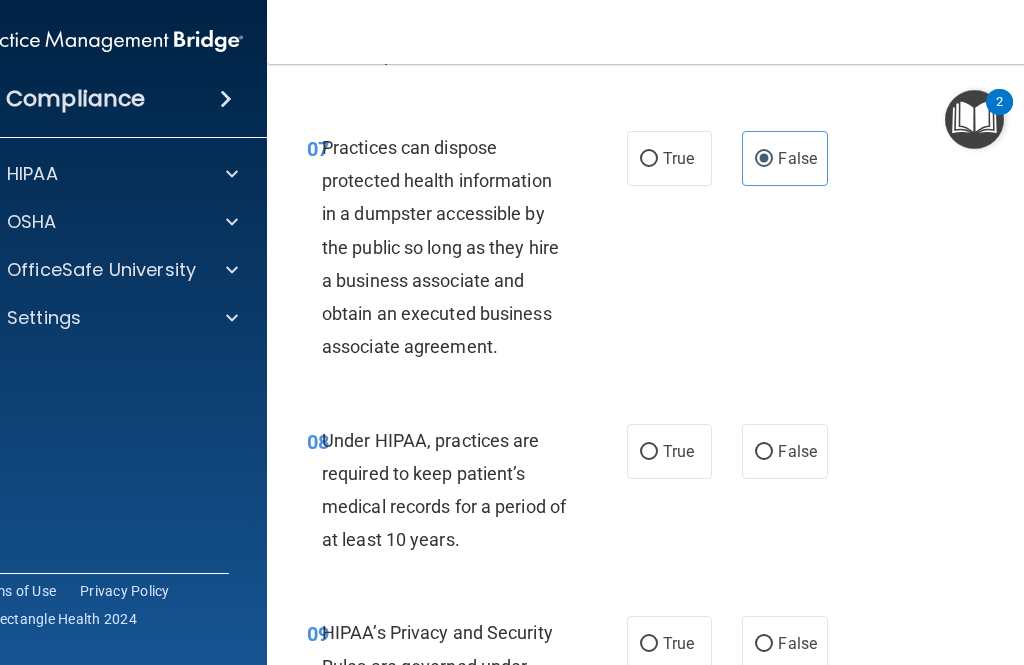 scroll, scrollTop: 1575, scrollLeft: 0, axis: vertical 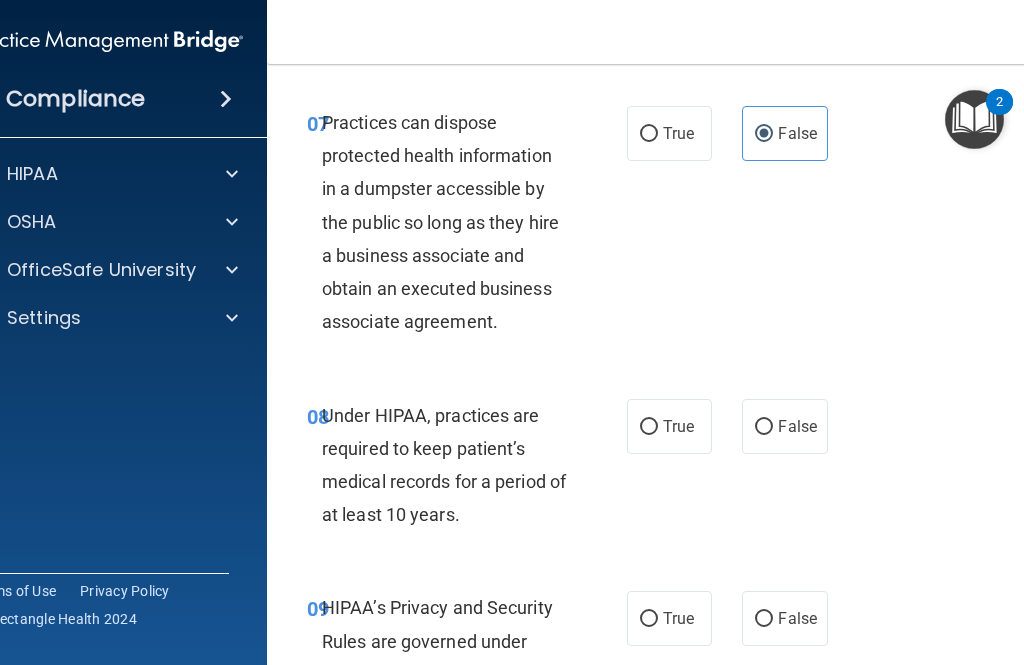 click on "False" at bounding box center [764, 427] 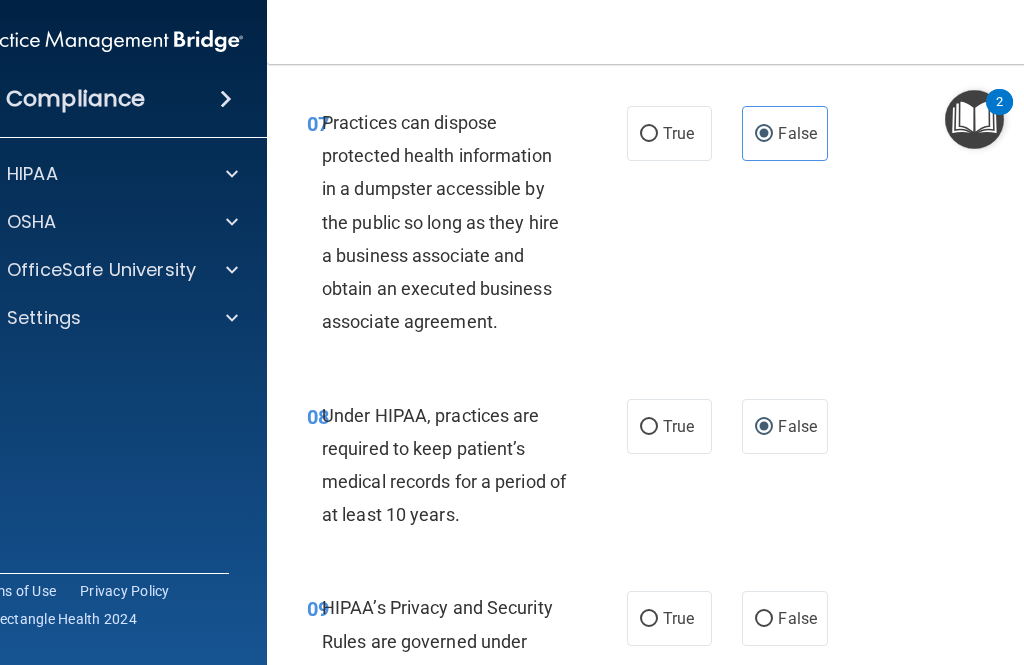 click on "Compliance
HIPAA
Documents and Policies                 Report an Incident               Business Associates               Emergency Planning               Resources                 HIPAA Risk Assessment
OSHA
Documents               Safety Data Sheets               Self-Assessment                Injury and Illness Report                Resources
PCI
PCI Compliance                Merchant Savings Calculator
OfficeSafe University
HIPAA Training                   OSHA Training                   Continuing Education
Settings
My Account               My Users" at bounding box center (107, 332) 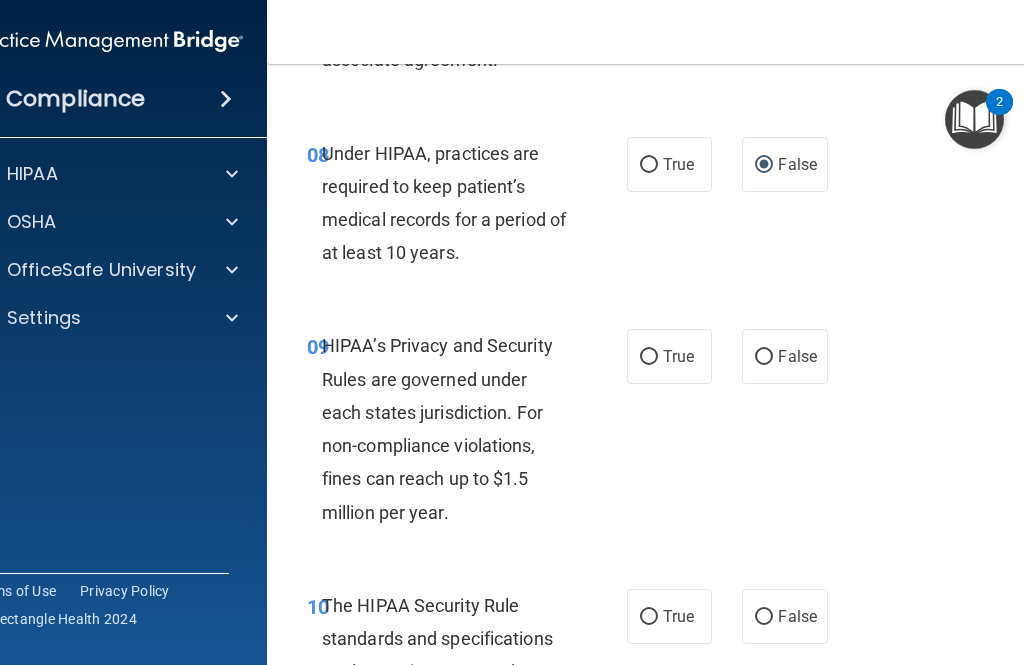 scroll, scrollTop: 1908, scrollLeft: 0, axis: vertical 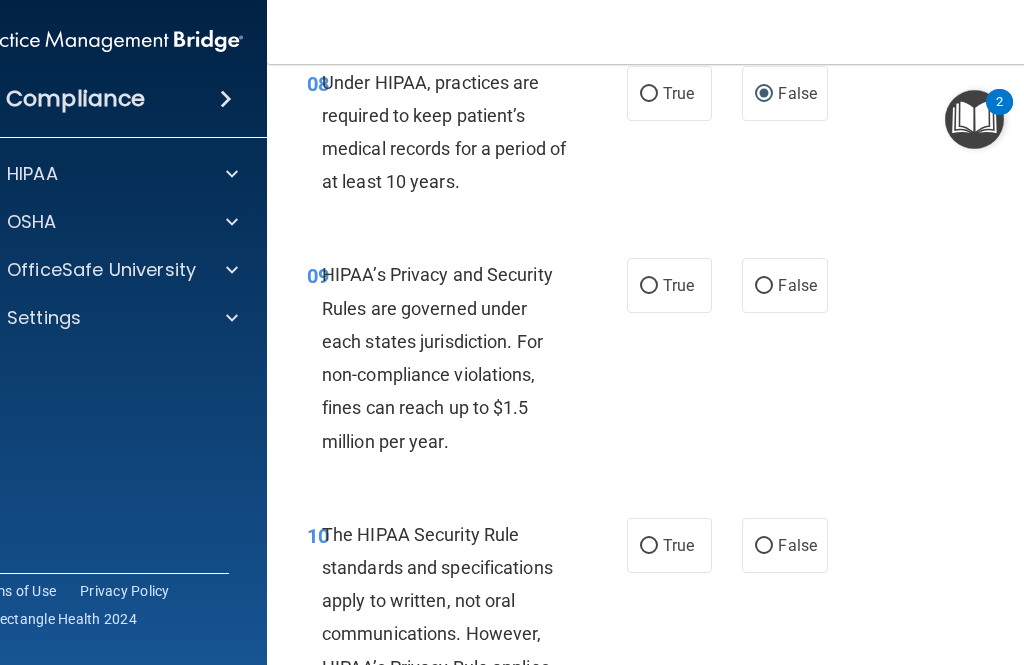 click on "False" at bounding box center (784, 285) 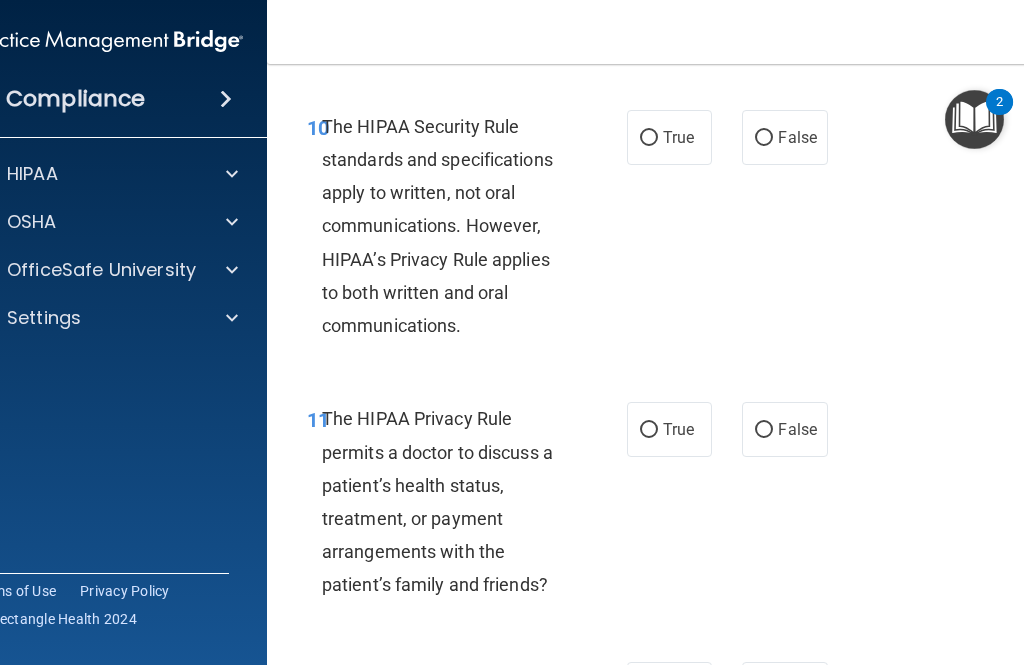 scroll, scrollTop: 2318, scrollLeft: 0, axis: vertical 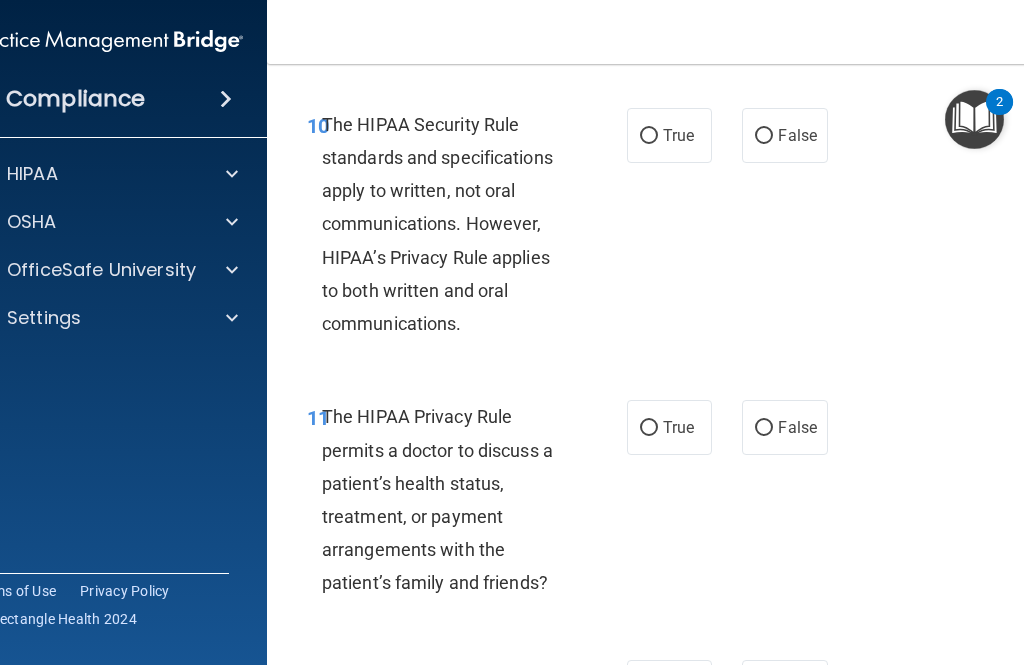 click on "True" at bounding box center [669, 135] 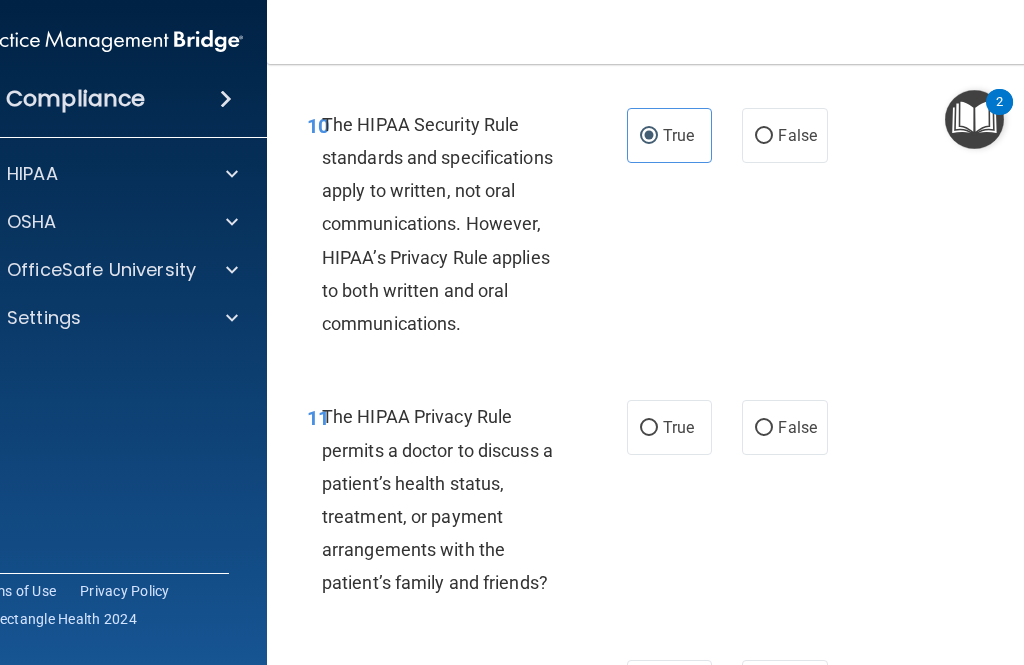 click on "True" at bounding box center (649, 136) 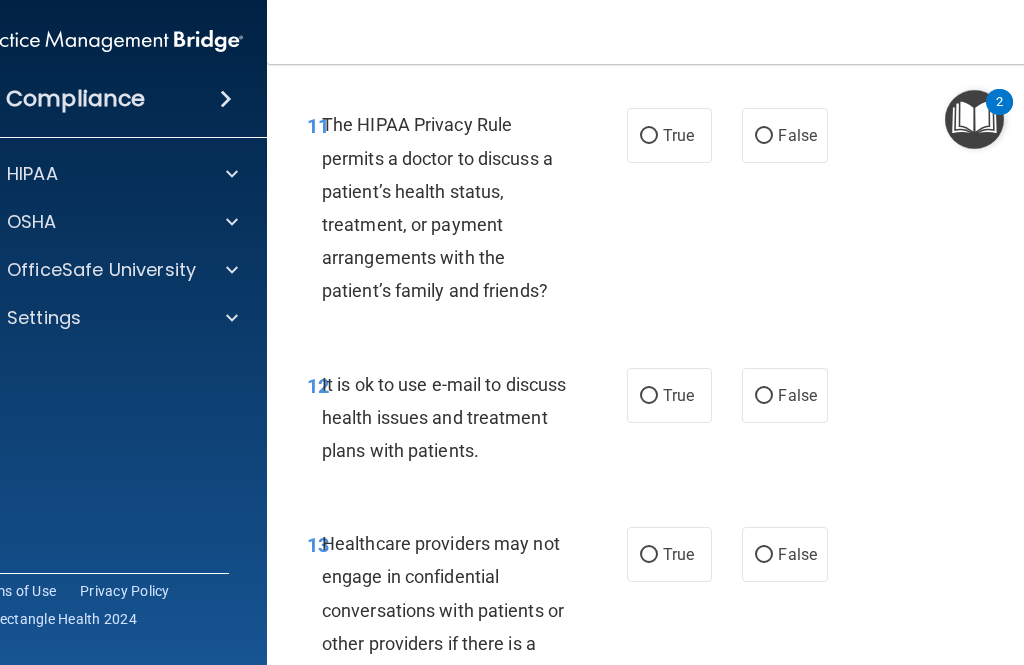 scroll, scrollTop: 2613, scrollLeft: 0, axis: vertical 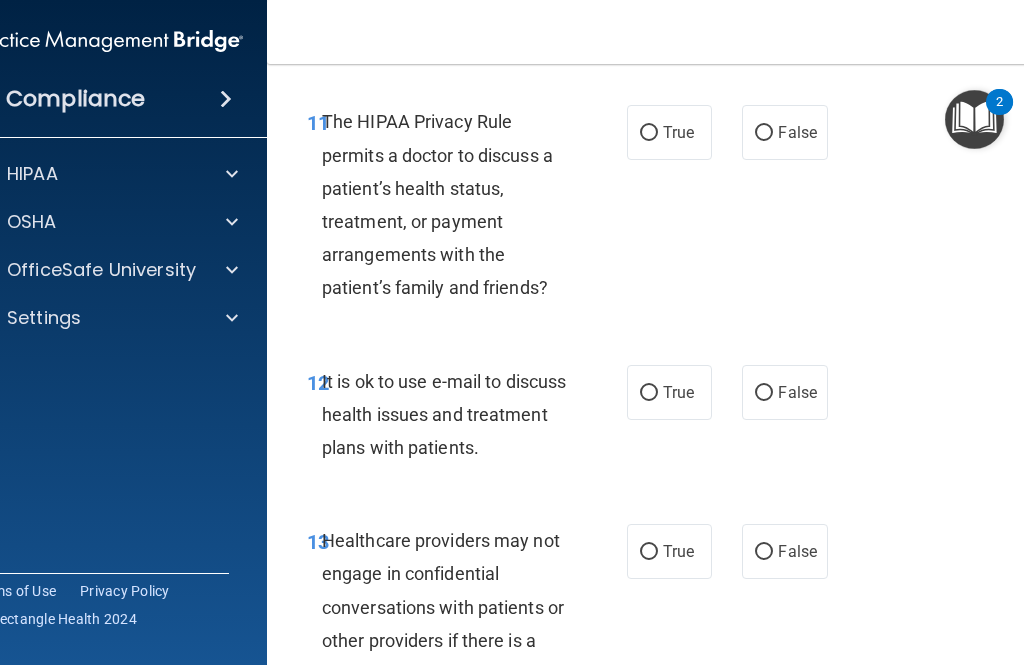 click on "True" at bounding box center (649, 133) 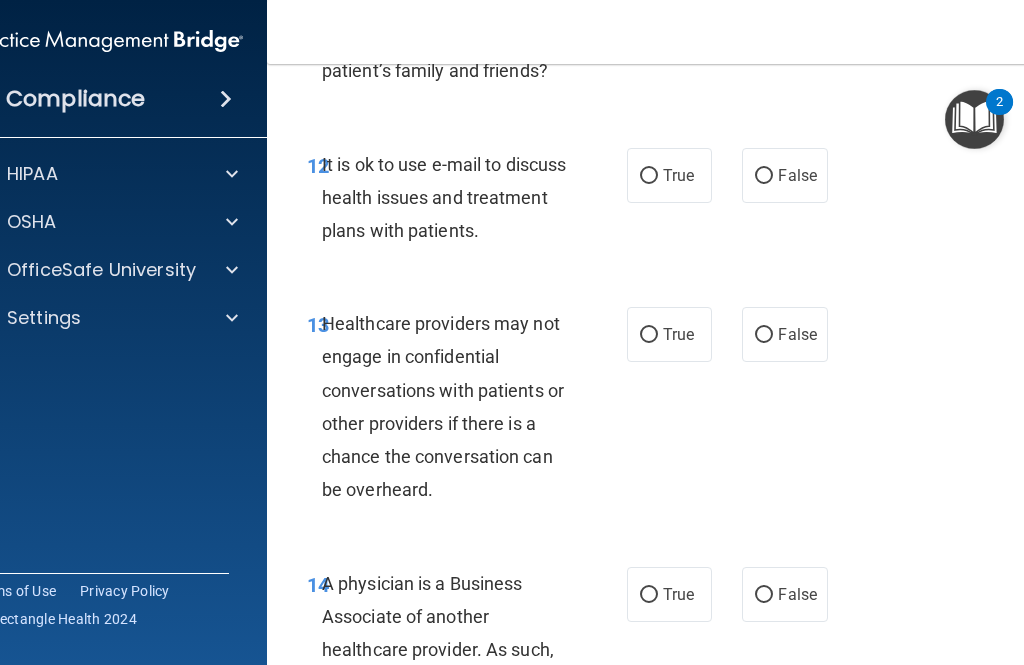 scroll, scrollTop: 2830, scrollLeft: 0, axis: vertical 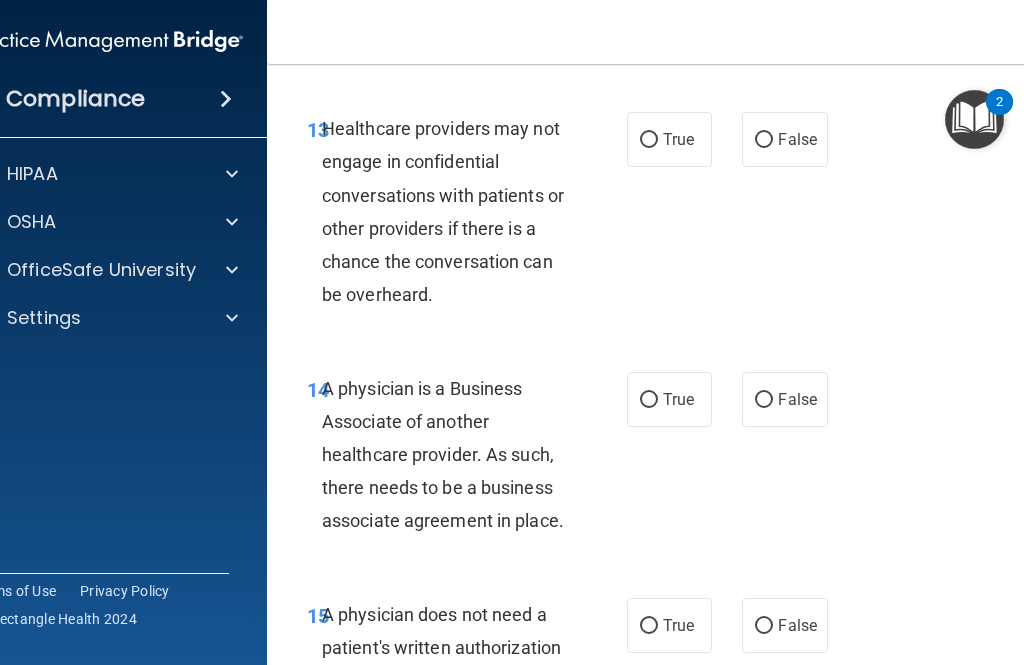 click on "True" at bounding box center [649, 140] 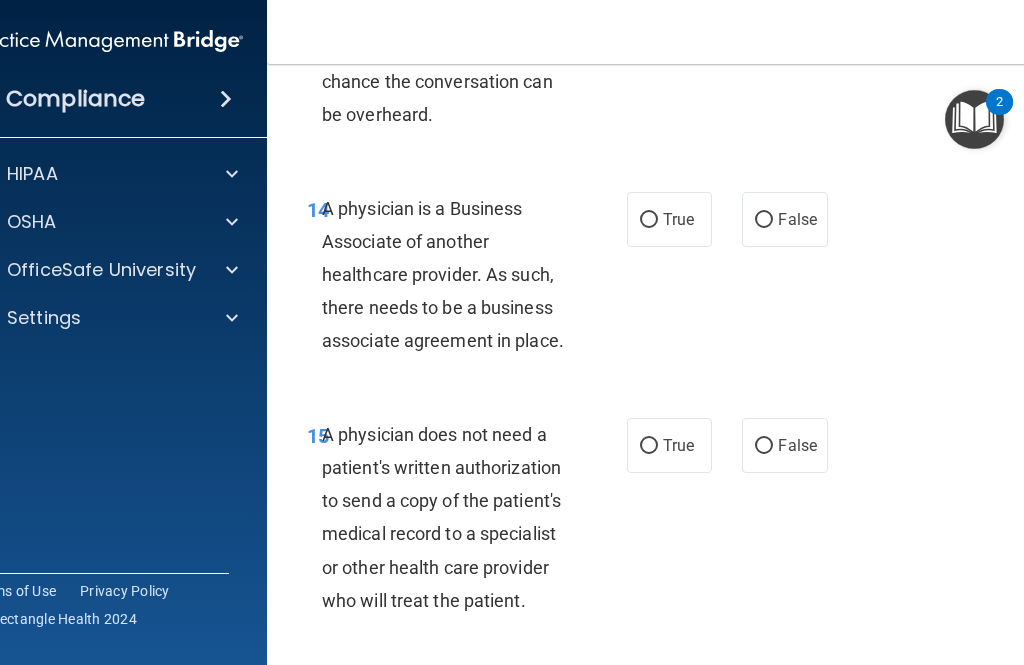 scroll, scrollTop: 3206, scrollLeft: 0, axis: vertical 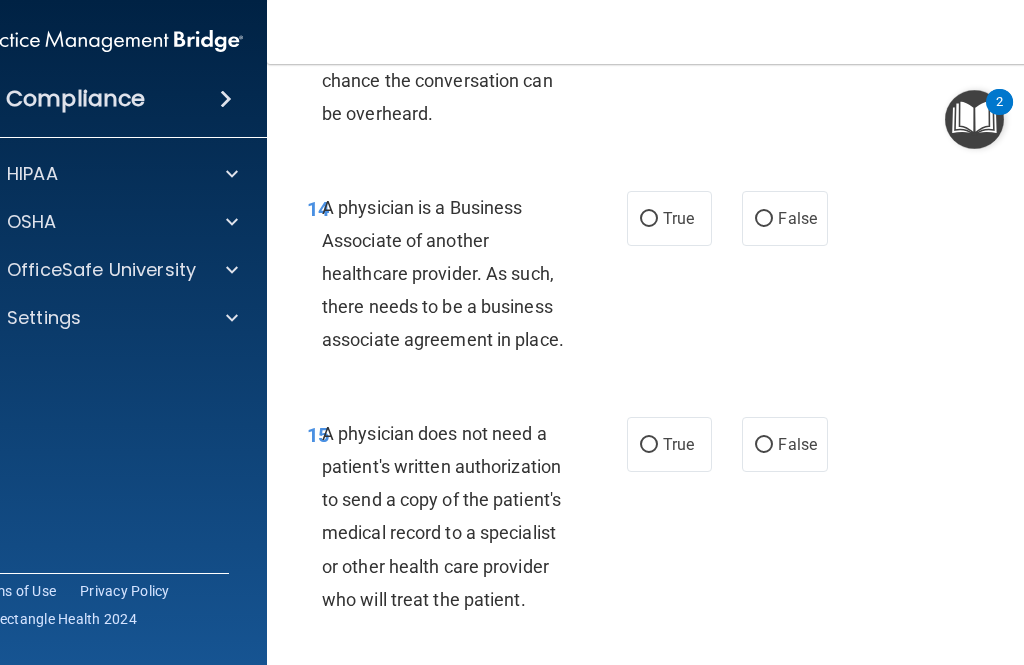 click on "False" at bounding box center [764, 219] 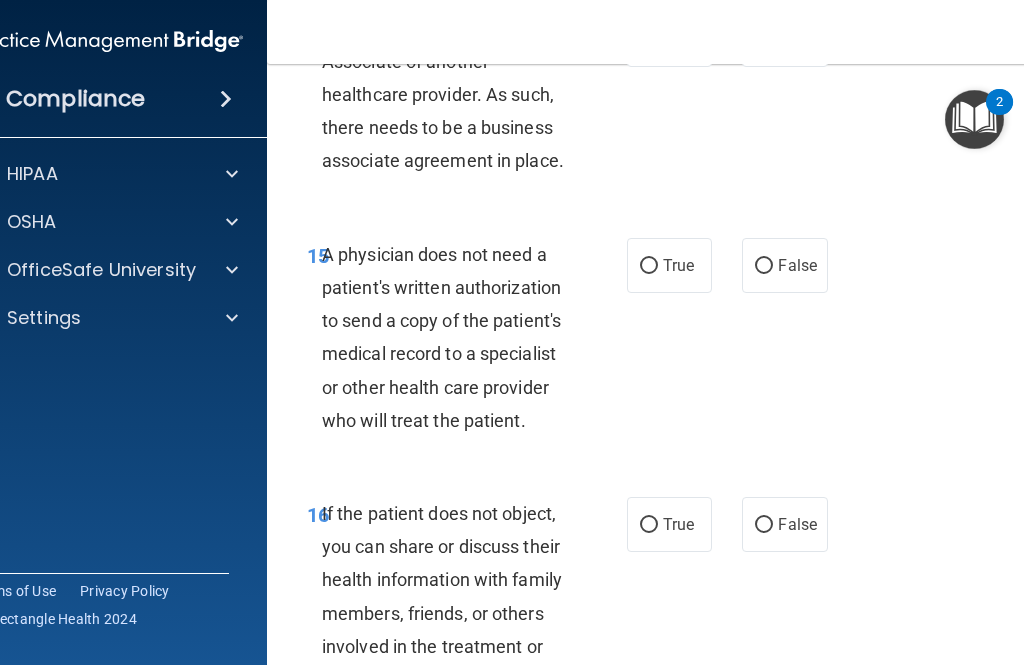 scroll, scrollTop: 3390, scrollLeft: 0, axis: vertical 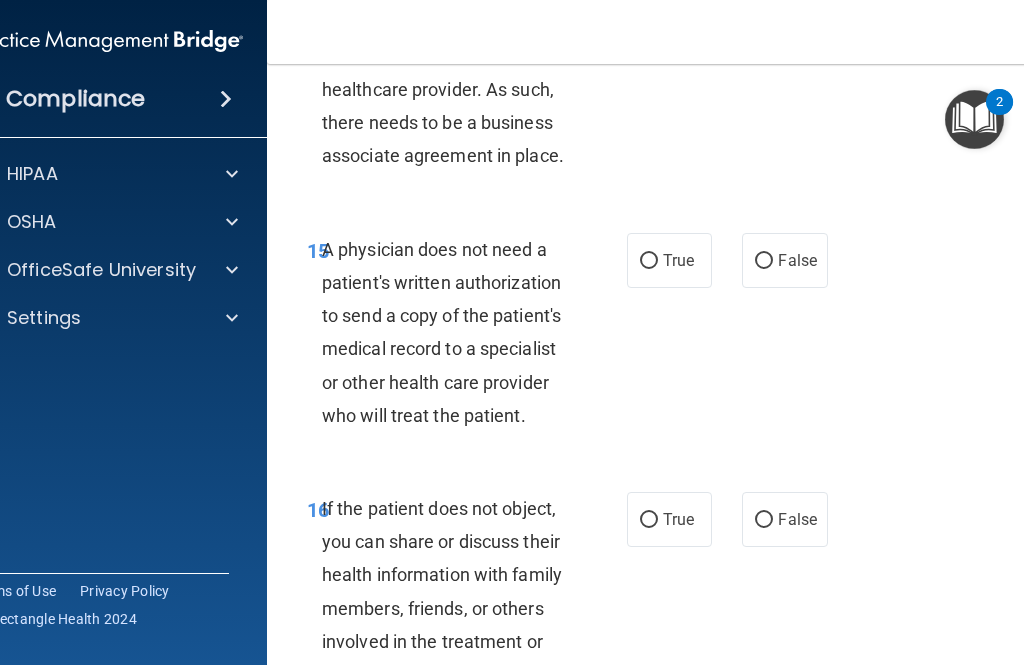 click on "True" at bounding box center (649, 261) 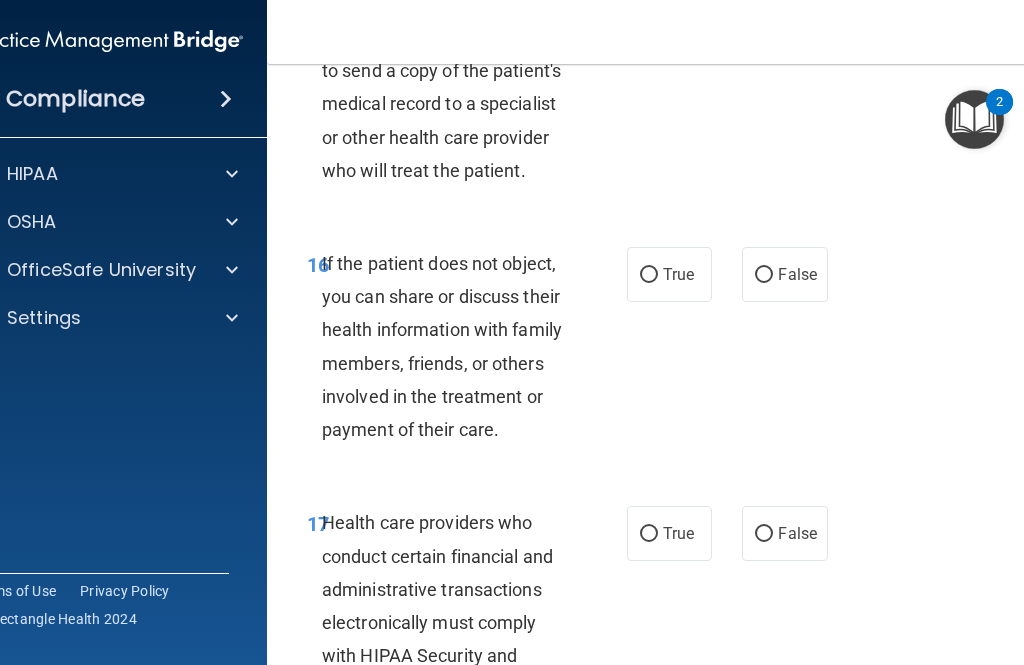 scroll, scrollTop: 3635, scrollLeft: 0, axis: vertical 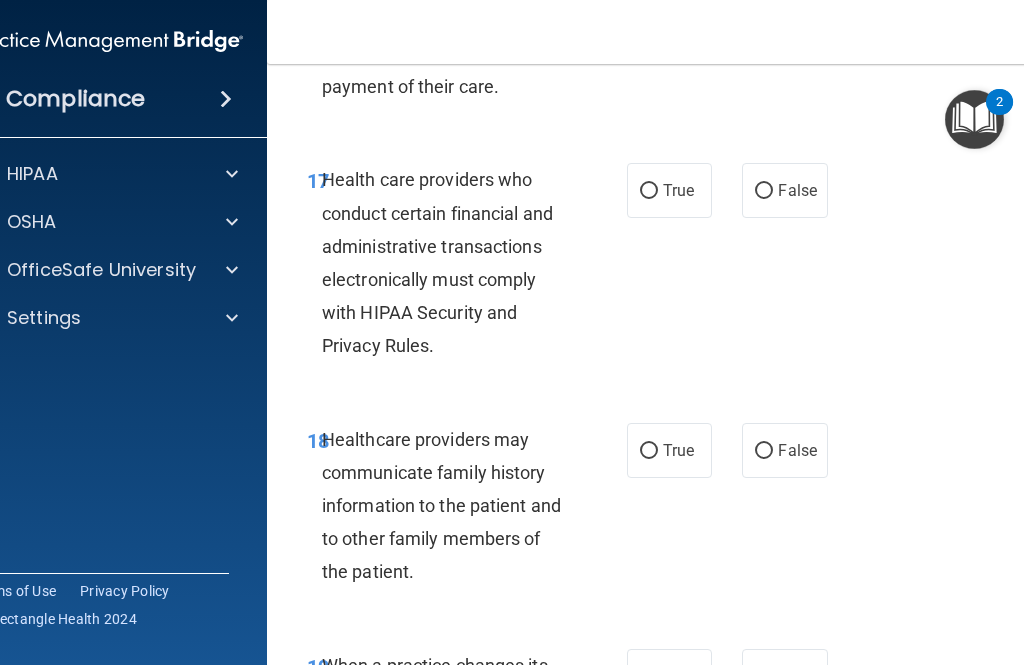 click on "True" at bounding box center (669, 190) 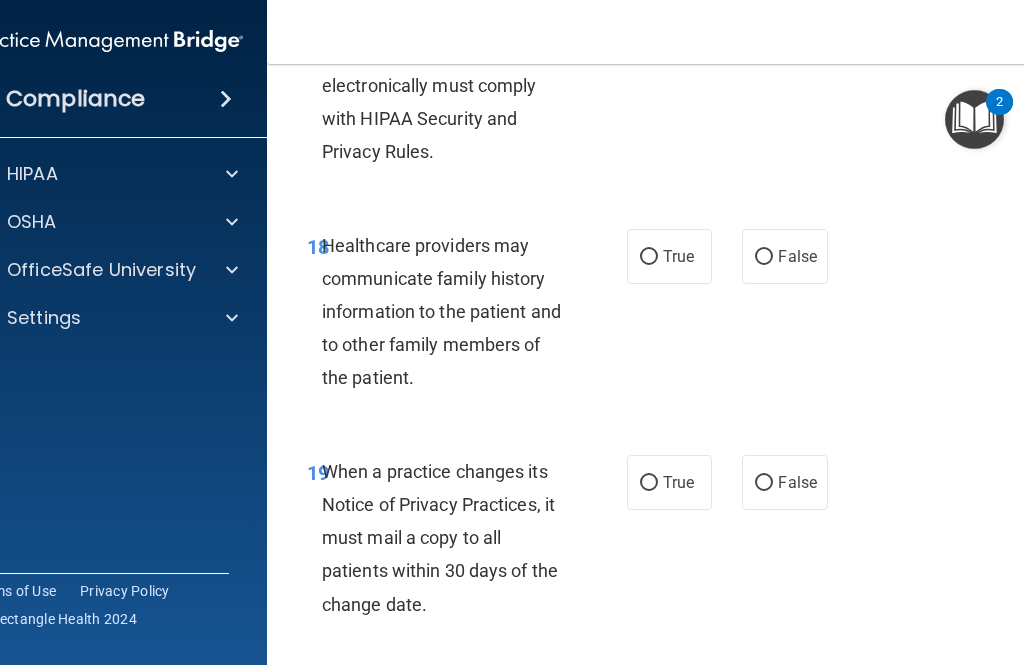 scroll, scrollTop: 4188, scrollLeft: 0, axis: vertical 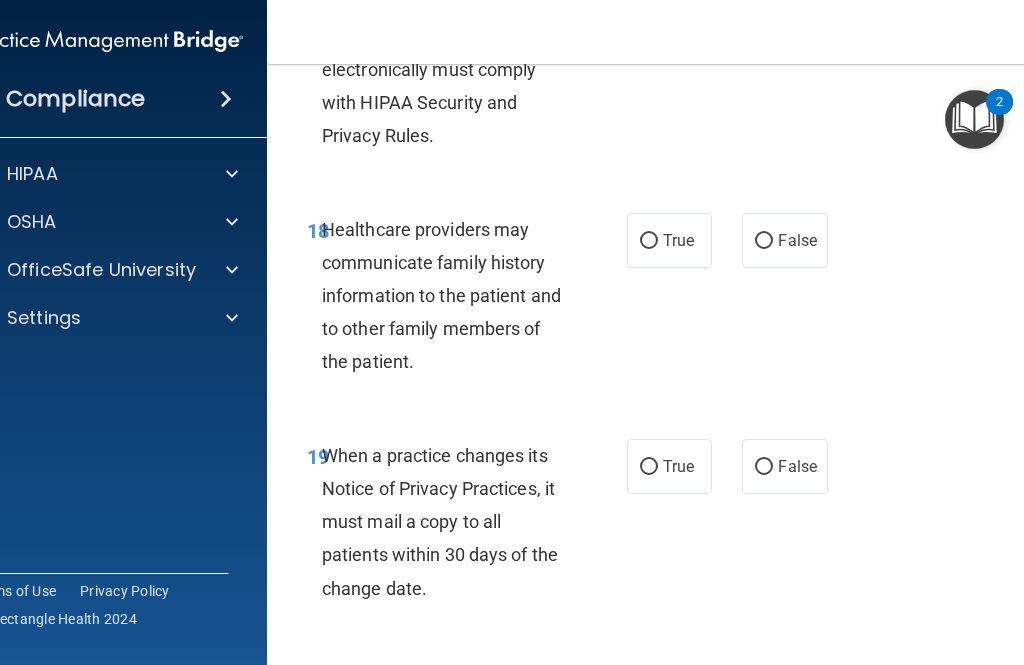 click on "Toggle navigation                                                                                                     Justina Lazo   justinalazo@gmail.com                            Manage My Enterprise              Smiles on the bay     Manage My Location" at bounding box center [672, 32] 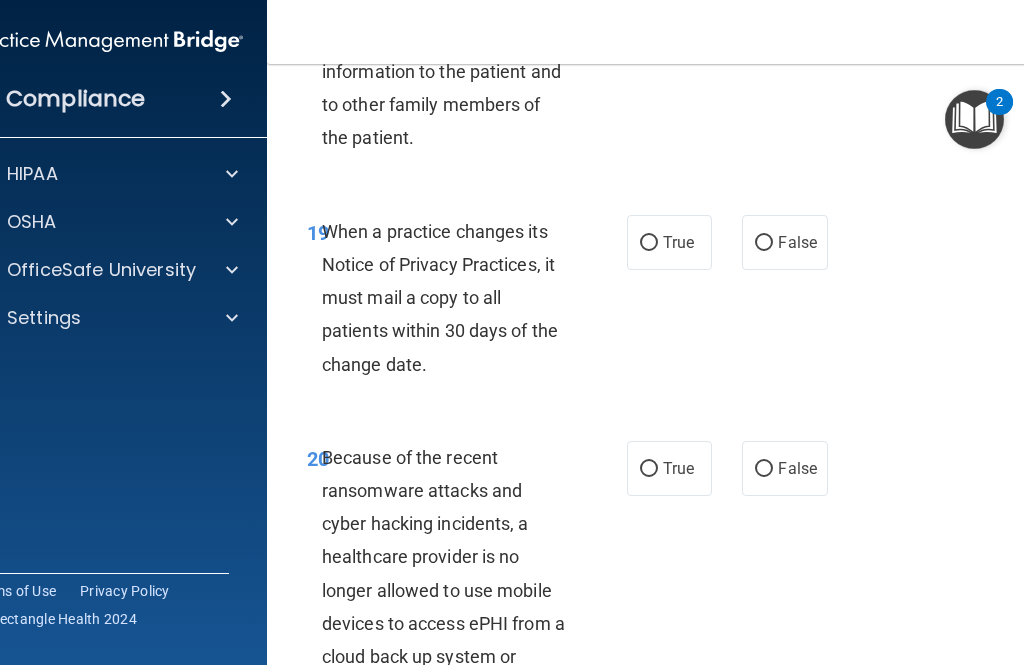 scroll, scrollTop: 4413, scrollLeft: 0, axis: vertical 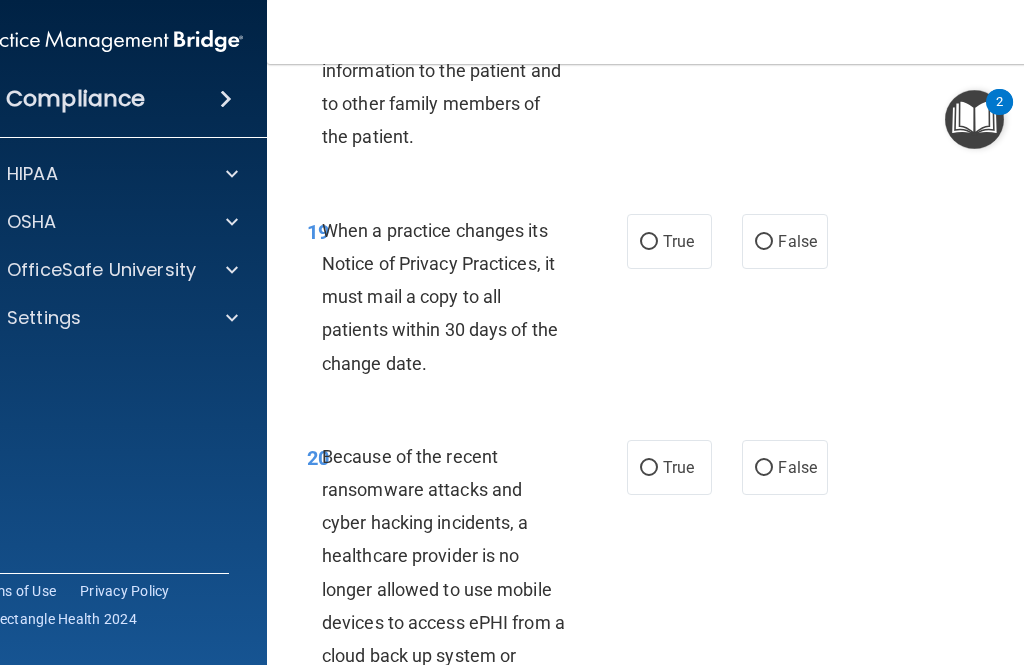 click on "True" at bounding box center (669, 241) 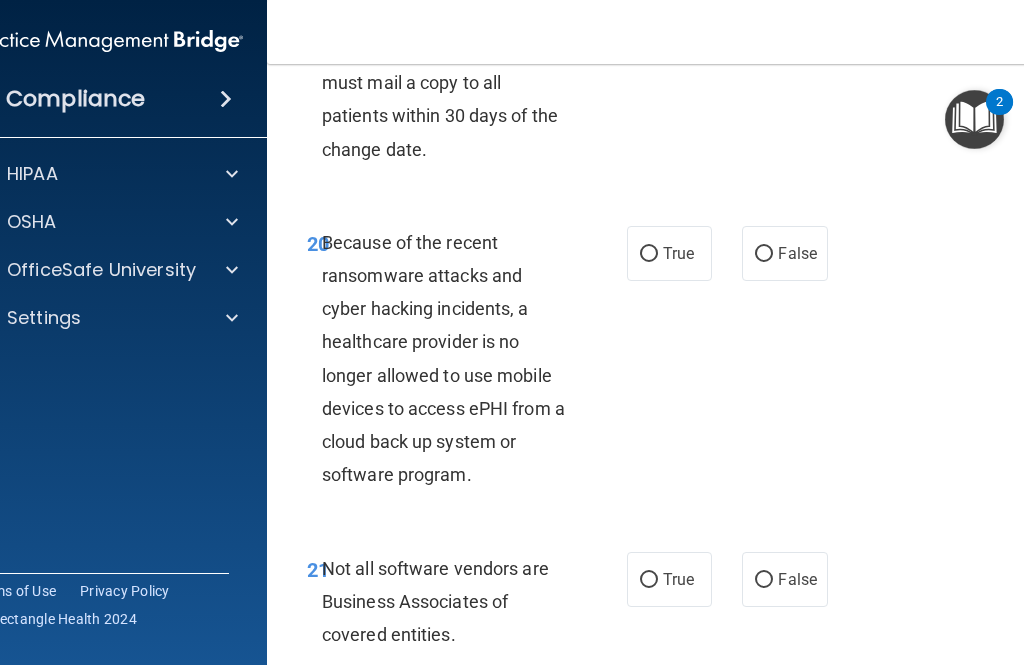 scroll, scrollTop: 4627, scrollLeft: 0, axis: vertical 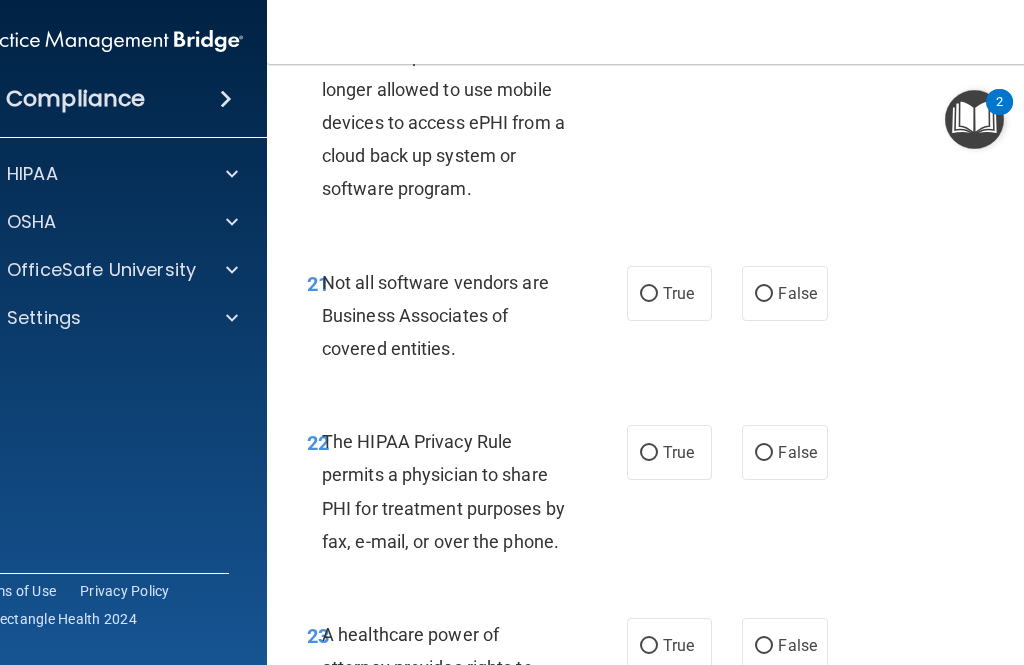 click on "True" at bounding box center [649, 294] 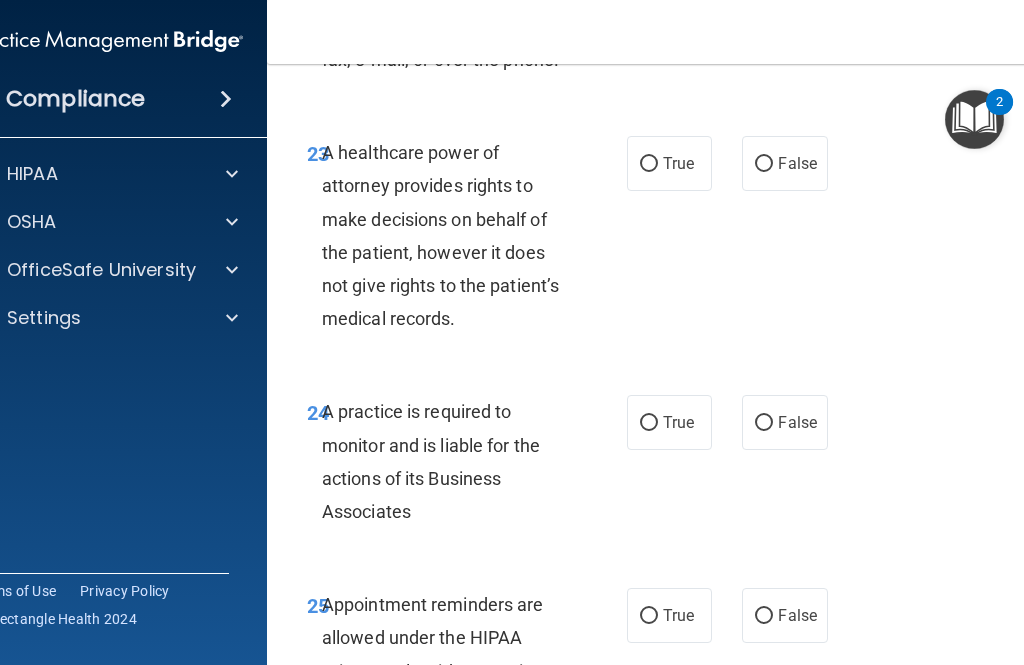 scroll, scrollTop: 5404, scrollLeft: 0, axis: vertical 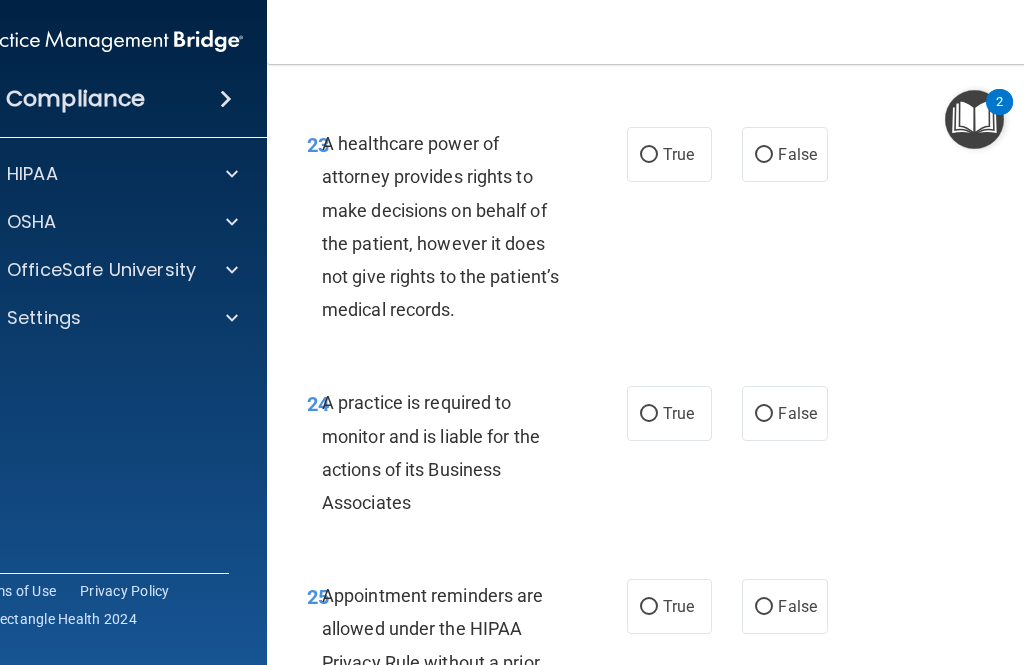 click on "False" at bounding box center [764, 155] 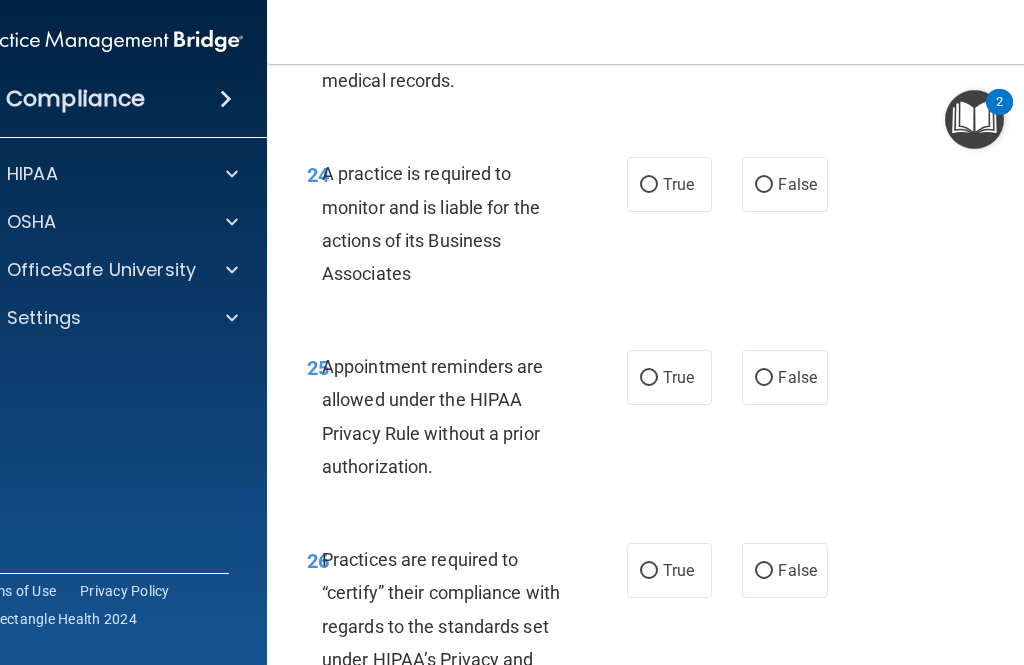 scroll, scrollTop: 5636, scrollLeft: 0, axis: vertical 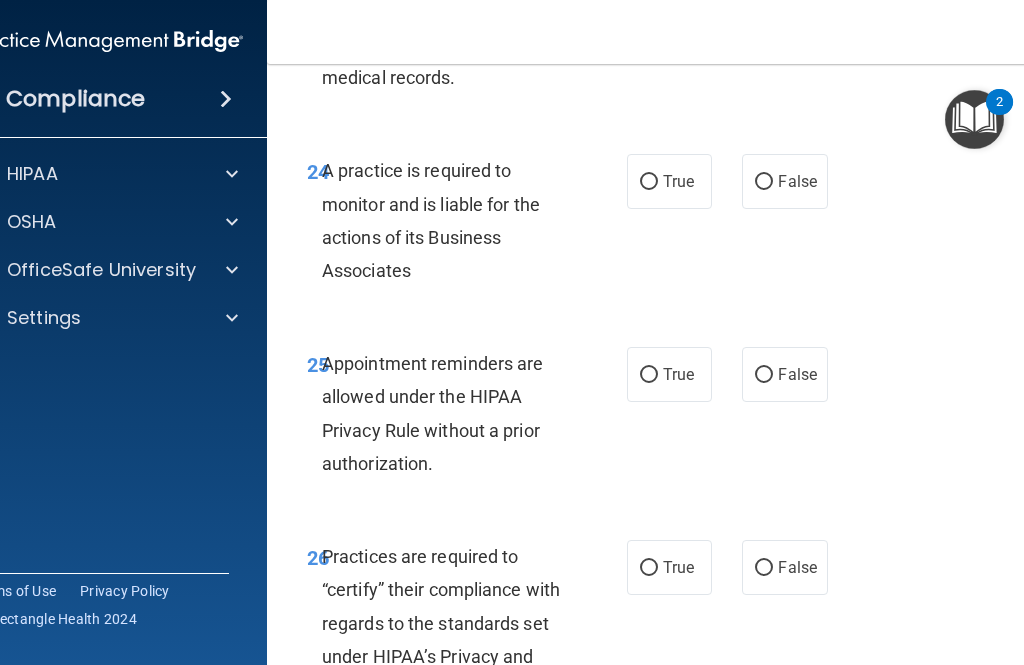 click on "False" at bounding box center [764, 182] 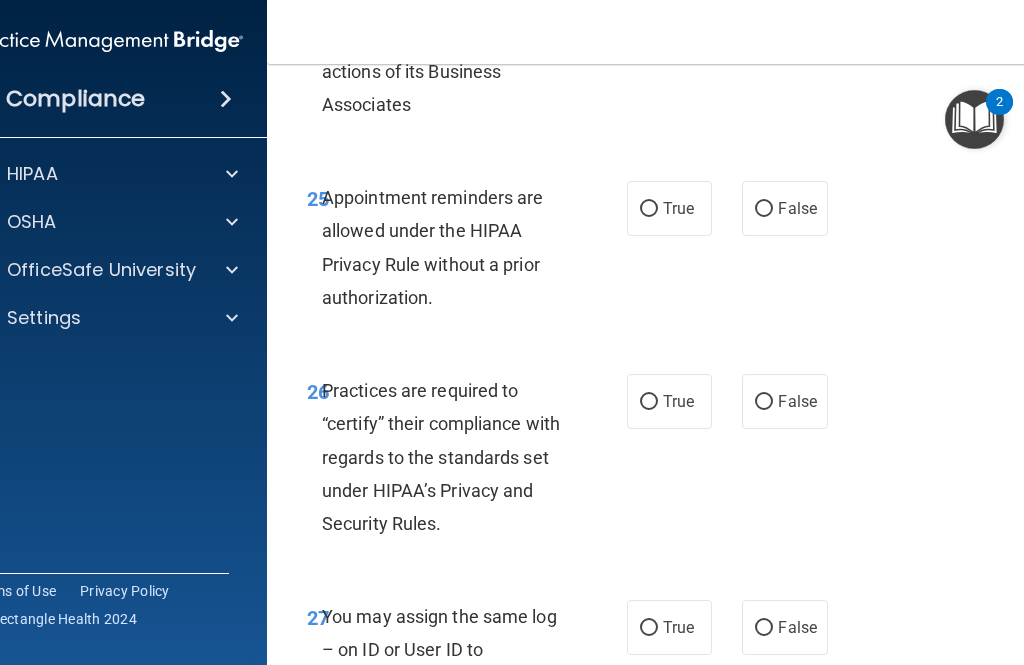 scroll, scrollTop: 5805, scrollLeft: 0, axis: vertical 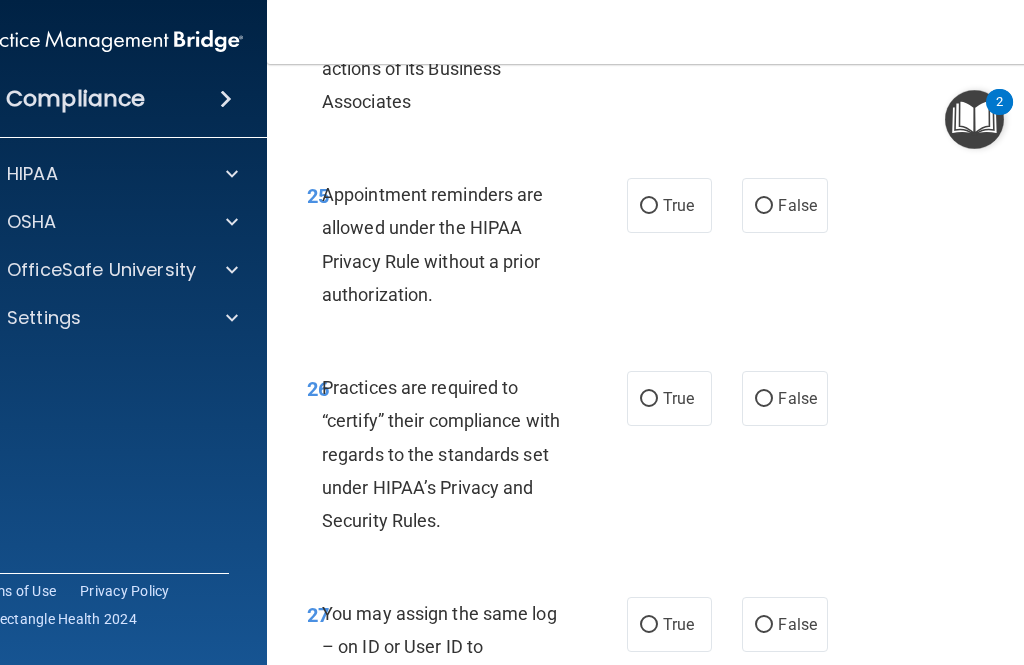 click on "True" at bounding box center (649, 206) 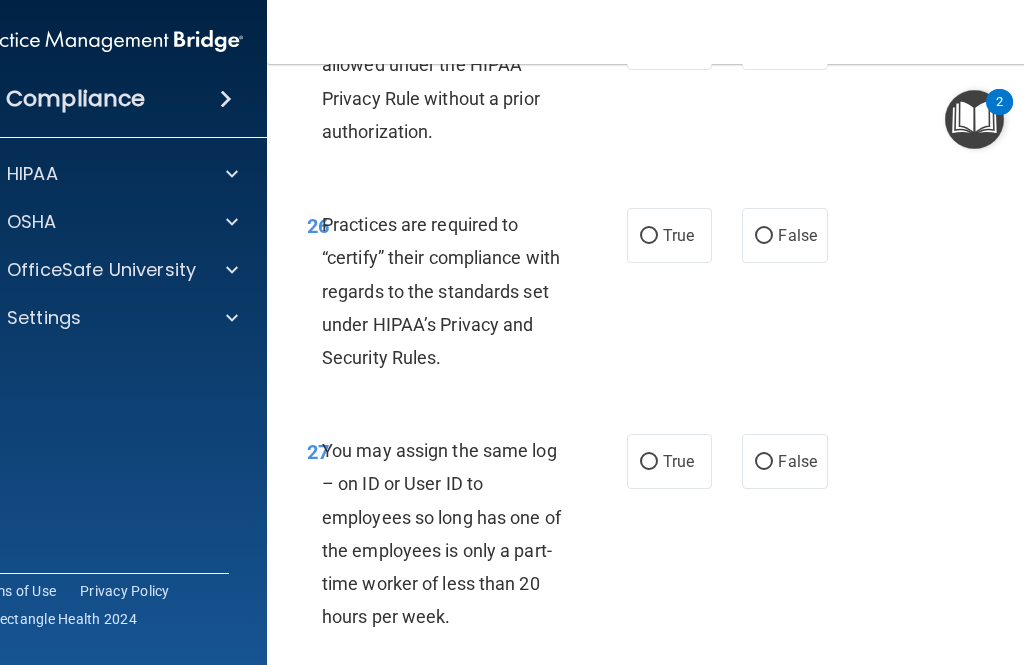 scroll, scrollTop: 5968, scrollLeft: 0, axis: vertical 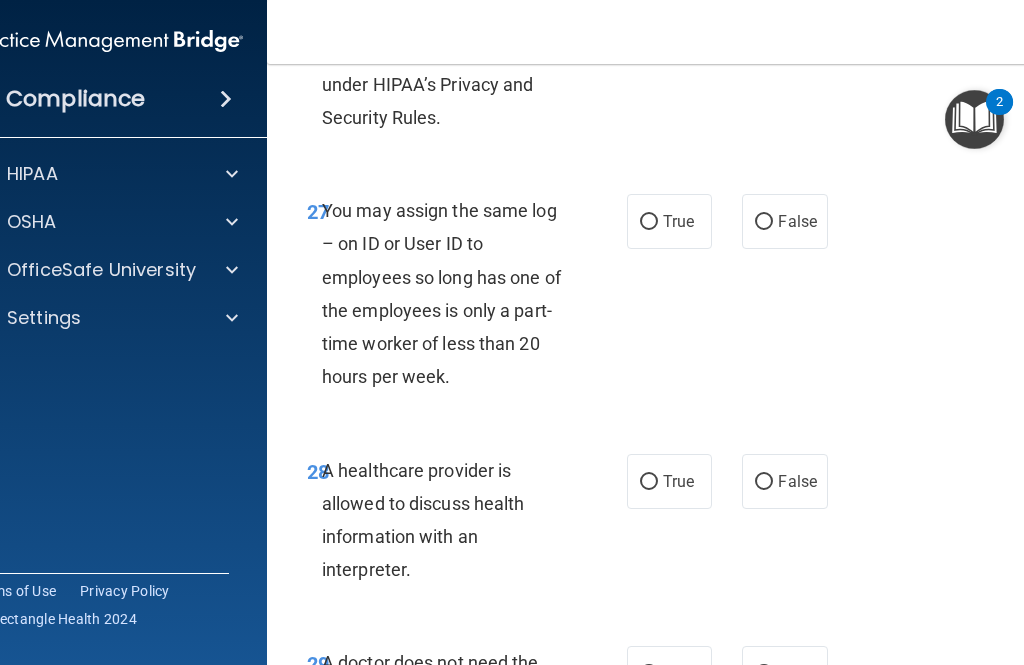 click on "False" at bounding box center (797, 221) 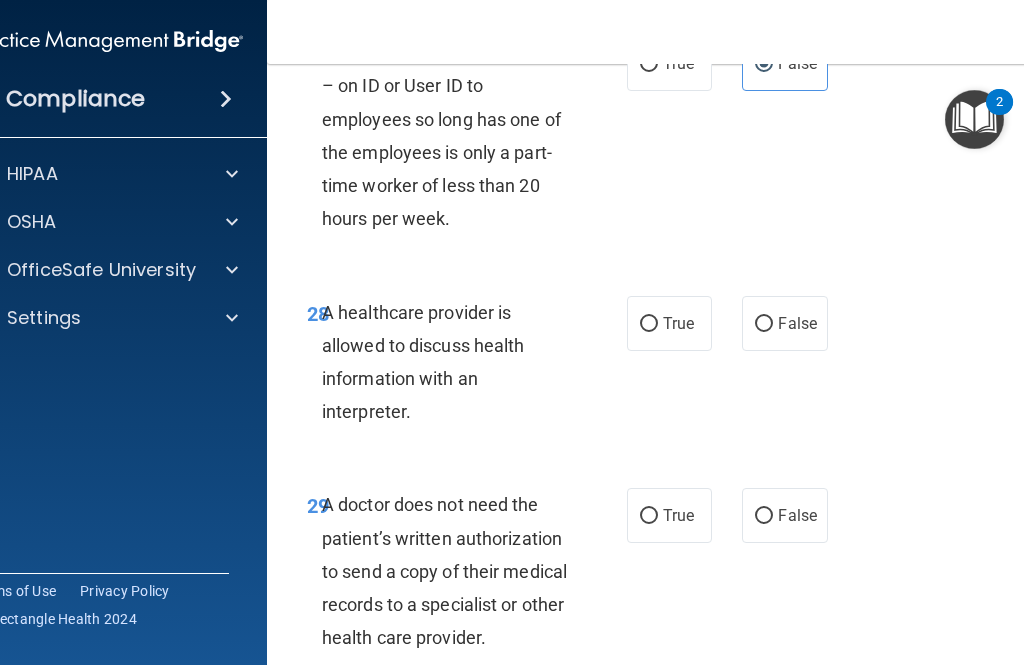 scroll, scrollTop: 6367, scrollLeft: 0, axis: vertical 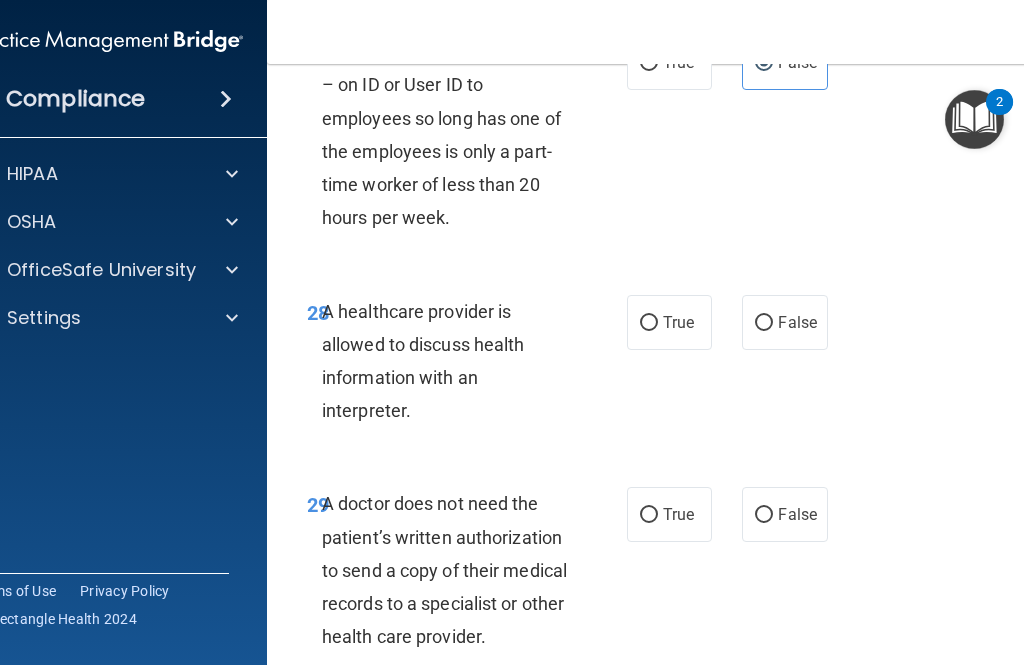 click on "True" at bounding box center [669, 322] 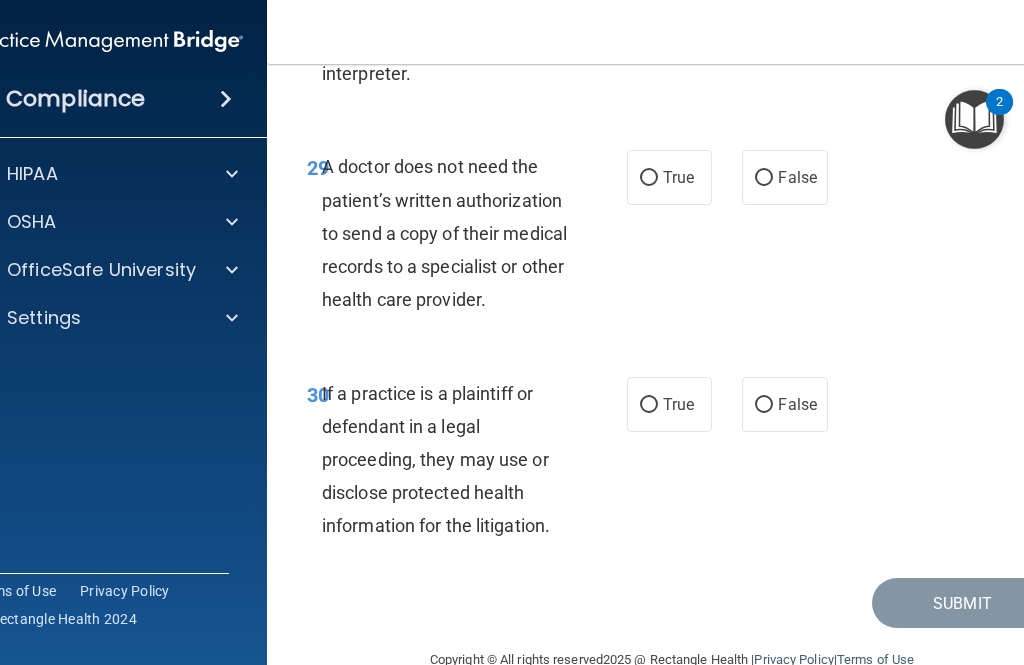 scroll, scrollTop: 6705, scrollLeft: 0, axis: vertical 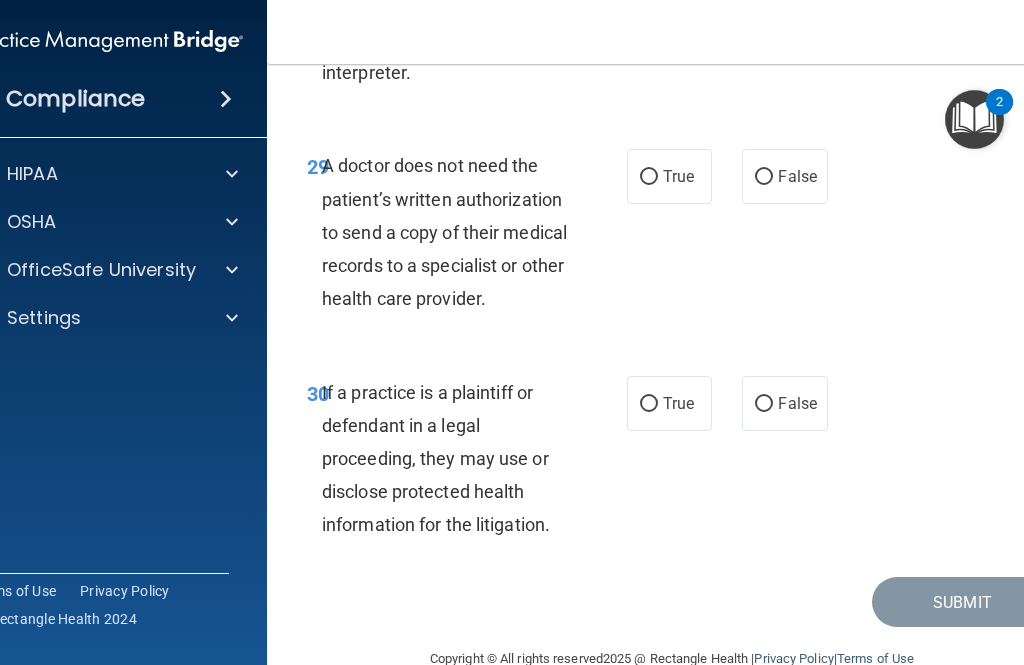 click on "True" at bounding box center [669, 176] 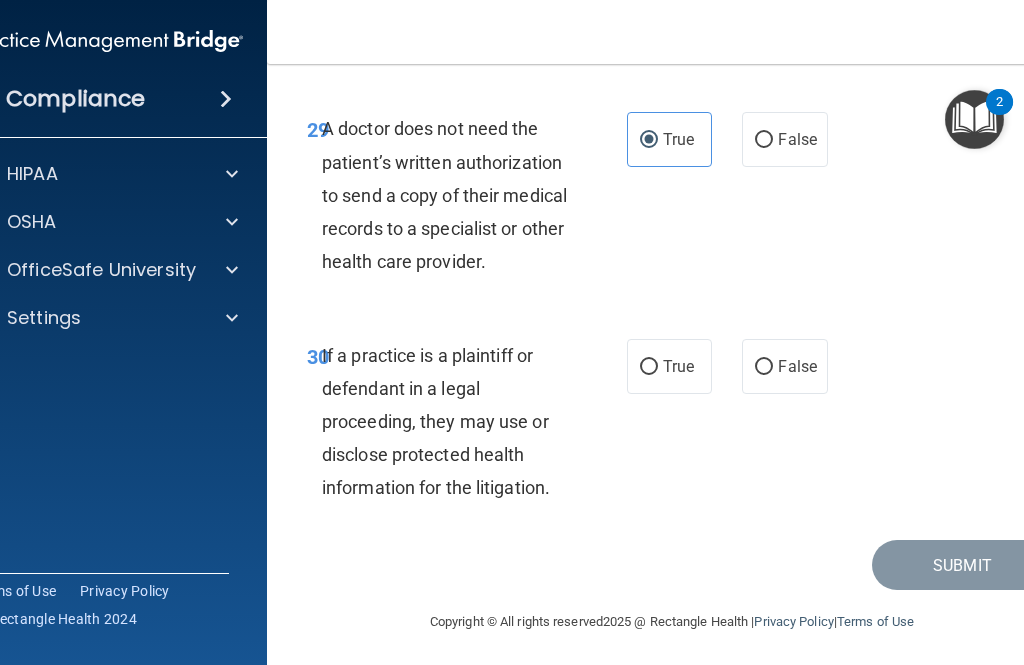 scroll, scrollTop: 6711, scrollLeft: 0, axis: vertical 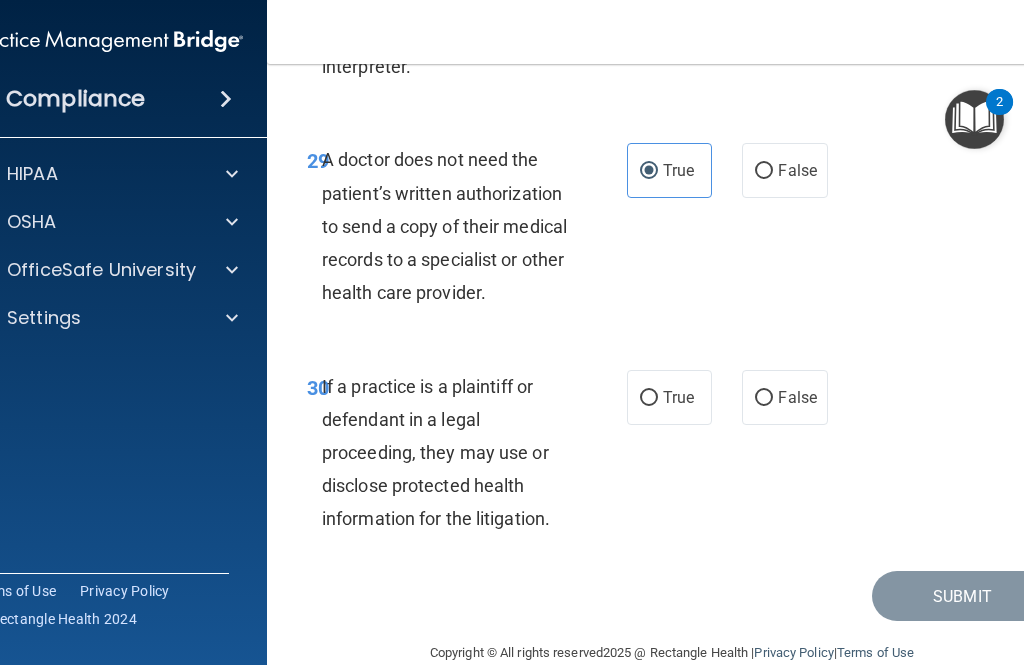 click on "29        A doctor does not need the patient’s written authorization to send a copy of their medical records to a specialist or other health care provider.                  True           False" at bounding box center (672, 231) 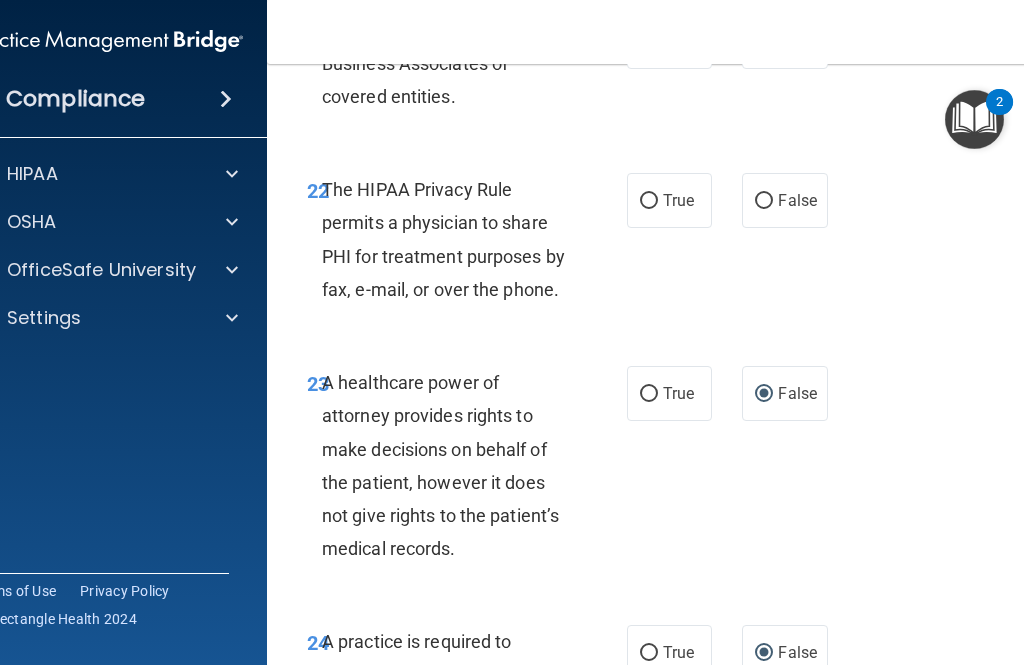 scroll, scrollTop: 5158, scrollLeft: 0, axis: vertical 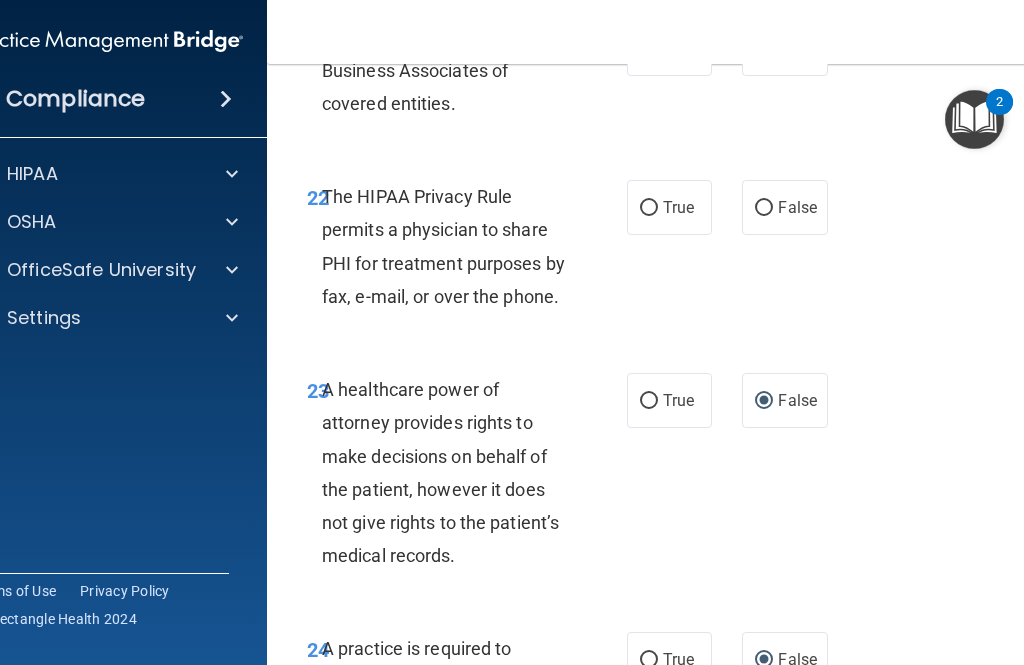 click on "False" at bounding box center [764, 208] 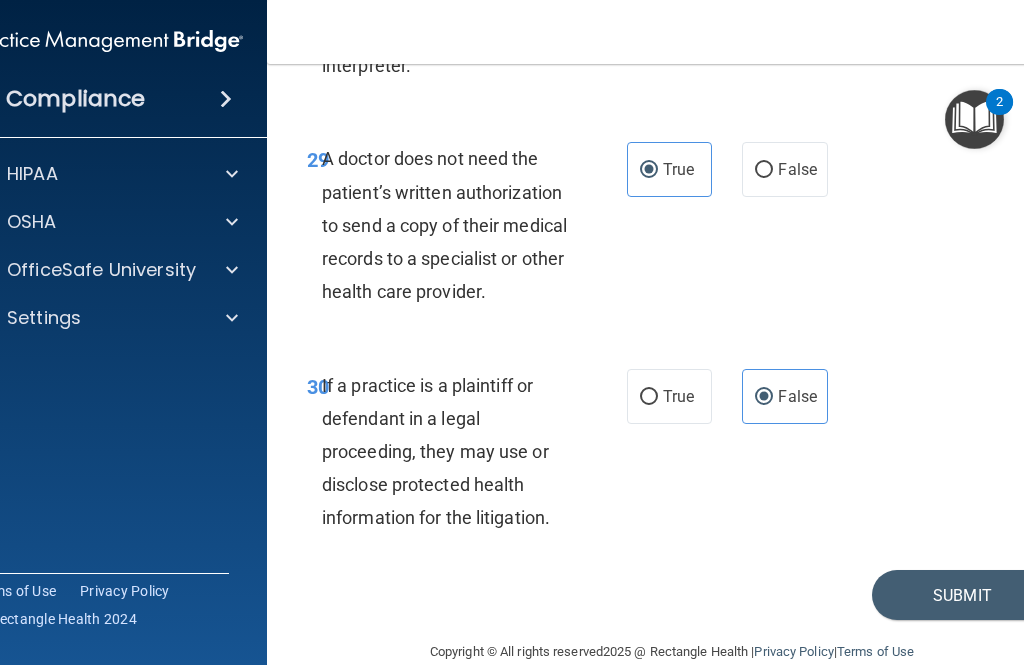 scroll, scrollTop: 6711, scrollLeft: 0, axis: vertical 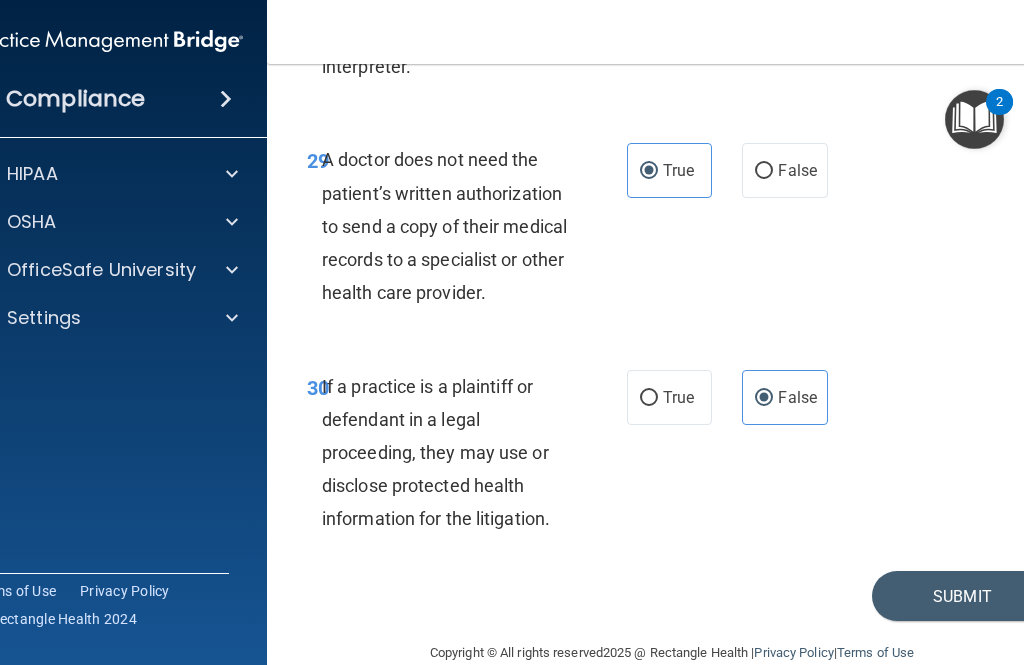 click on "Submit" at bounding box center (962, 596) 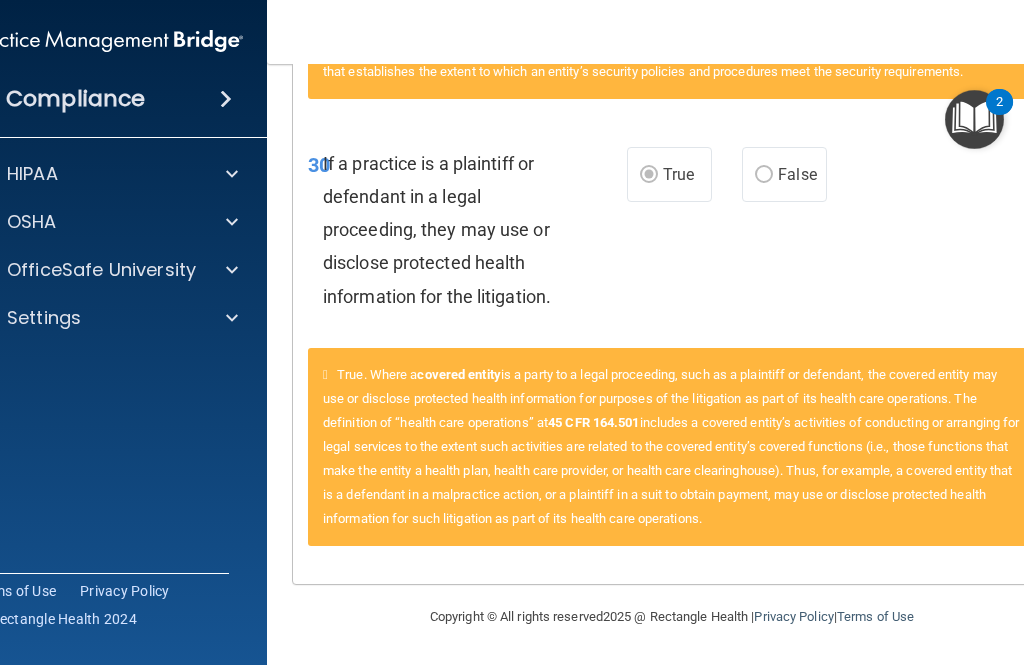 scroll, scrollTop: 2694, scrollLeft: 0, axis: vertical 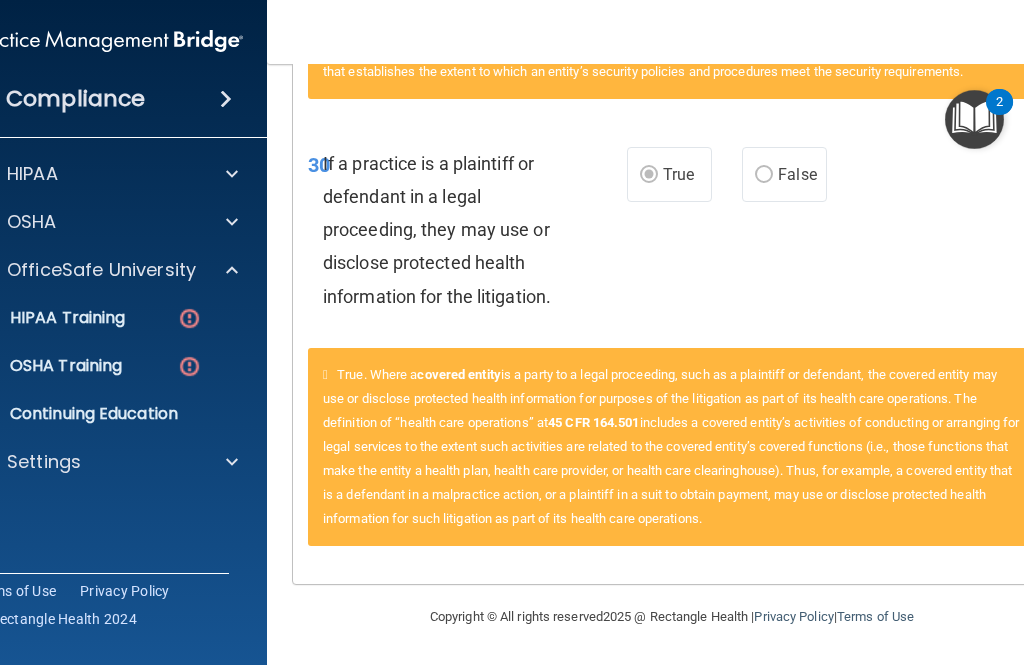 click on "HIPAA Training" at bounding box center (42, 318) 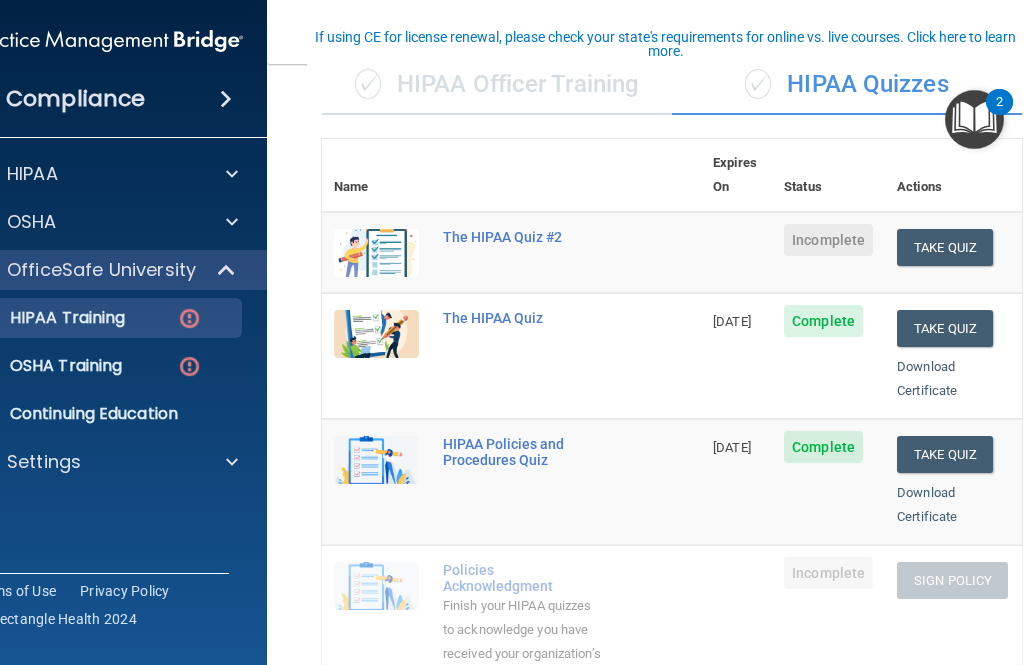 scroll, scrollTop: 163, scrollLeft: 0, axis: vertical 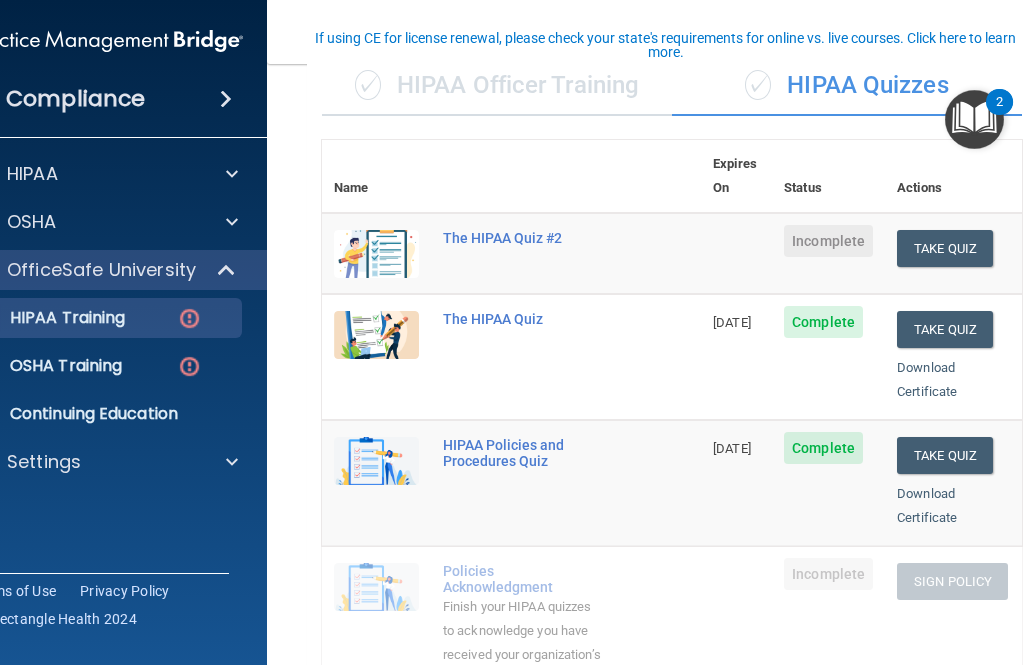 click on "Take Quiz" at bounding box center [945, 248] 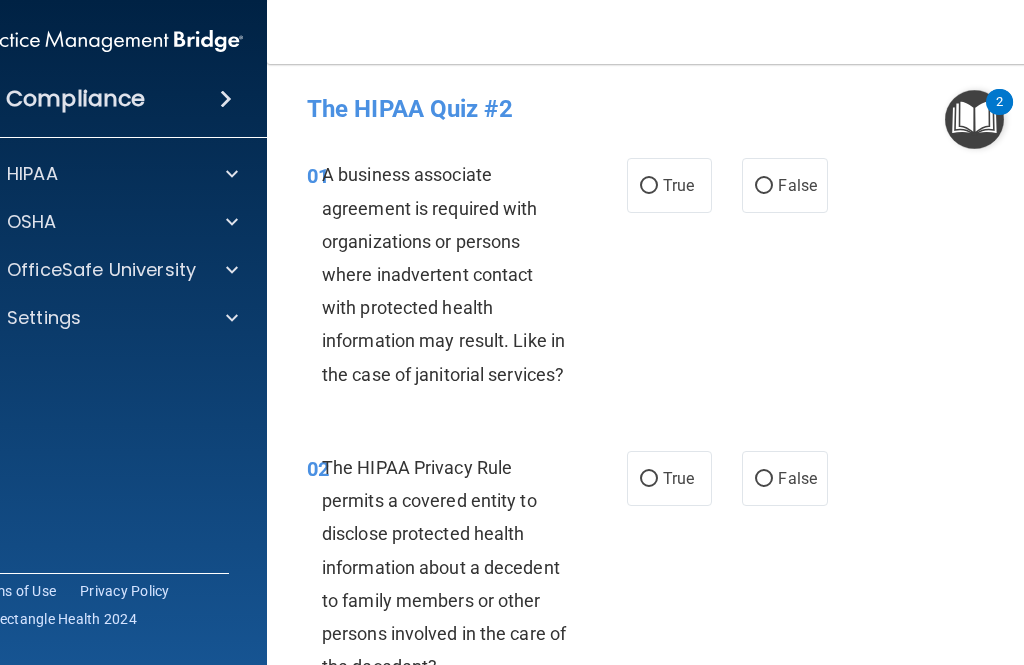 scroll, scrollTop: 0, scrollLeft: 0, axis: both 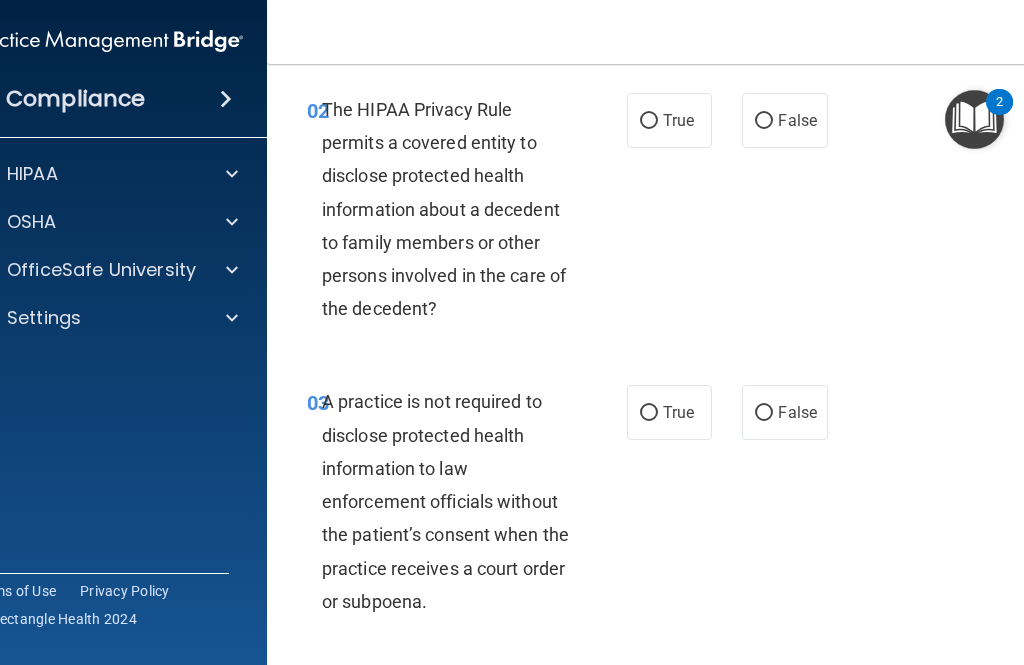 click on "True" at bounding box center [669, 120] 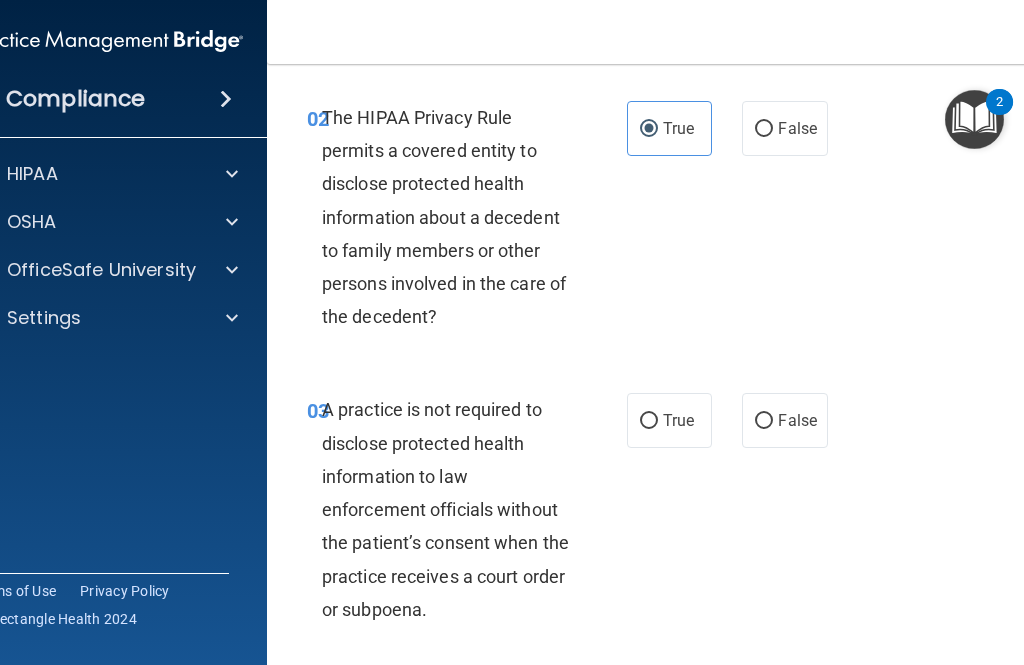 scroll, scrollTop: 342, scrollLeft: 0, axis: vertical 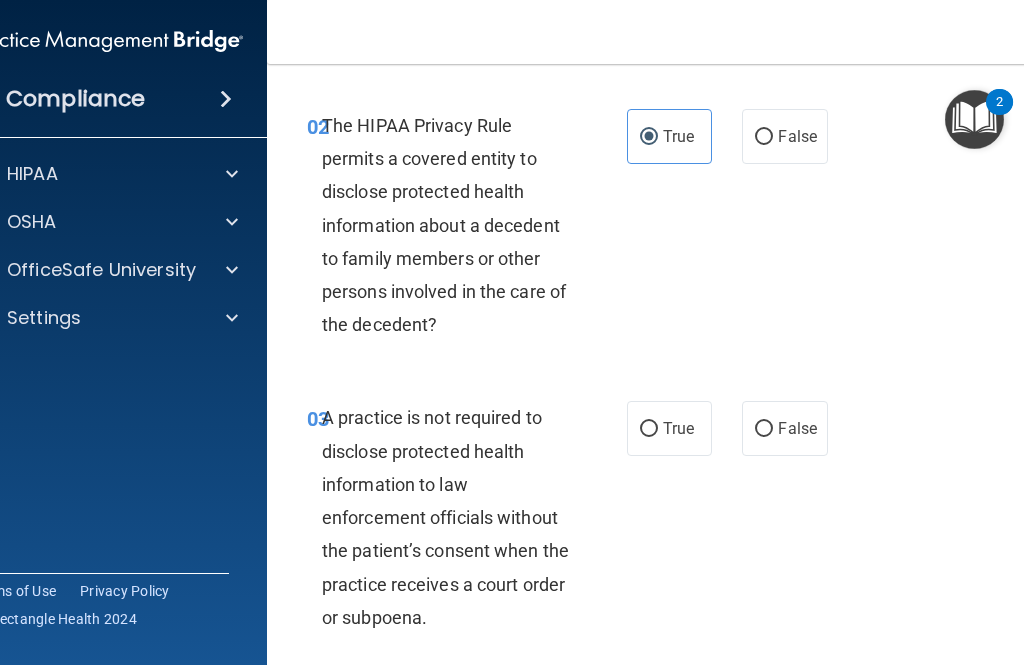 click on "False" at bounding box center (784, 136) 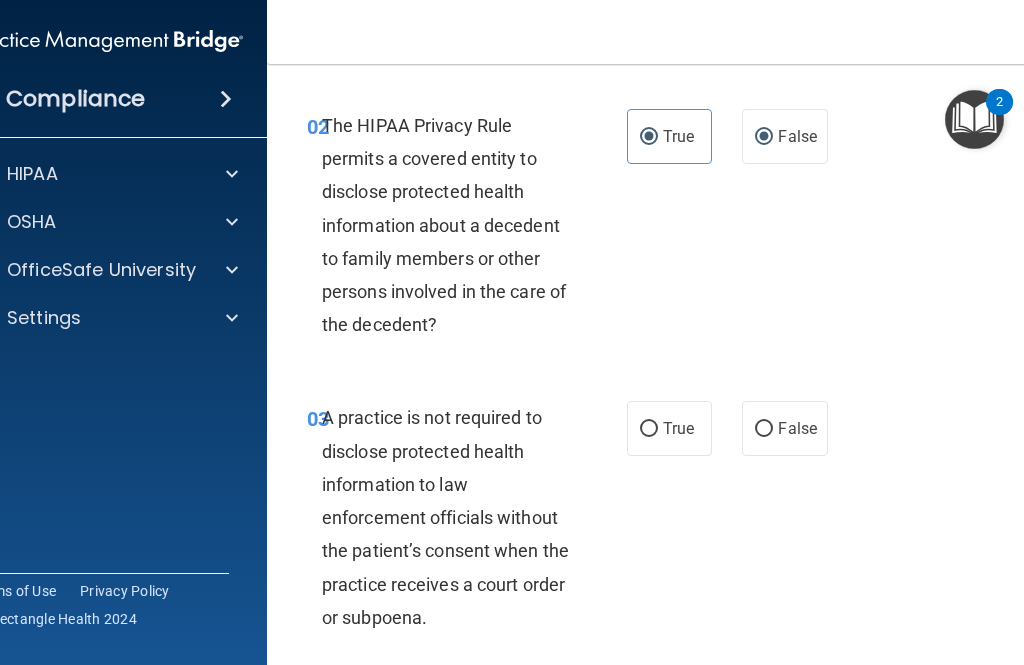 radio on "false" 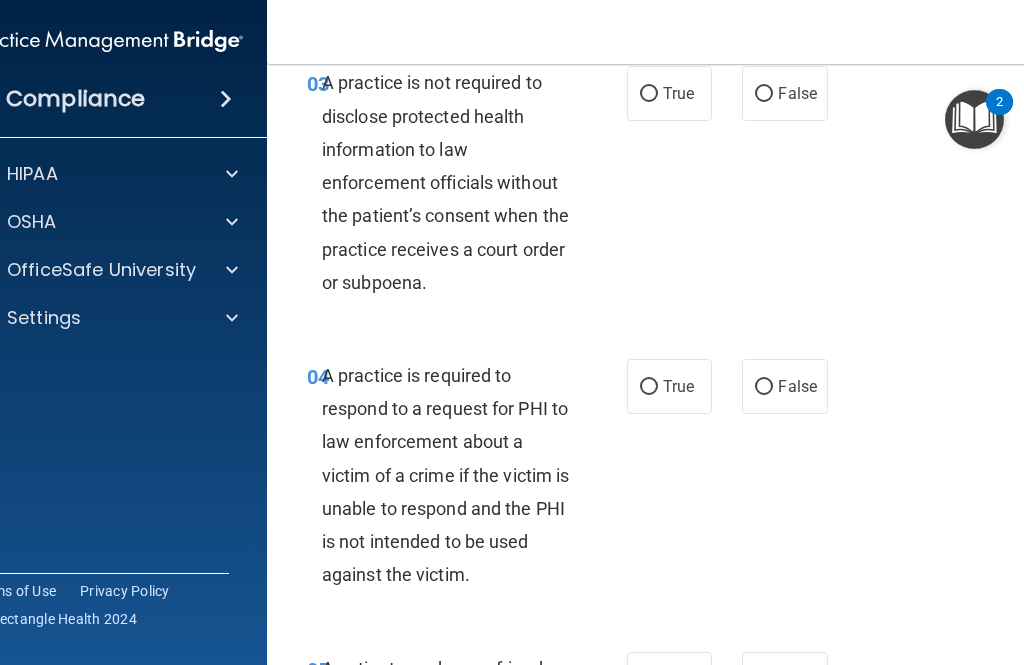 scroll, scrollTop: 677, scrollLeft: 0, axis: vertical 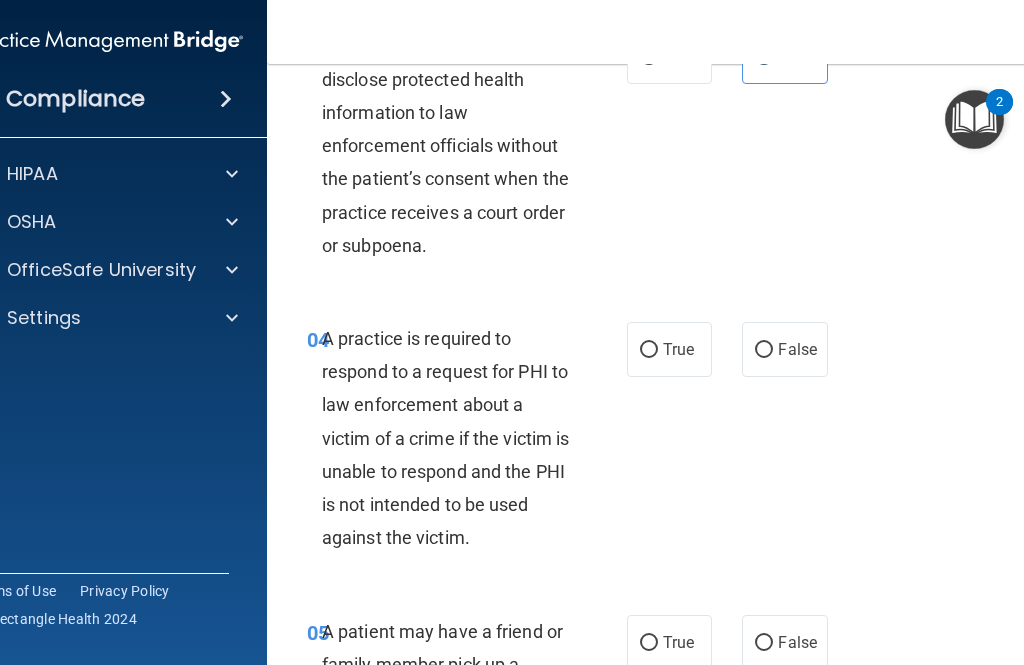 click on "03       A practice is not required to disclose protected health information to law enforcement officials without the patient’s consent when the practice receives  a court order or subpoena.                 True           False" at bounding box center [672, 150] 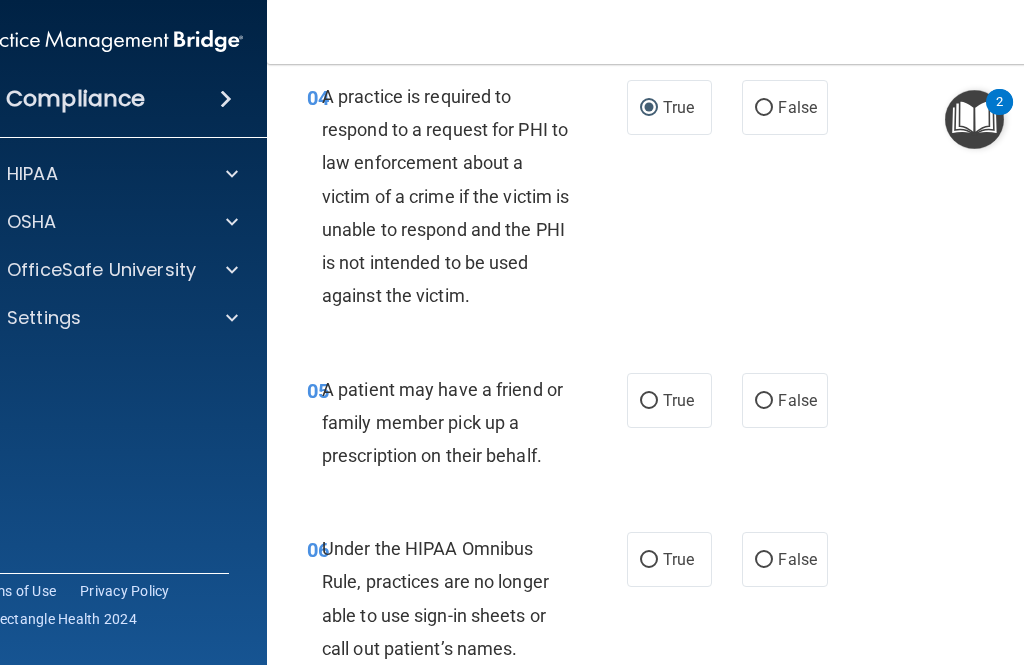 click on "04       A practice is required to respond to a request for PHI to law enforcement about a victim of a crime if the victim is unable to respond and the PHI is not intended to be used against the victim.                 True           False" at bounding box center [672, 201] 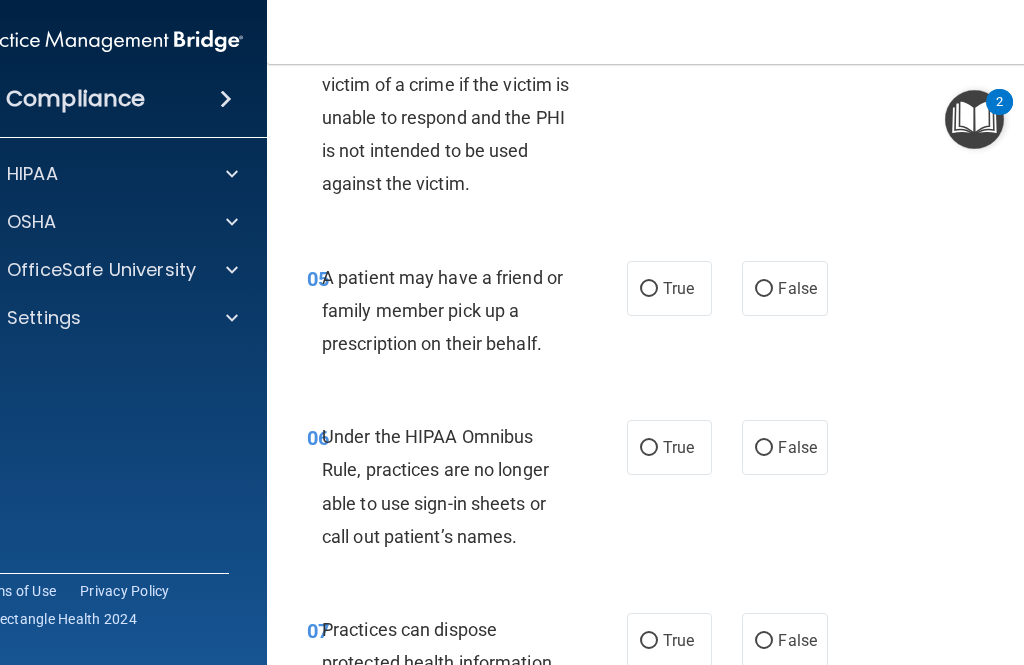 scroll, scrollTop: 1075, scrollLeft: 0, axis: vertical 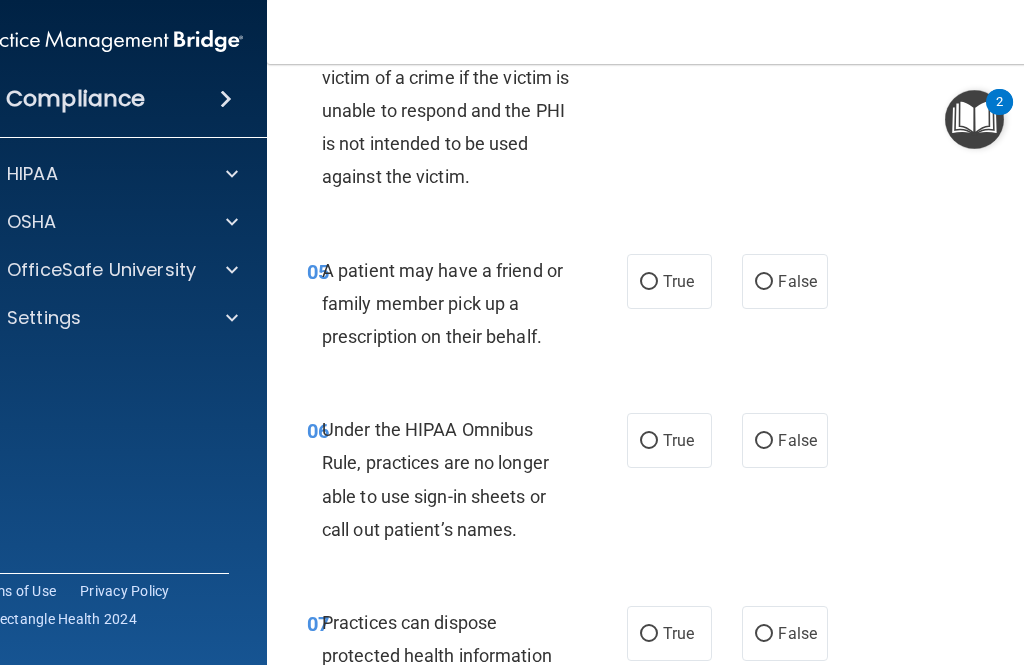 click on "True" at bounding box center (678, 281) 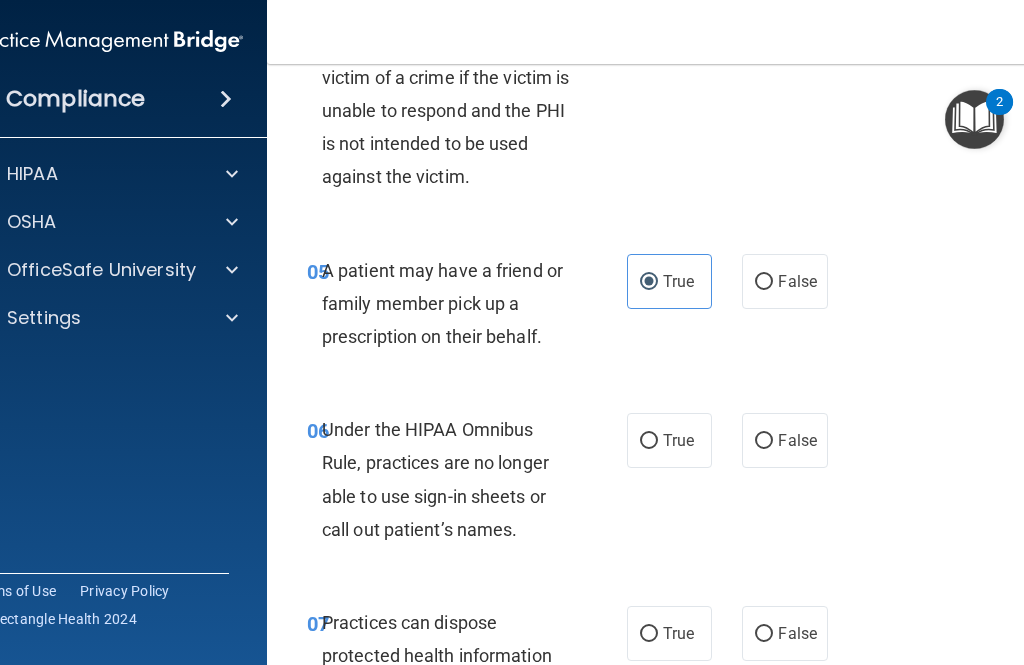 scroll, scrollTop: 1088, scrollLeft: 0, axis: vertical 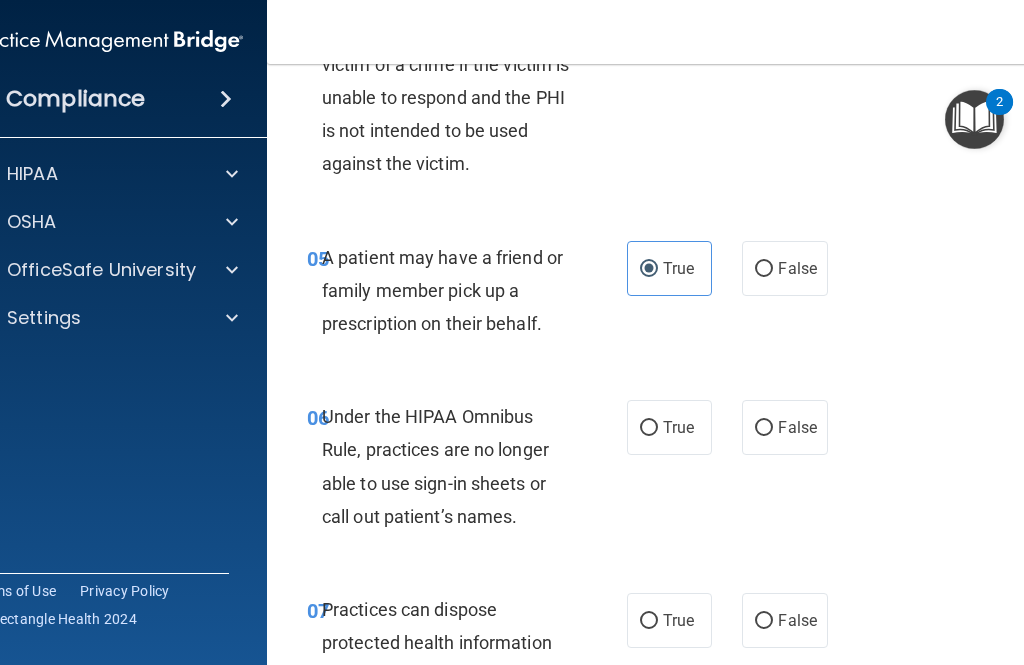 click on "True" at bounding box center (669, 268) 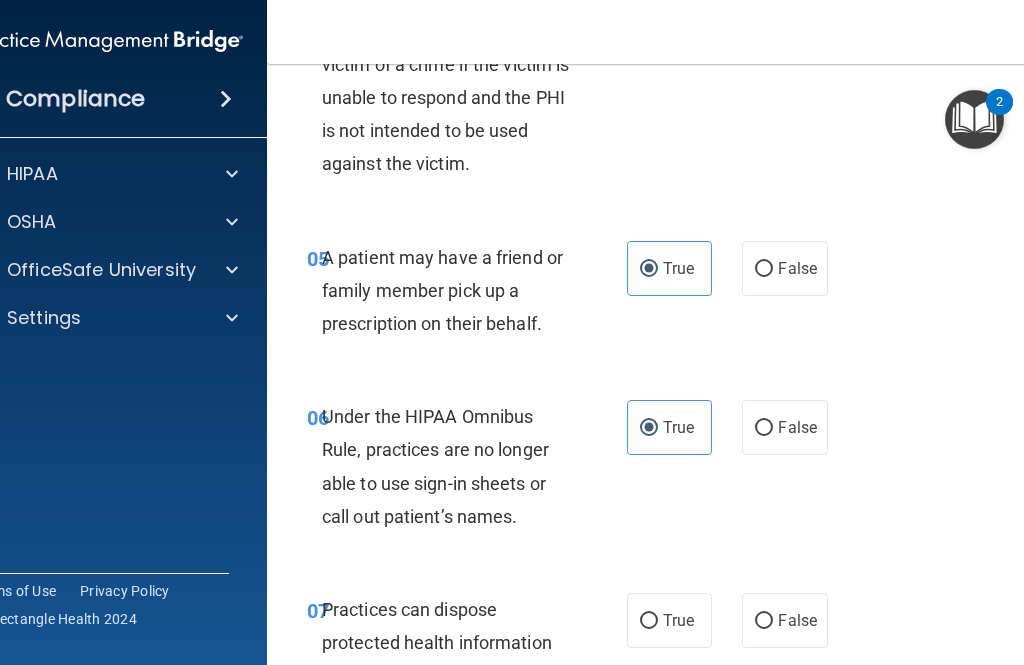 click on "False" at bounding box center [764, 428] 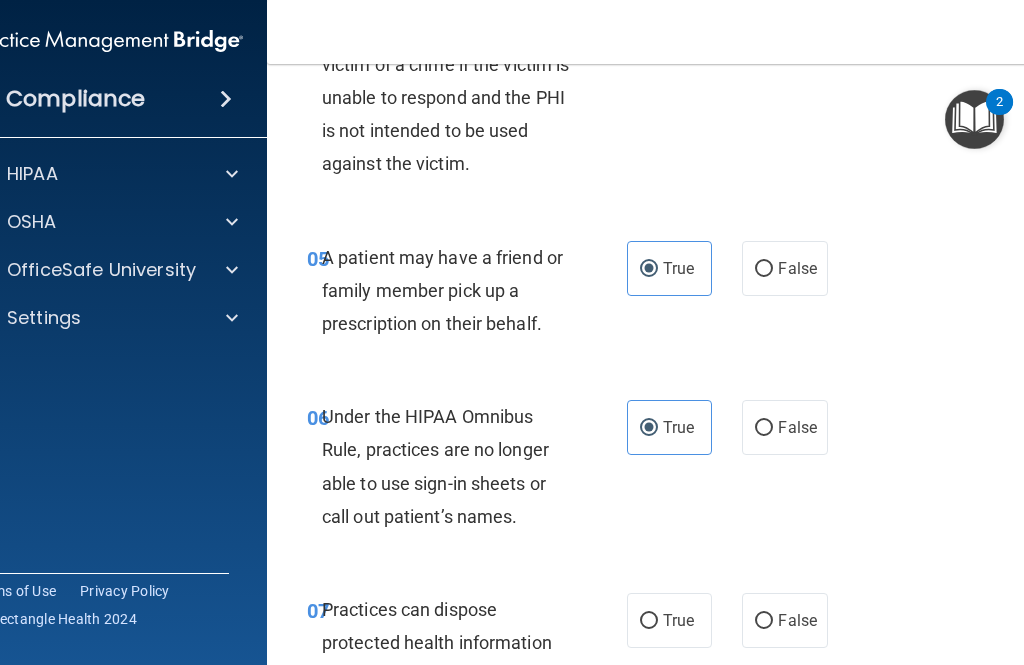 radio on "true" 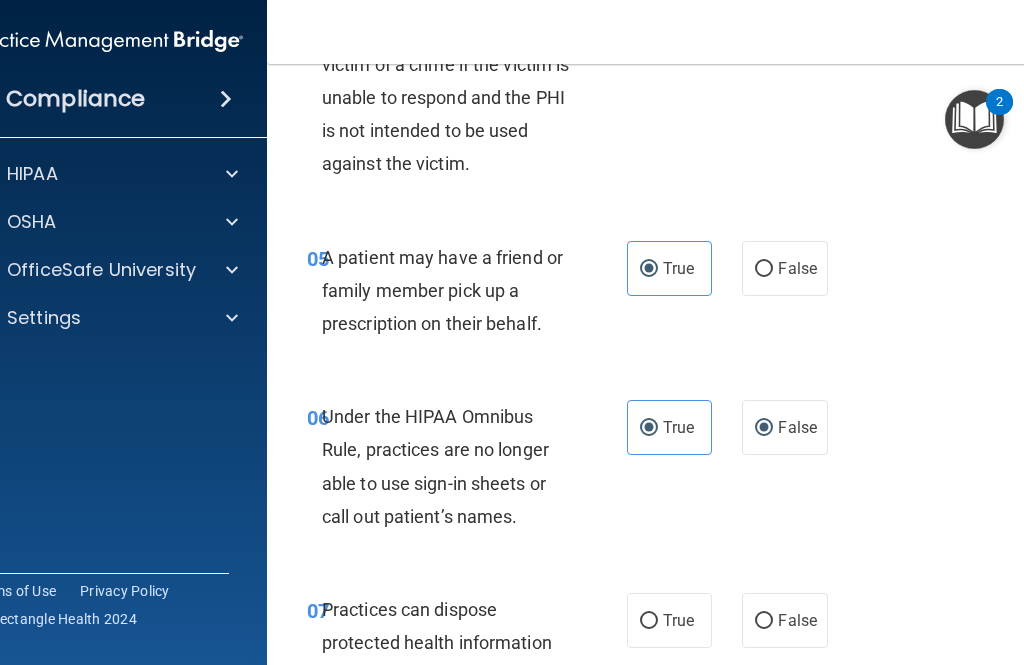 radio on "false" 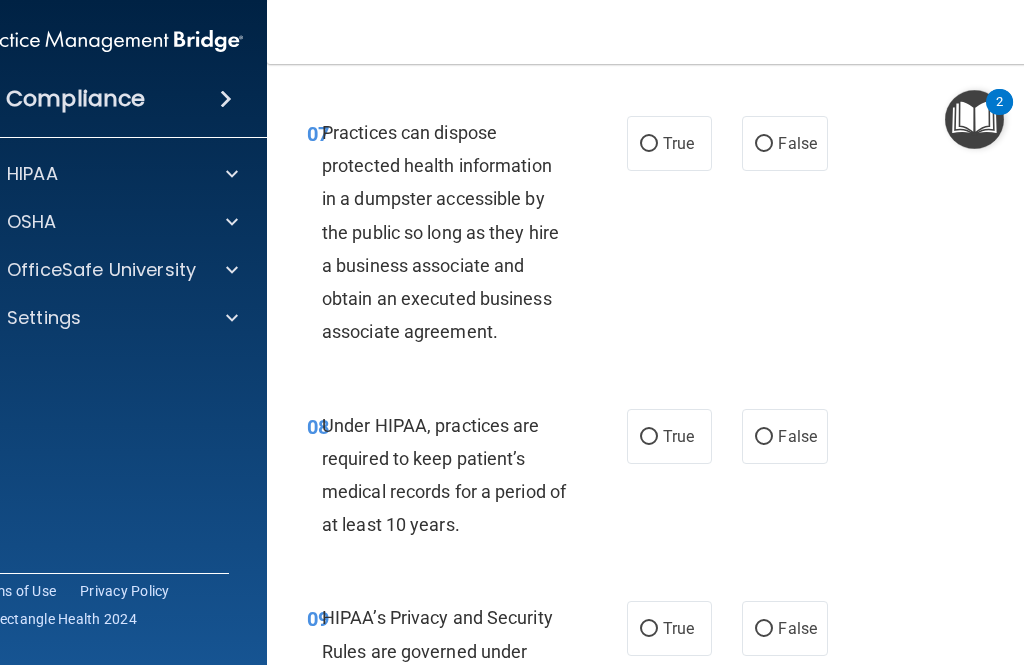 scroll, scrollTop: 1567, scrollLeft: 0, axis: vertical 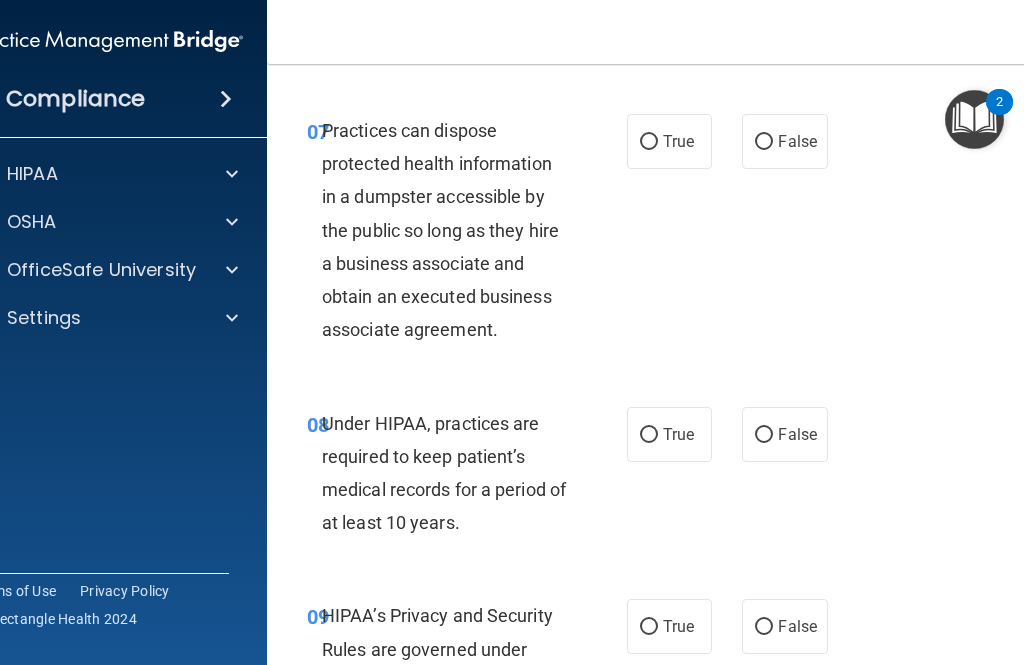 click on "False" at bounding box center (764, 142) 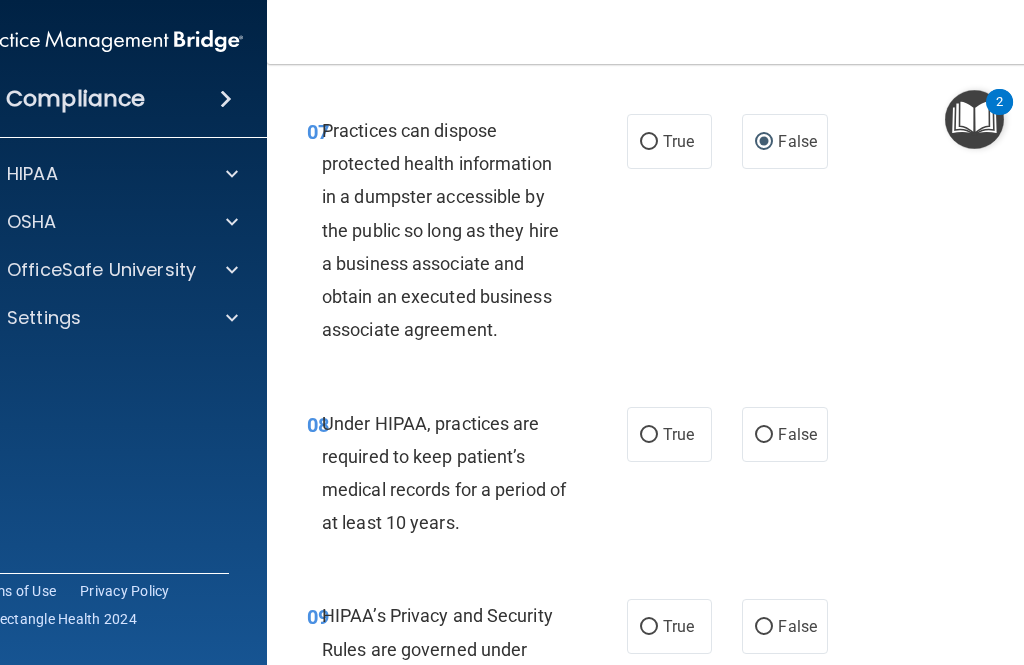 click on "False" at bounding box center [784, 434] 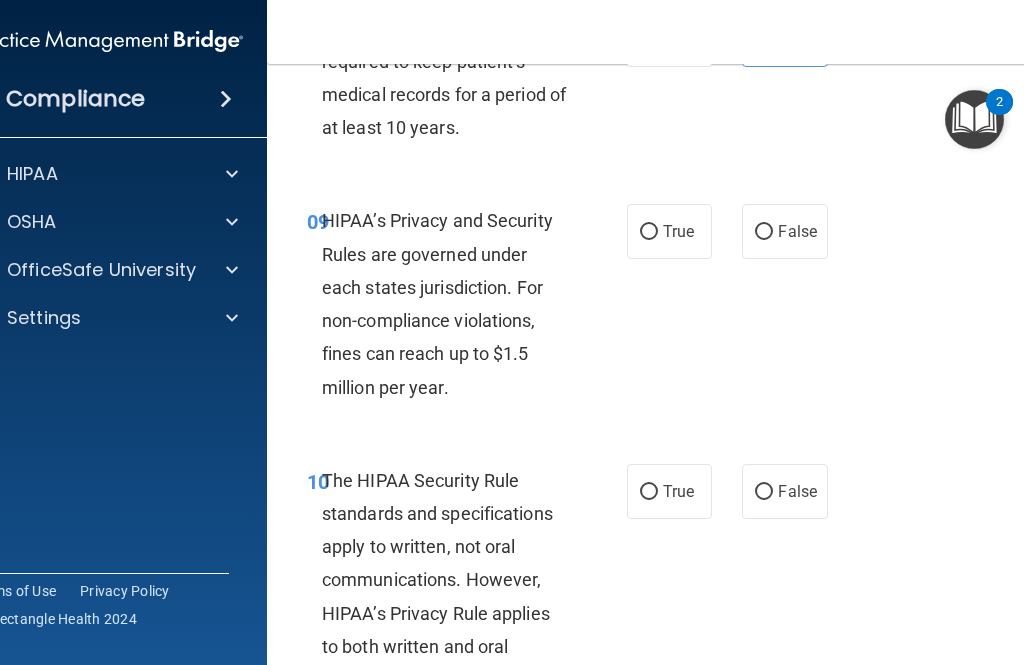 scroll, scrollTop: 1970, scrollLeft: 0, axis: vertical 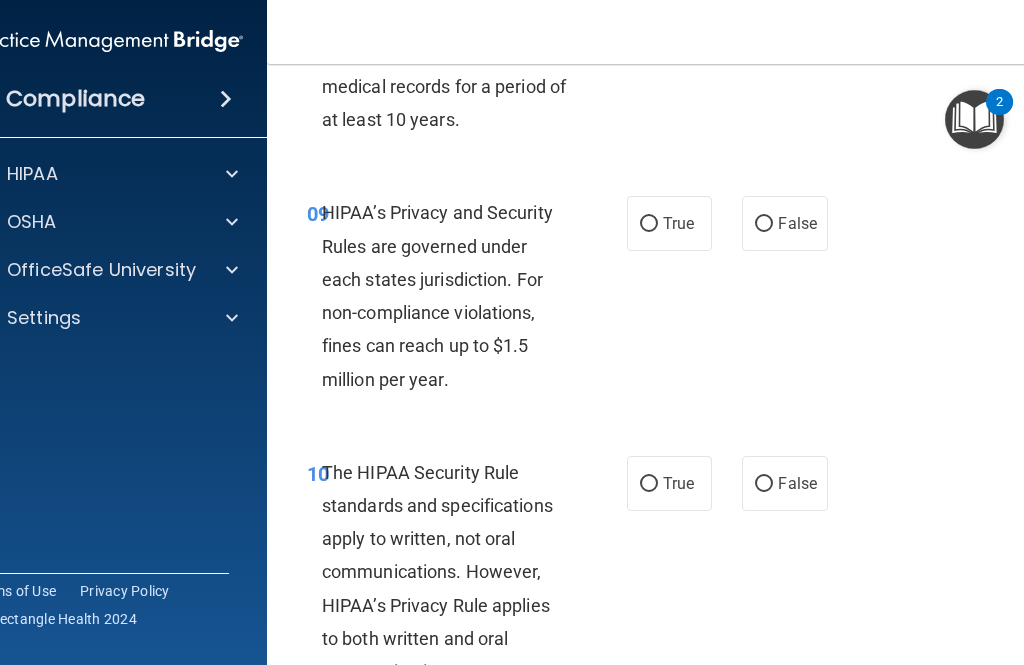 click on "False" at bounding box center [784, 223] 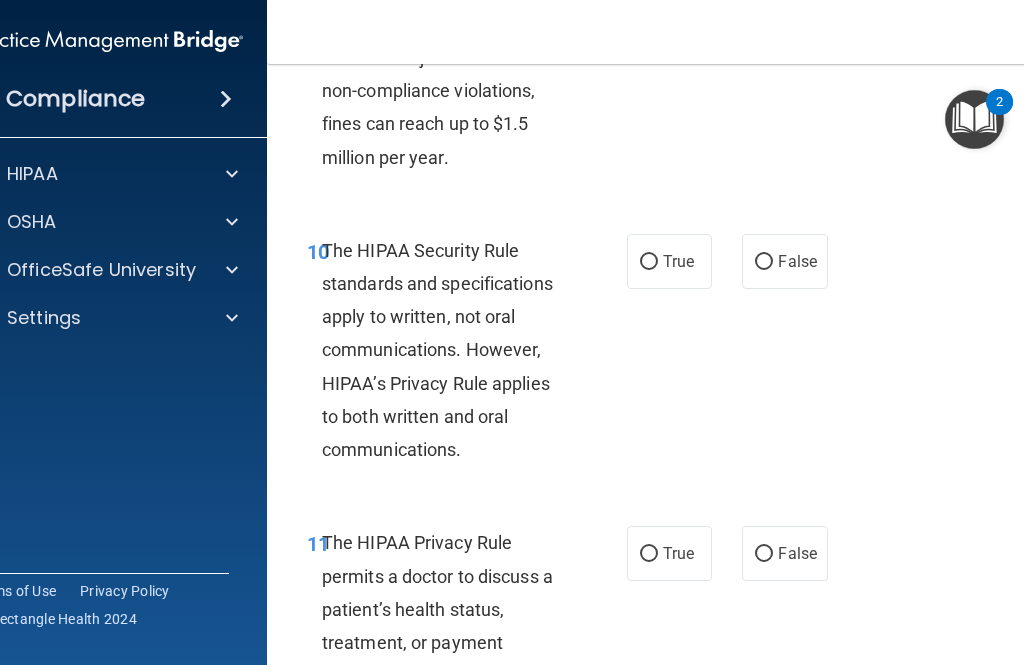 scroll, scrollTop: 2218, scrollLeft: 0, axis: vertical 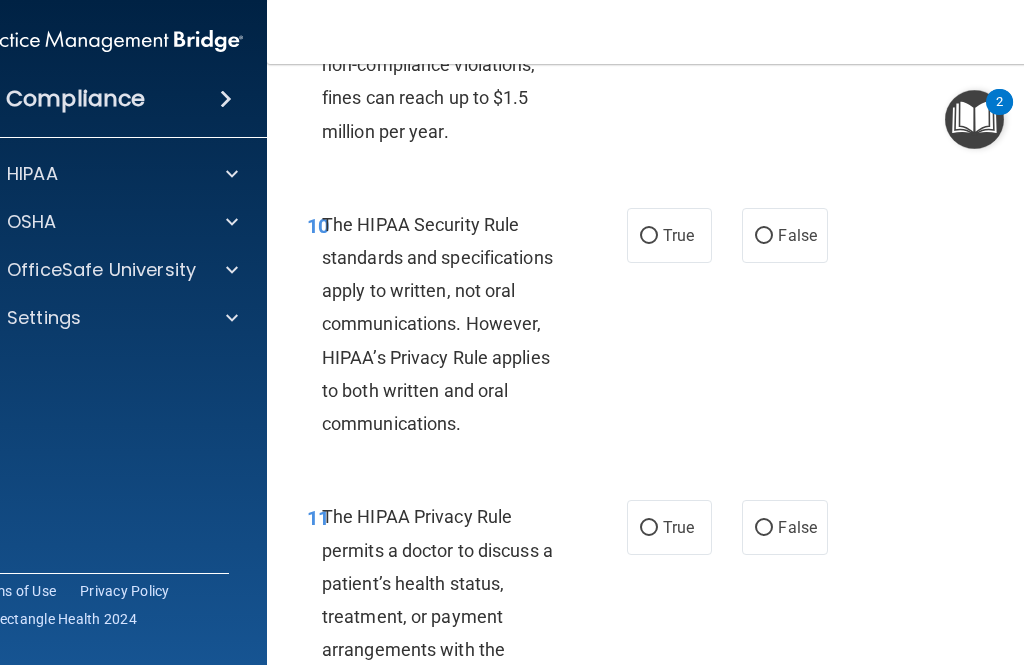 click on "True" at bounding box center (649, 236) 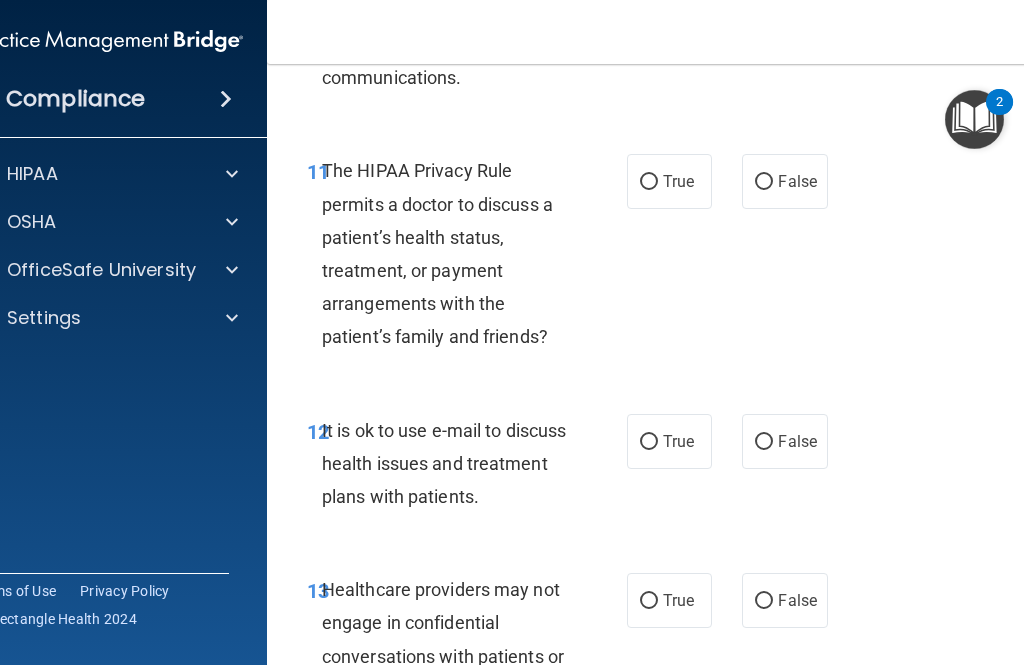 scroll, scrollTop: 2566, scrollLeft: 0, axis: vertical 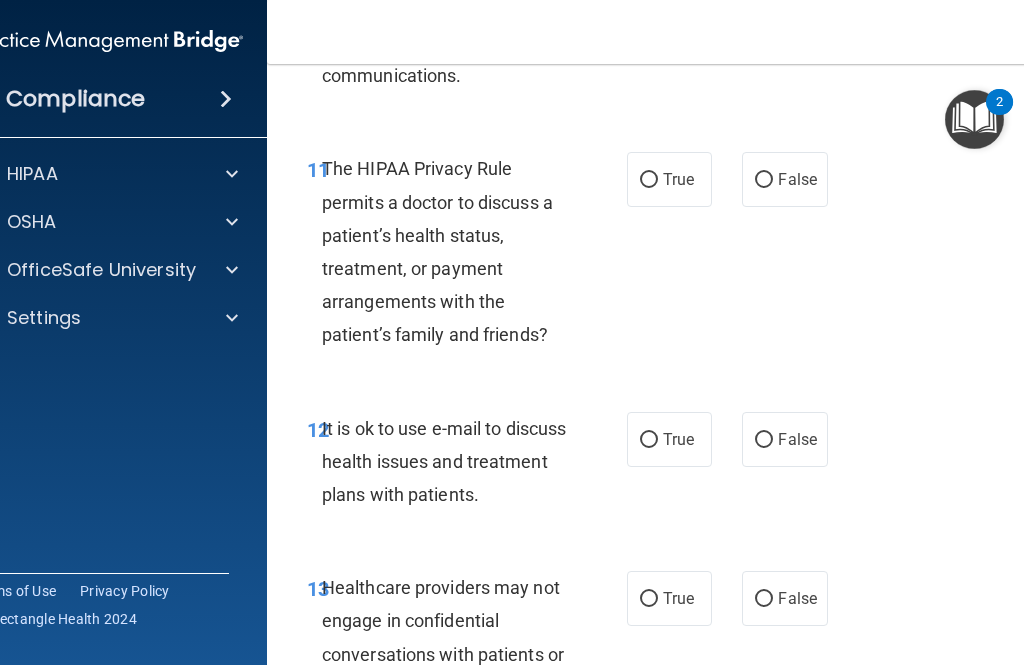 click on "True" at bounding box center [669, 179] 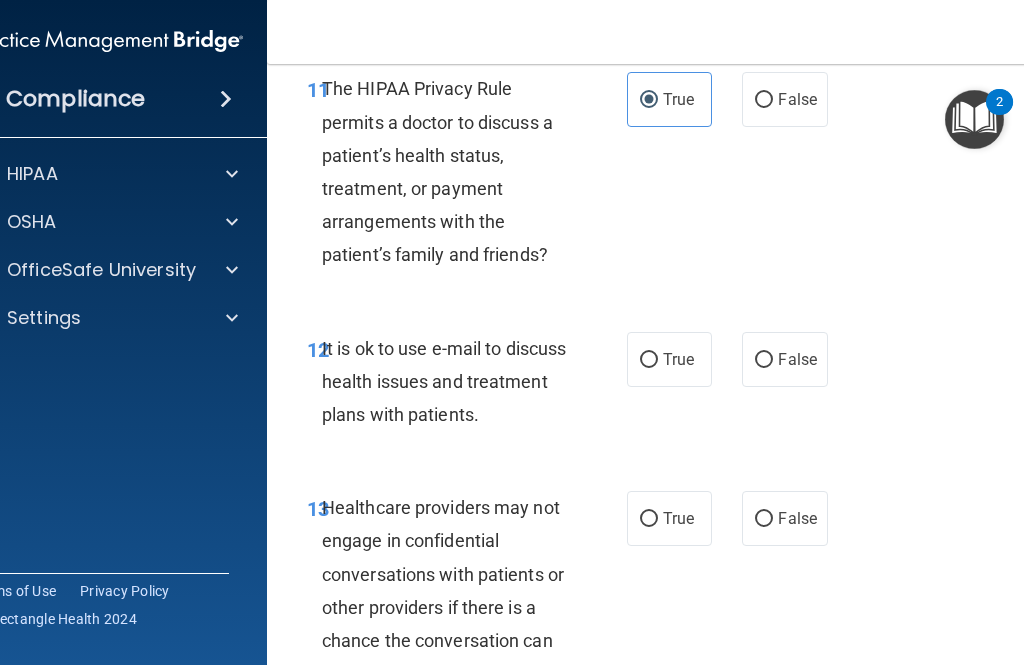 scroll, scrollTop: 2648, scrollLeft: 0, axis: vertical 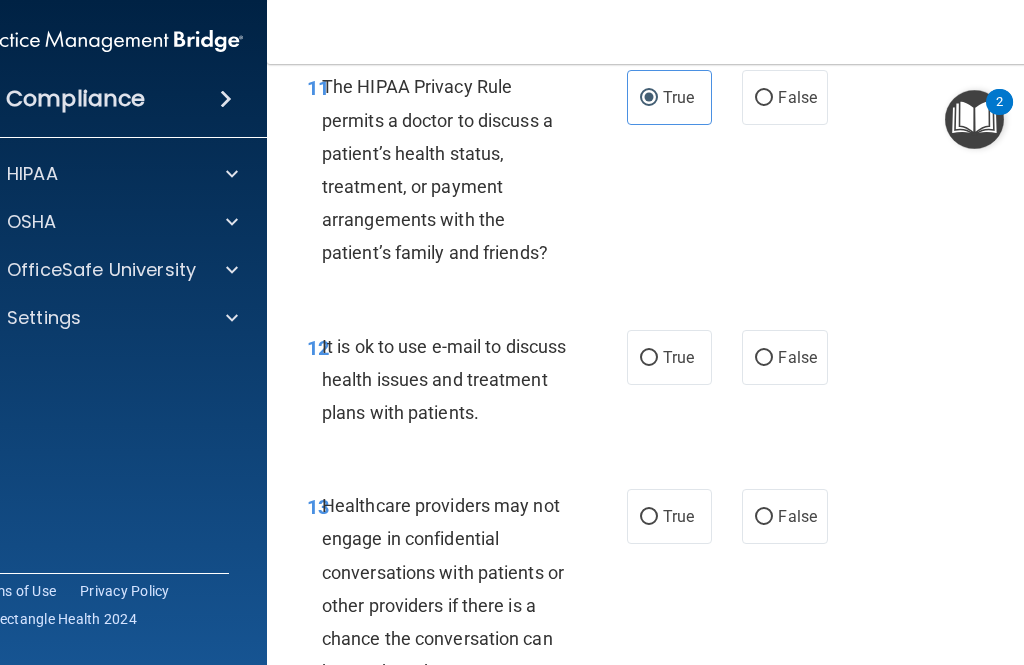 click on "True" at bounding box center (649, 358) 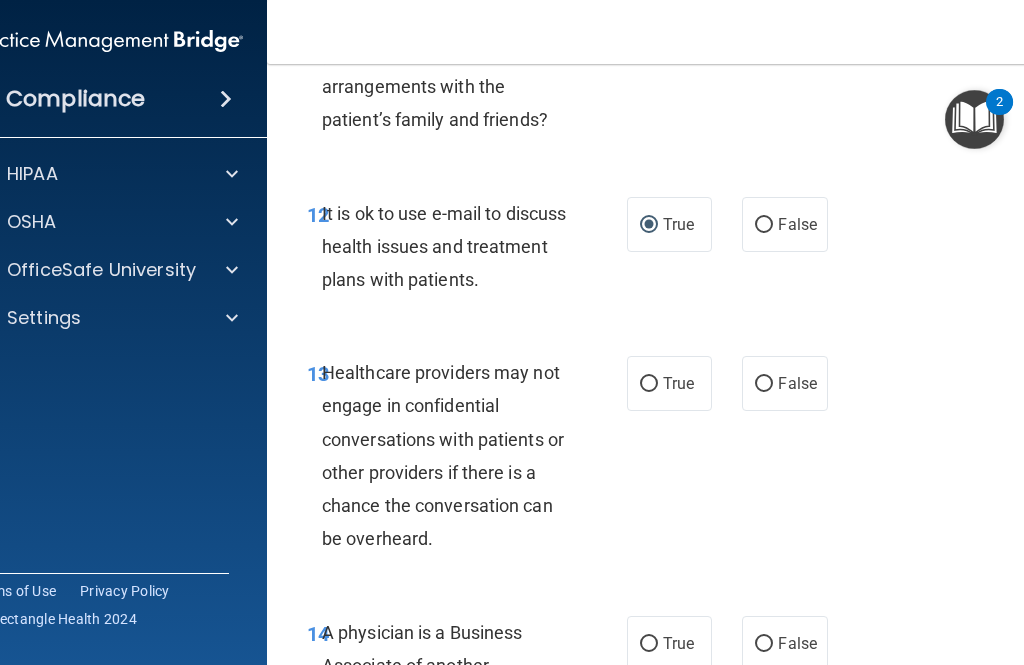 scroll, scrollTop: 2826, scrollLeft: 0, axis: vertical 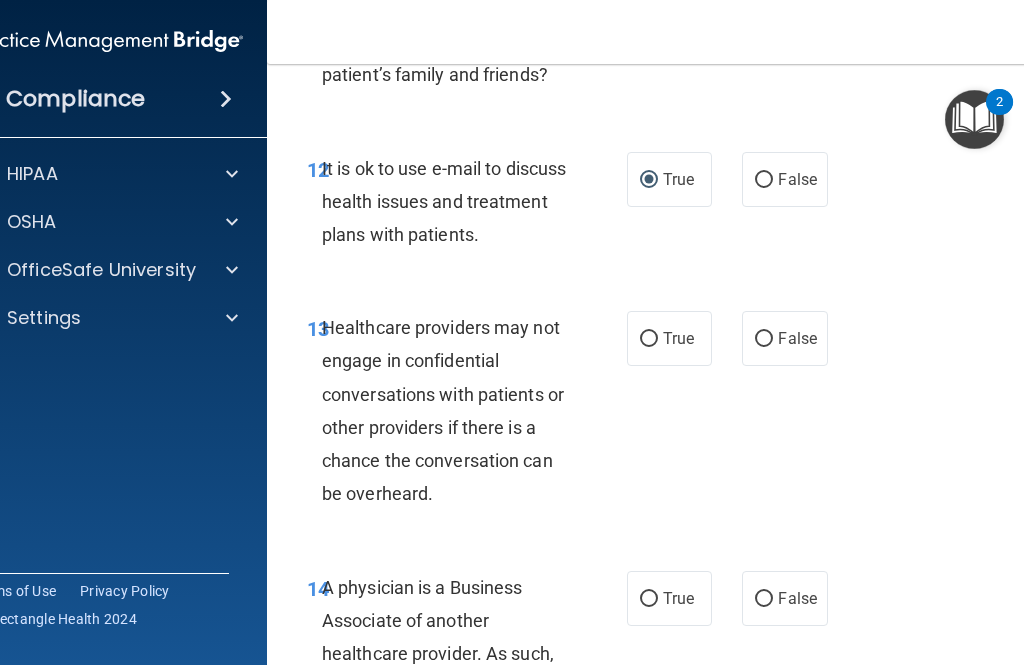 click on "False" at bounding box center (784, 338) 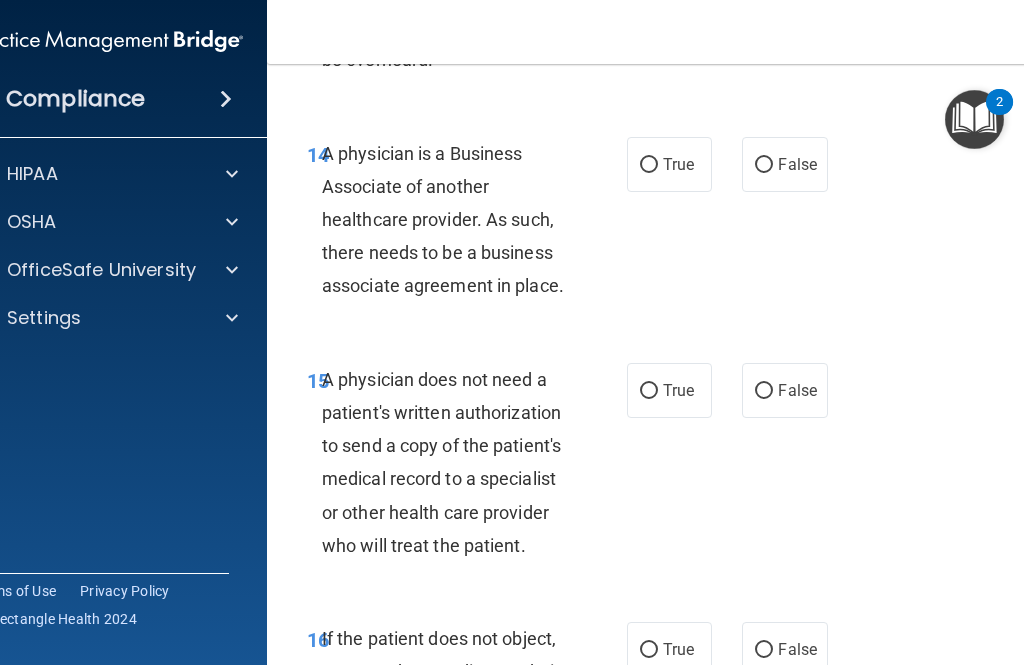 scroll, scrollTop: 3260, scrollLeft: 0, axis: vertical 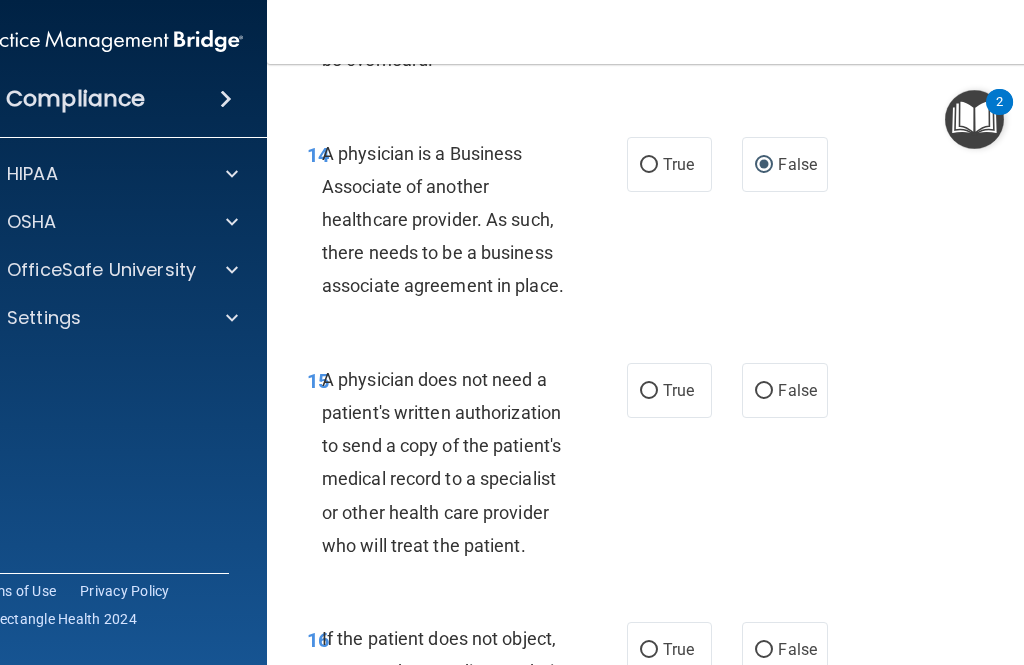 click on "True" at bounding box center [669, 390] 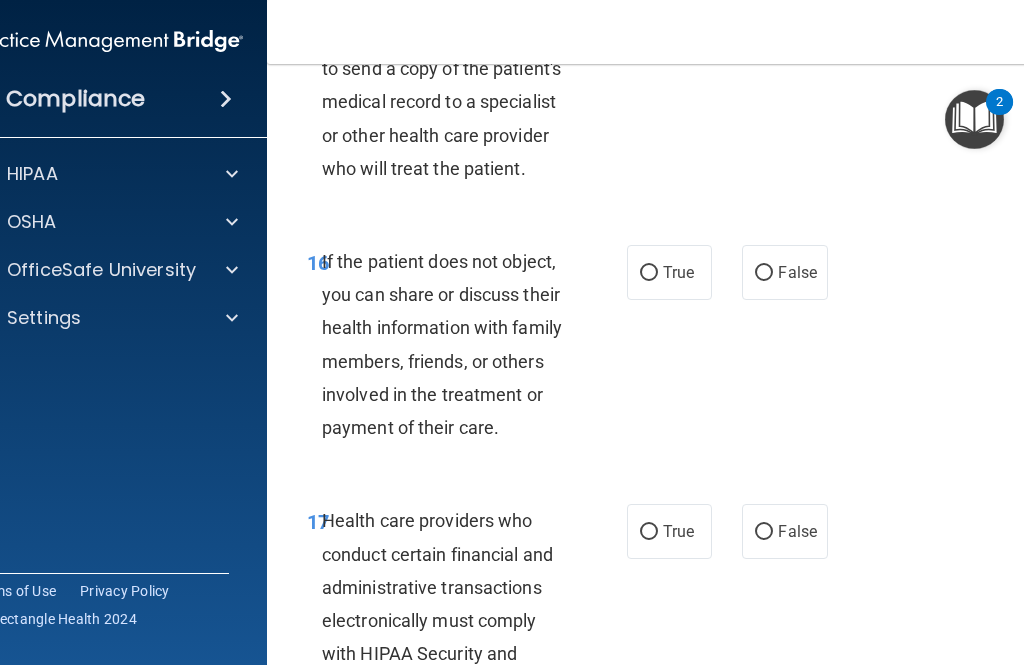 scroll, scrollTop: 3643, scrollLeft: 0, axis: vertical 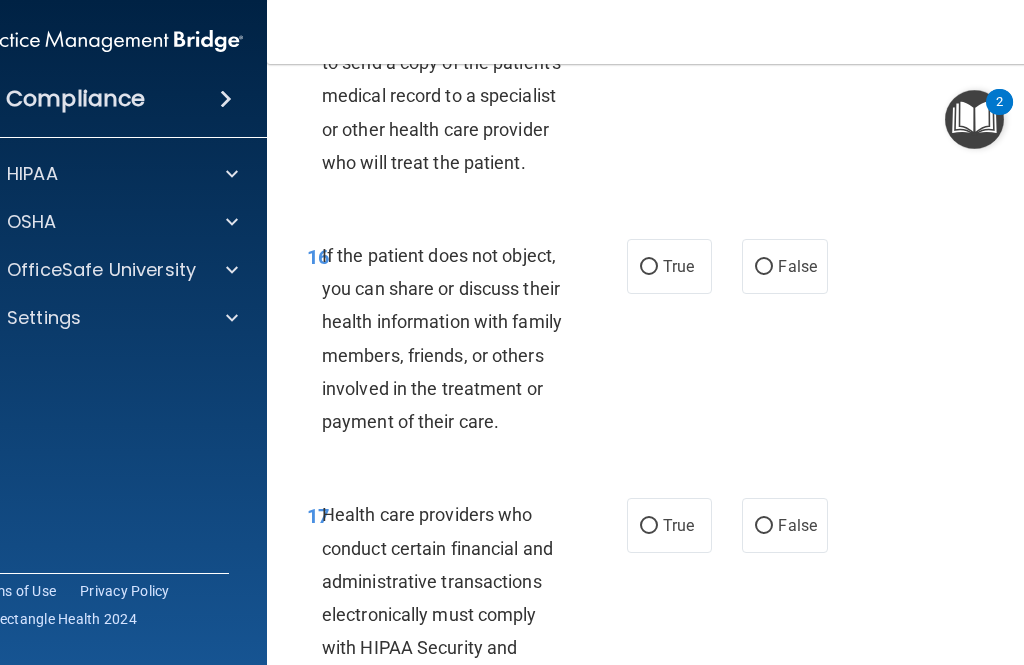 click on "True" at bounding box center [649, 267] 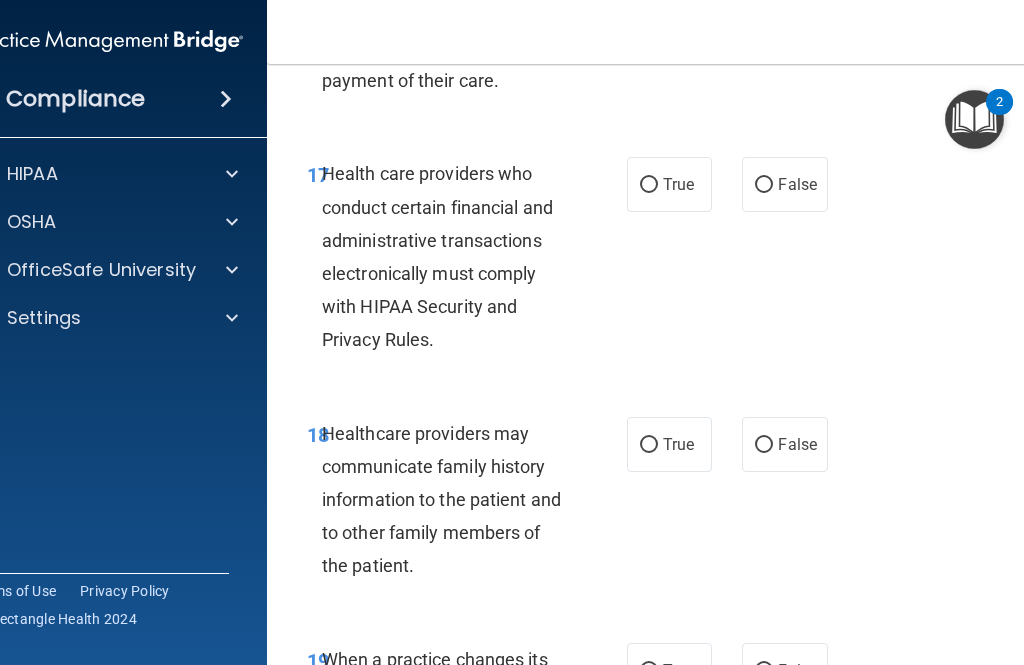 scroll, scrollTop: 3985, scrollLeft: 0, axis: vertical 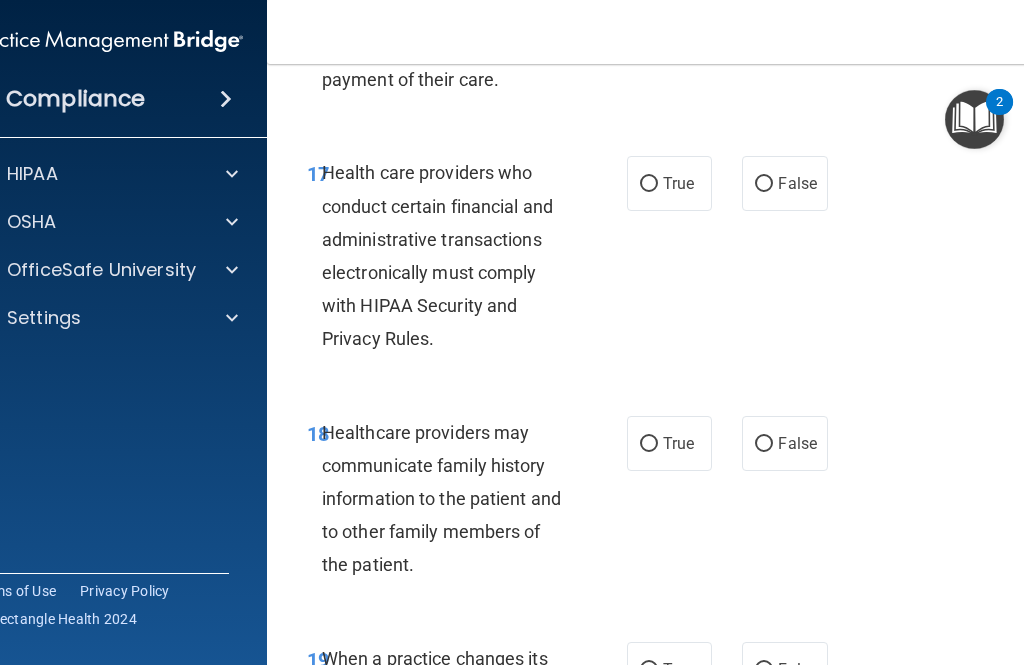 click on "True" at bounding box center [669, 183] 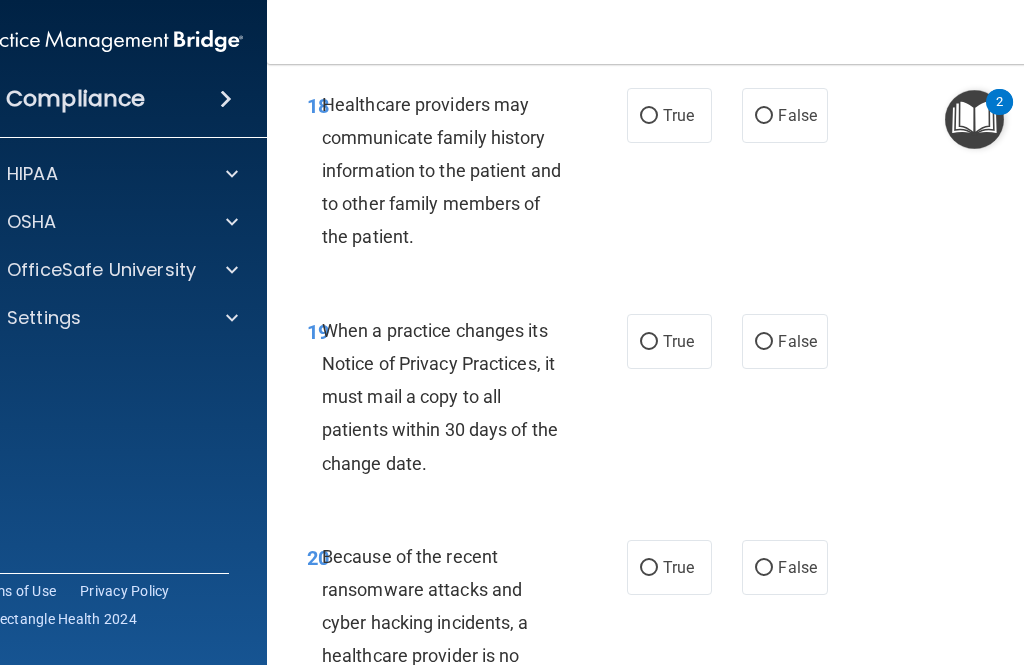scroll, scrollTop: 4314, scrollLeft: 0, axis: vertical 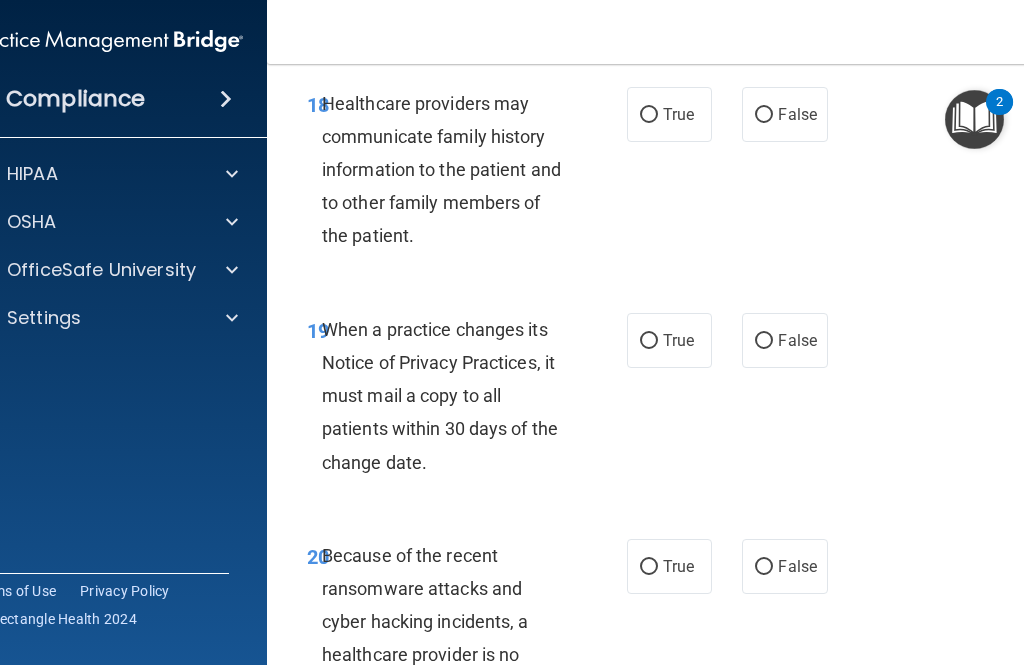 click on "When a practice changes its Notice of Privacy Practices, it must mail a copy to all patients within 30 days of the change date." at bounding box center [440, 396] 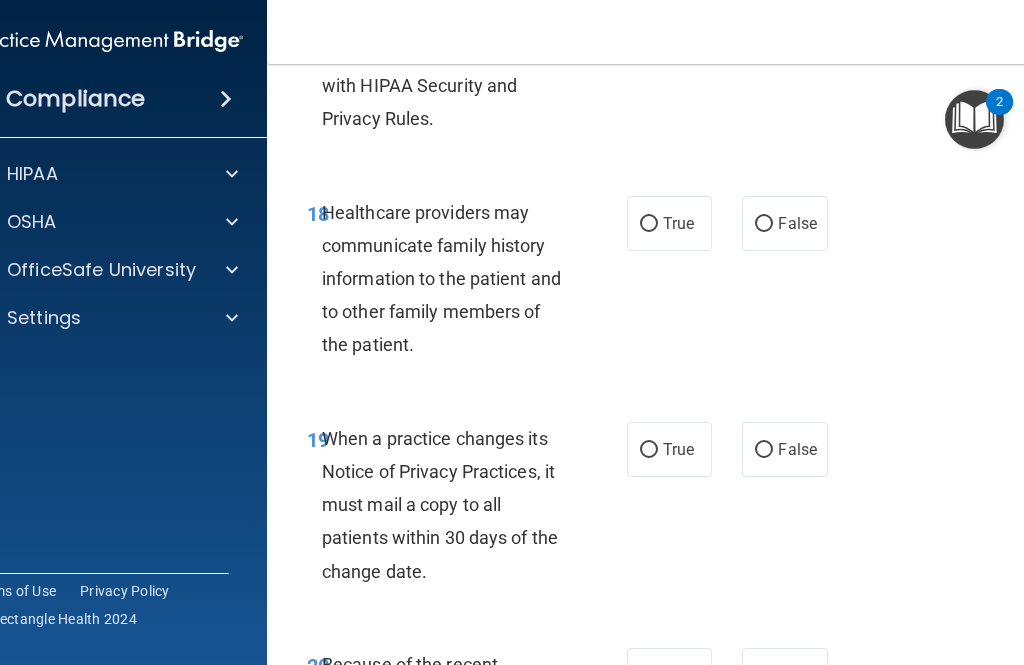 scroll, scrollTop: 4200, scrollLeft: 0, axis: vertical 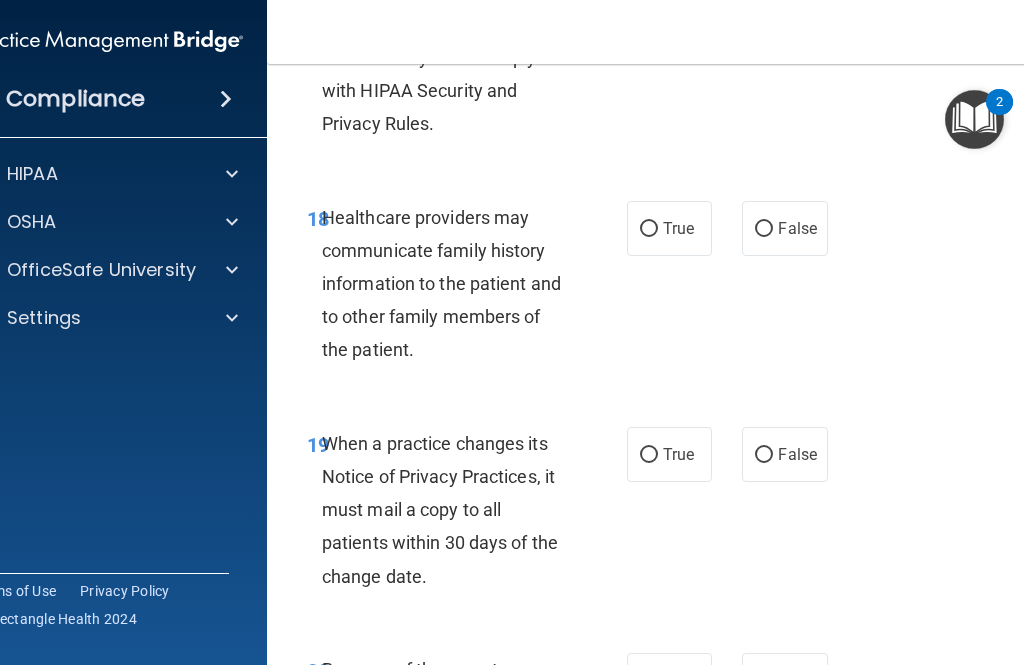 click on "True" at bounding box center [669, 228] 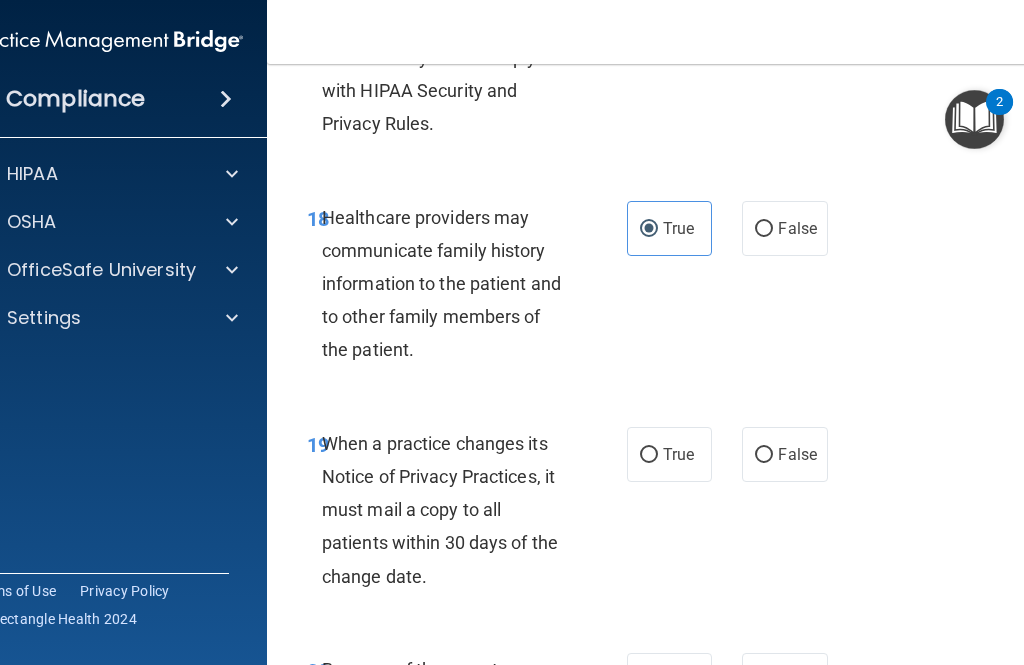 click on "False" at bounding box center [784, 228] 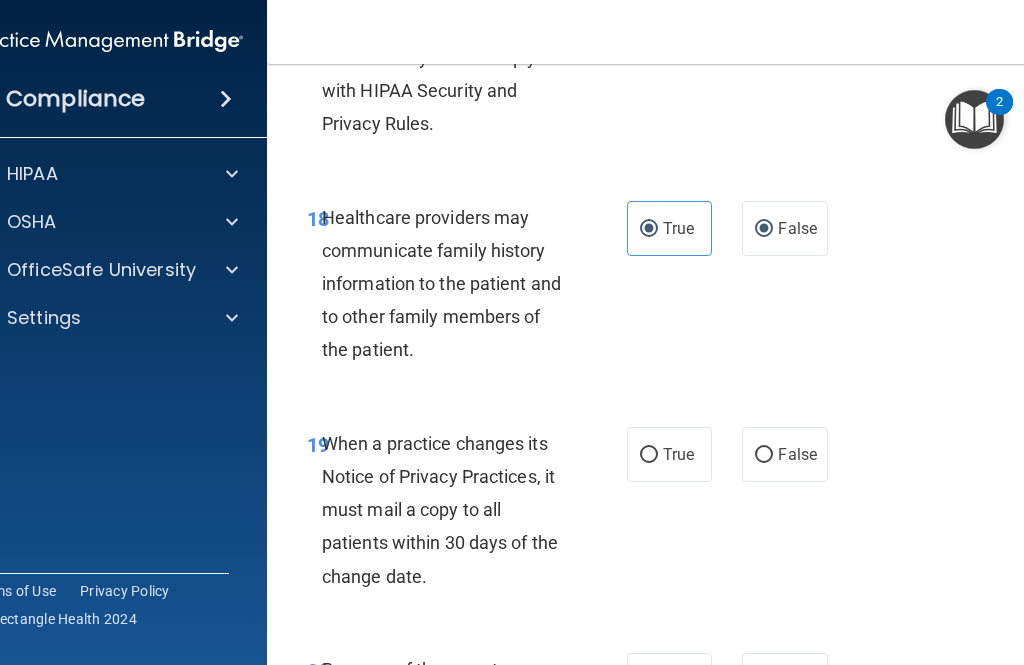 radio on "false" 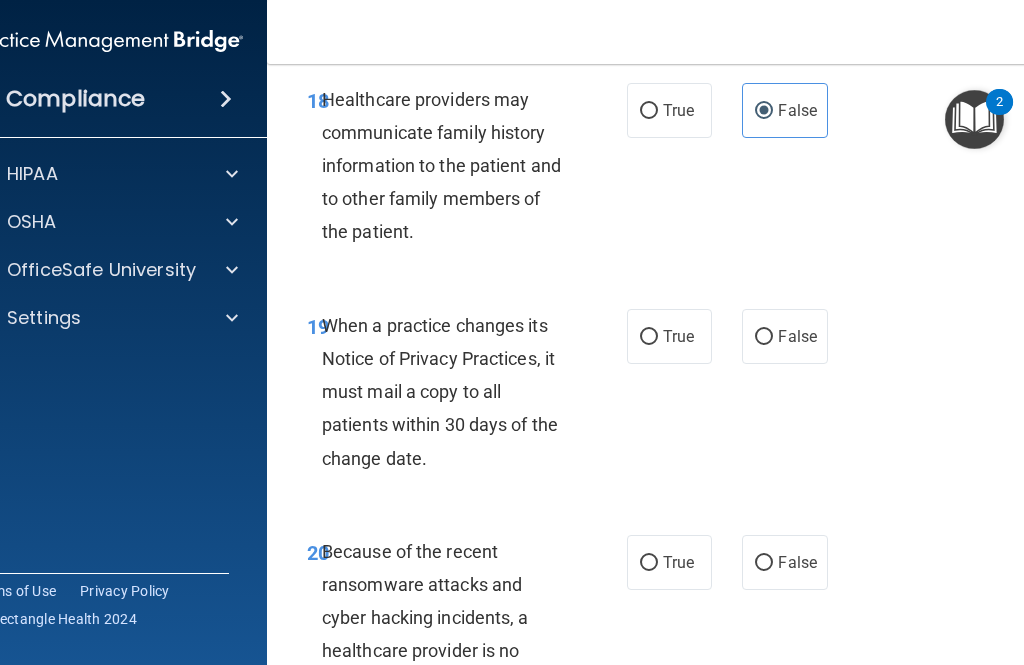 scroll, scrollTop: 4344, scrollLeft: 0, axis: vertical 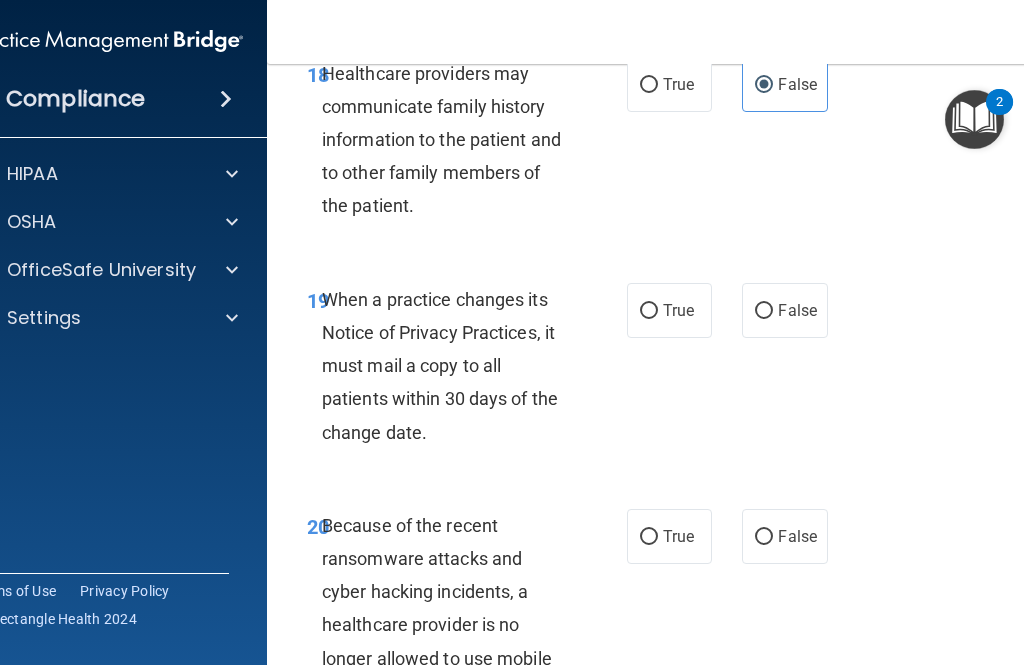 click on "False" at bounding box center [784, 310] 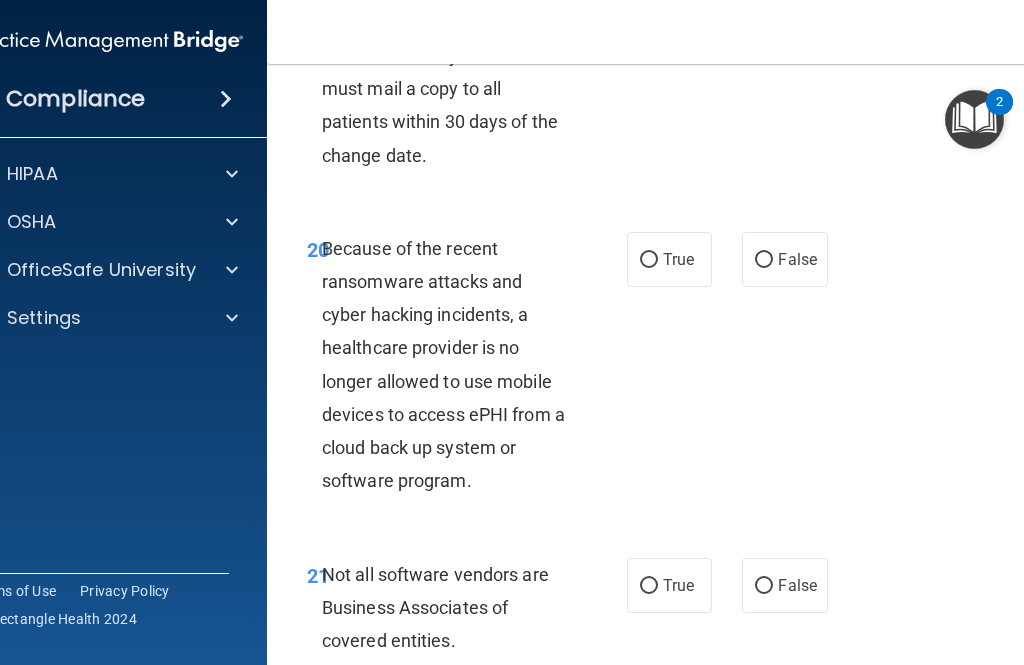 scroll, scrollTop: 4698, scrollLeft: 0, axis: vertical 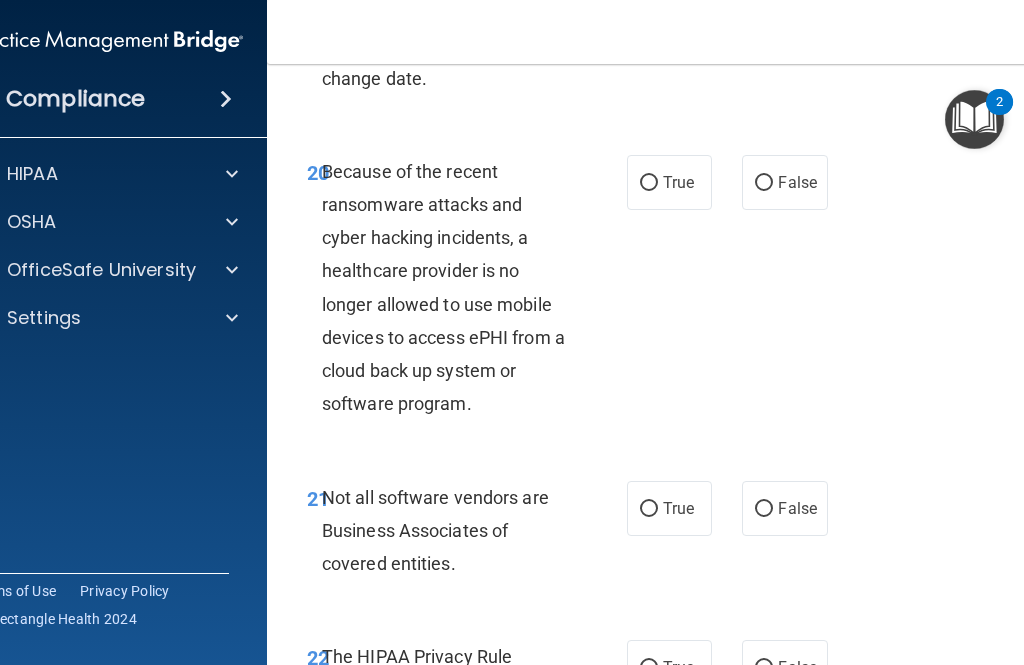 click on "Because of the recent ransomware attacks and cyber hacking incidents, a healthcare provider is no longer allowed to use mobile devices to access ePHI from a cloud back up system or software program." at bounding box center (453, 288) 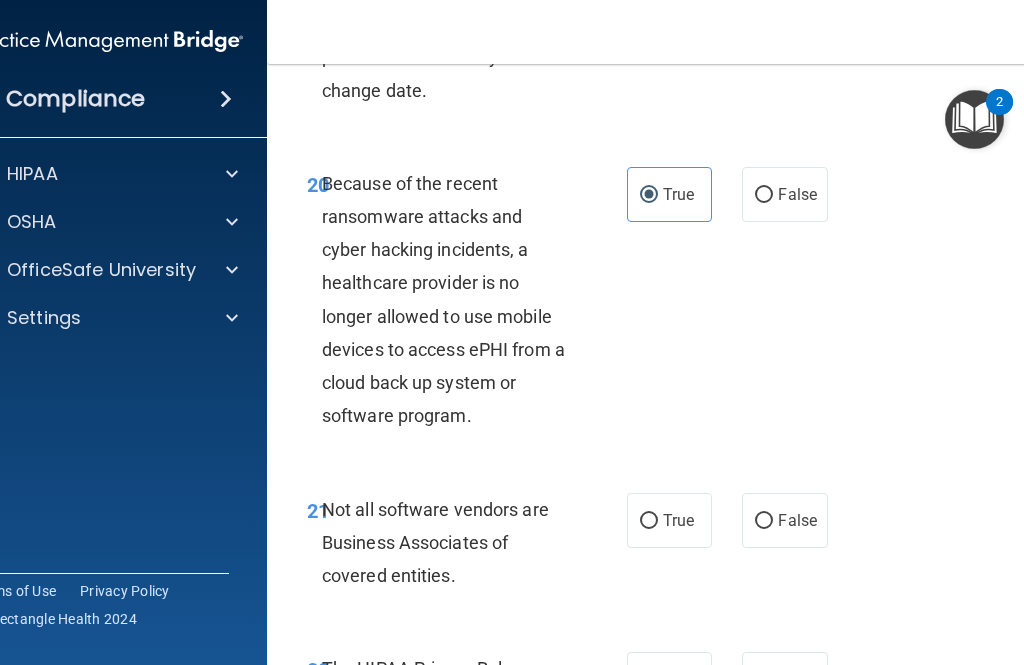 scroll, scrollTop: 4680, scrollLeft: 0, axis: vertical 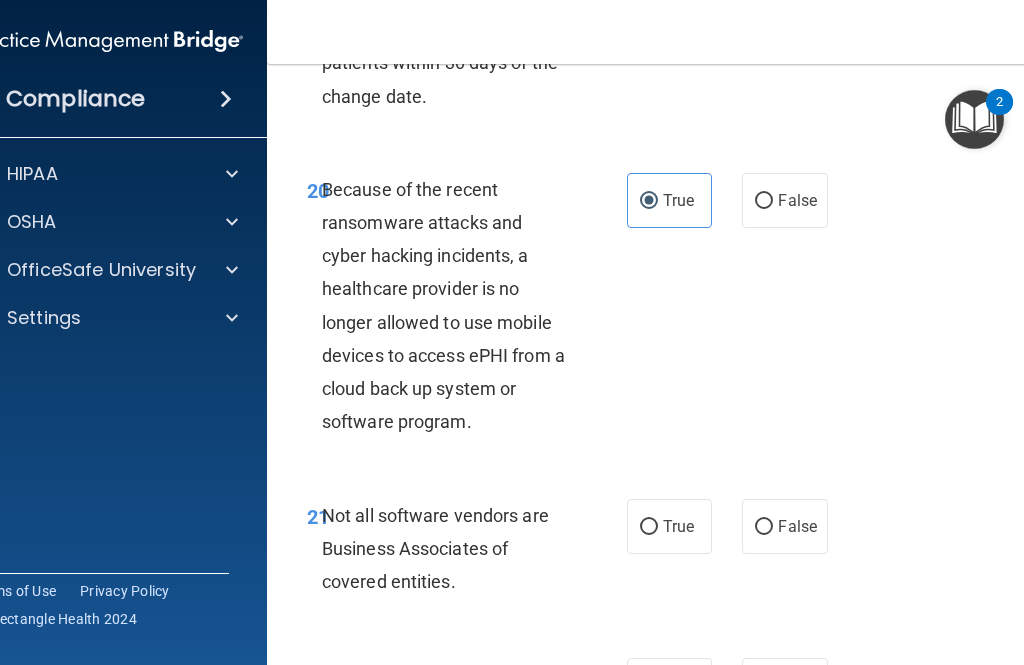click on "False" at bounding box center [784, 200] 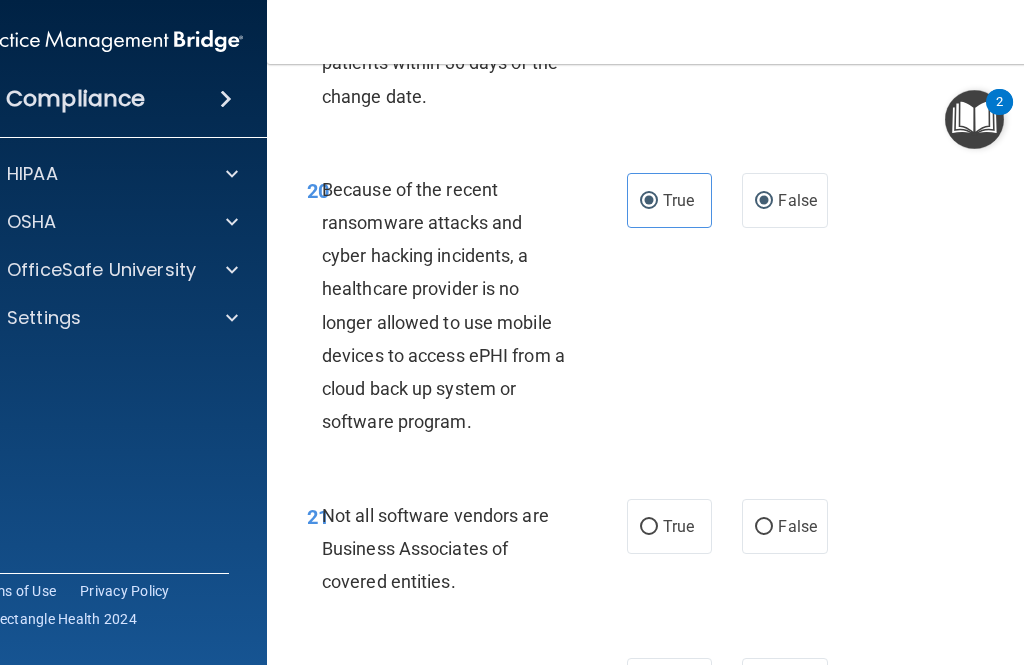 radio on "false" 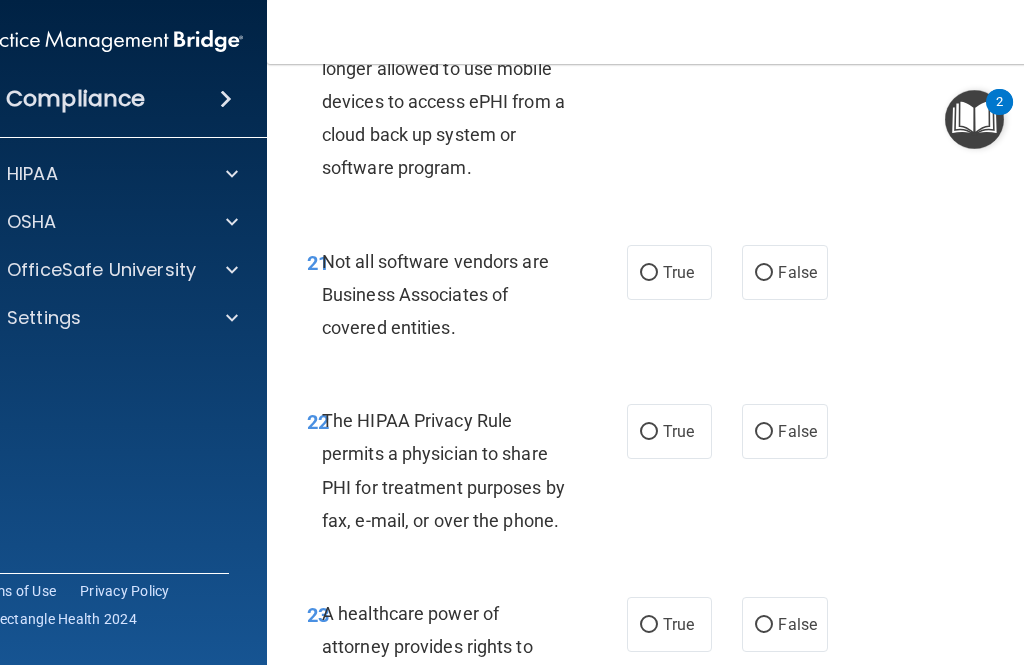 scroll, scrollTop: 4939, scrollLeft: 0, axis: vertical 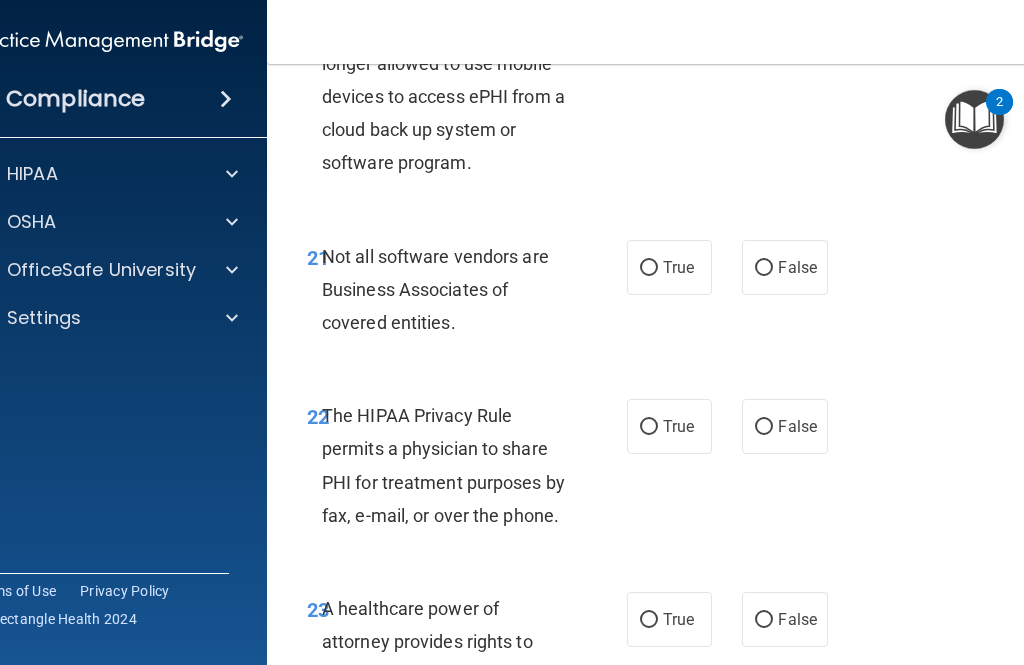 click on "True" at bounding box center (649, 268) 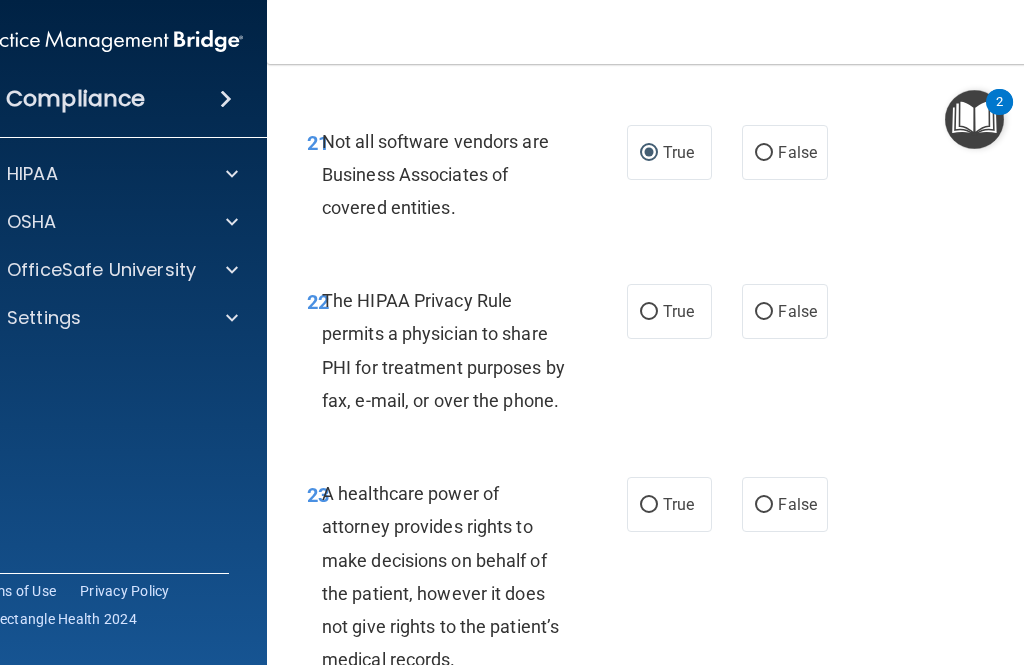 scroll, scrollTop: 5055, scrollLeft: 0, axis: vertical 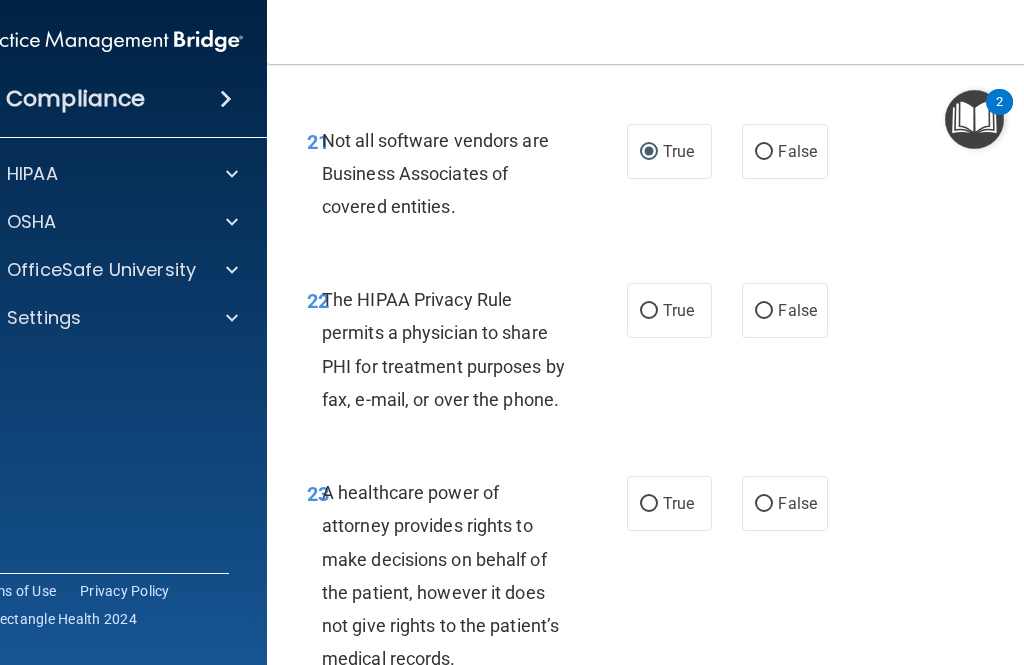 click on "True" at bounding box center [649, 311] 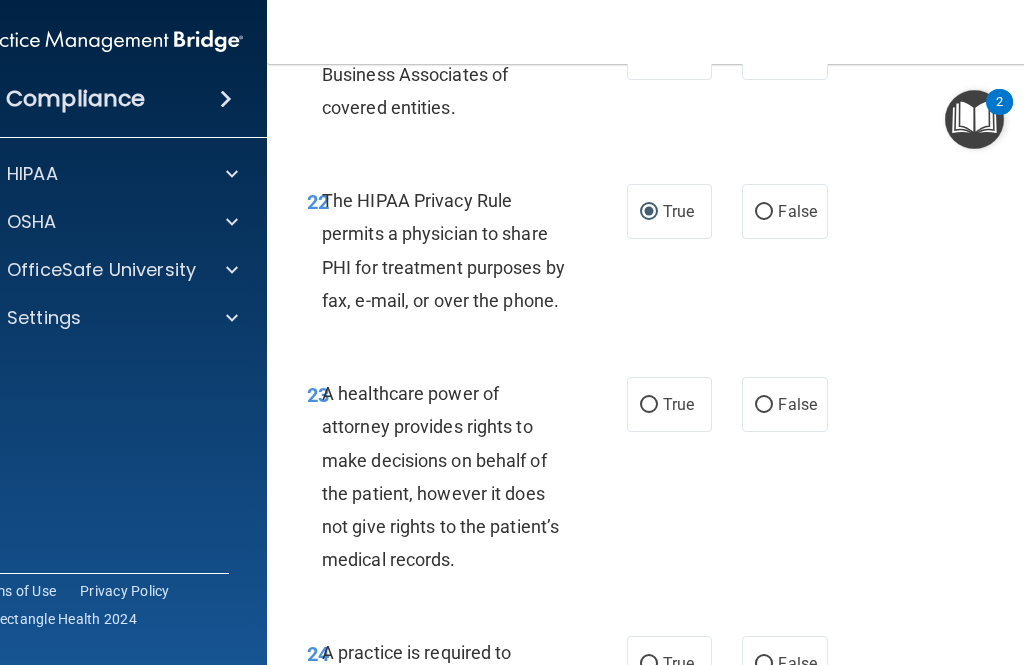 scroll, scrollTop: 5155, scrollLeft: 0, axis: vertical 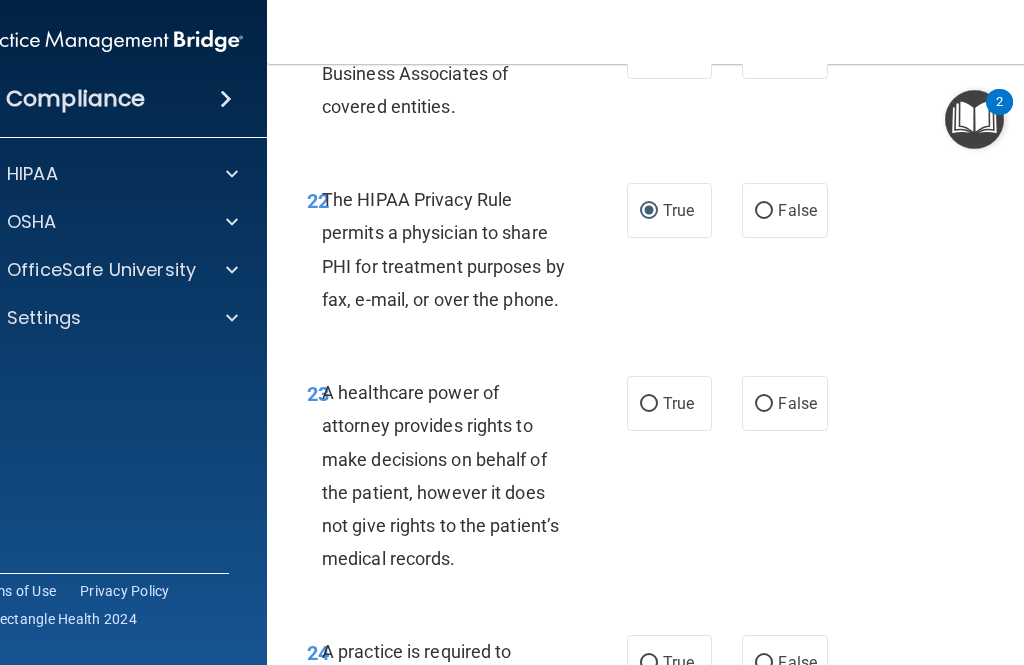 click on "22       The HIPAA Privacy Rule permits a physician to share PHI for treatment purposes by fax, e-mail, or over the phone." at bounding box center [467, 254] 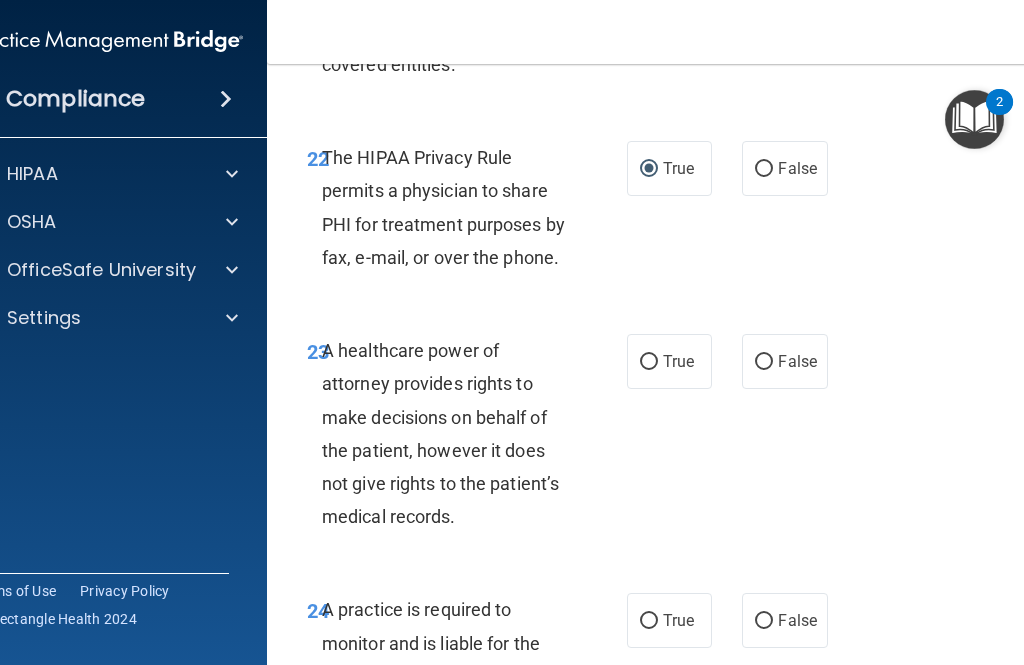 click on "23       A healthcare power of attorney provides rights to make decisions on behalf of the patient, however it does not give rights to the patient’s medical records.                  True           False" at bounding box center [672, 438] 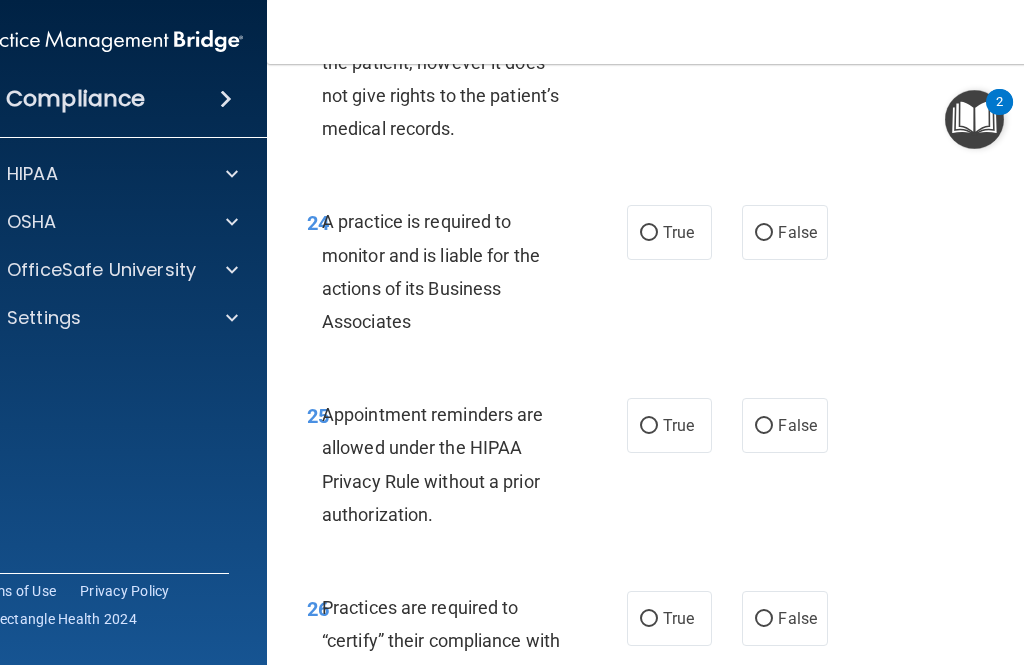 scroll, scrollTop: 5607, scrollLeft: 0, axis: vertical 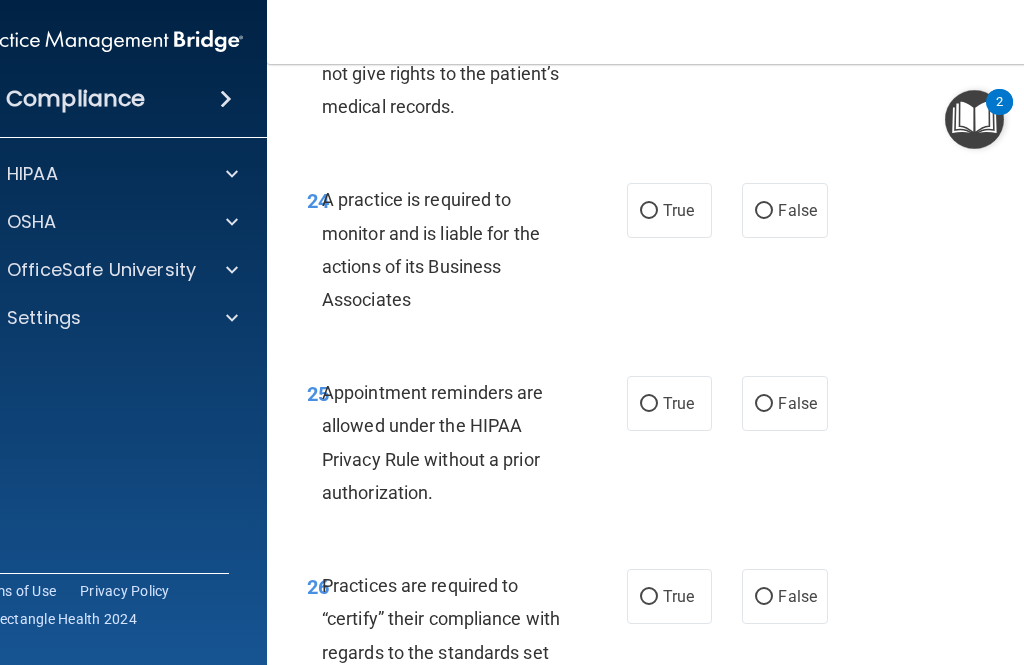 click on "False" at bounding box center [784, 210] 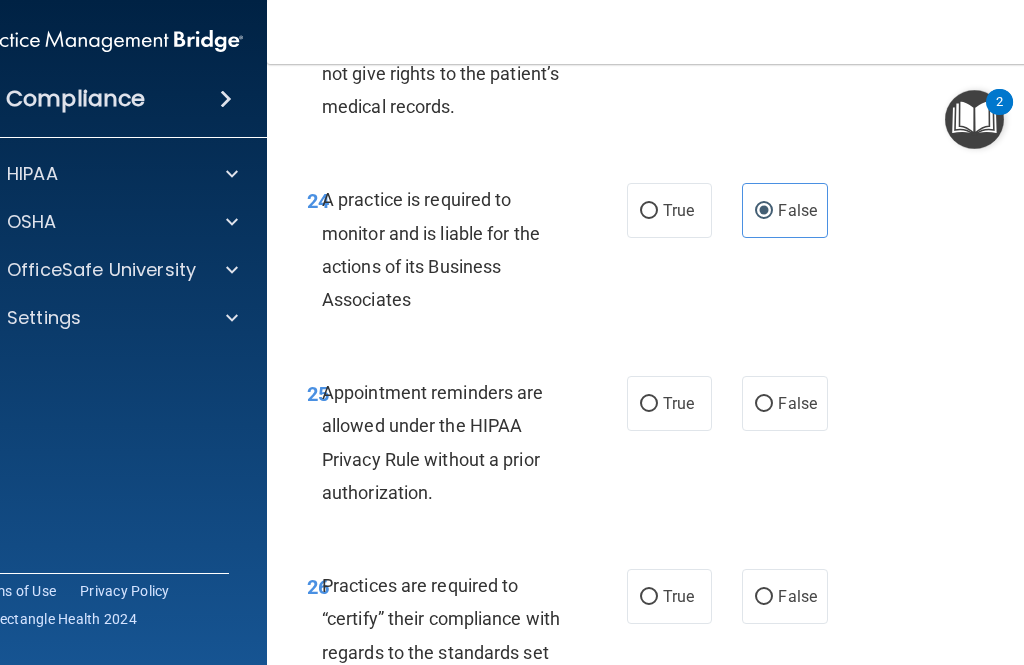 click on "True" at bounding box center [649, 404] 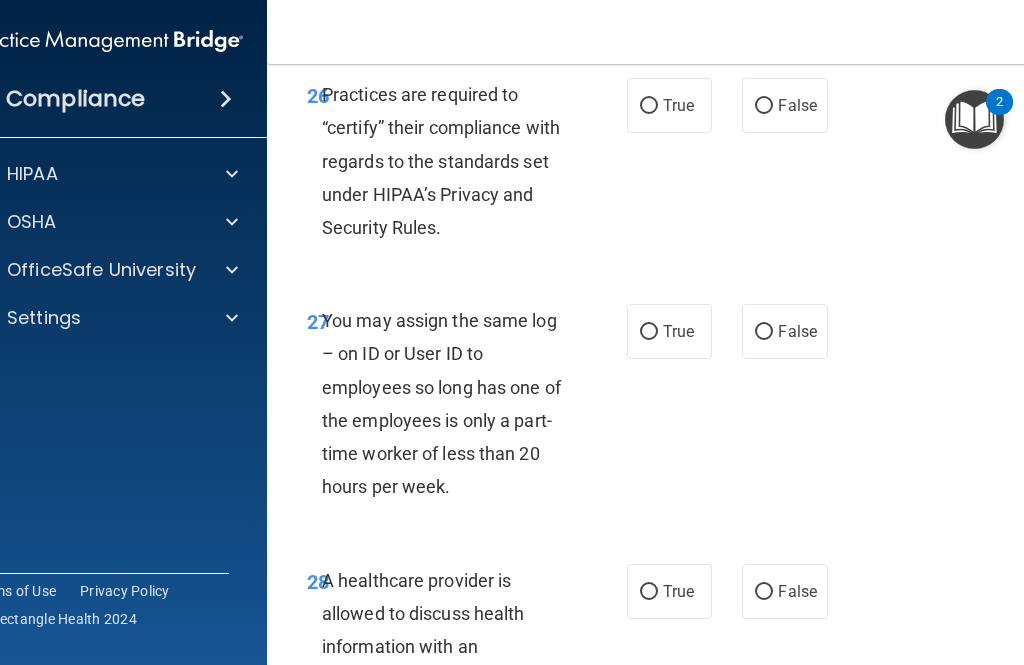 scroll, scrollTop: 6061, scrollLeft: 0, axis: vertical 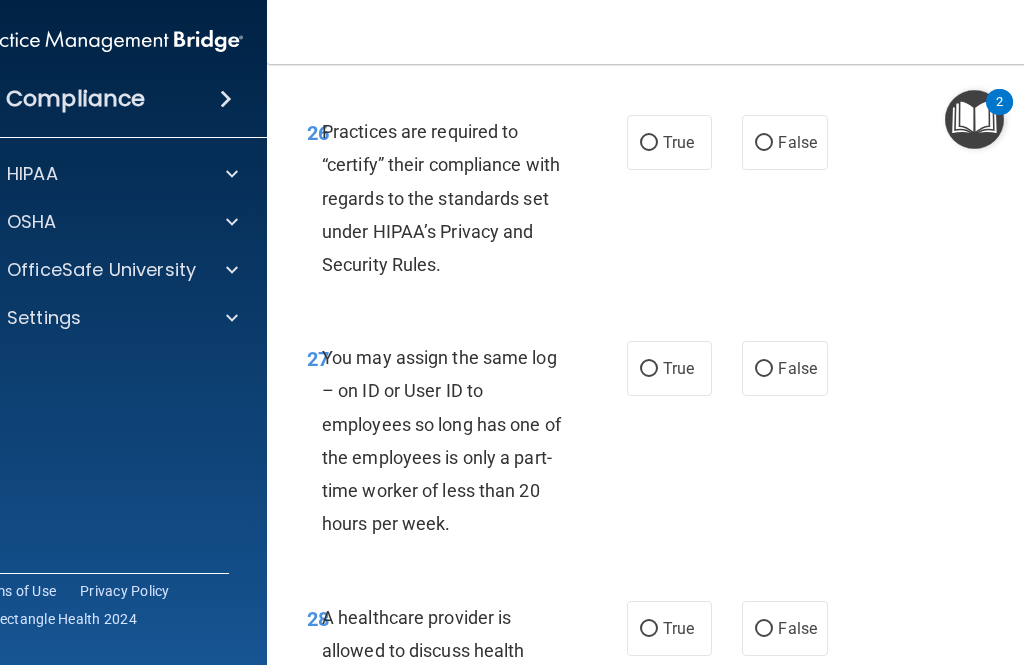 click on "False" at bounding box center (784, 142) 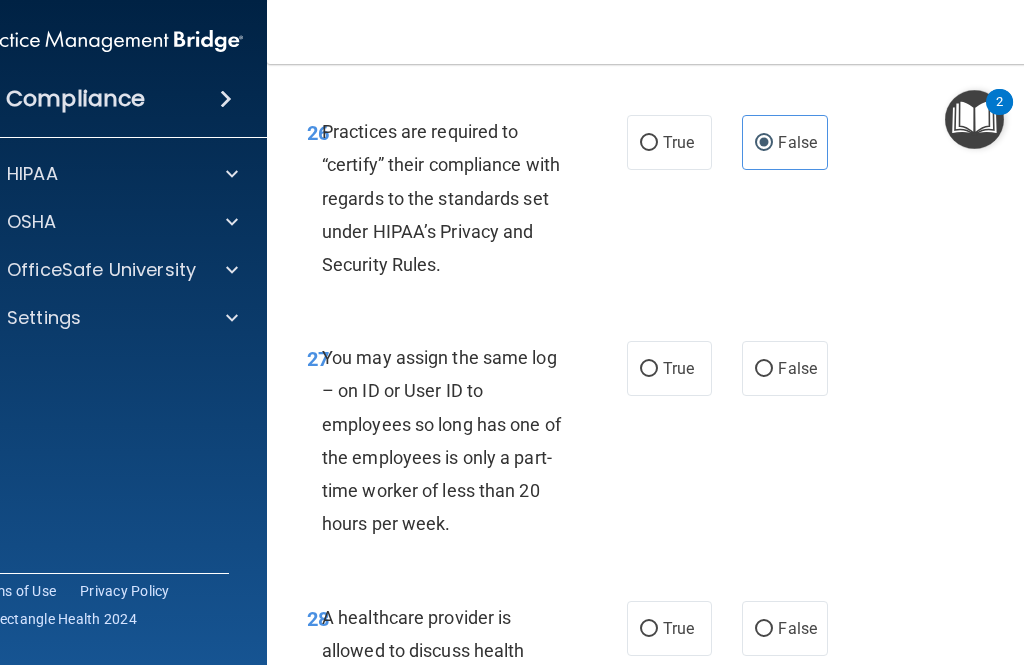 click on "False" at bounding box center [764, 369] 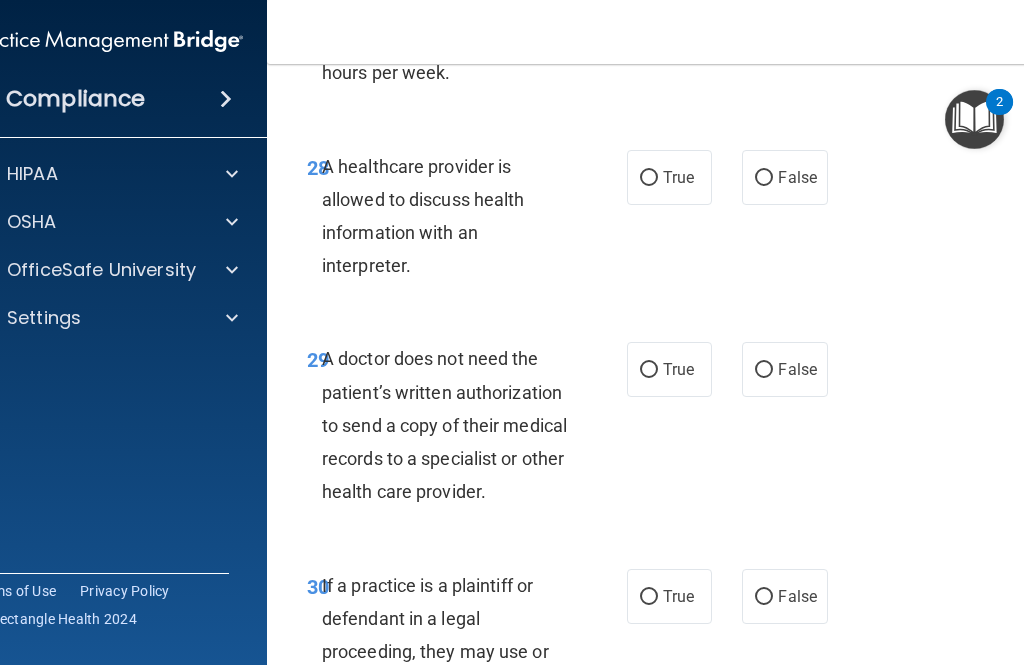 scroll, scrollTop: 6516, scrollLeft: 0, axis: vertical 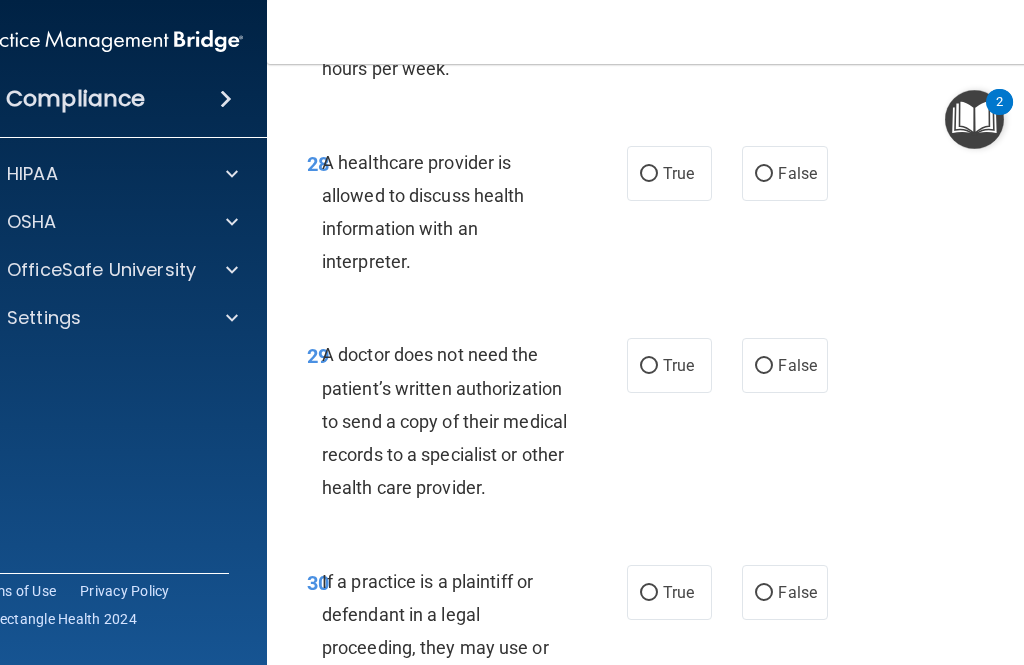 click on "True" at bounding box center (649, 174) 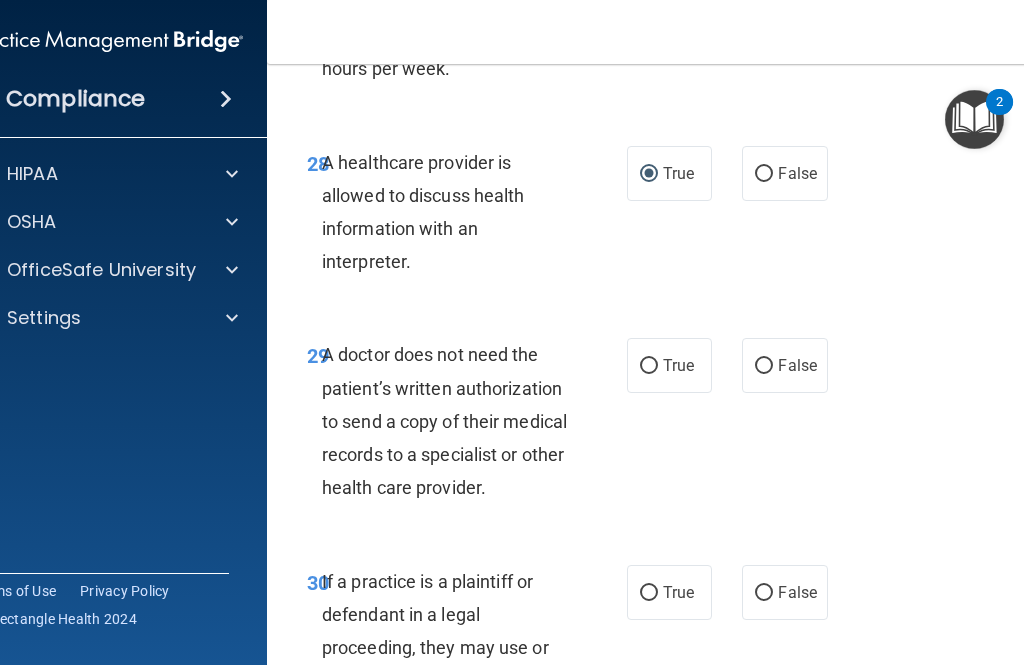 scroll, scrollTop: 6575, scrollLeft: 0, axis: vertical 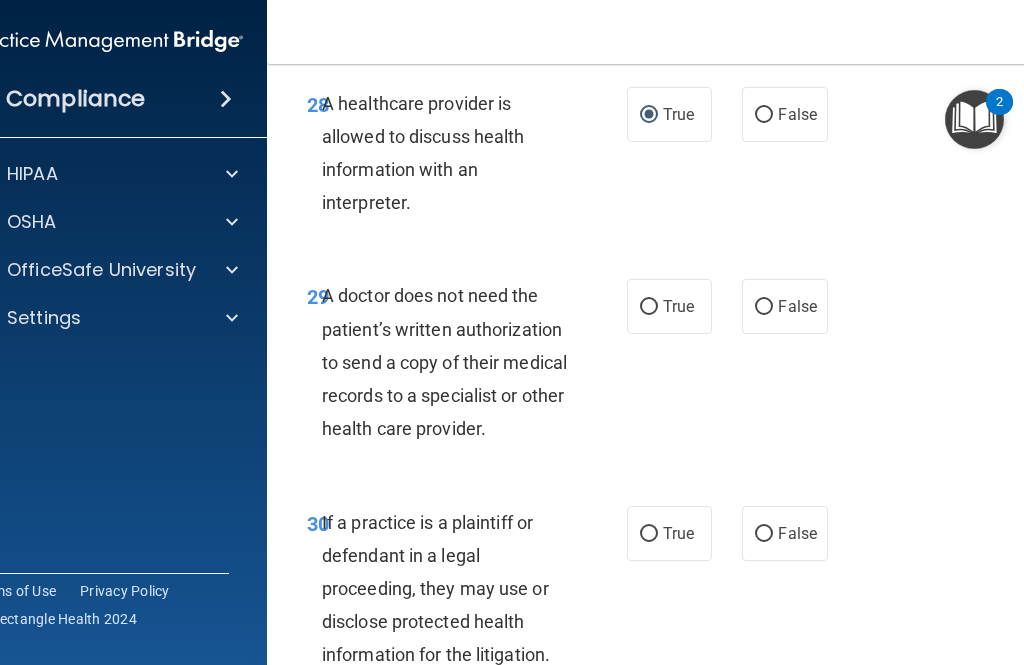 click on "True" at bounding box center (669, 306) 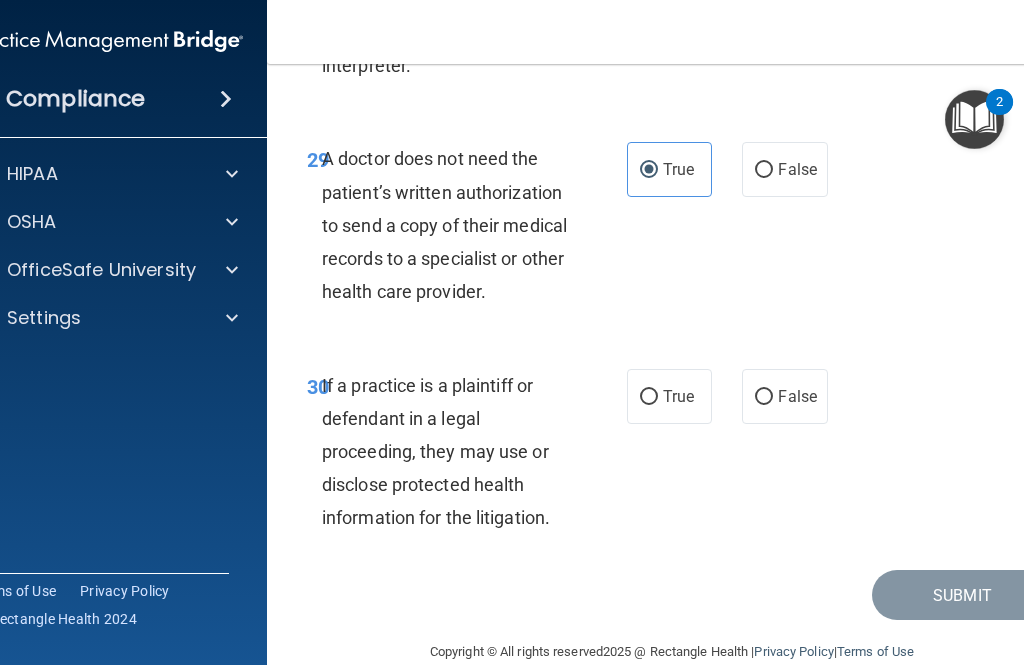 scroll, scrollTop: 6711, scrollLeft: 0, axis: vertical 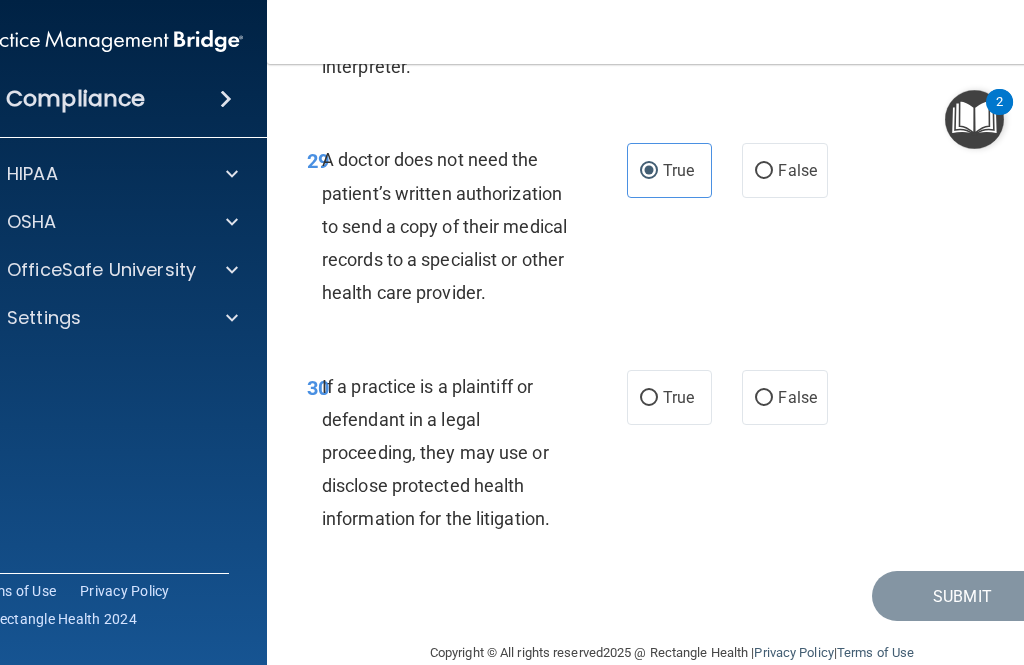 click on "True" at bounding box center (669, 397) 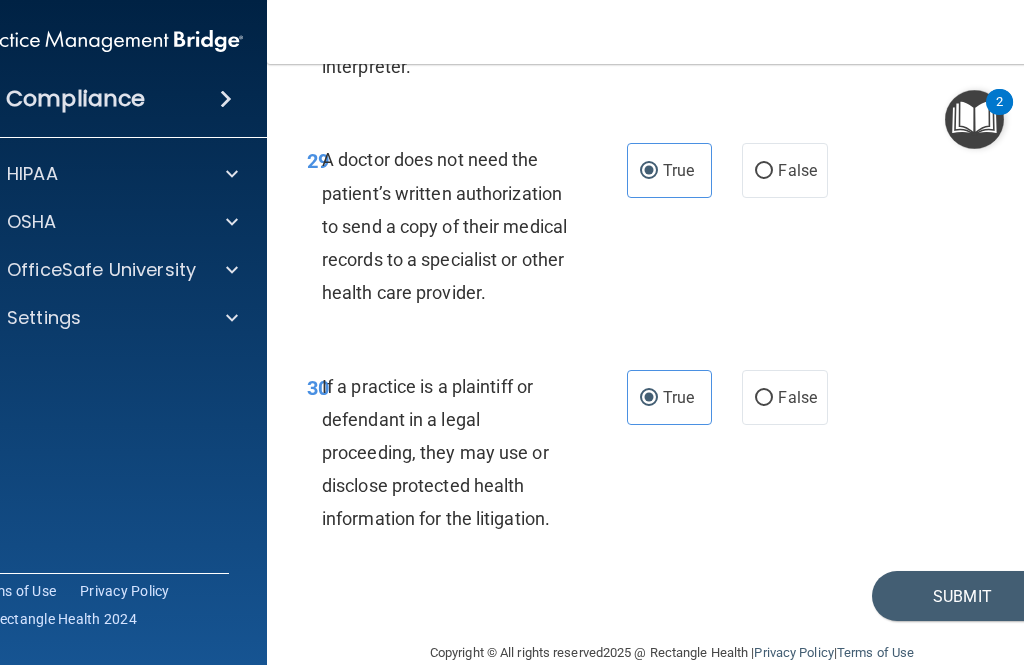 click on "Submit" at bounding box center [962, 596] 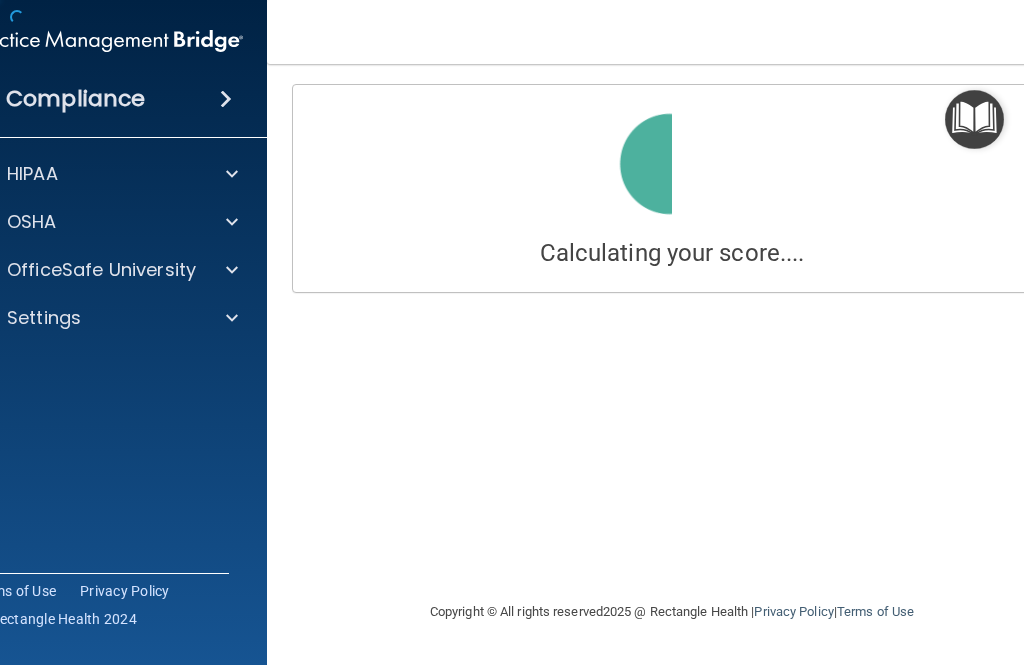 scroll, scrollTop: 0, scrollLeft: 0, axis: both 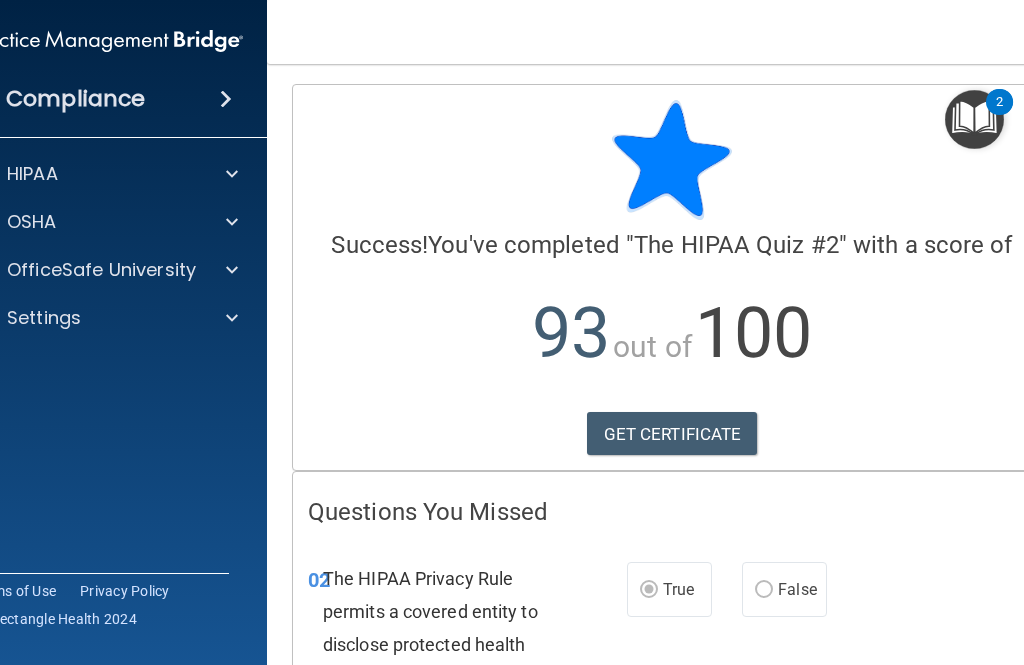 click on "OfficeSafe University" at bounding box center [101, 270] 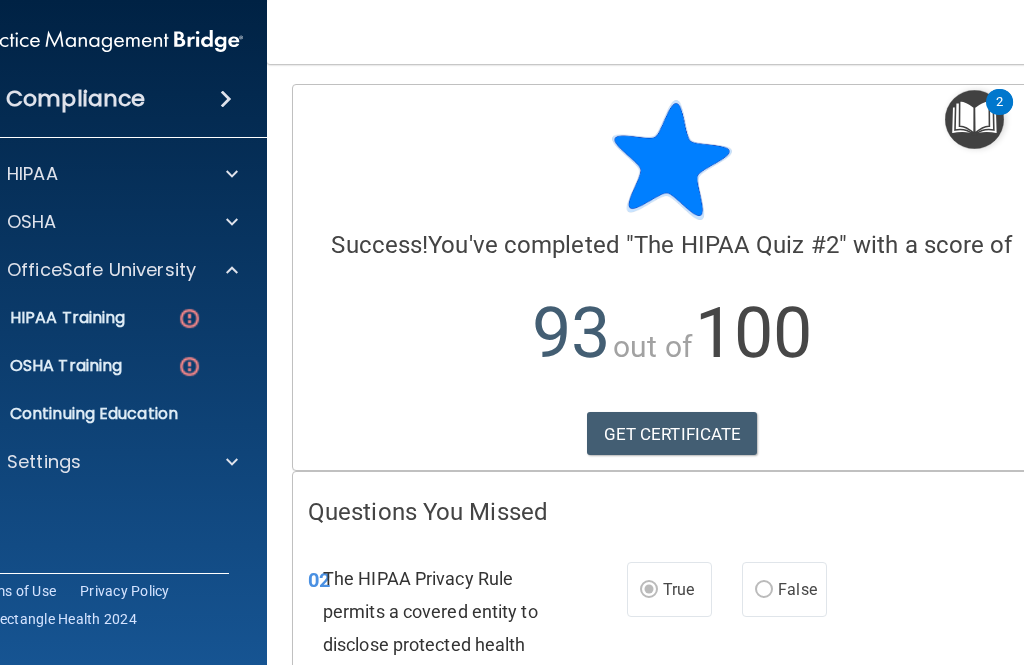 click on "HIPAA Training" at bounding box center (42, 318) 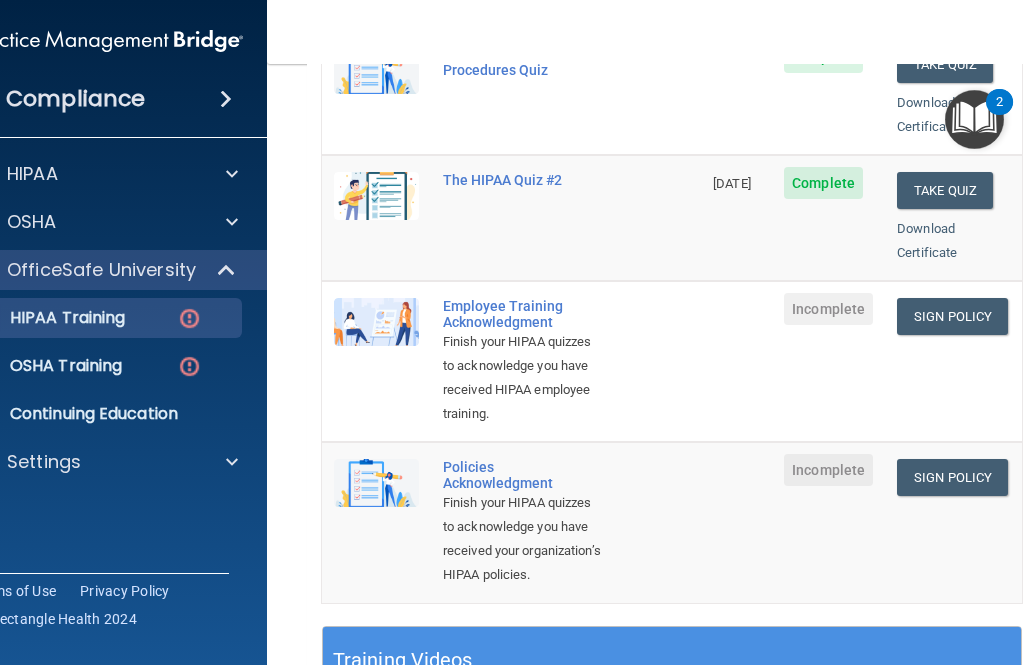 scroll, scrollTop: 480, scrollLeft: 0, axis: vertical 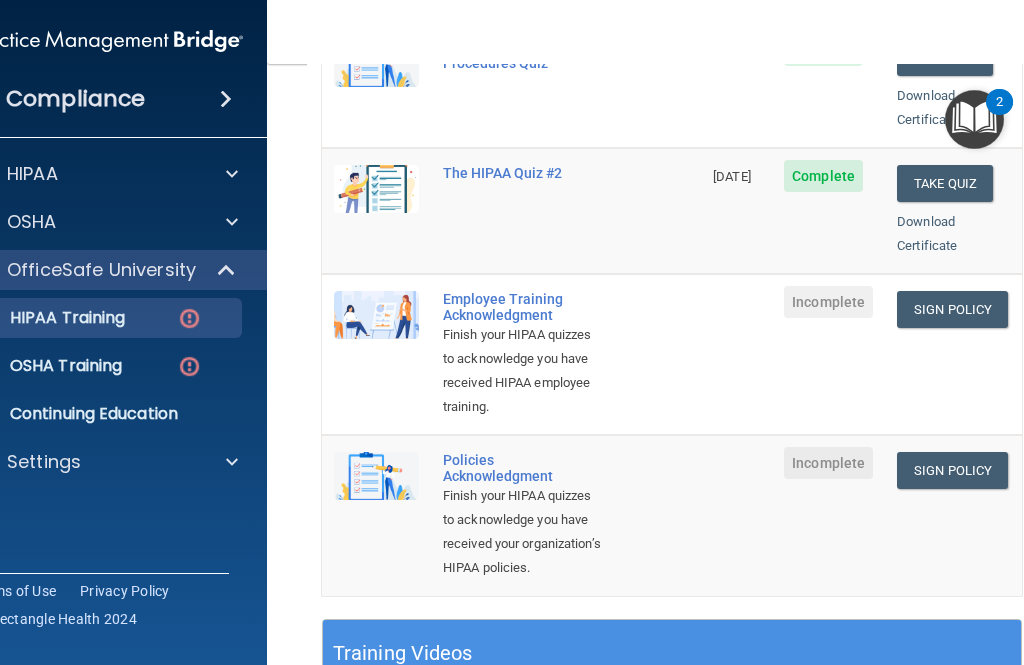 click on "Sign Policy" at bounding box center [952, 309] 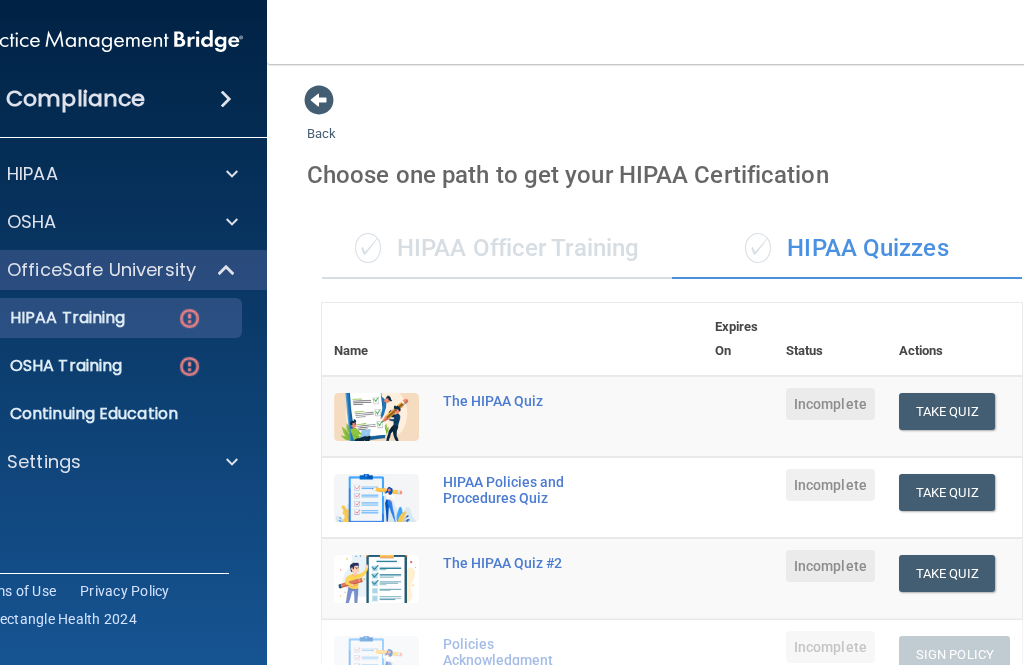 scroll, scrollTop: 0, scrollLeft: 0, axis: both 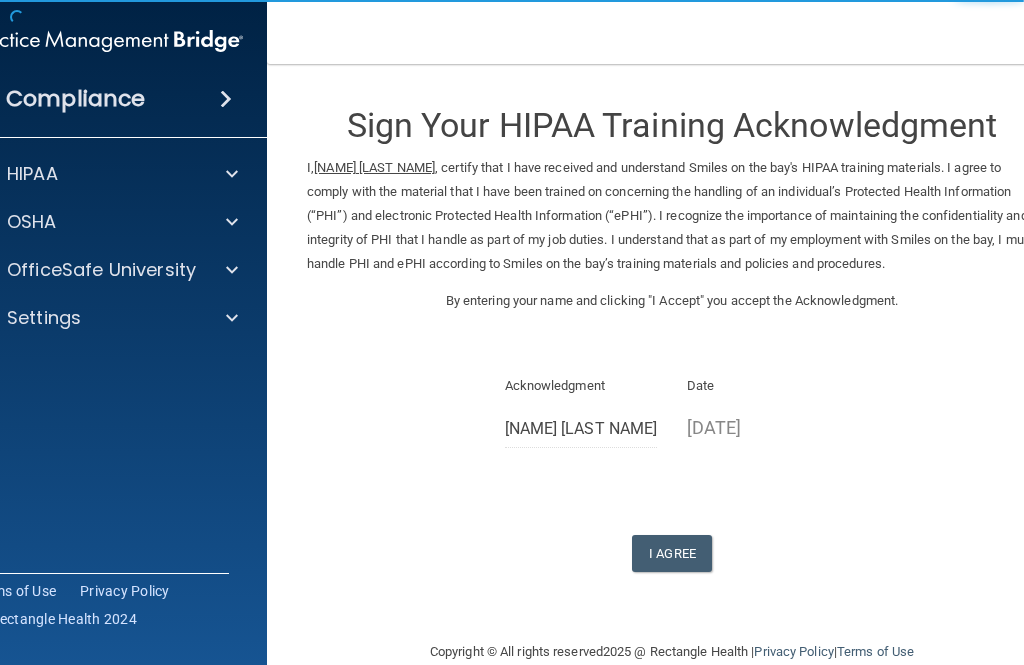 click on "I Agree" at bounding box center (672, 553) 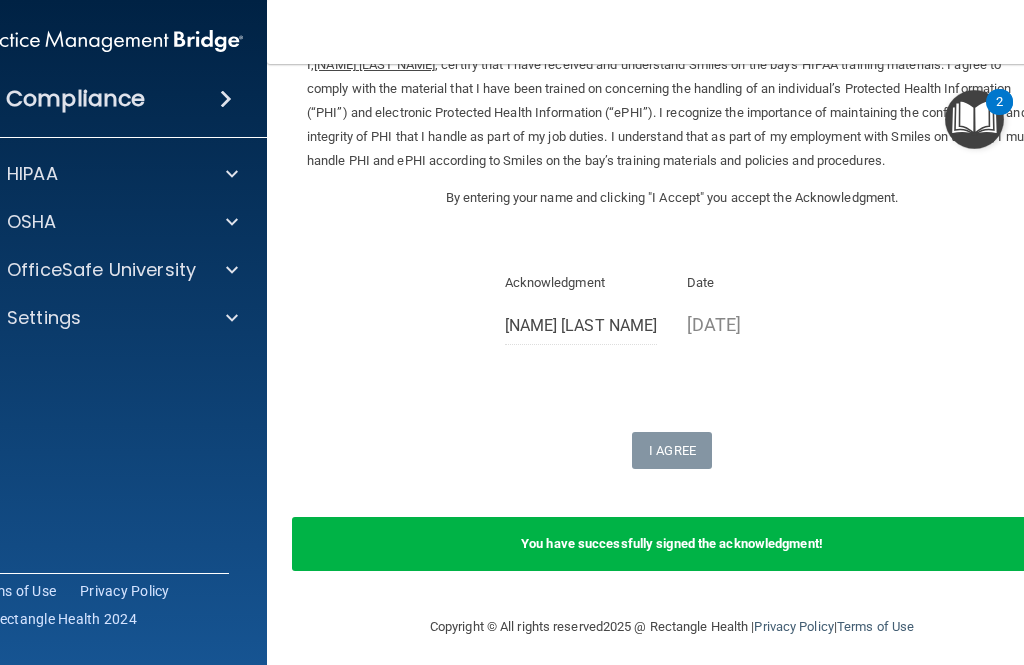 scroll, scrollTop: 97, scrollLeft: 0, axis: vertical 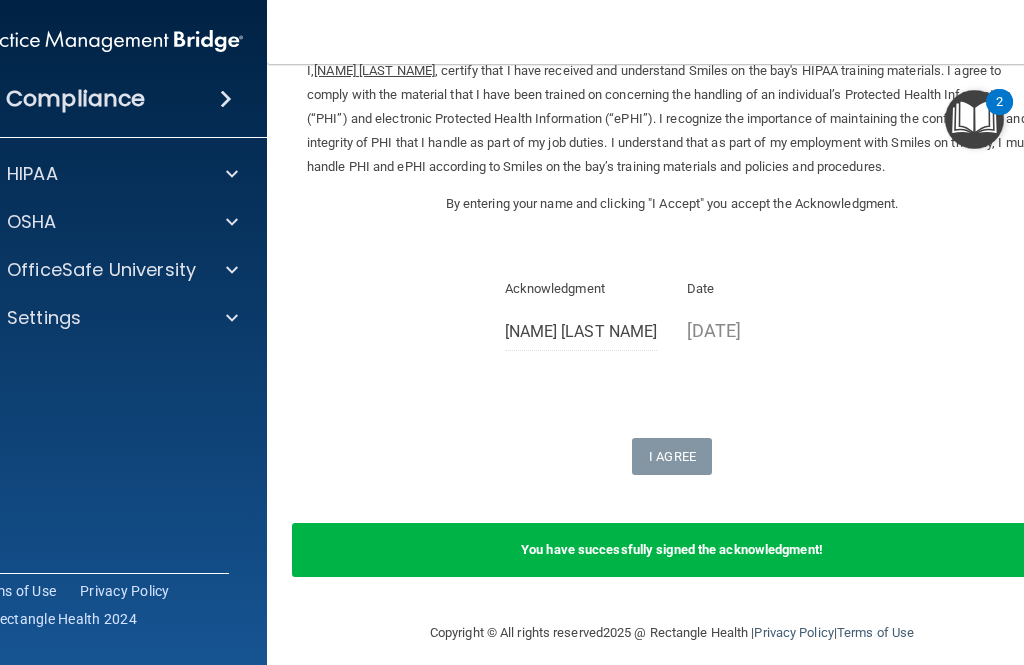 click on "Sign Your HIPAA Training Acknowledgment             I,  Justina Lazo , certify that I have received and understand Smiles on the bay's HIPAA training materials. I agree to comply with the material that I have been trained on concerning the handling of an individual’s Protected Health Information (“PHI”) and electronic Protected Health Information (“ePHI”). I recognize the importance of maintaining the confidentiality and integrity of PHI that I handle as part of my job duties. I understand that as part of my employment with Smiles on the bay, I must handle PHI and ePHI according to Smiles on the bay’s training materials and policies and procedures.          By entering your name and clicking "I Accept" you accept the Acknowledgment.                 Acknowledgment   Justina Lazo           Date    08/01/2025                  I Agree" at bounding box center [672, 231] 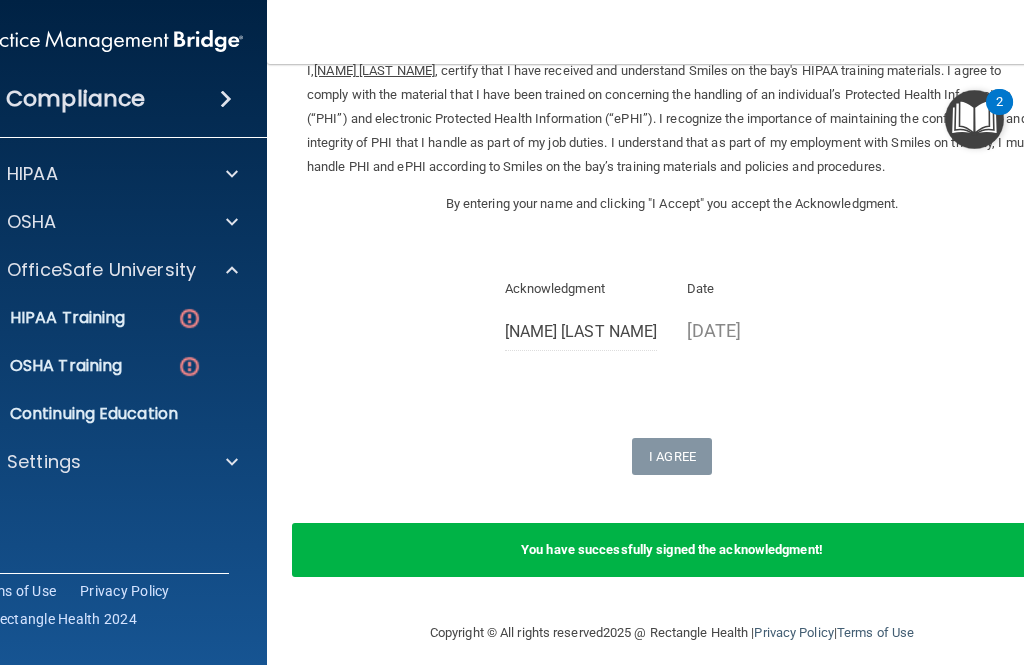 click on "HIPAA Training" at bounding box center [96, 318] 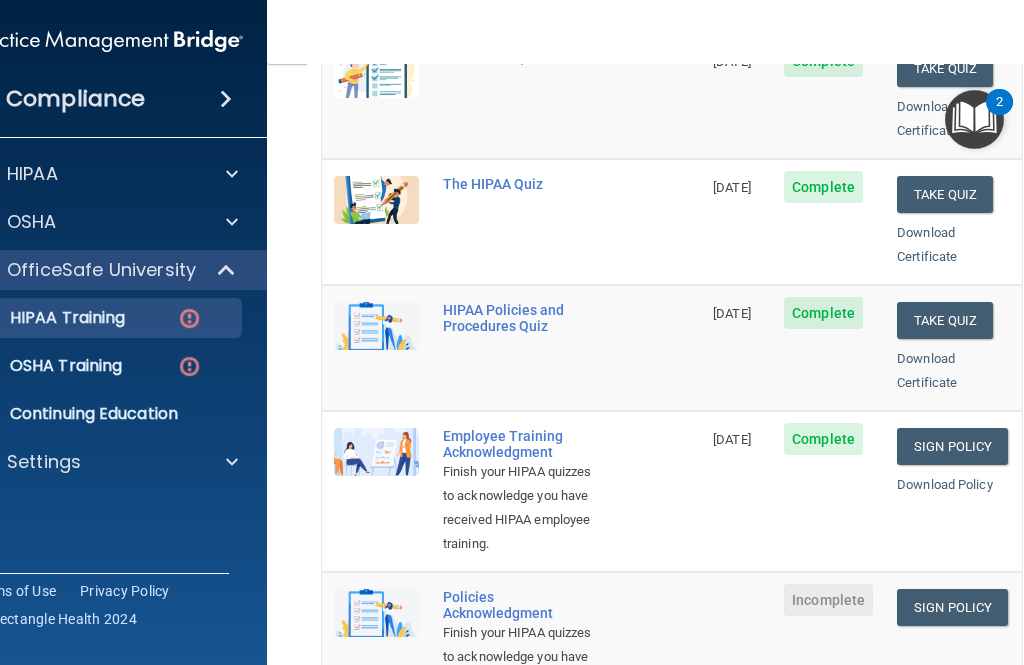 scroll, scrollTop: 345, scrollLeft: 0, axis: vertical 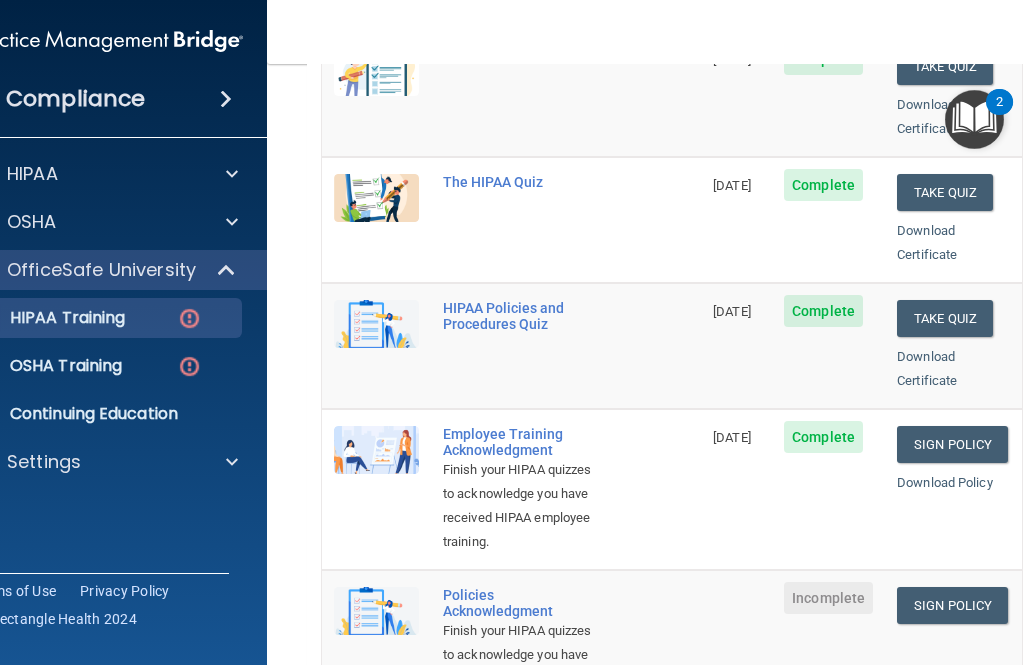 click on "[DATE]" at bounding box center [736, 346] 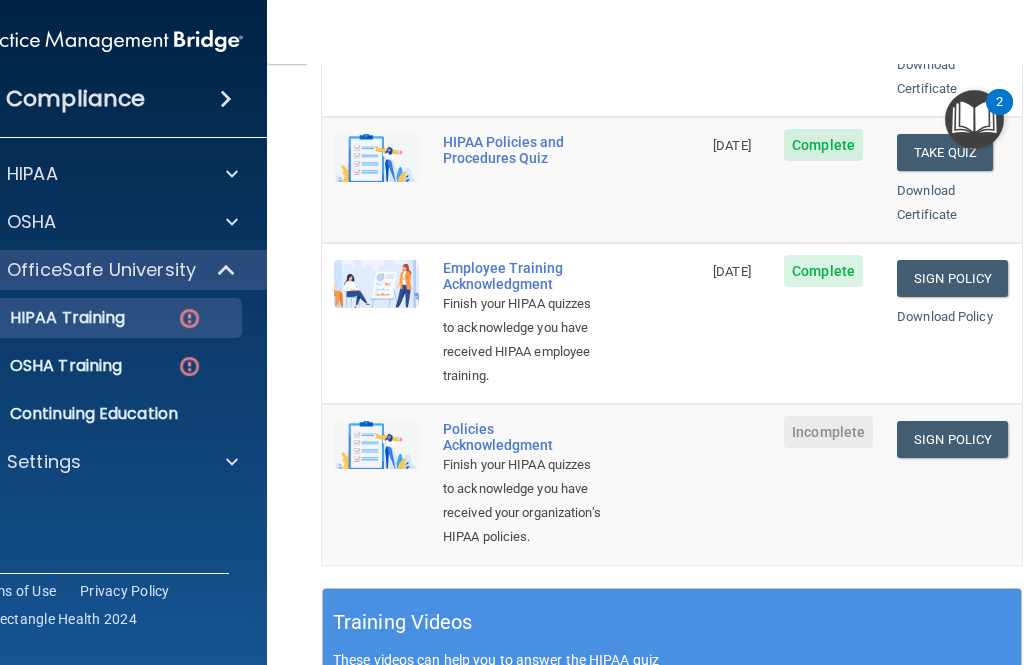 scroll, scrollTop: 527, scrollLeft: 0, axis: vertical 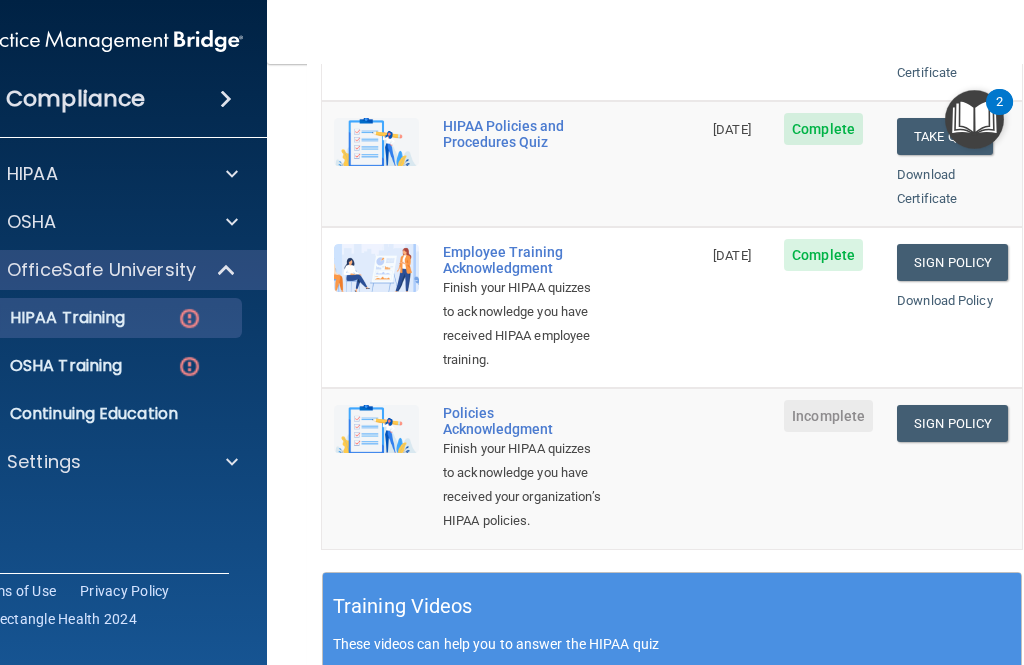 click on "Sign Policy" at bounding box center [952, 423] 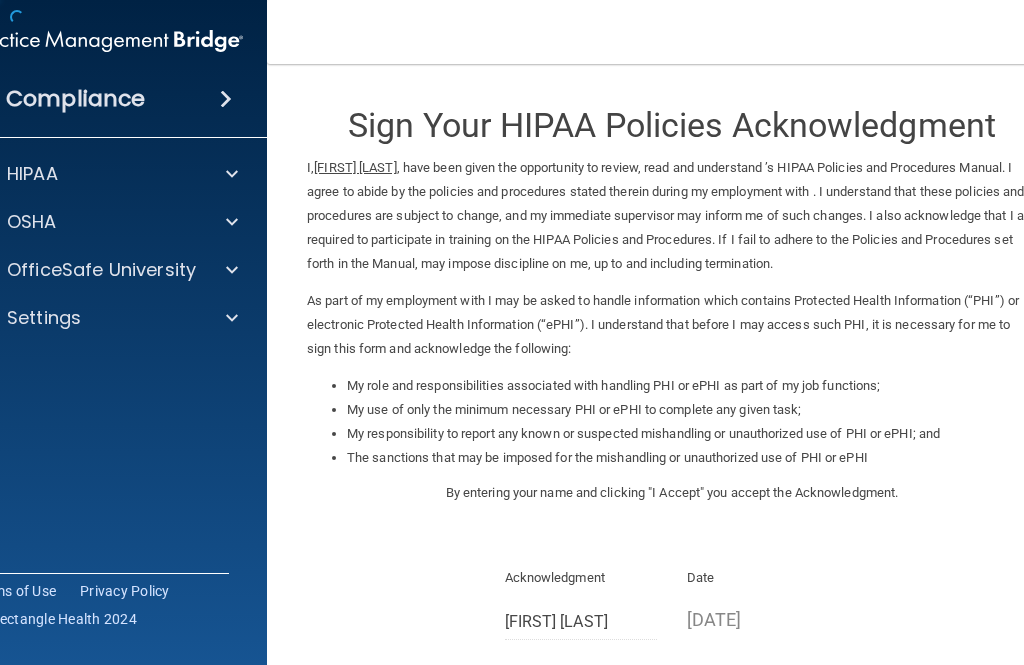 scroll, scrollTop: 0, scrollLeft: 0, axis: both 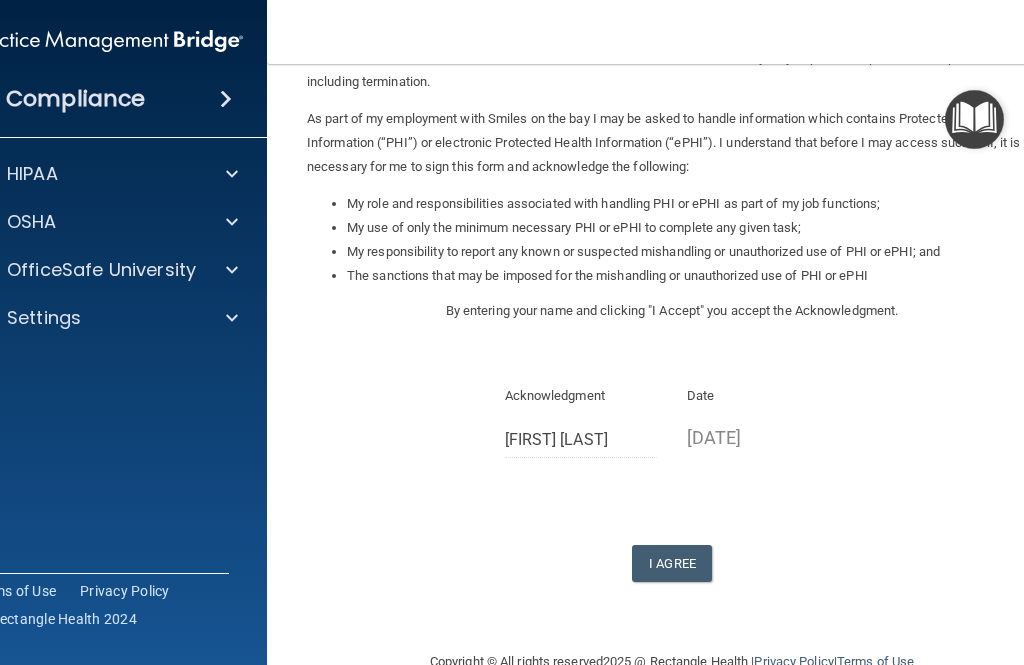 click on "I Agree" at bounding box center (672, 563) 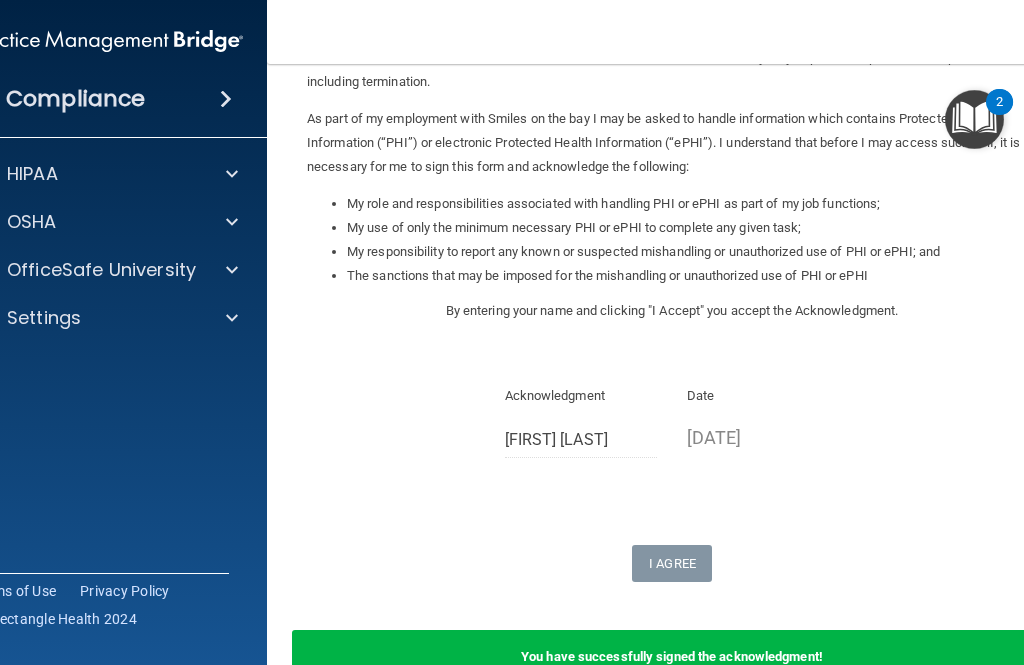 click at bounding box center [232, 270] 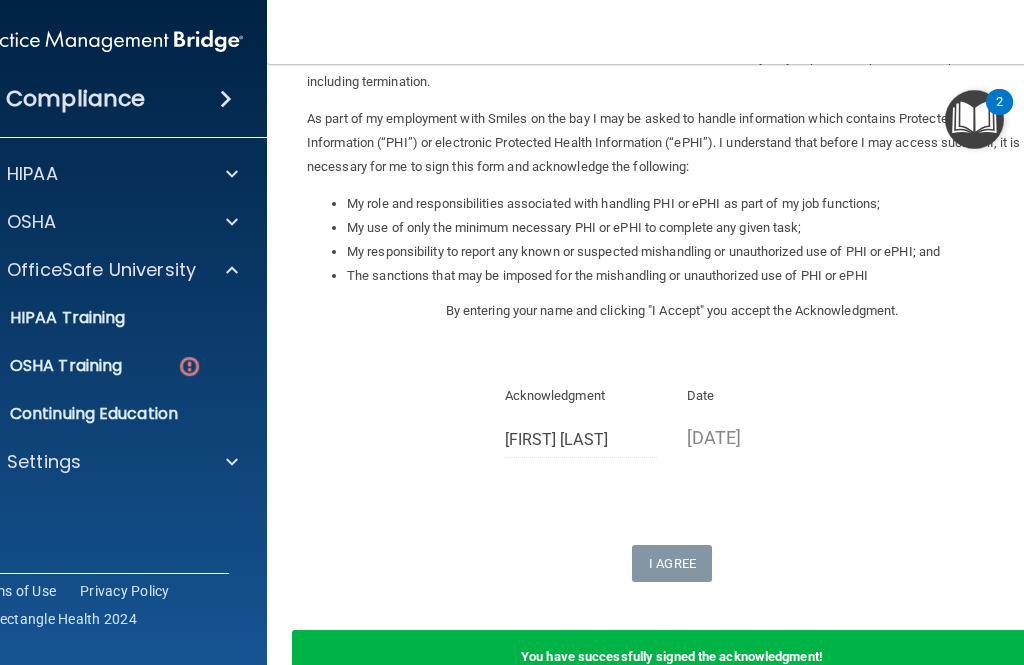 click on "OSHA Training" at bounding box center [96, 366] 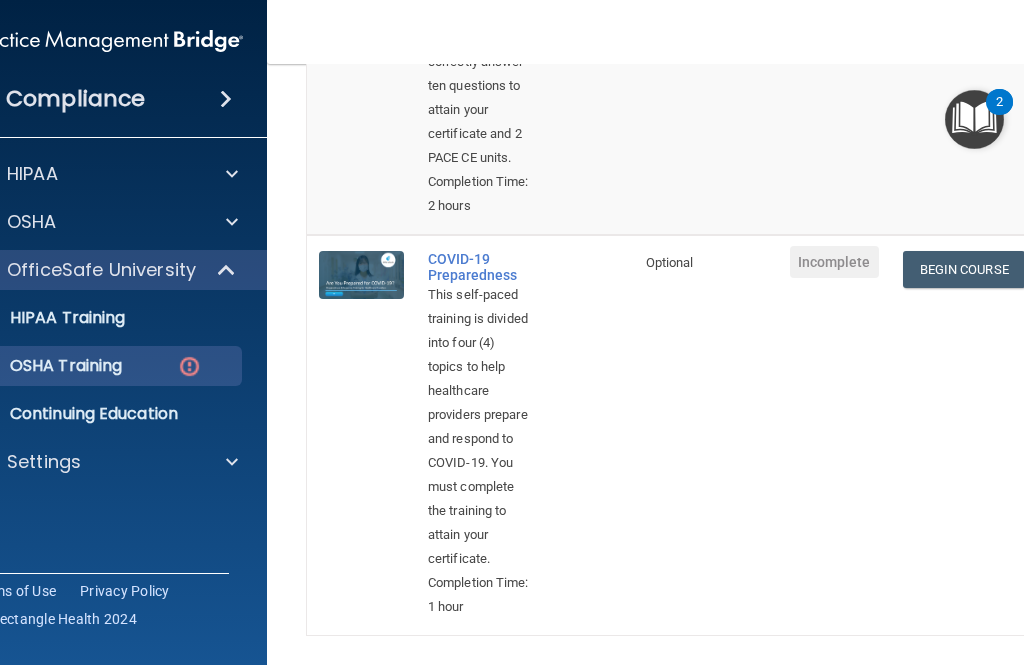 scroll, scrollTop: 1487, scrollLeft: 0, axis: vertical 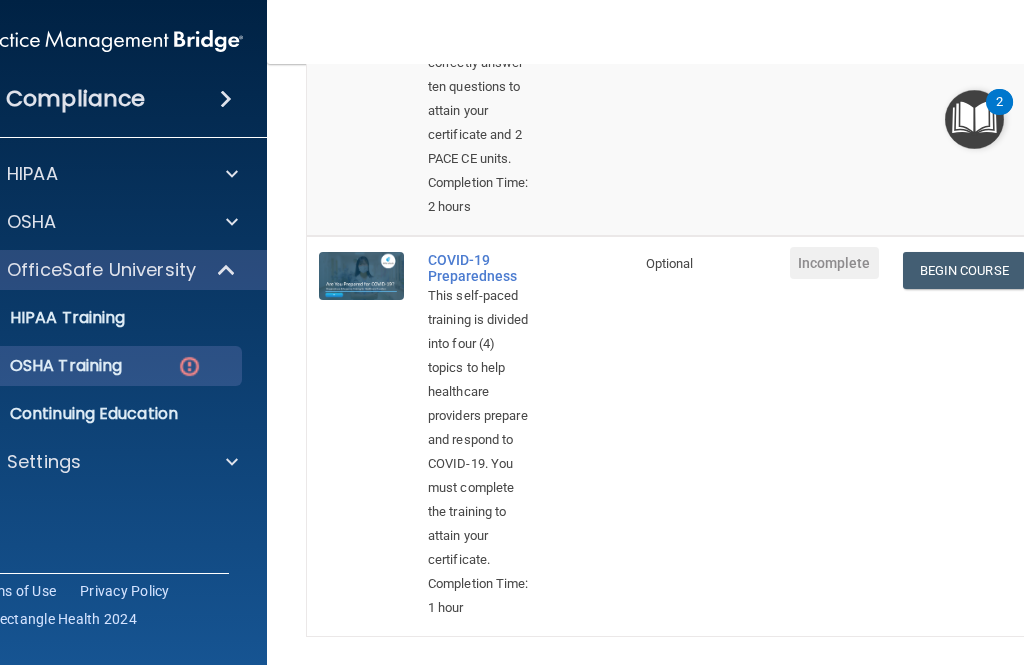 click on "Continuing Education" at bounding box center (96, 414) 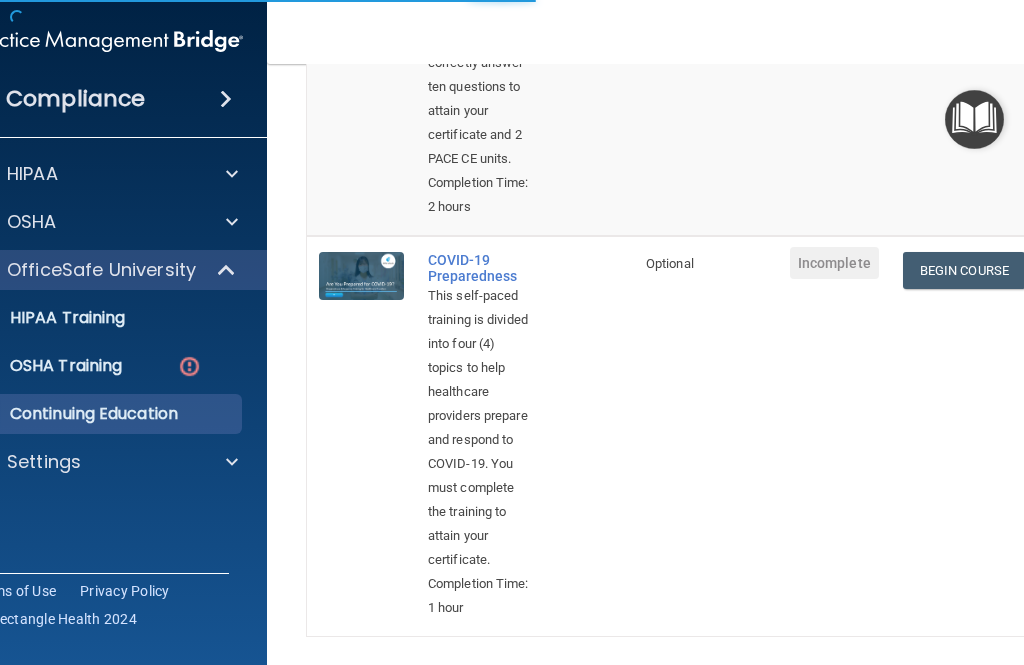 click on "Continuing Education" at bounding box center (96, 414) 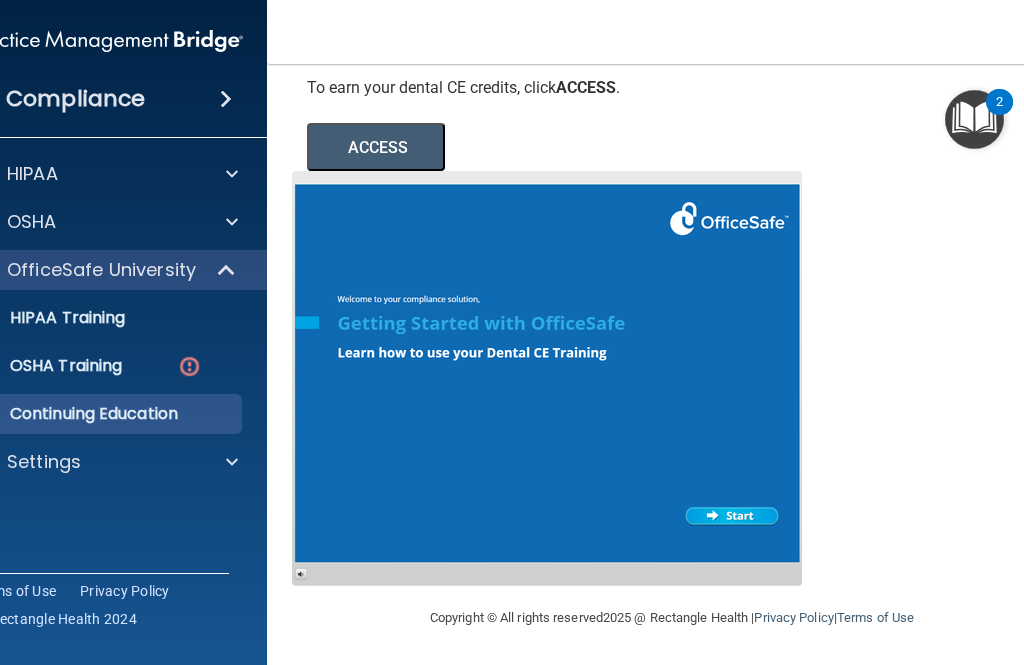 scroll, scrollTop: 350, scrollLeft: 0, axis: vertical 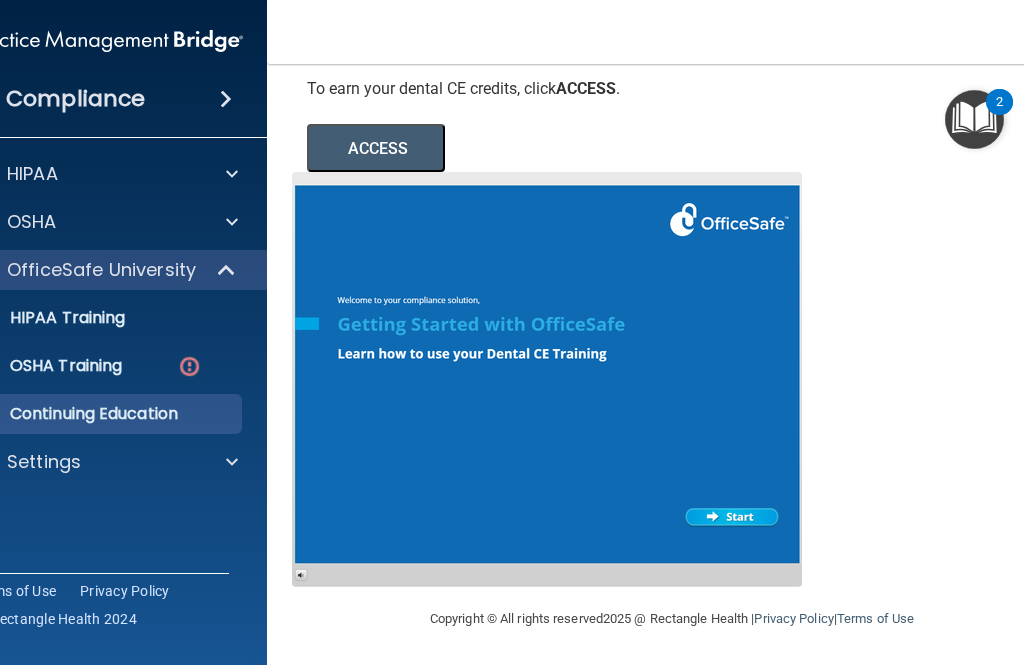 click on "Settings" at bounding box center (80, 462) 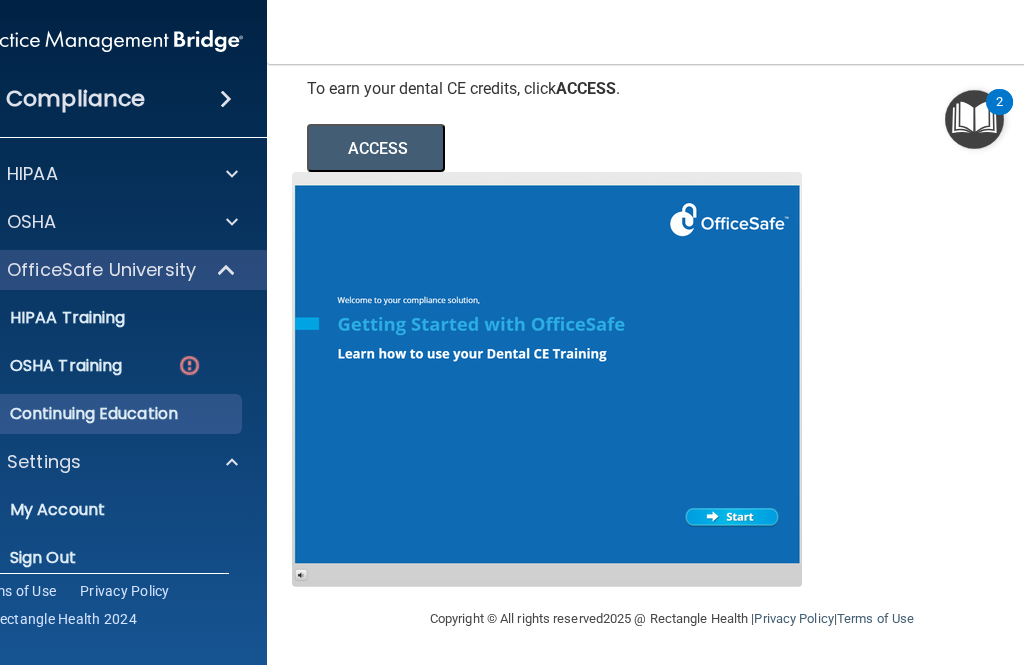 click on "My Account" at bounding box center [96, 510] 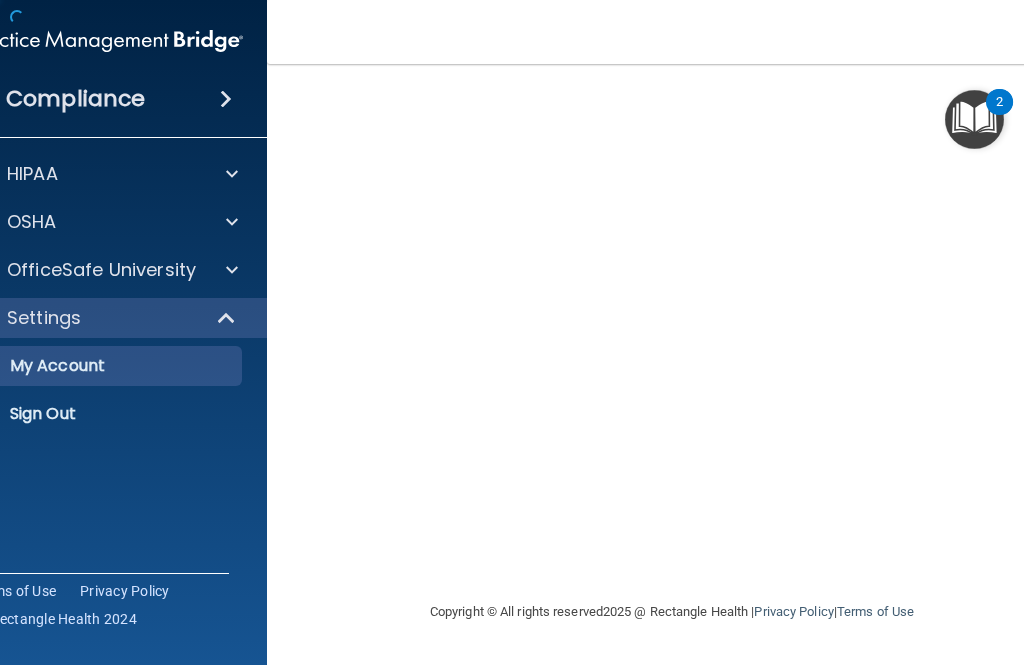 scroll, scrollTop: 0, scrollLeft: 0, axis: both 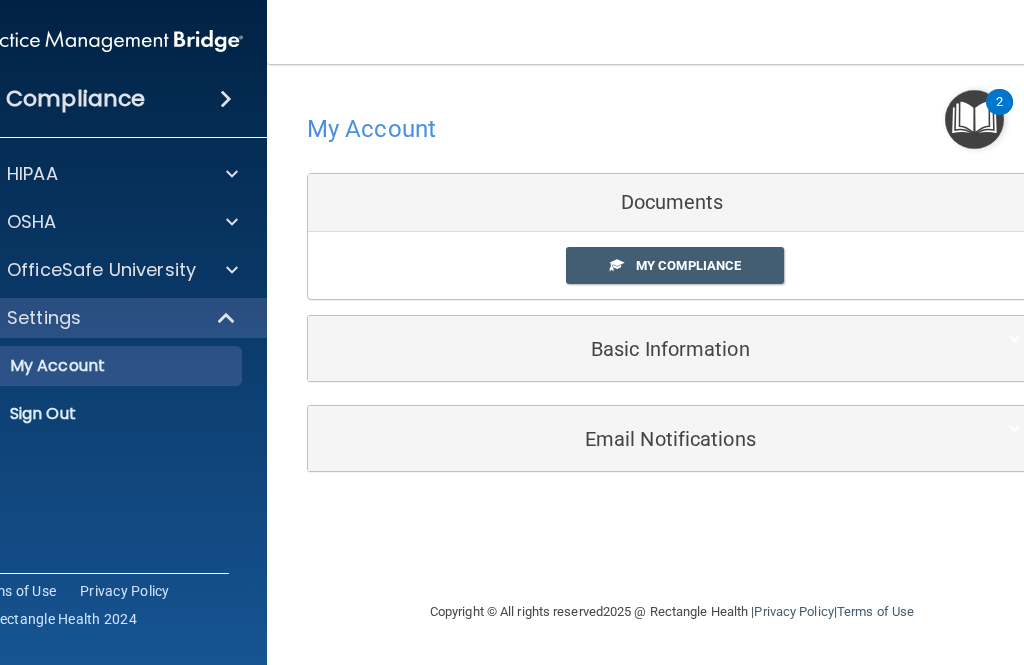 click on "My Compliance" at bounding box center [688, 265] 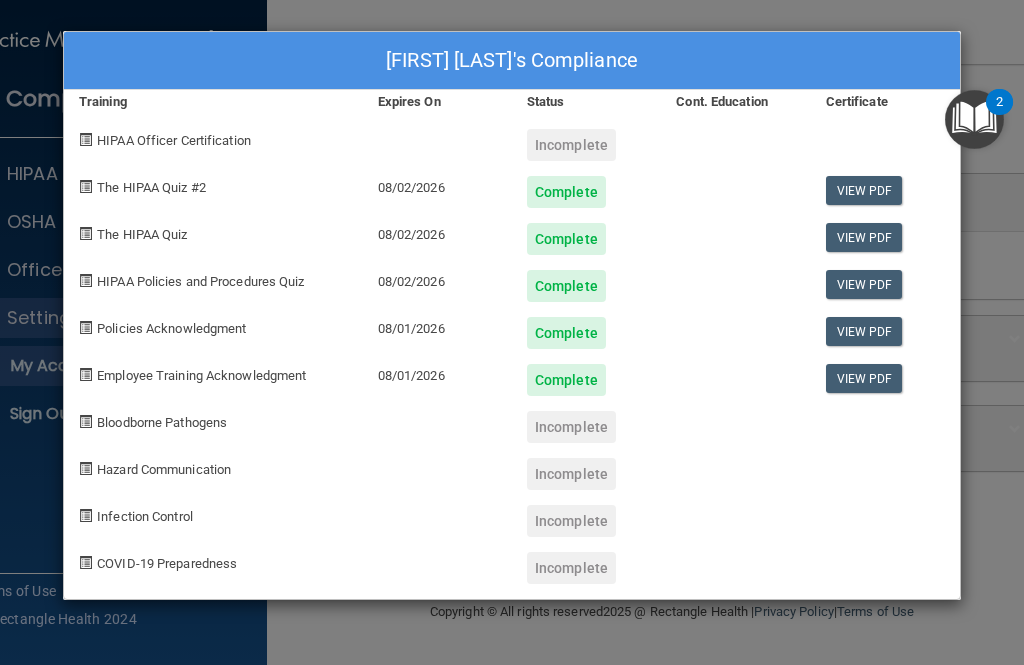 click on "[FIRST] [LAST]'s Compliance      Training   Expires On   Status   Cont. Education   Certificate         HIPAA Officer Certification             Incomplete                      The HIPAA Quiz #2      [DATE]       Complete              View PDF         The HIPAA Quiz      [DATE]       Complete              View PDF         HIPAA Policies and Procedures Quiz      [DATE]       Complete              View PDF         Policies Acknowledgment      [DATE]       Complete              View PDF         Employee Training Acknowledgment      [DATE]       Complete              View PDF         Bloodborne Pathogens             Incomplete                      Hazard Communication             Incomplete                      Infection Control             Incomplete                      COVID-19 Preparedness             Incomplete" at bounding box center [512, 332] 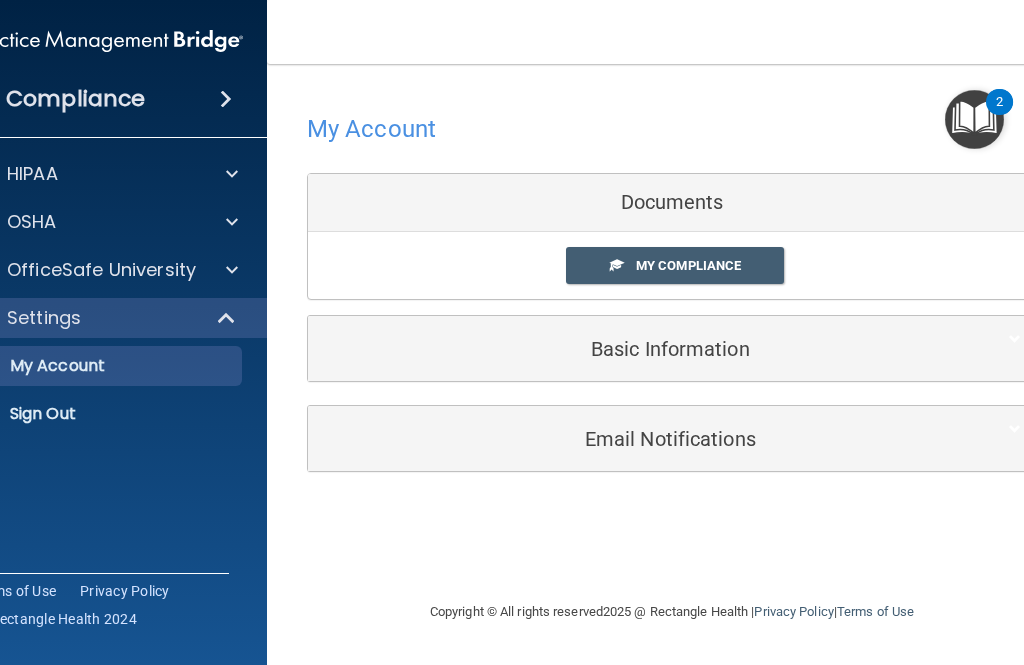 click on "OSHA" at bounding box center (80, 222) 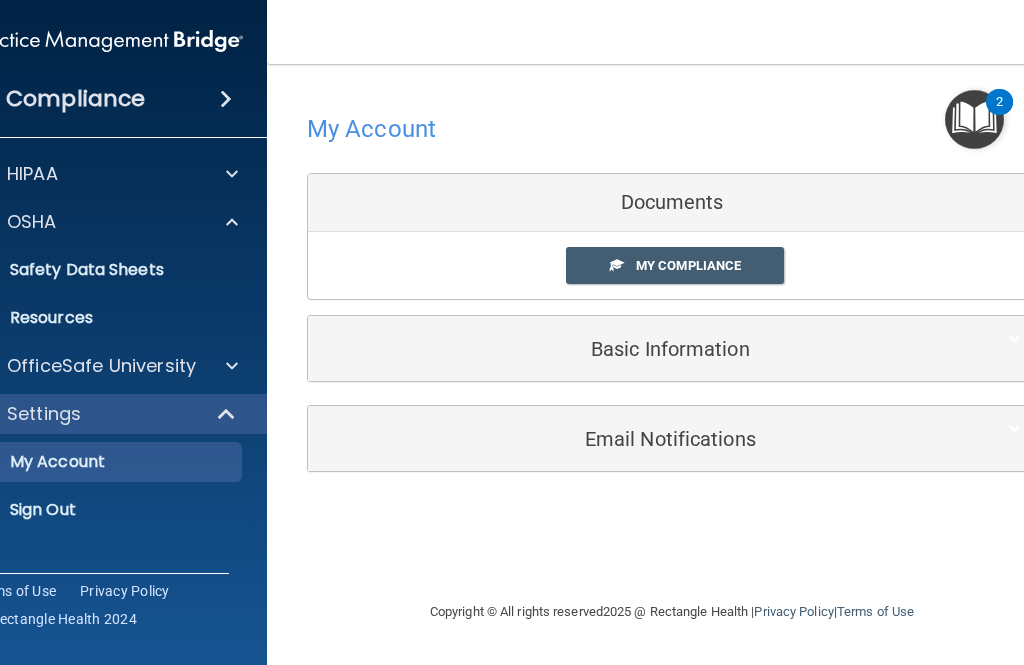 click on "HIPAA" at bounding box center [80, 174] 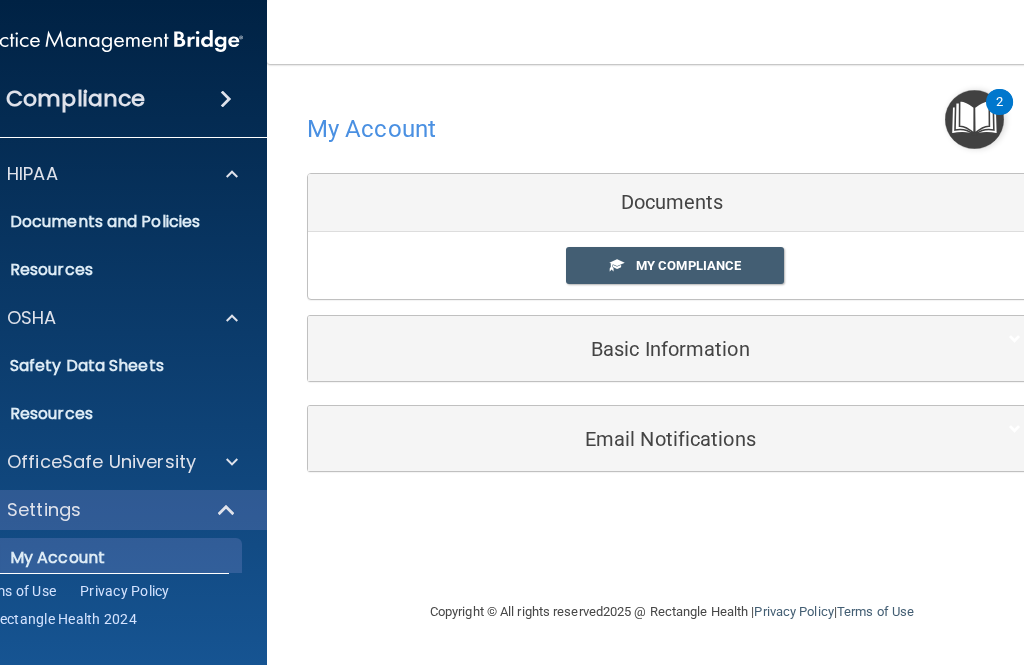 click on "Safety Data Sheets" at bounding box center [84, 366] 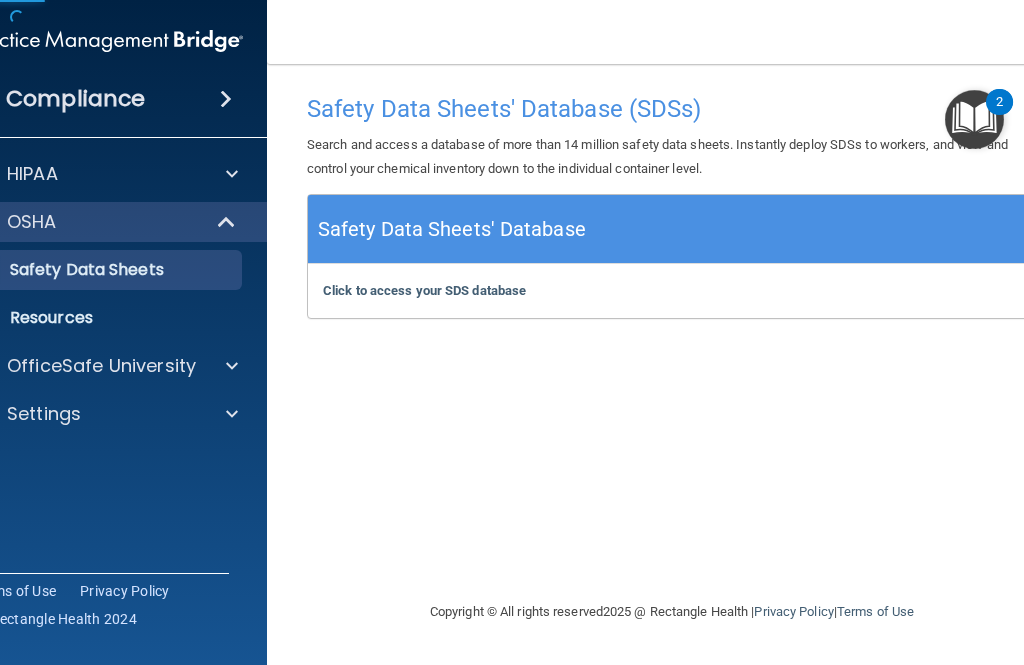 click at bounding box center (229, 366) 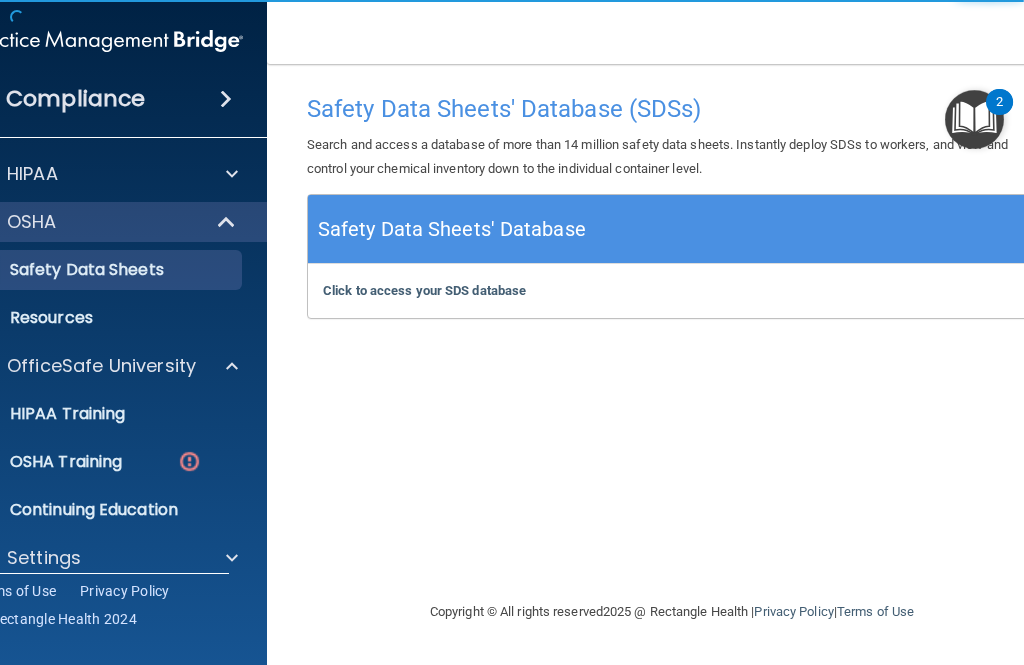 click on "HIPAA Training" at bounding box center [42, 414] 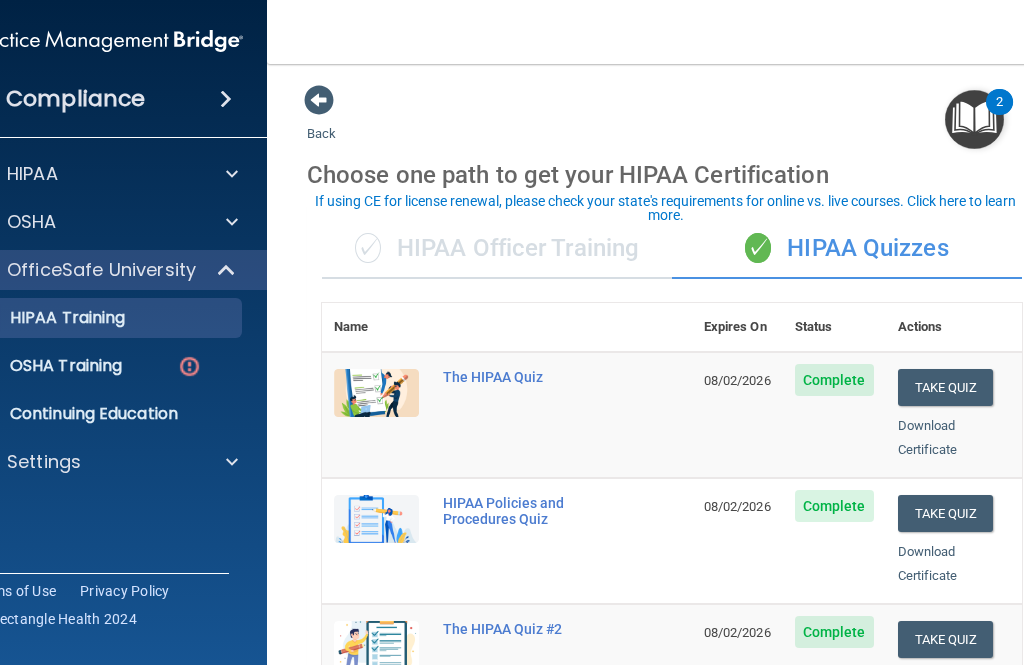 click on "✓   HIPAA Officer Training" at bounding box center [497, 249] 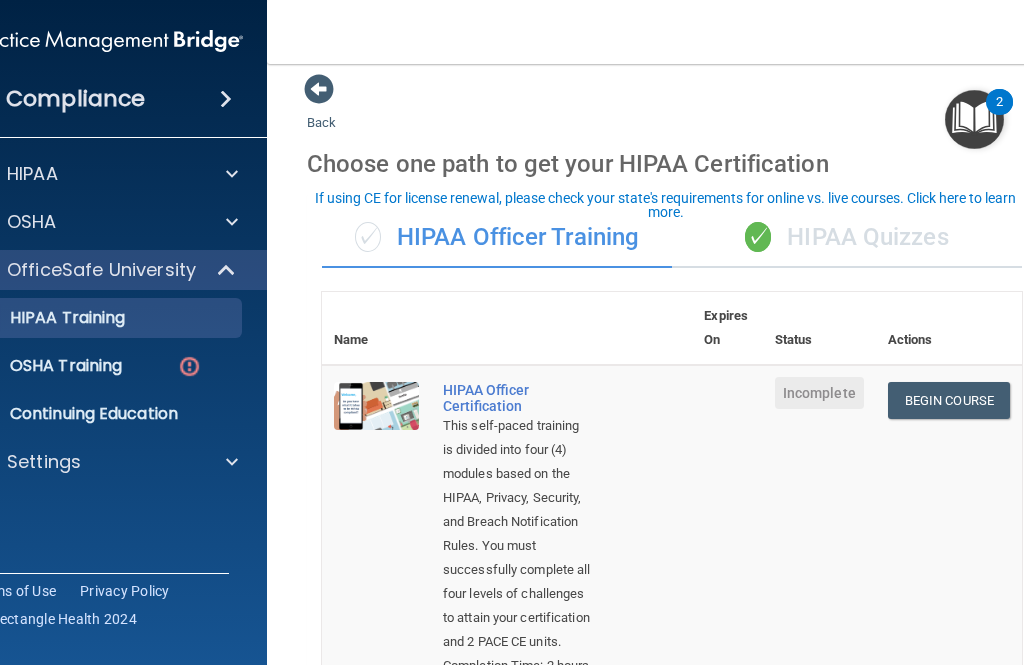 scroll, scrollTop: 3, scrollLeft: 0, axis: vertical 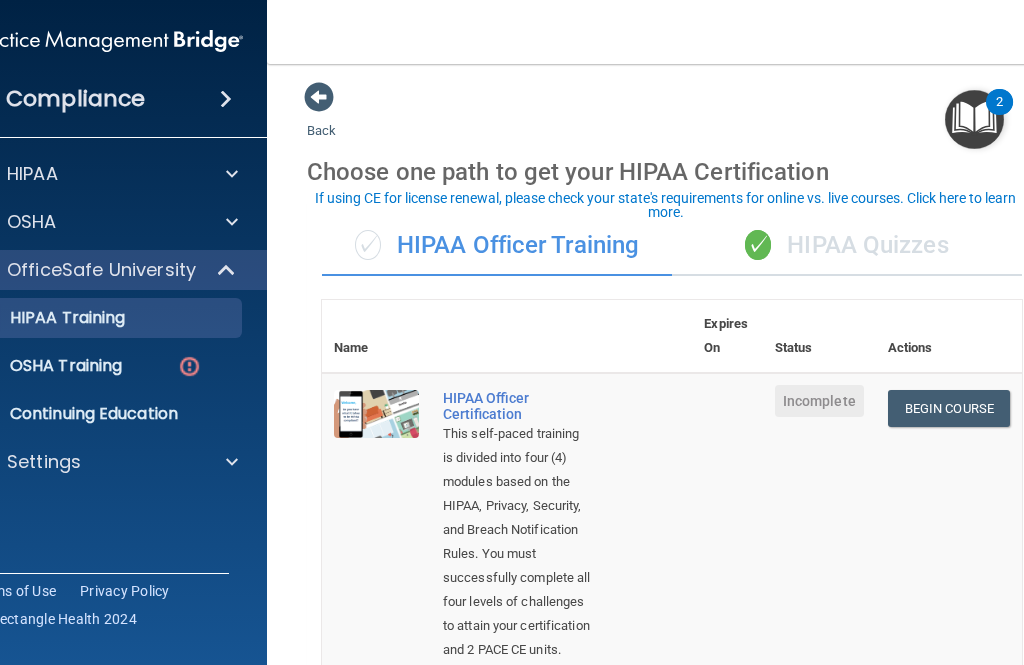click on "Begin Course" at bounding box center [949, 408] 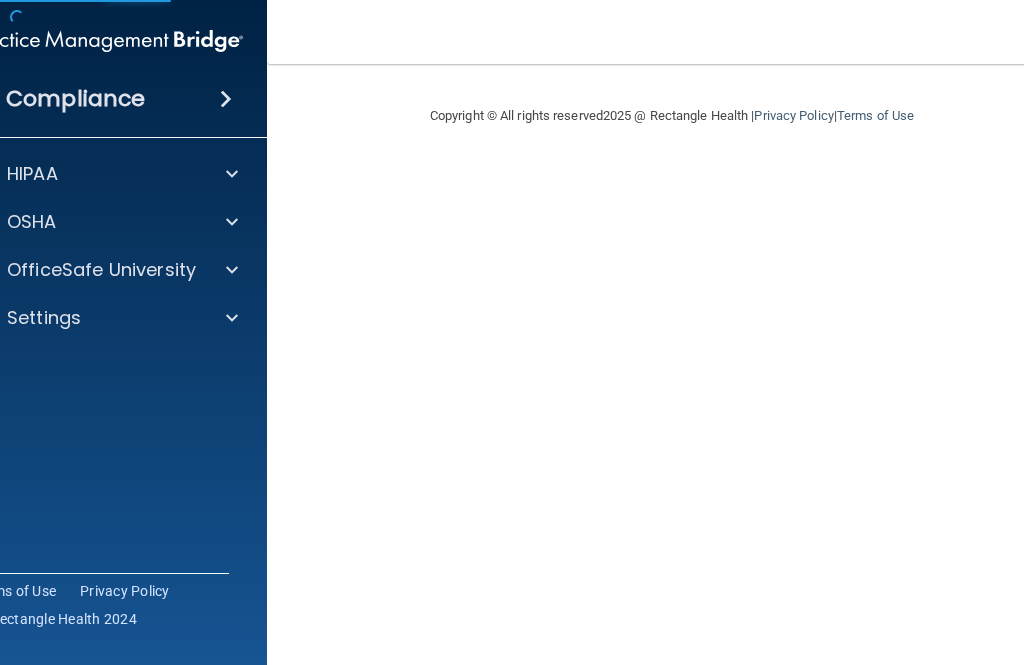 scroll, scrollTop: 0, scrollLeft: 0, axis: both 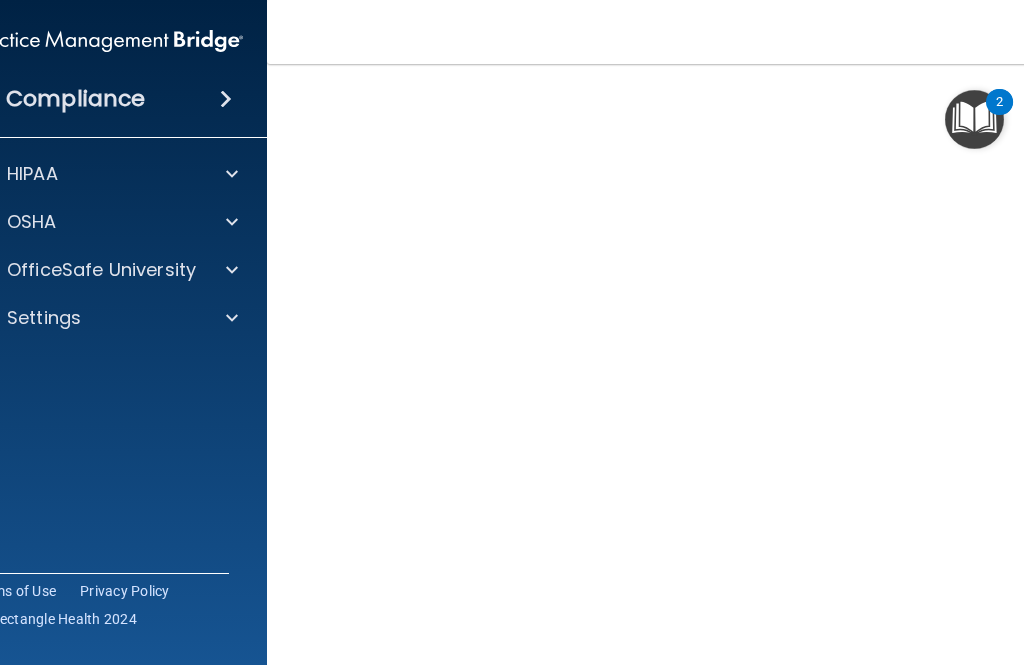 click on "Settings" at bounding box center [80, 318] 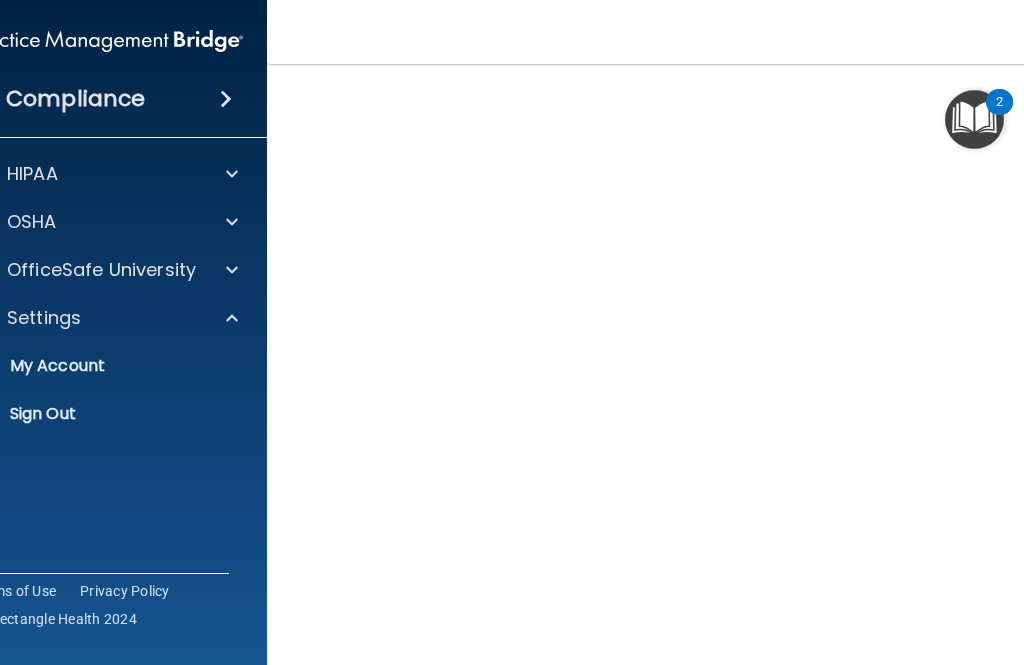 click on "My Account" at bounding box center (96, 366) 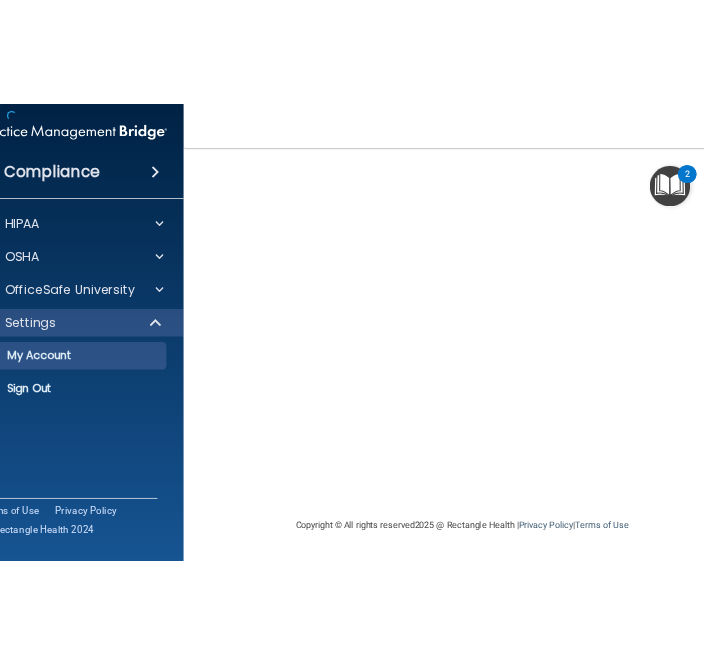 scroll, scrollTop: 0, scrollLeft: 0, axis: both 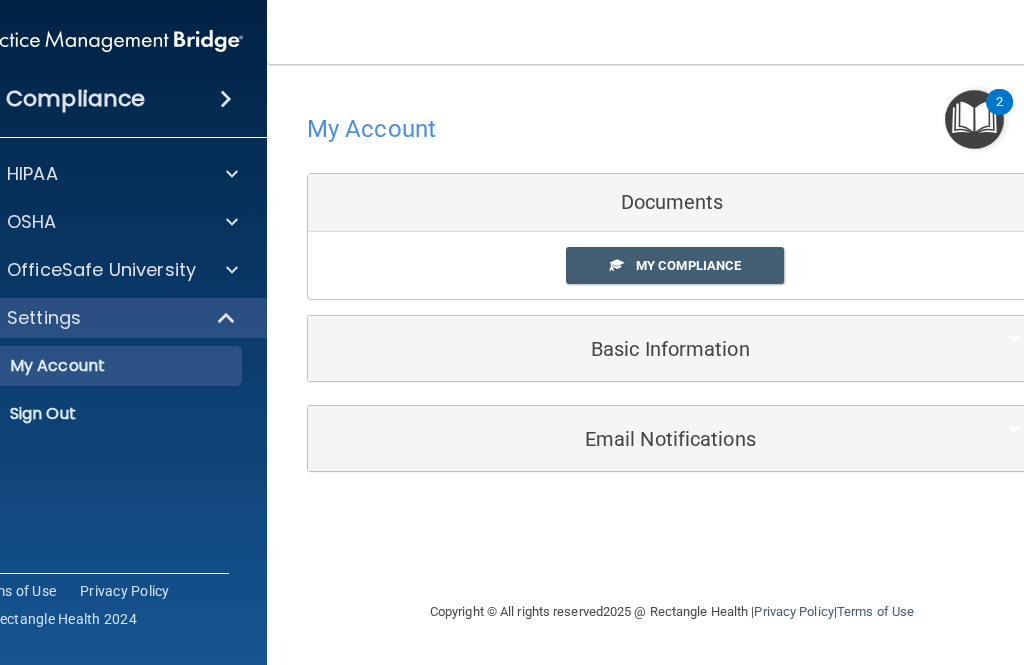 click on "My Compliance" at bounding box center (688, 265) 